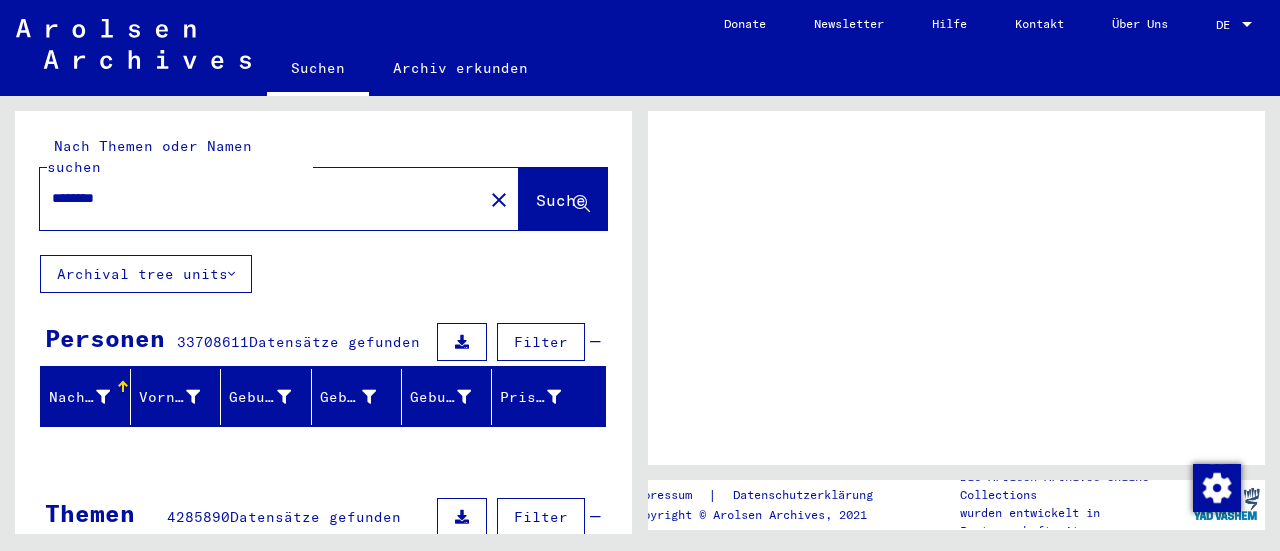 scroll, scrollTop: 0, scrollLeft: 0, axis: both 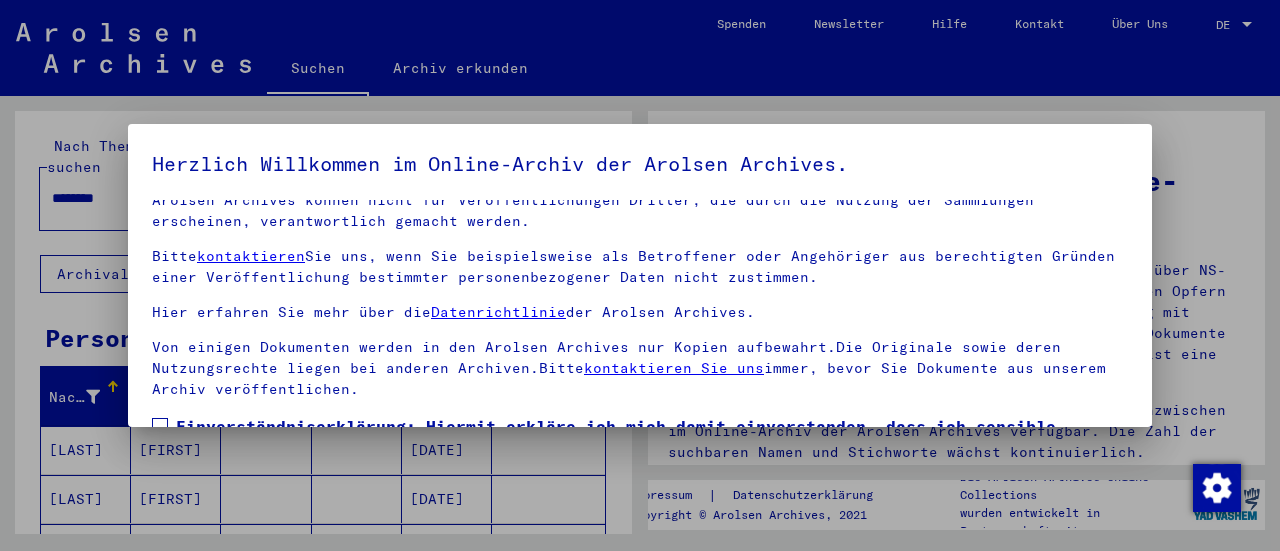 drag, startPoint x: 1118, startPoint y: 393, endPoint x: 1117, endPoint y: 443, distance: 50.01 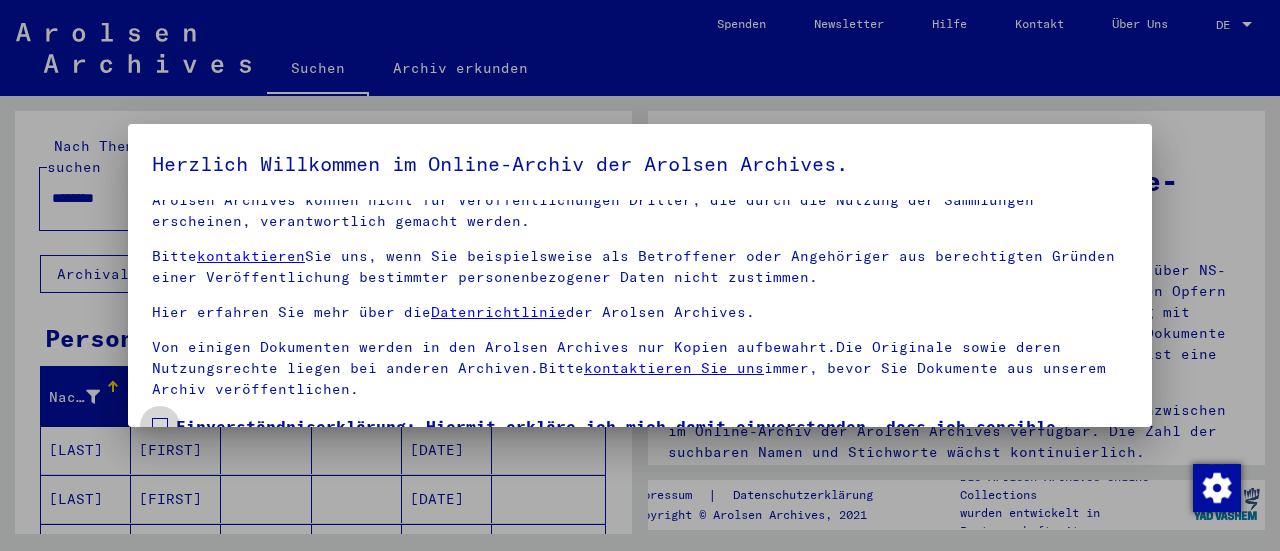 click at bounding box center (160, 426) 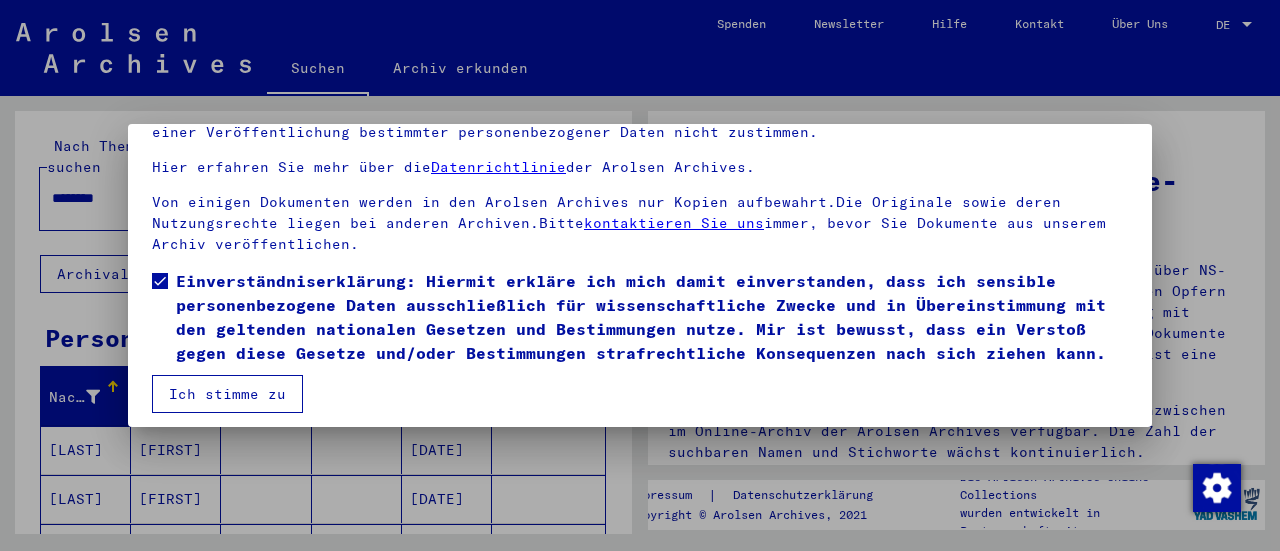 scroll, scrollTop: 155, scrollLeft: 0, axis: vertical 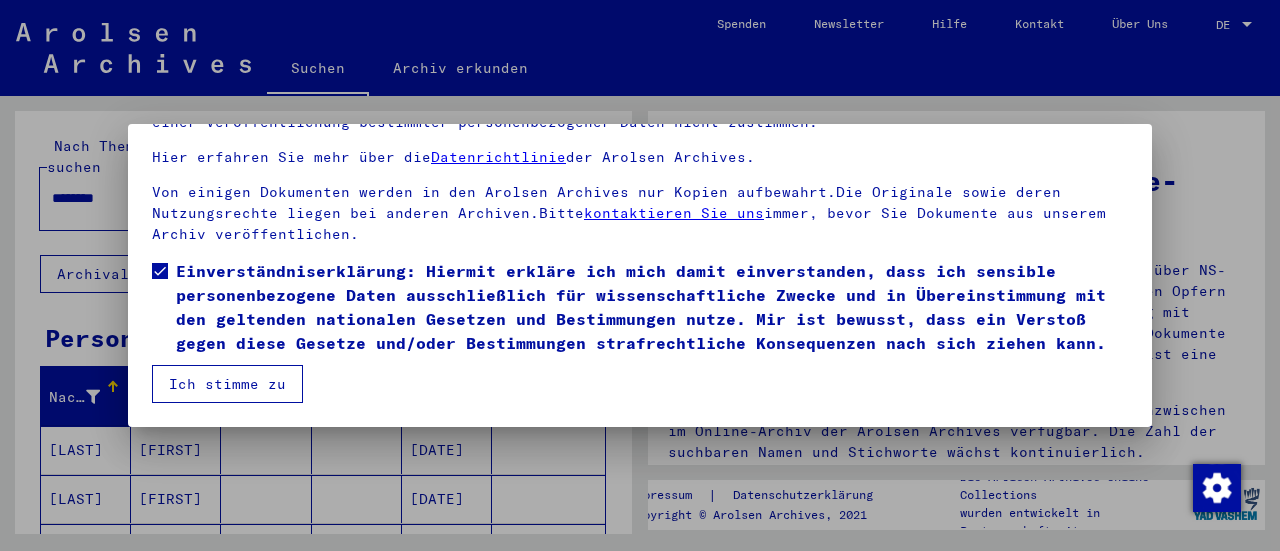 click on "Ich stimme zu" at bounding box center [227, 384] 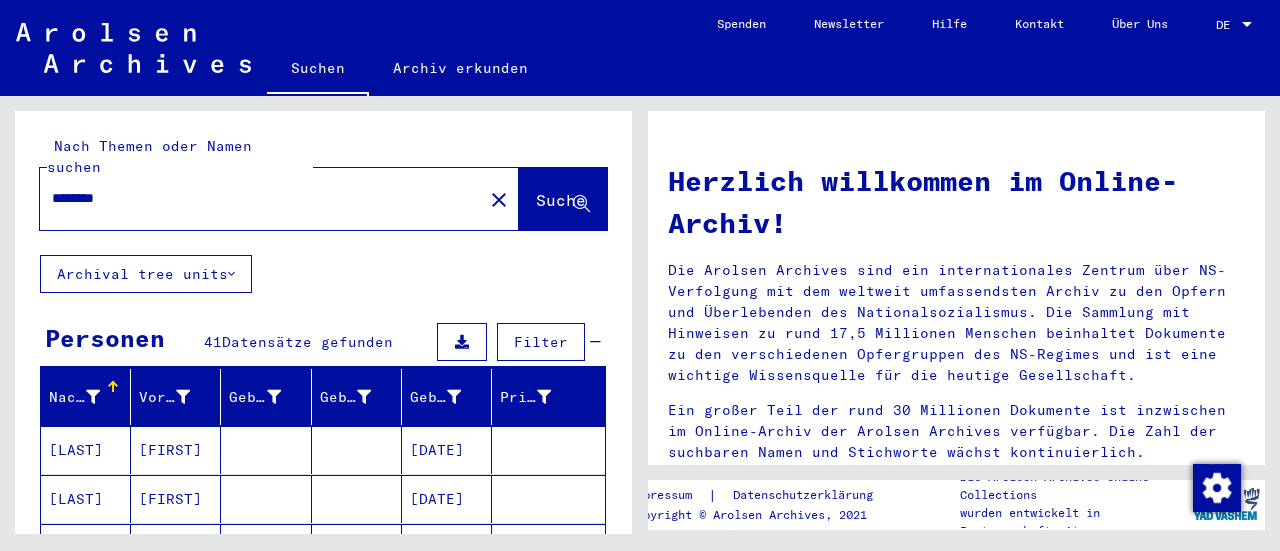 click on "[LAST]" at bounding box center (86, 499) 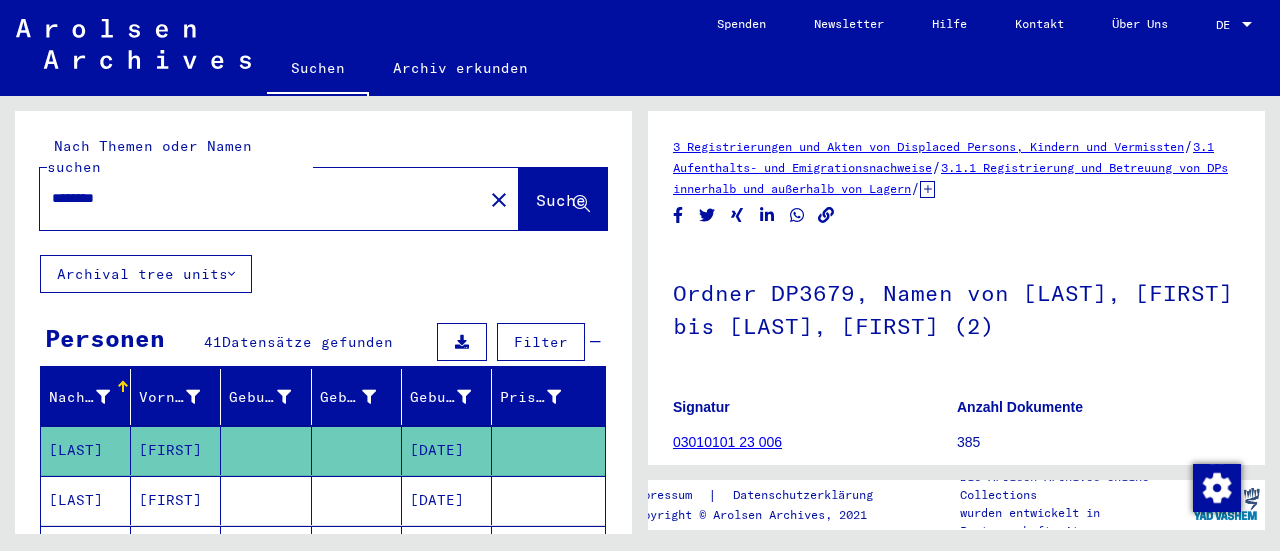 scroll, scrollTop: 0, scrollLeft: 0, axis: both 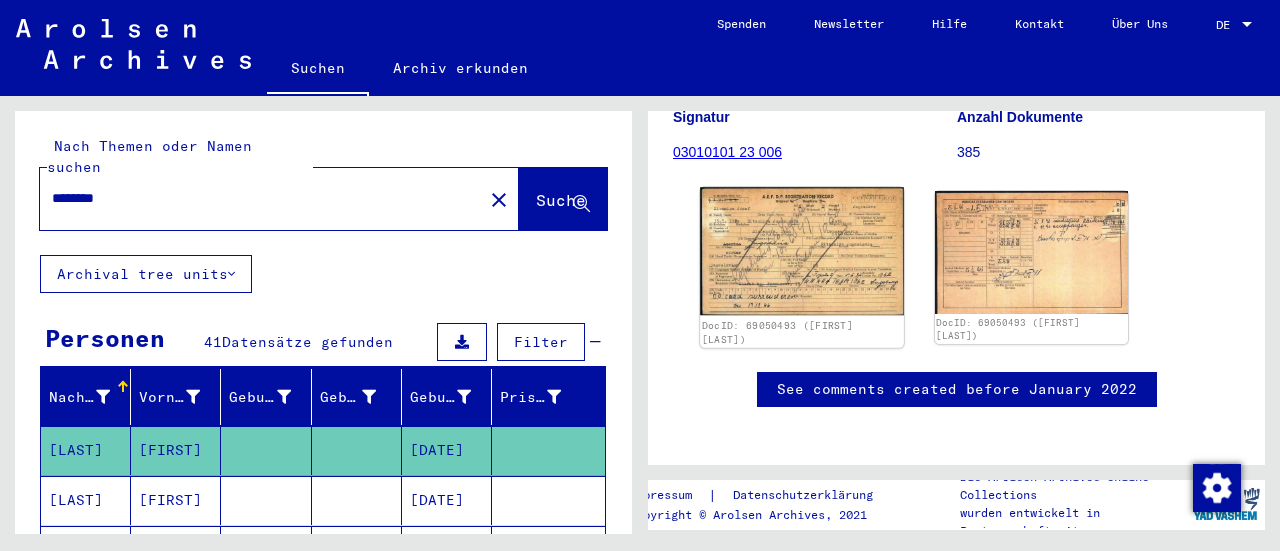 click 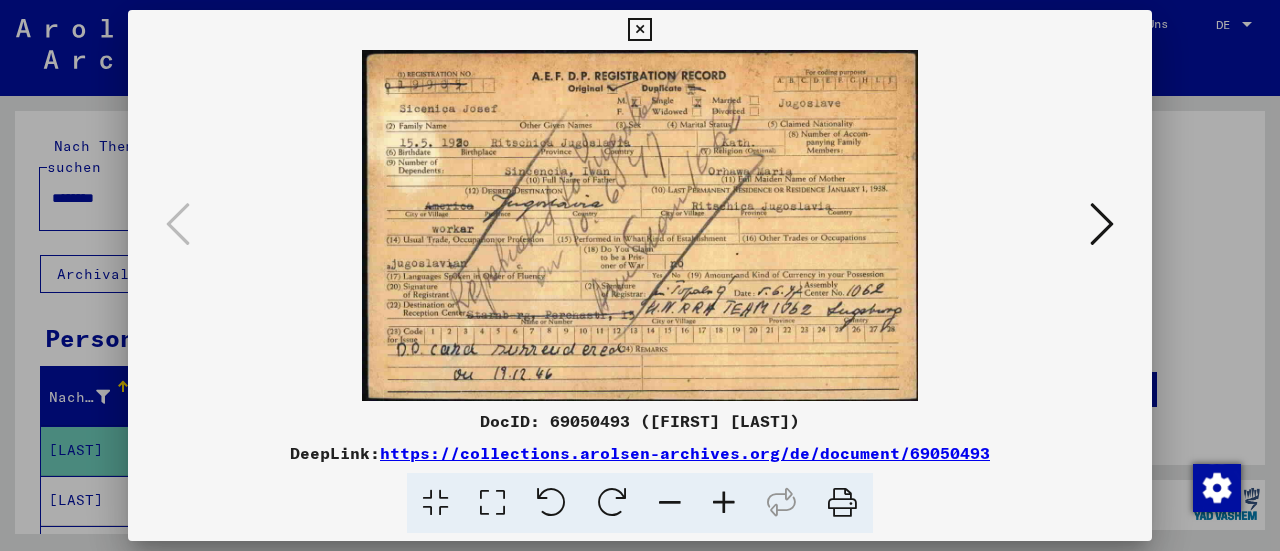 click at bounding box center [724, 503] 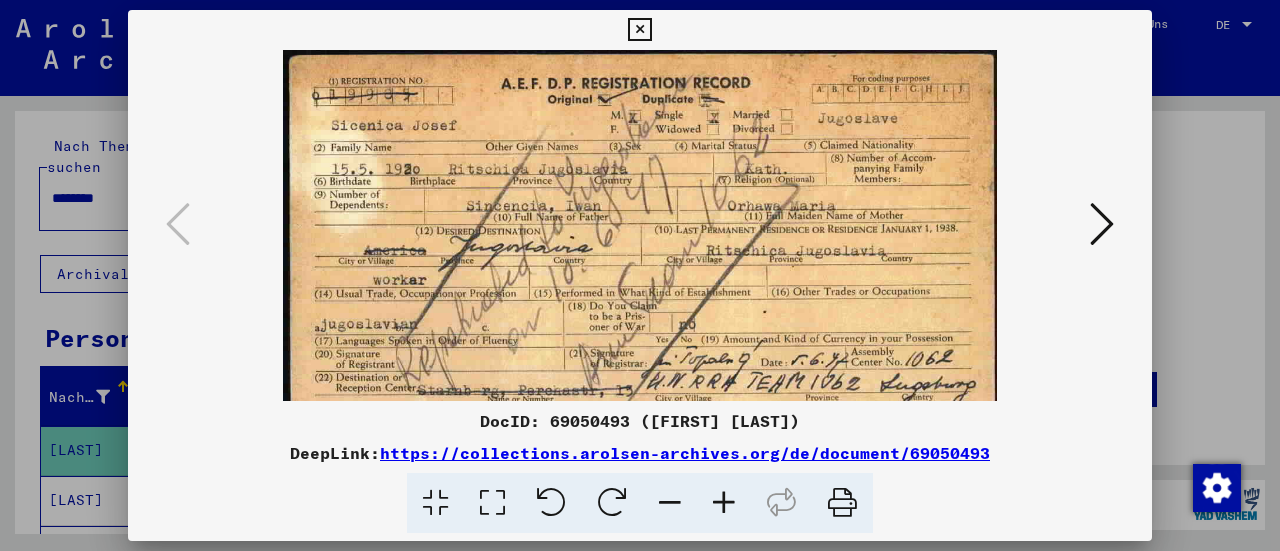 click at bounding box center (724, 503) 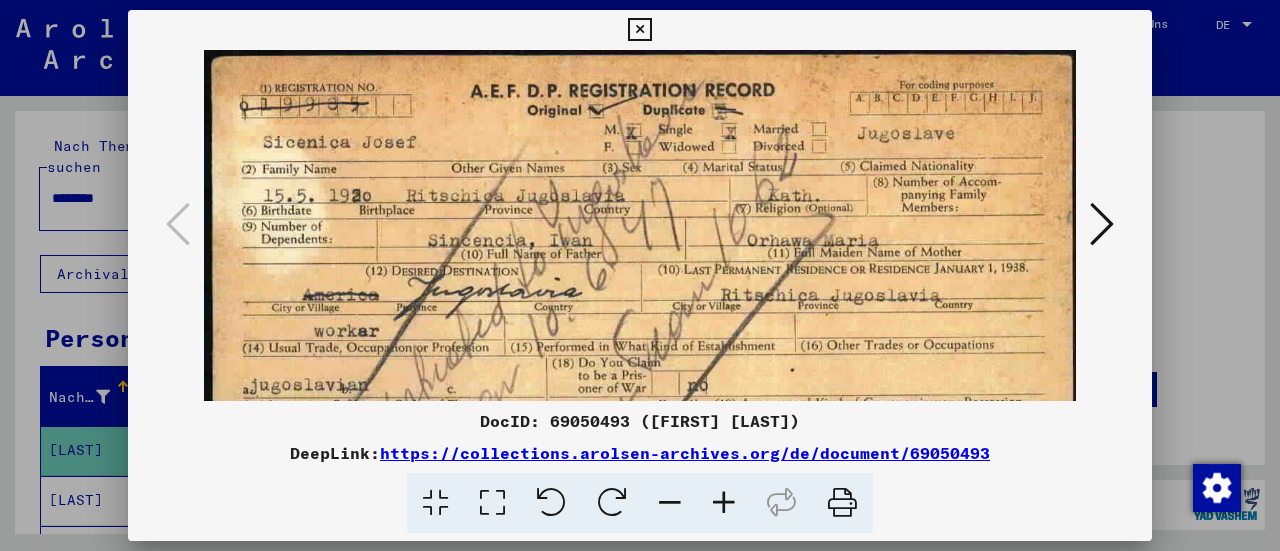 click at bounding box center [724, 503] 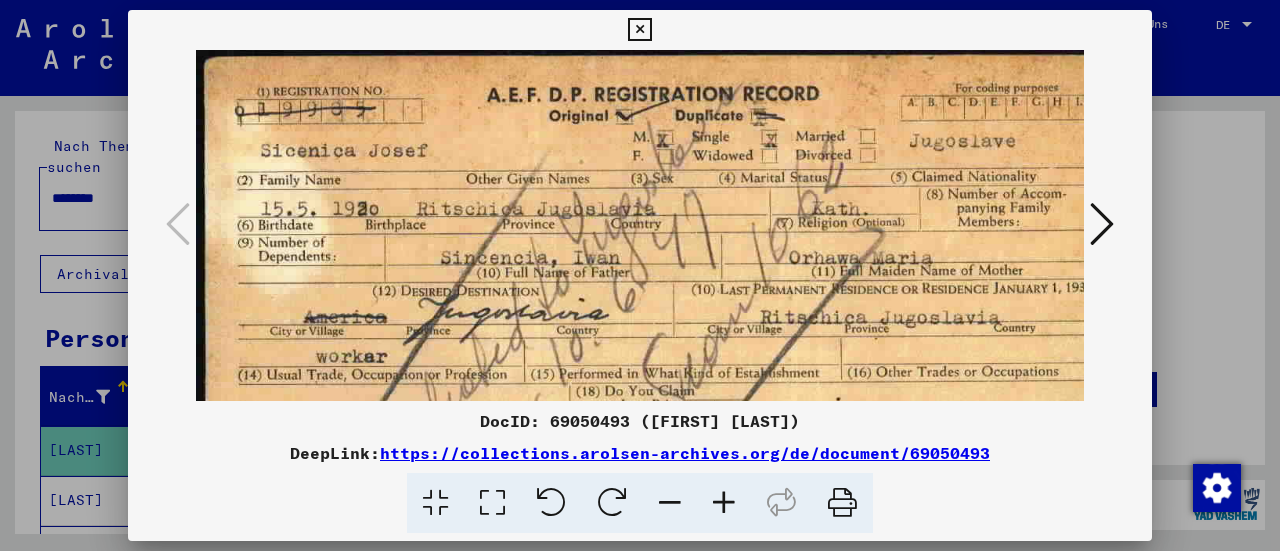 click at bounding box center (724, 503) 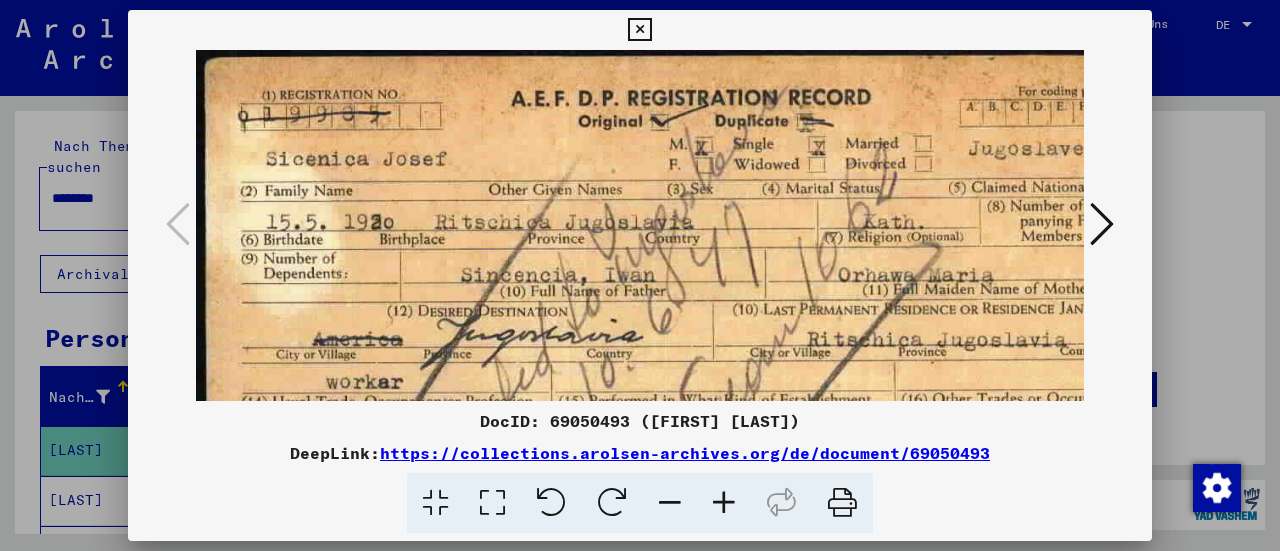 click at bounding box center (724, 503) 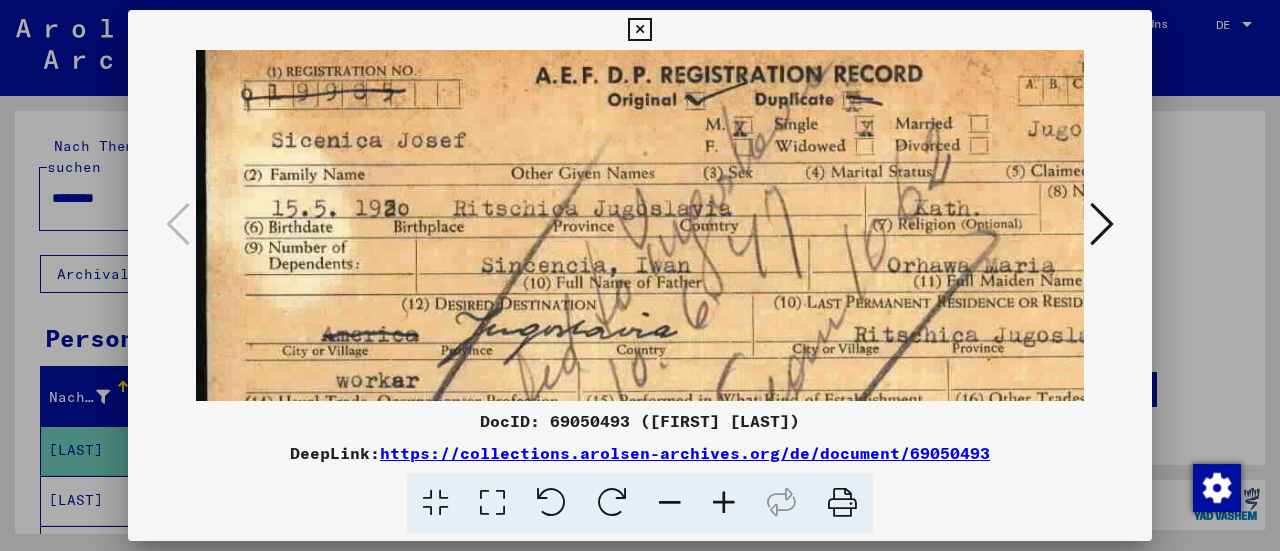 scroll, scrollTop: 30, scrollLeft: 0, axis: vertical 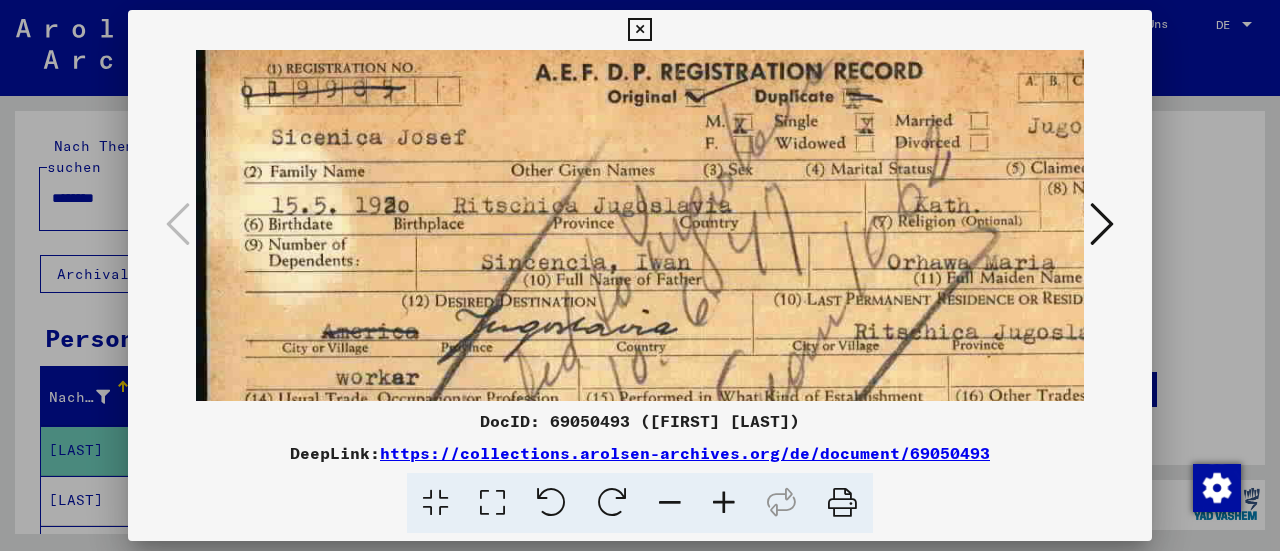 drag, startPoint x: 432, startPoint y: 262, endPoint x: 542, endPoint y: 233, distance: 113.758514 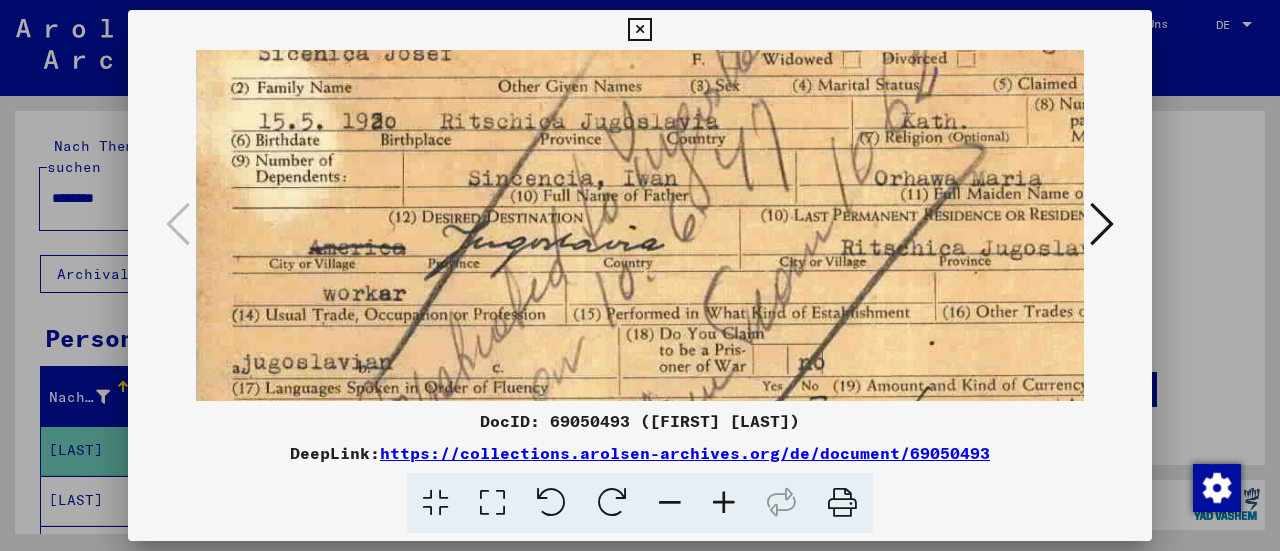 drag, startPoint x: 629, startPoint y: 283, endPoint x: 617, endPoint y: 195, distance: 88.814415 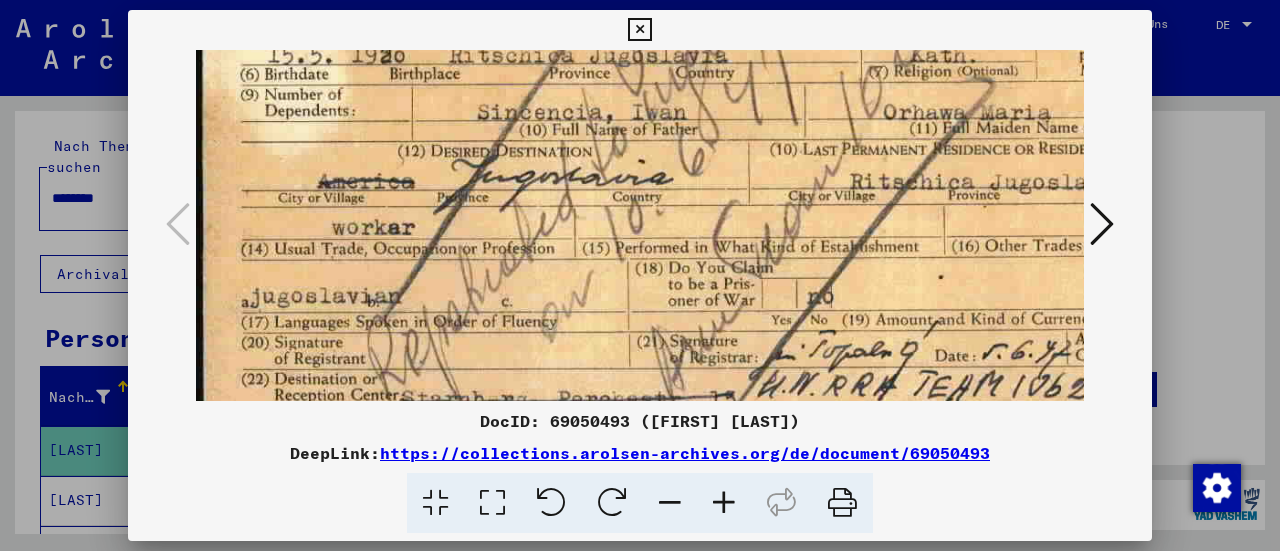 drag, startPoint x: 620, startPoint y: 257, endPoint x: 630, endPoint y: 196, distance: 61.81424 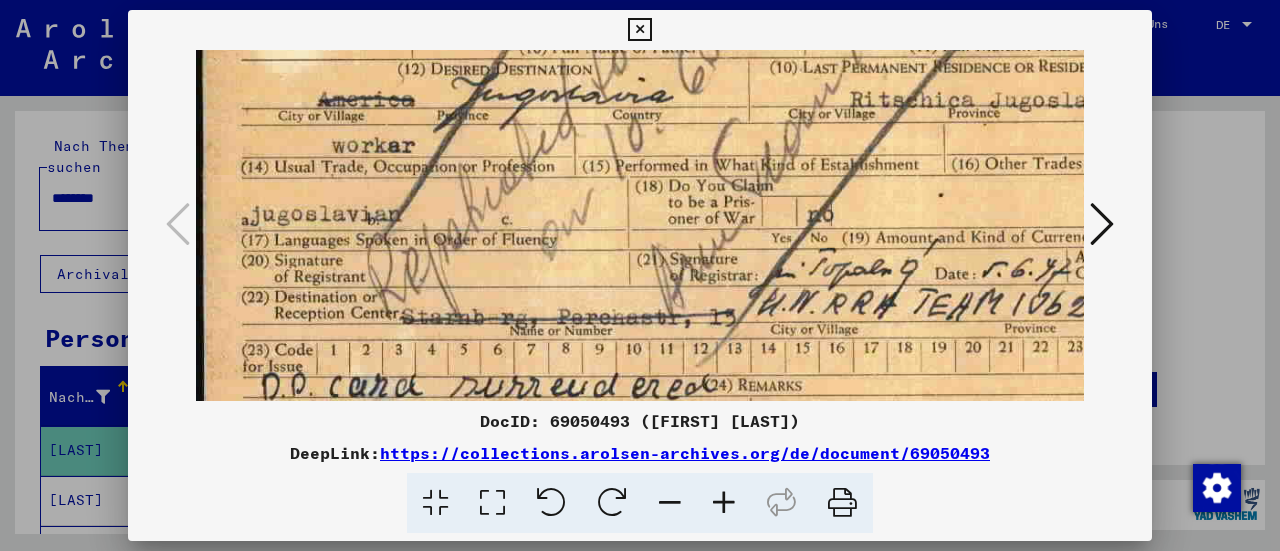 drag, startPoint x: 630, startPoint y: 240, endPoint x: 631, endPoint y: 159, distance: 81.00617 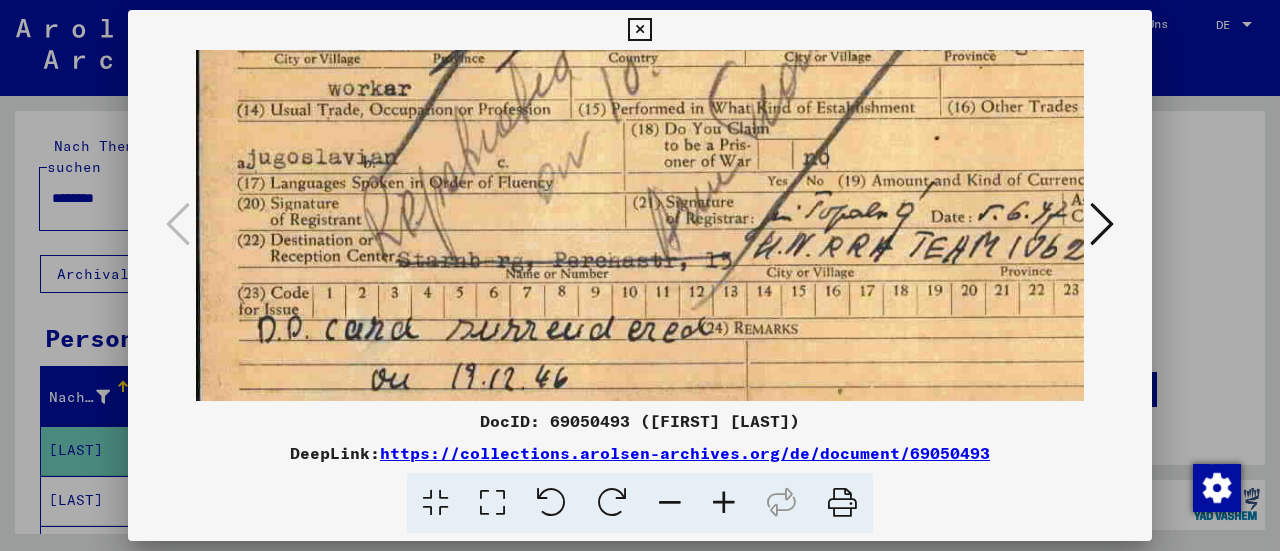 drag, startPoint x: 637, startPoint y: 222, endPoint x: 633, endPoint y: 167, distance: 55.145264 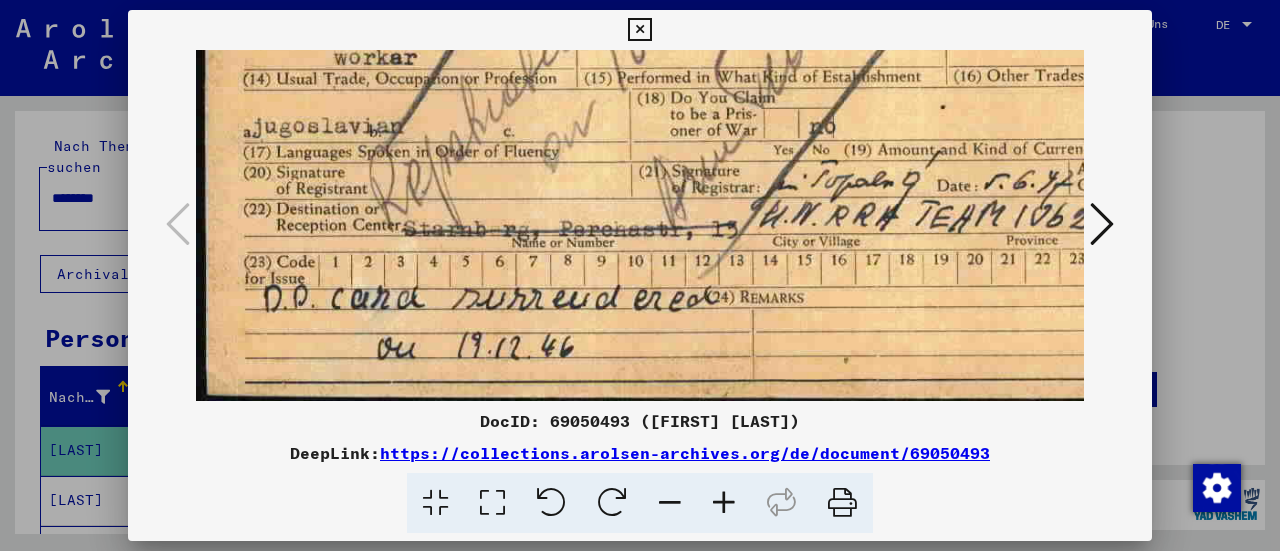 drag, startPoint x: 631, startPoint y: 228, endPoint x: 638, endPoint y: 147, distance: 81.3019 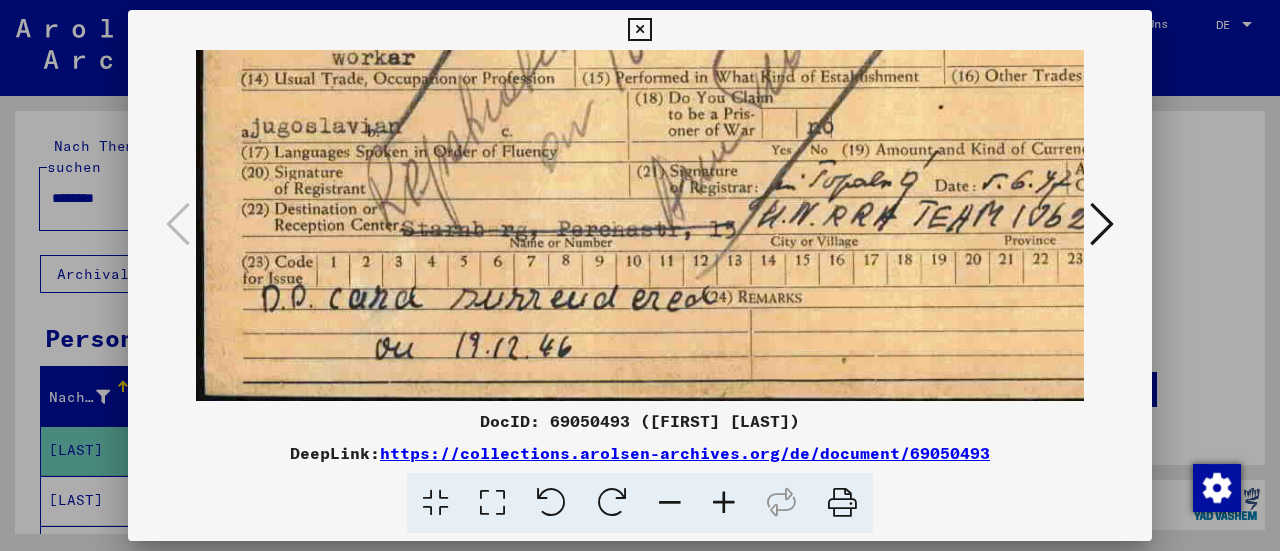 drag, startPoint x: 636, startPoint y: 222, endPoint x: 634, endPoint y: 181, distance: 41.04875 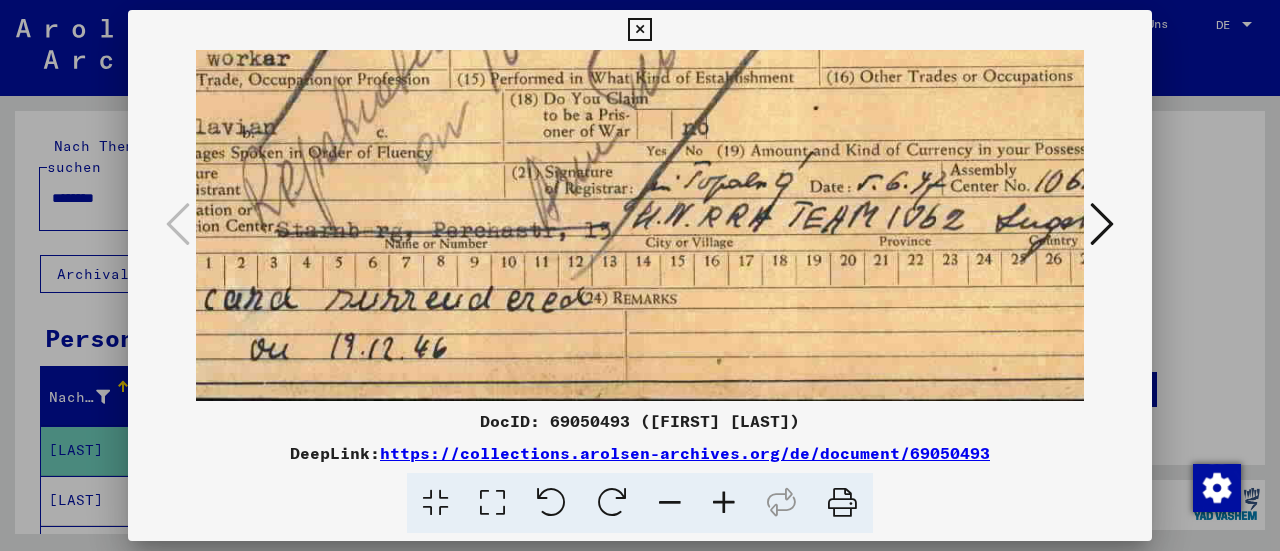drag, startPoint x: 631, startPoint y: 273, endPoint x: 489, endPoint y: 269, distance: 142.05632 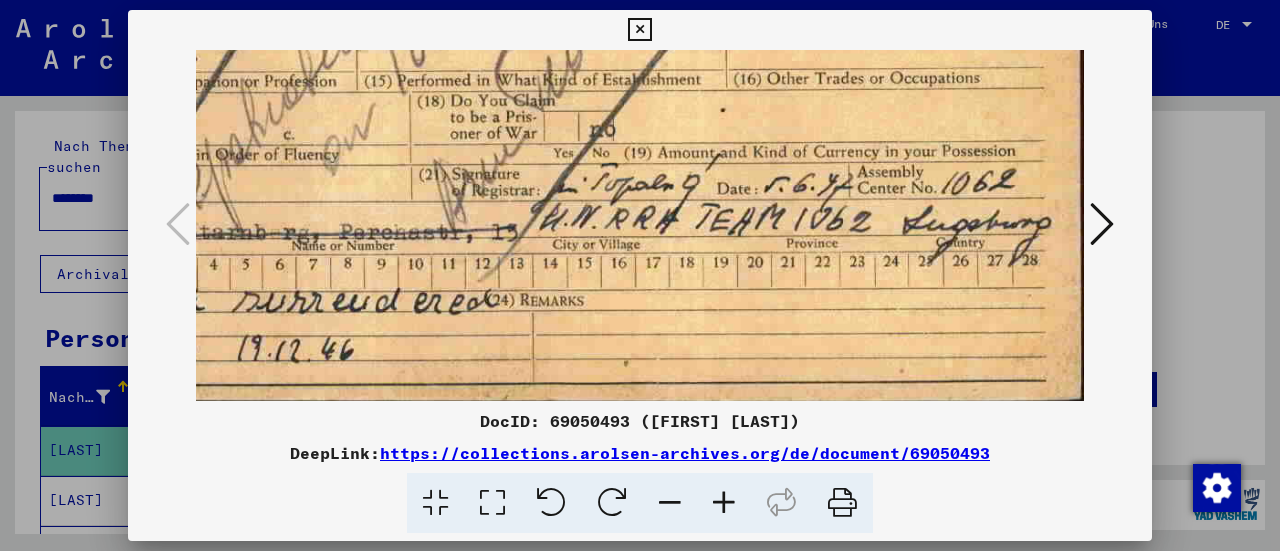 drag, startPoint x: 586, startPoint y: 299, endPoint x: 430, endPoint y: 299, distance: 156 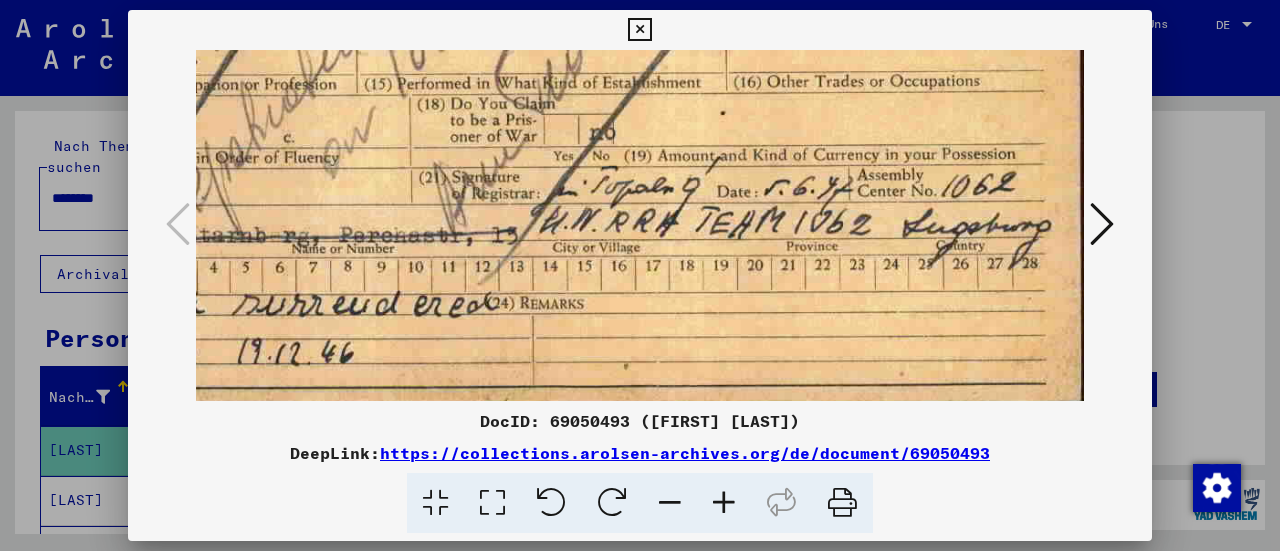 drag, startPoint x: 560, startPoint y: 297, endPoint x: 430, endPoint y: 299, distance: 130.01538 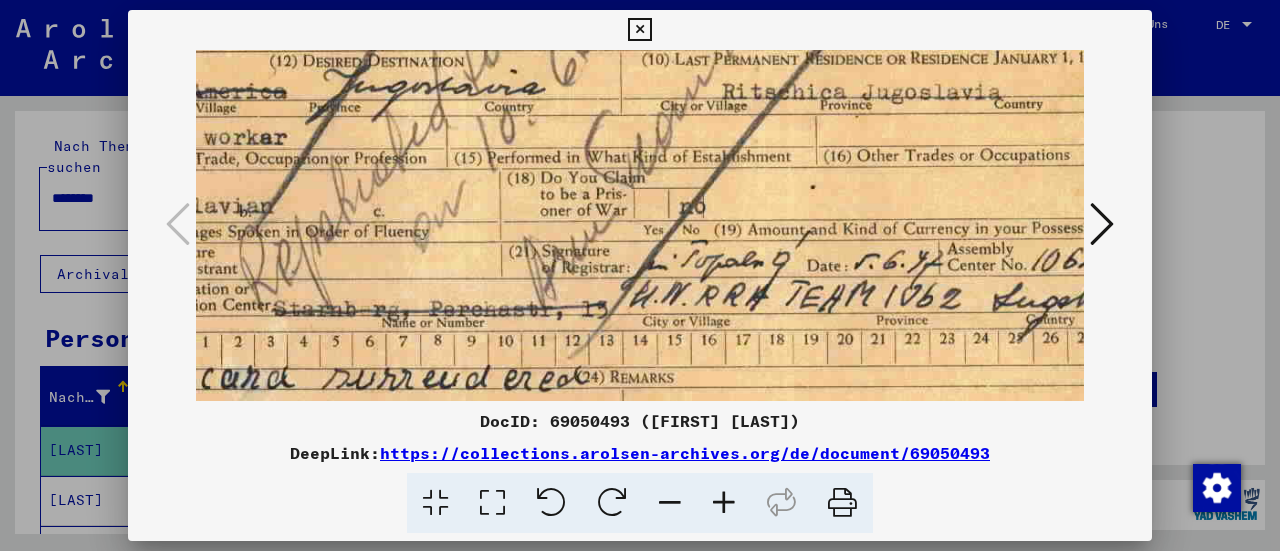 drag, startPoint x: 561, startPoint y: 266, endPoint x: 653, endPoint y: 340, distance: 118.06778 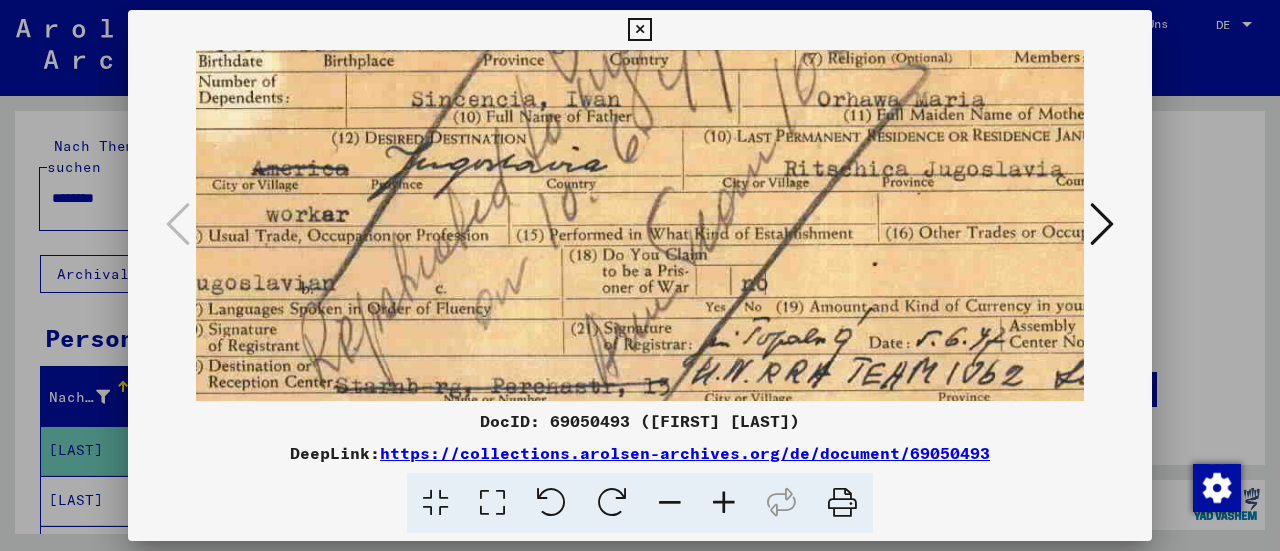 drag, startPoint x: 516, startPoint y: 262, endPoint x: 579, endPoint y: 340, distance: 100.26465 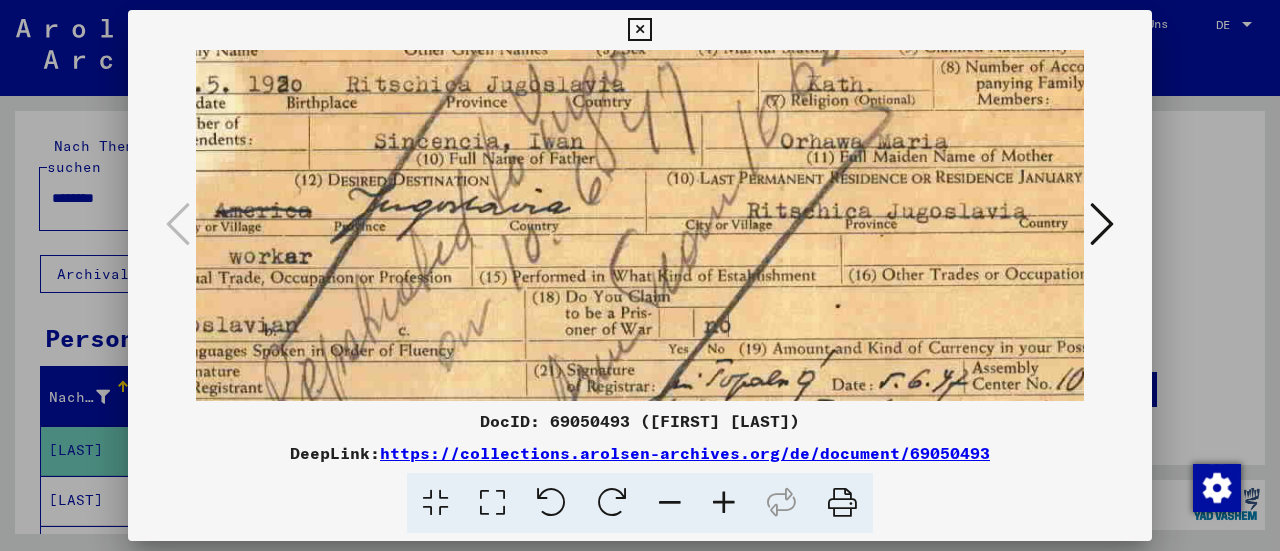 scroll, scrollTop: 124, scrollLeft: 133, axis: both 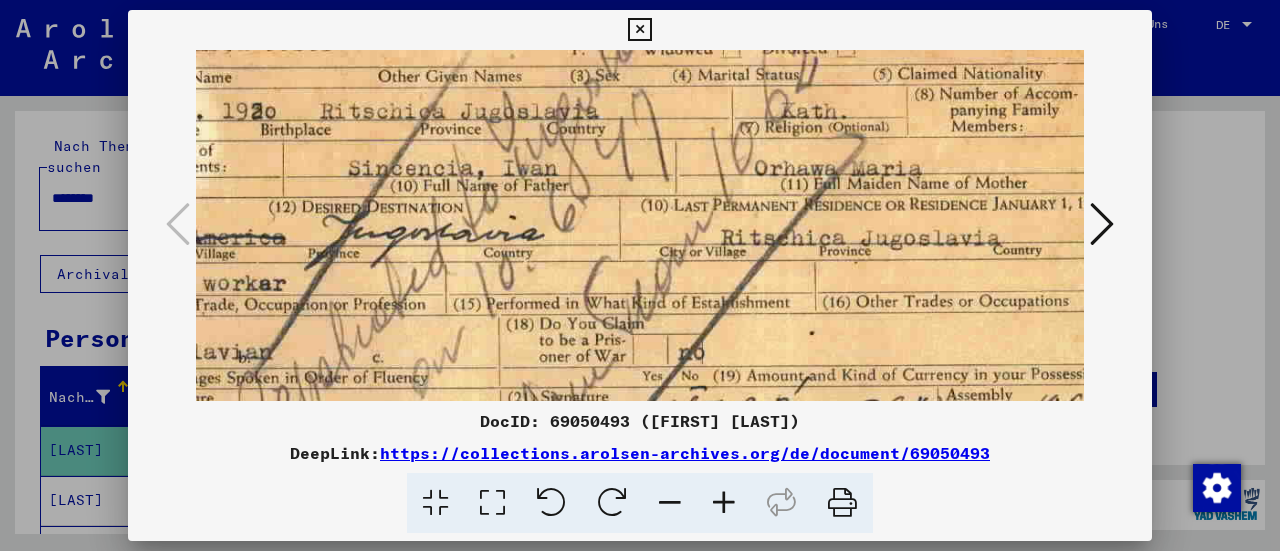 drag, startPoint x: 623, startPoint y: 277, endPoint x: 561, endPoint y: 349, distance: 95.015785 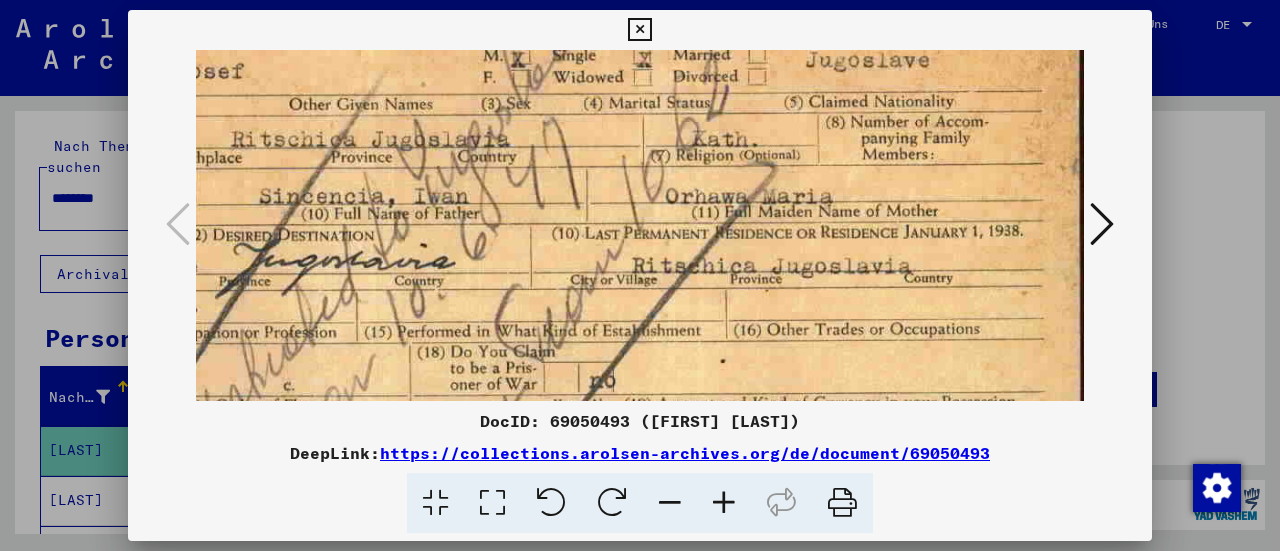 drag, startPoint x: 630, startPoint y: 313, endPoint x: 498, endPoint y: 343, distance: 135.36617 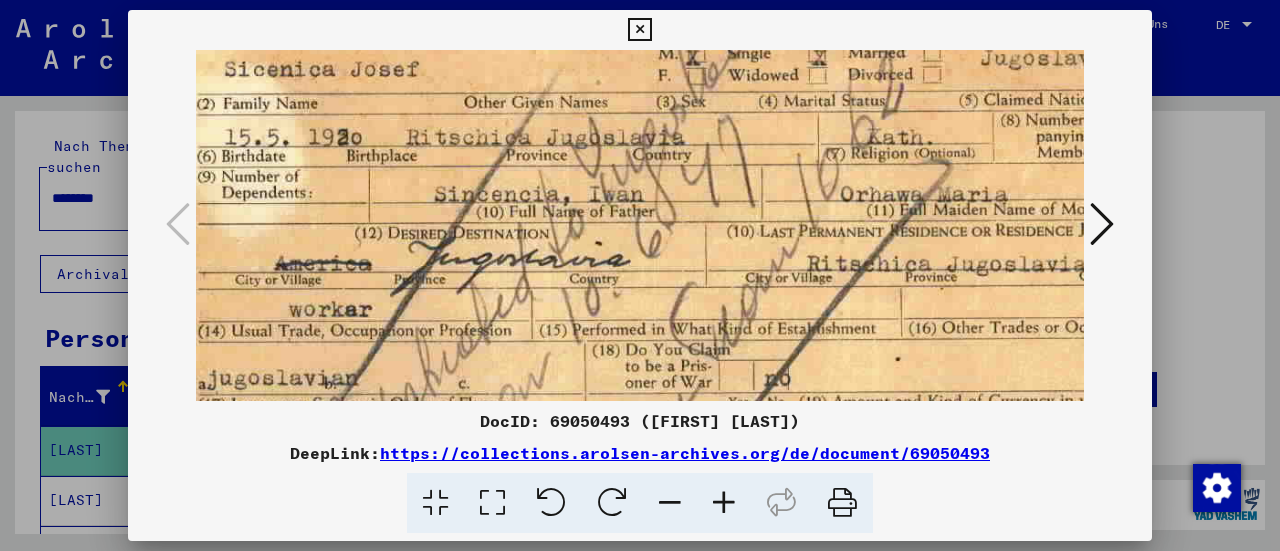 drag, startPoint x: 456, startPoint y: 288, endPoint x: 658, endPoint y: 283, distance: 202.06187 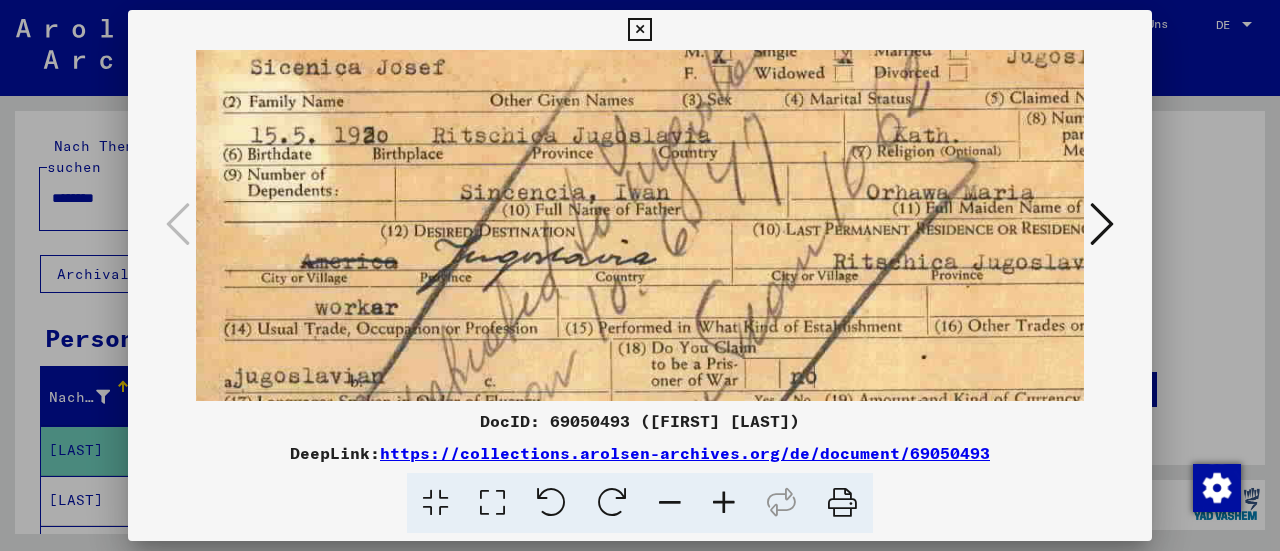 scroll, scrollTop: 74, scrollLeft: 0, axis: vertical 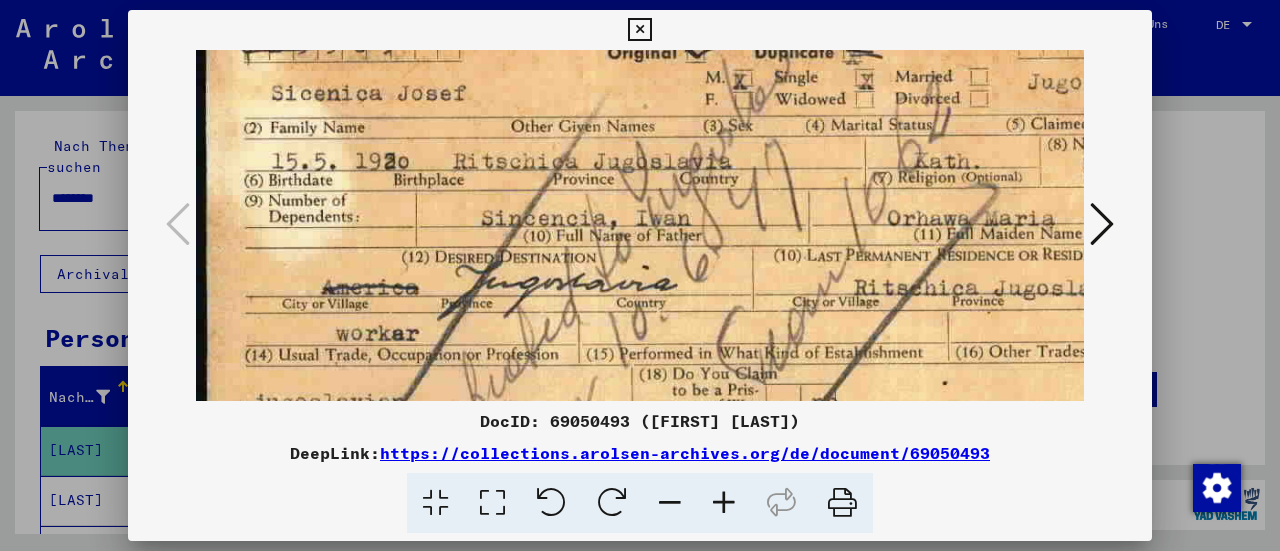 drag, startPoint x: 581, startPoint y: 268, endPoint x: 622, endPoint y: 296, distance: 49.648766 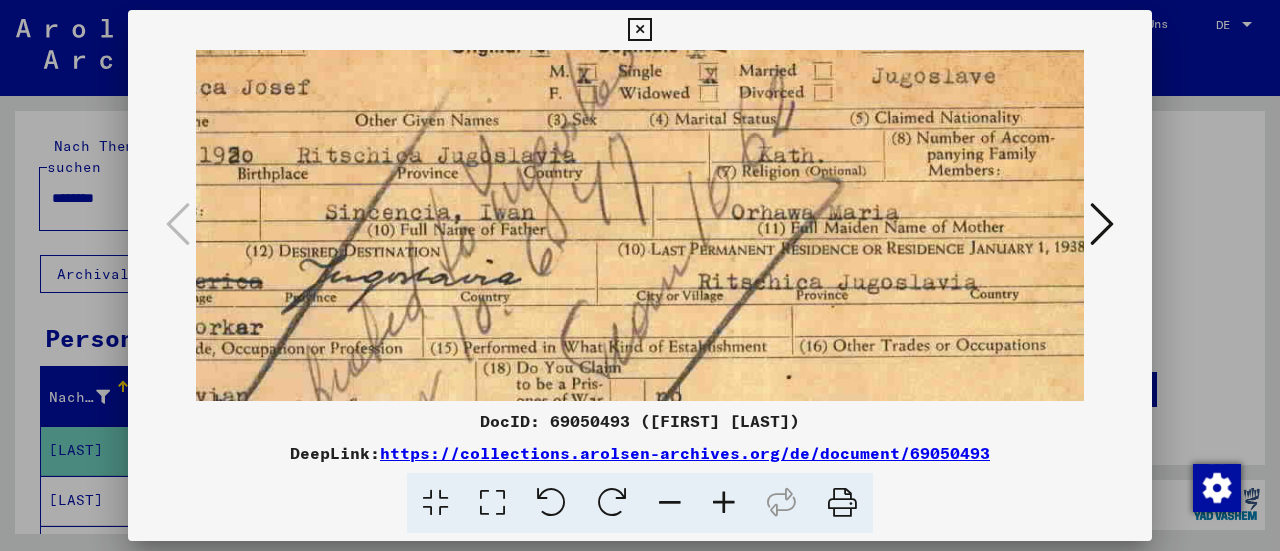 scroll, scrollTop: 75, scrollLeft: 200, axis: both 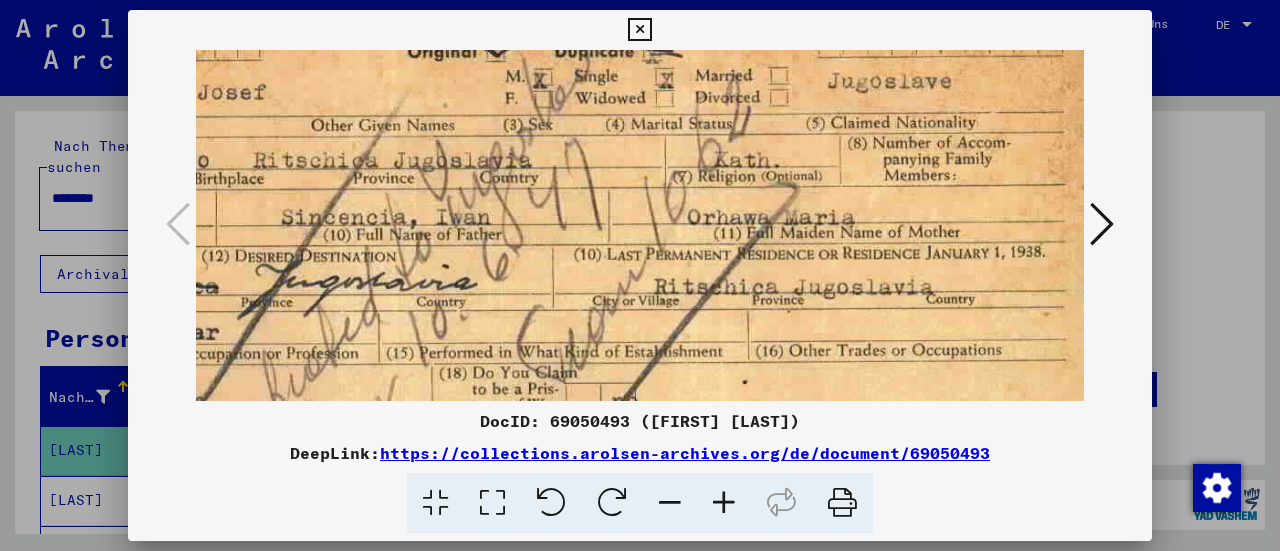 drag, startPoint x: 749, startPoint y: 265, endPoint x: 550, endPoint y: 265, distance: 199 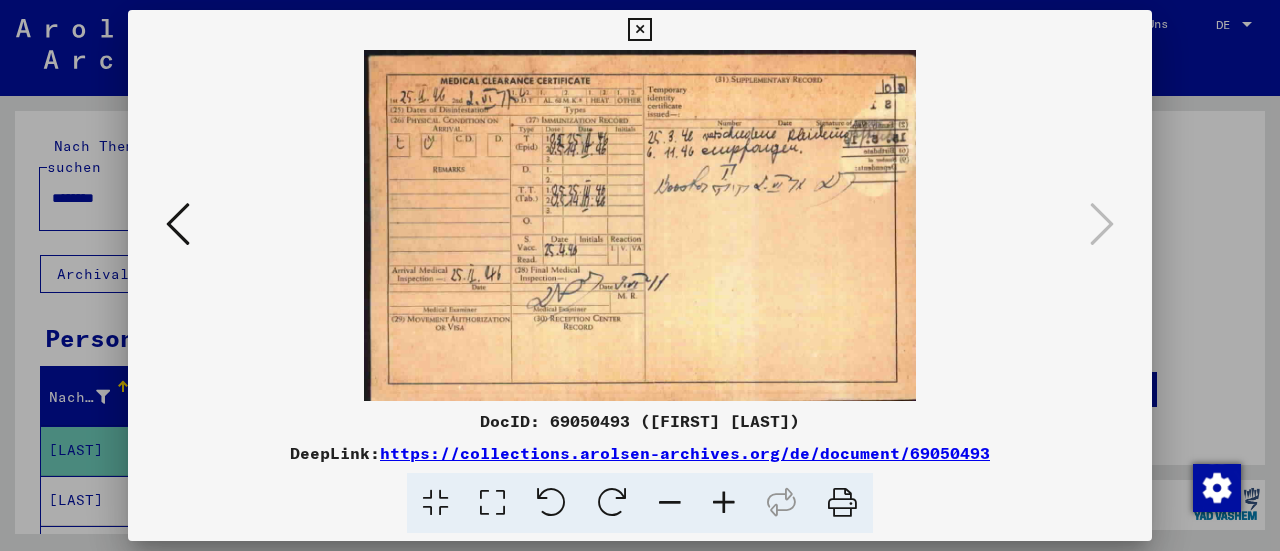 click at bounding box center (724, 503) 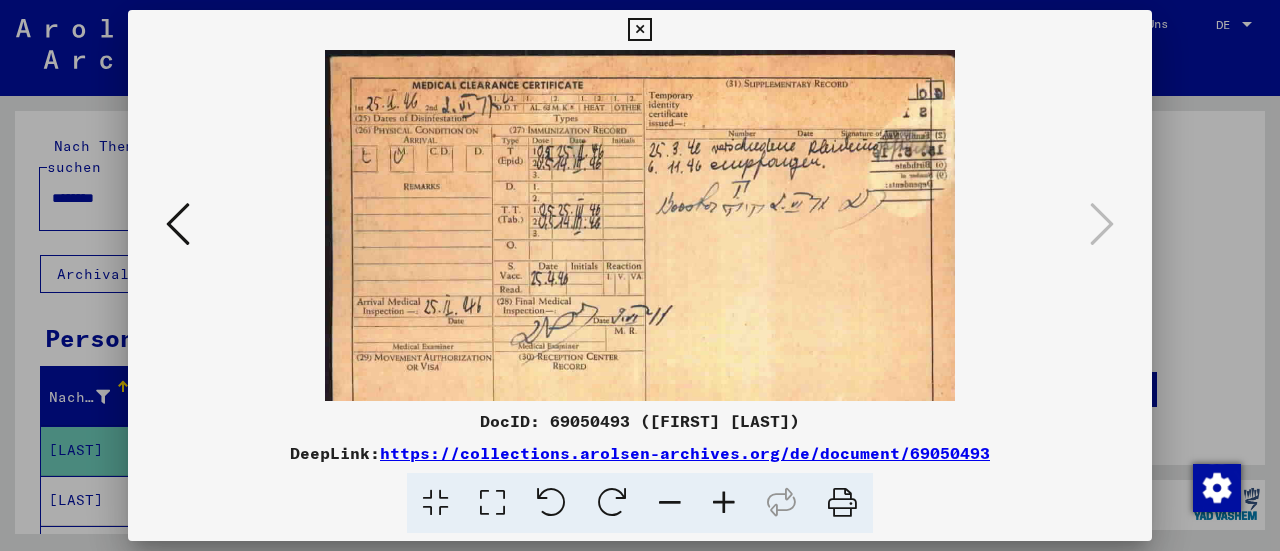 click at bounding box center (724, 503) 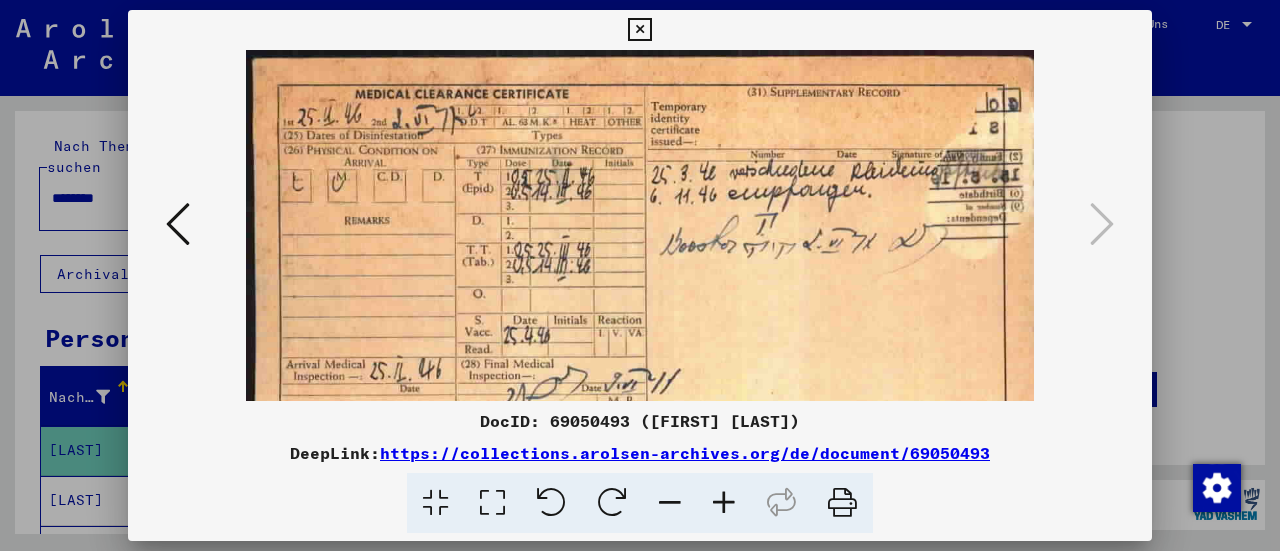 click at bounding box center (724, 503) 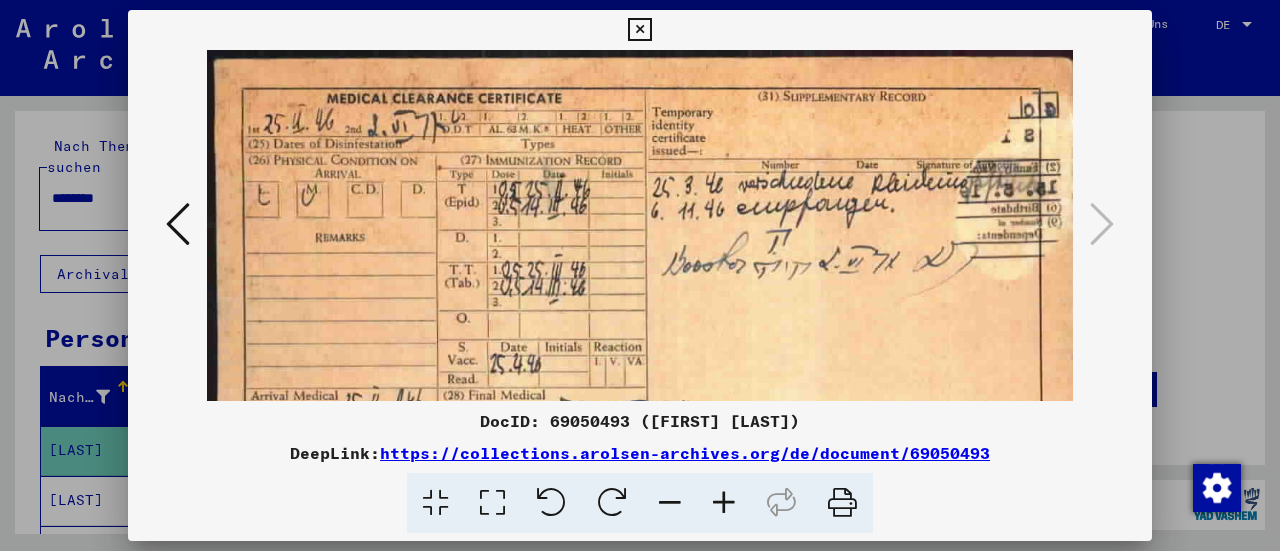 click at bounding box center (724, 503) 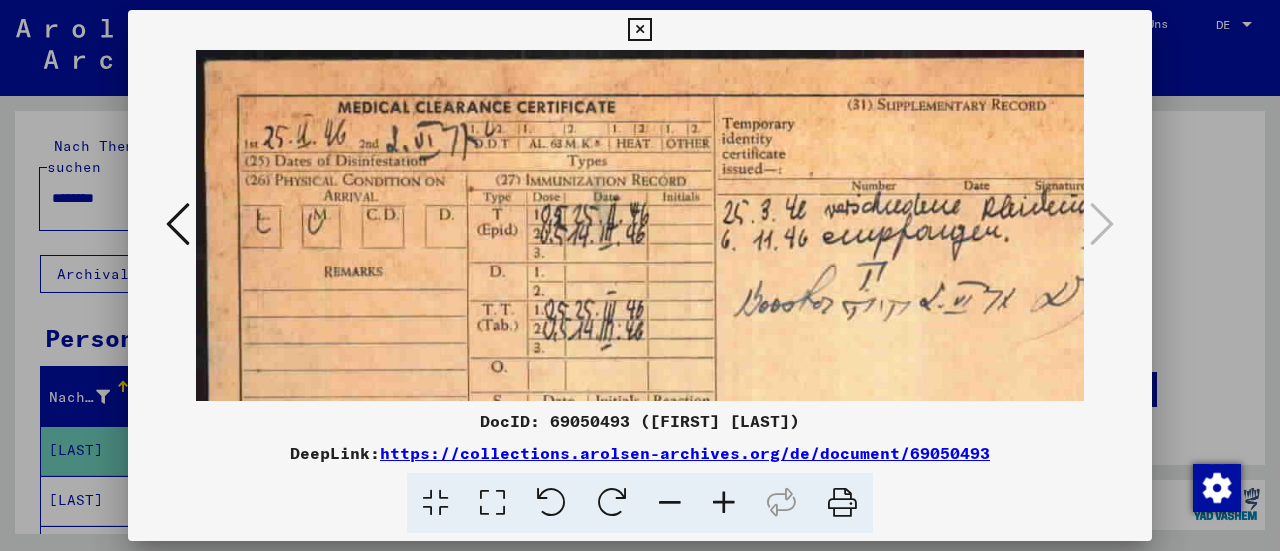 click at bounding box center [724, 503] 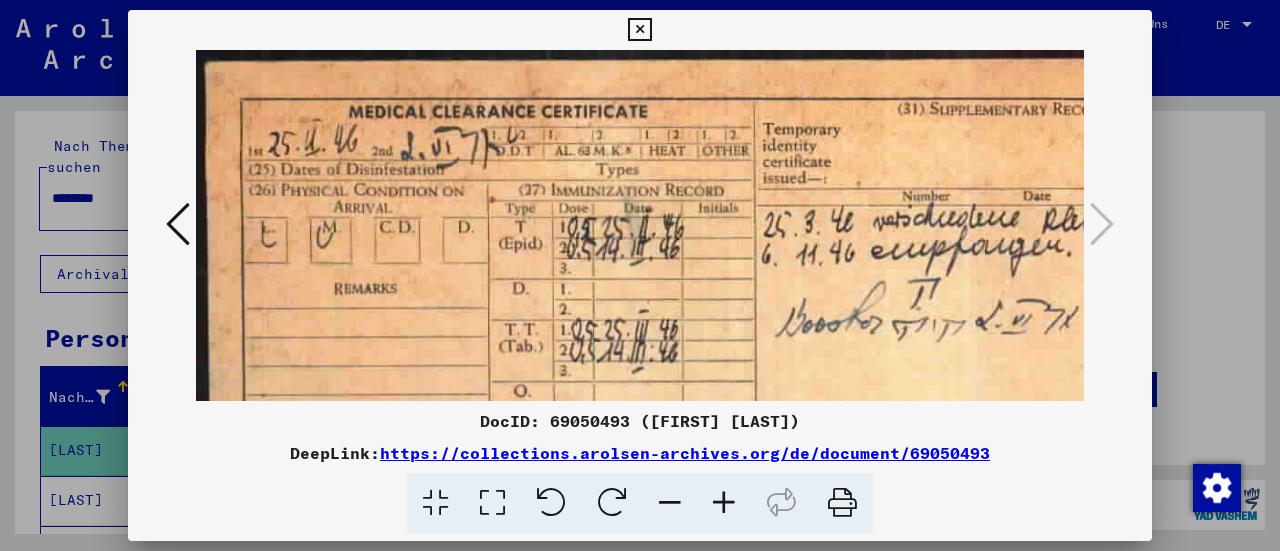 click at bounding box center (724, 503) 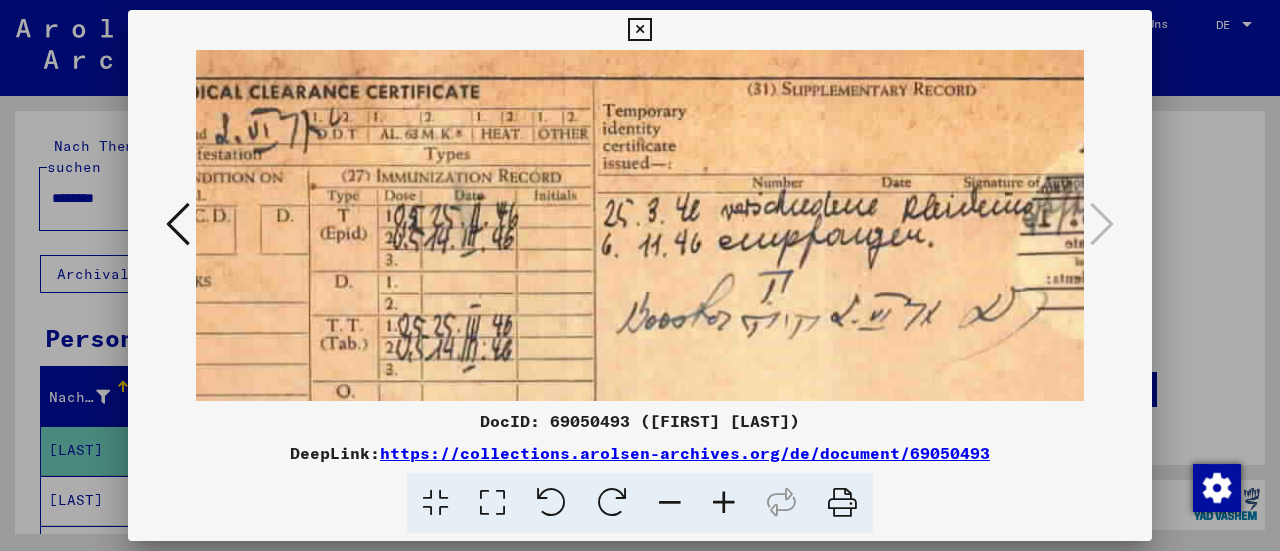 drag, startPoint x: 643, startPoint y: 289, endPoint x: 438, endPoint y: 266, distance: 206.28621 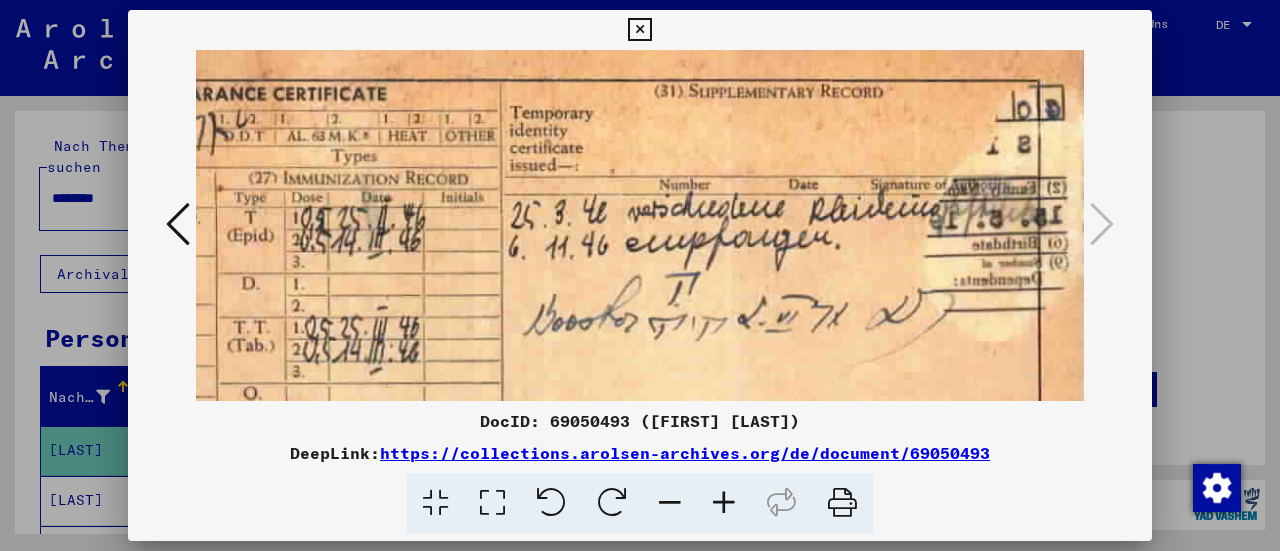 drag, startPoint x: 549, startPoint y: 271, endPoint x: 358, endPoint y: 274, distance: 191.02356 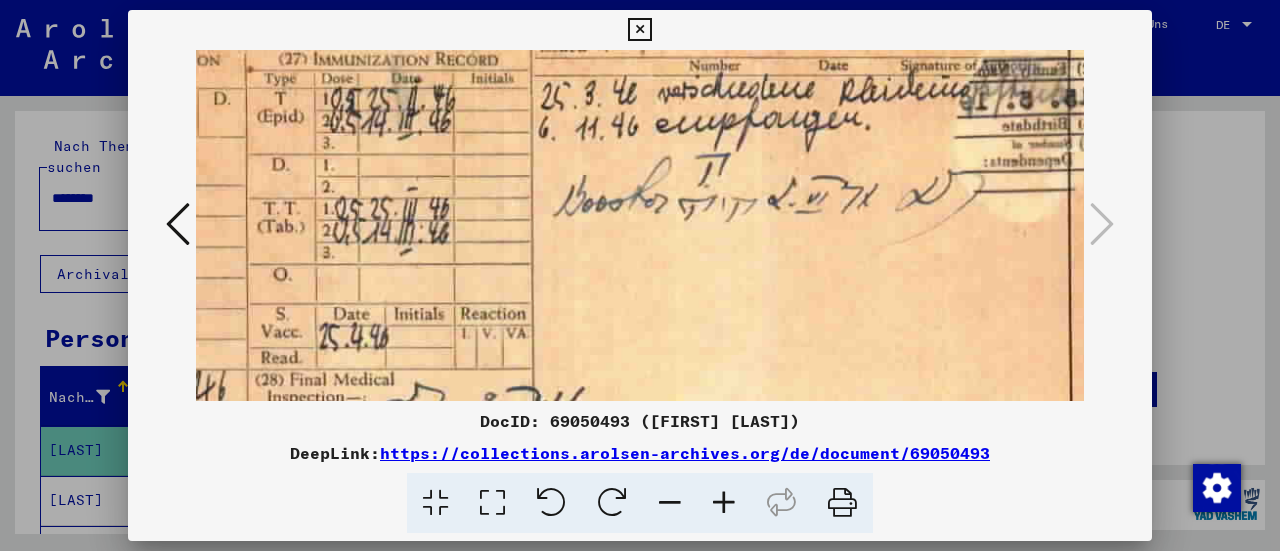 drag, startPoint x: 578, startPoint y: 342, endPoint x: 610, endPoint y: 222, distance: 124.1934 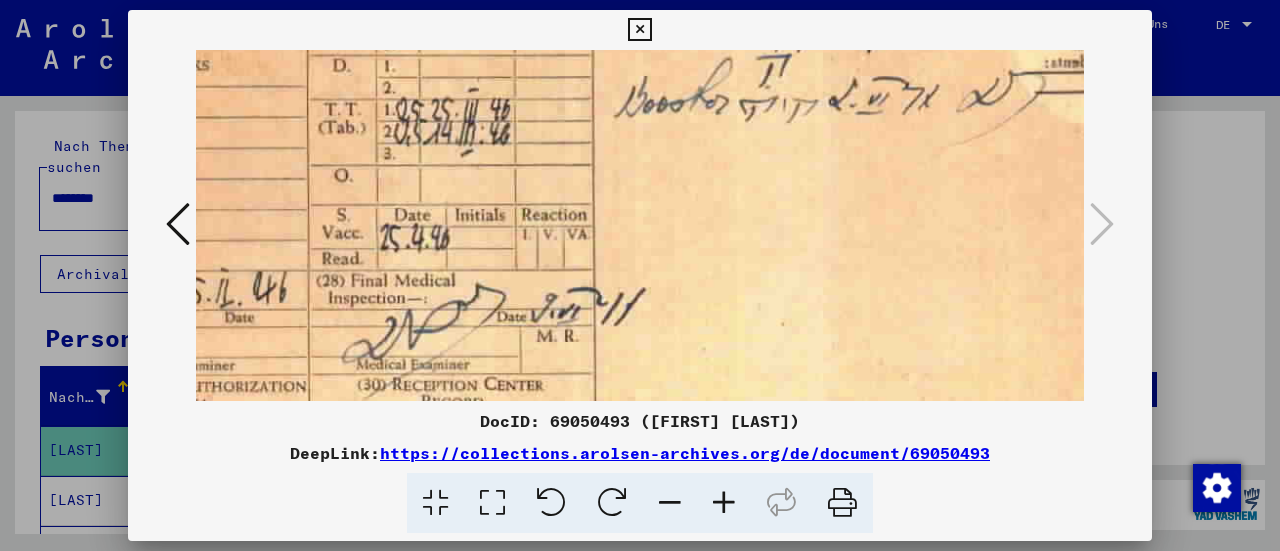 drag, startPoint x: 598, startPoint y: 292, endPoint x: 687, endPoint y: 165, distance: 155.08063 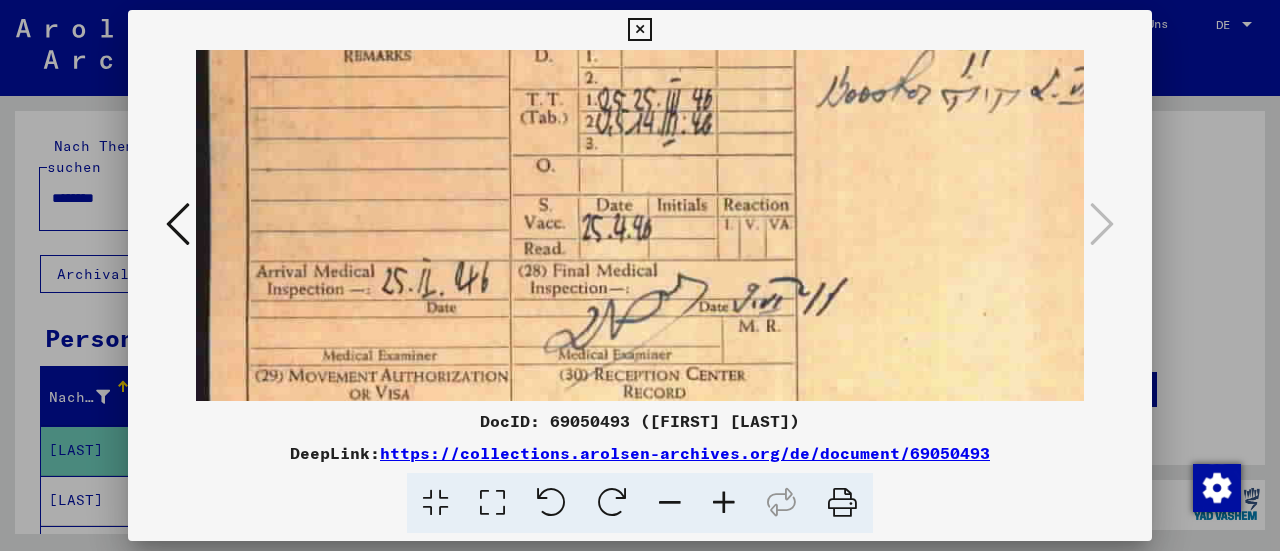 drag, startPoint x: 633, startPoint y: 241, endPoint x: 826, endPoint y: 263, distance: 194.24983 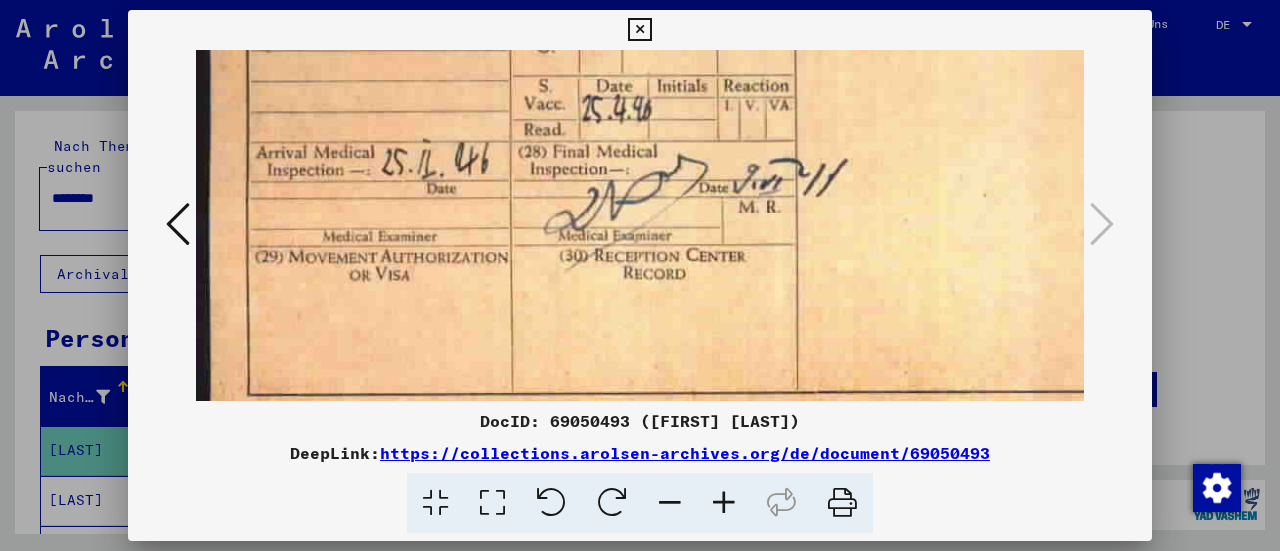 drag, startPoint x: 674, startPoint y: 294, endPoint x: 775, endPoint y: 149, distance: 176.7088 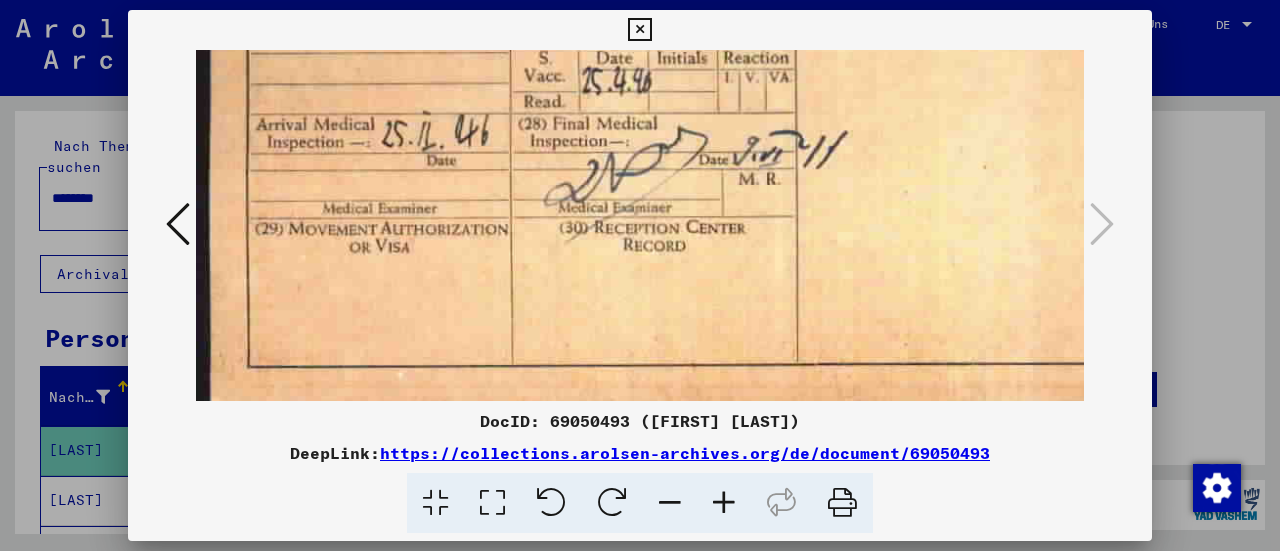 click at bounding box center (639, 30) 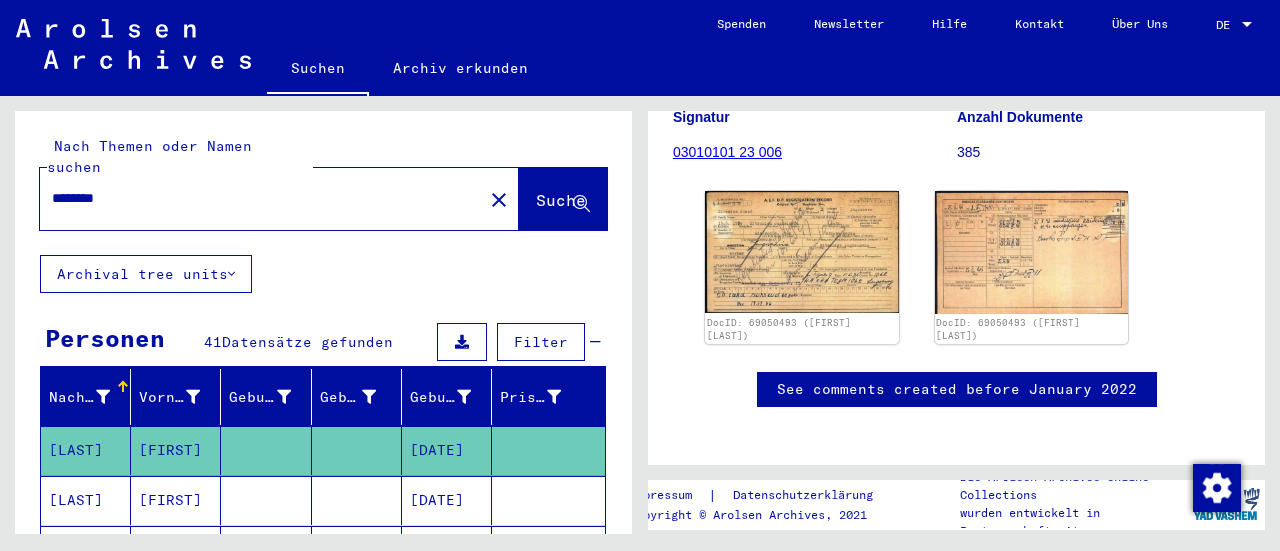 click on "[FIRST]" at bounding box center [176, 550] 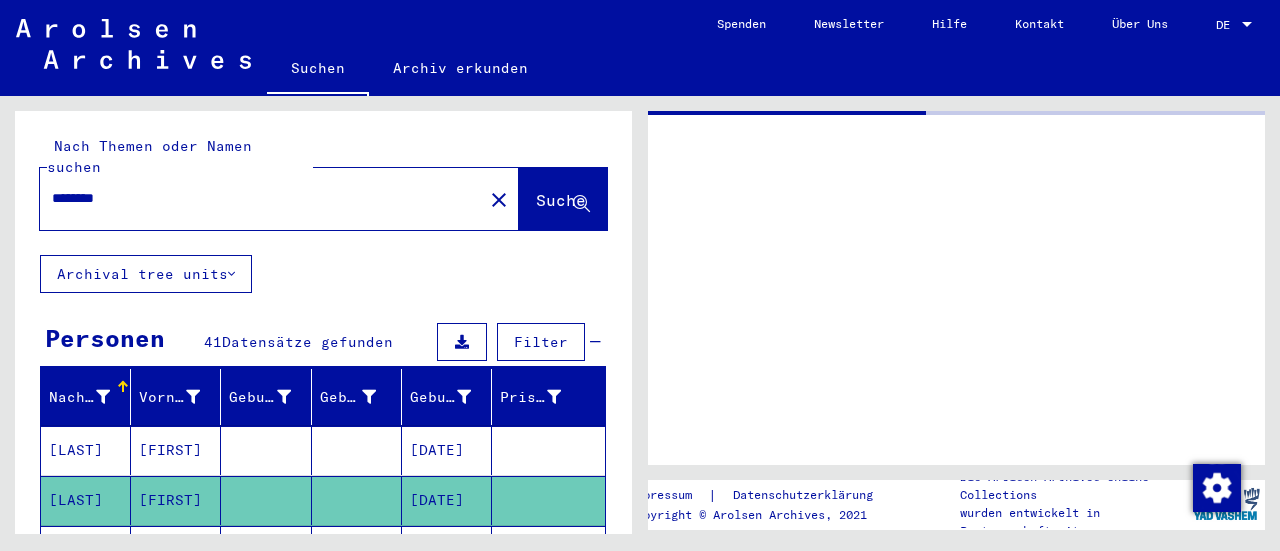 scroll, scrollTop: 0, scrollLeft: 0, axis: both 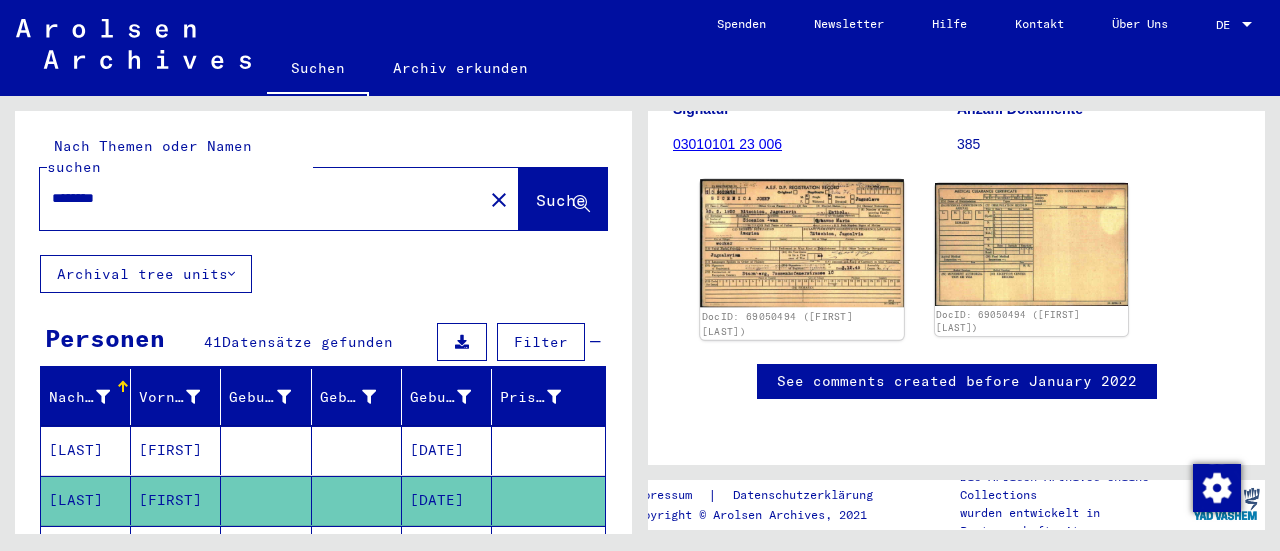 click 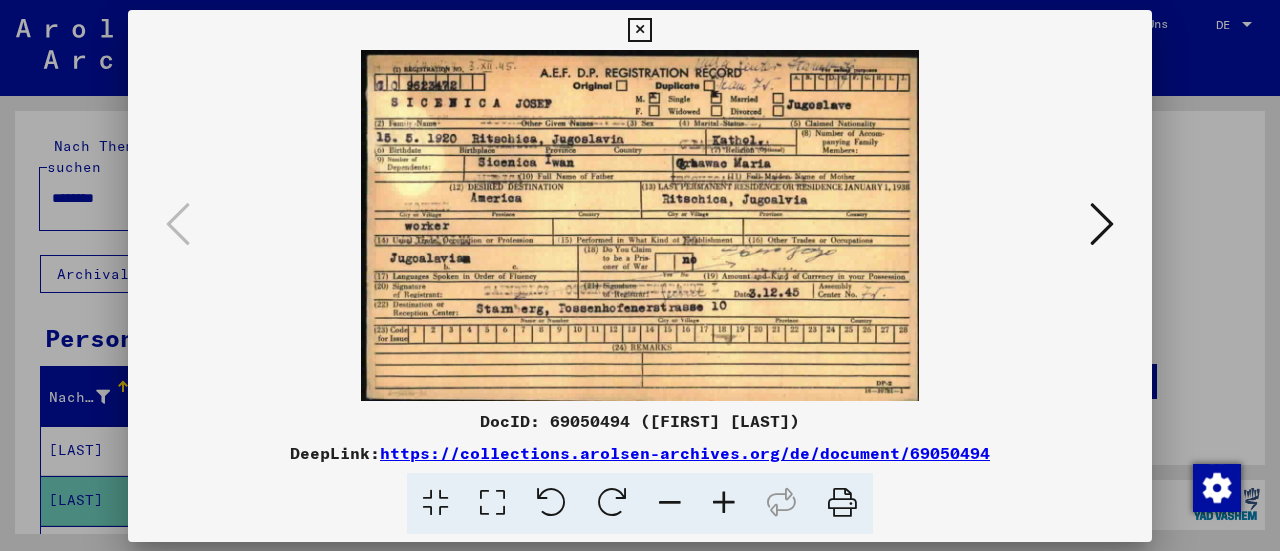 click at bounding box center (640, 225) 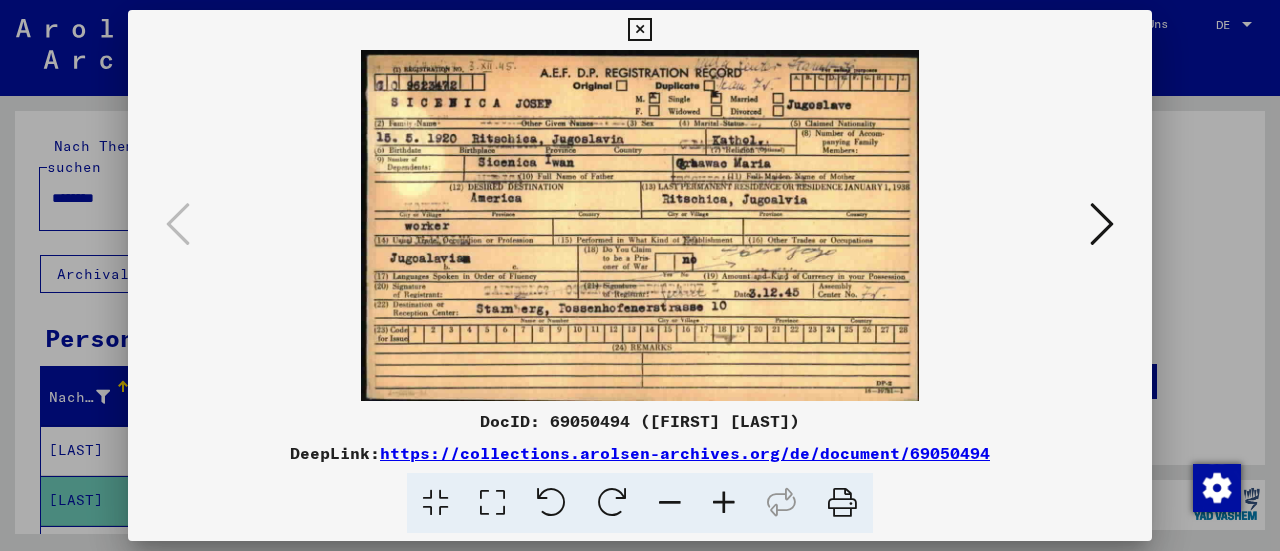 click at bounding box center (724, 503) 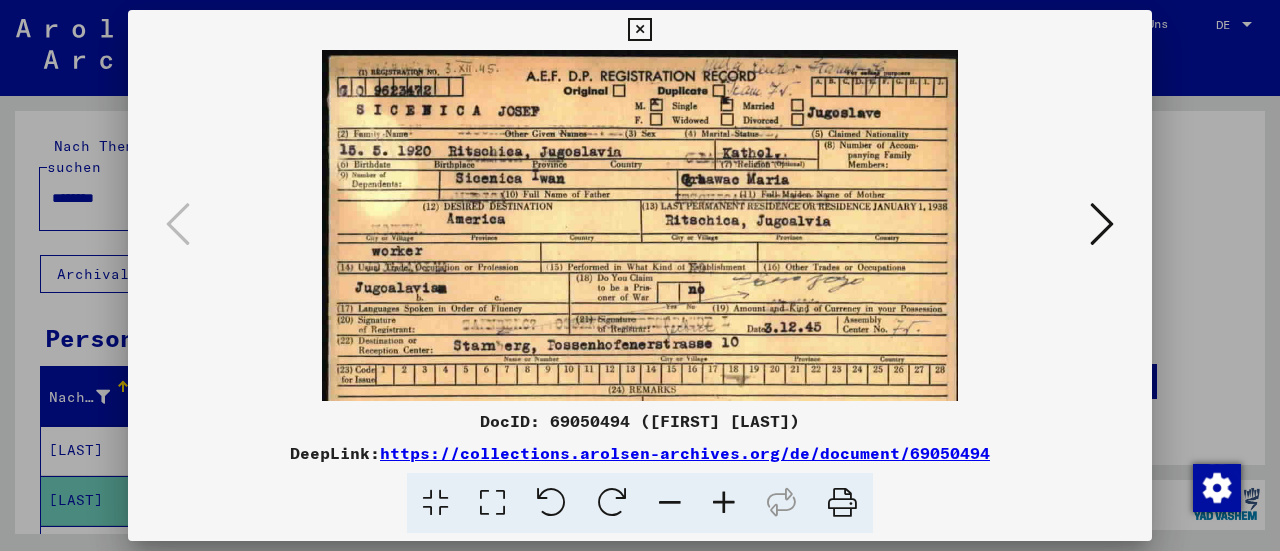 click at bounding box center [724, 503] 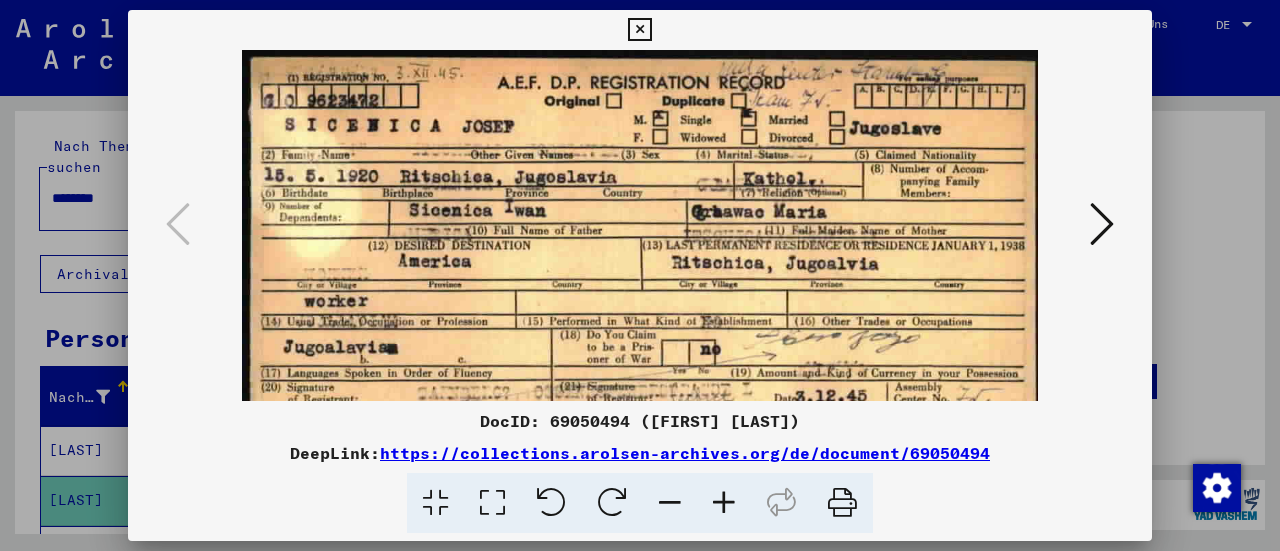 click at bounding box center [724, 503] 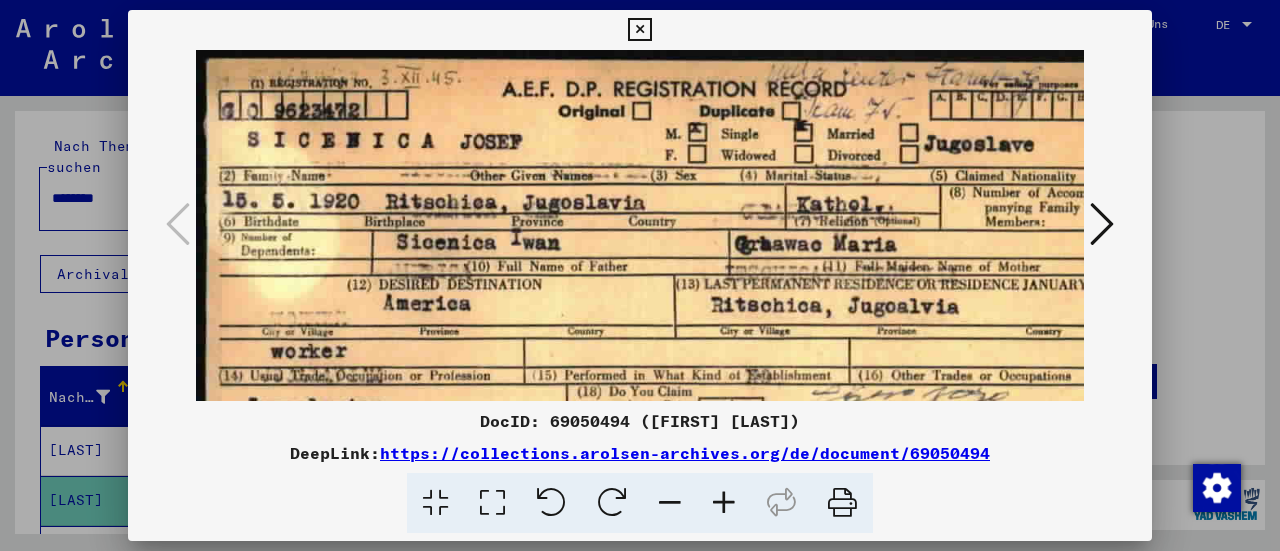 click at bounding box center [724, 503] 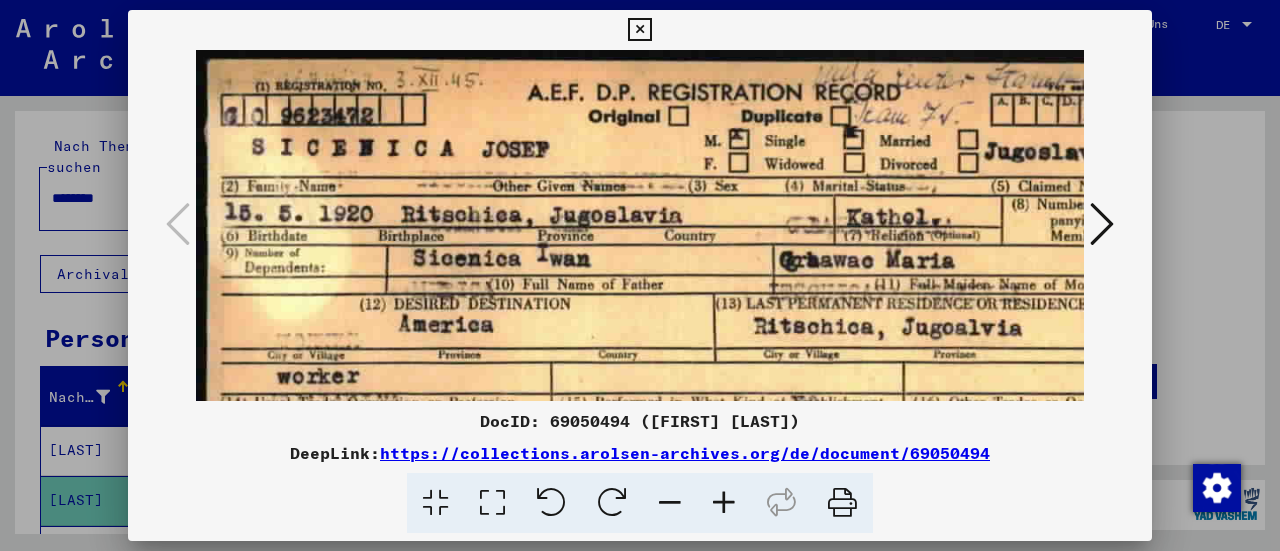 click at bounding box center [724, 503] 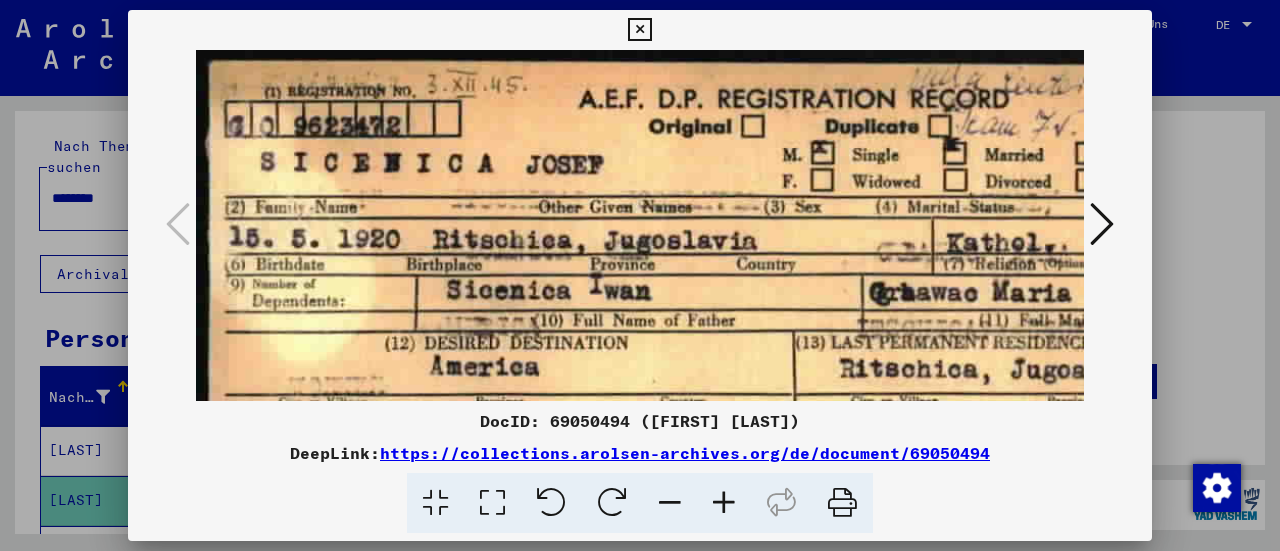 click at bounding box center (724, 503) 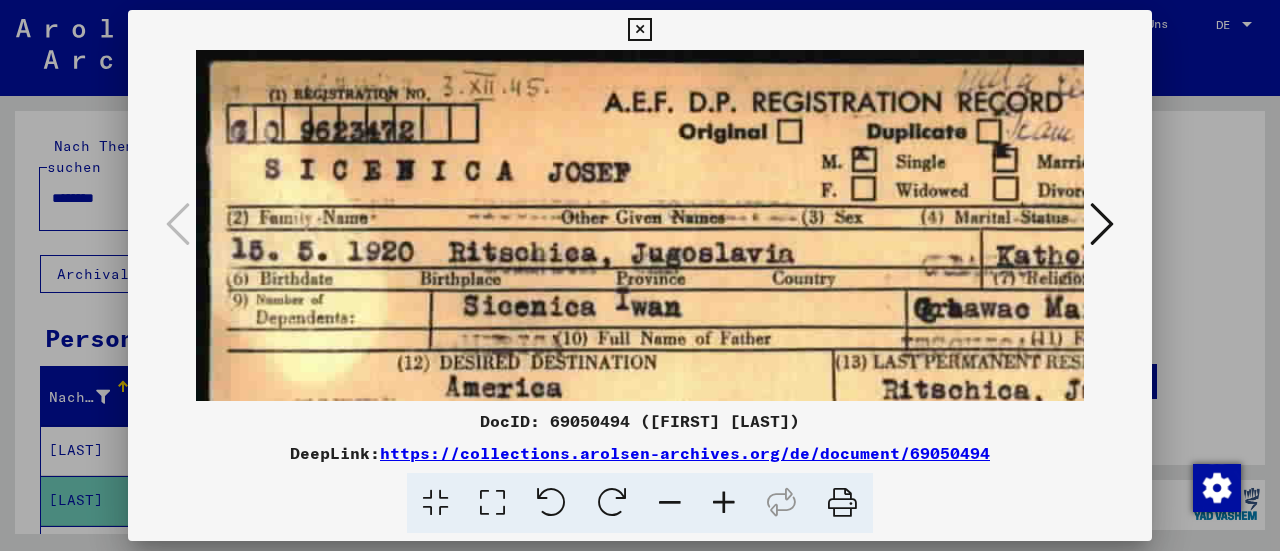 click at bounding box center [670, 503] 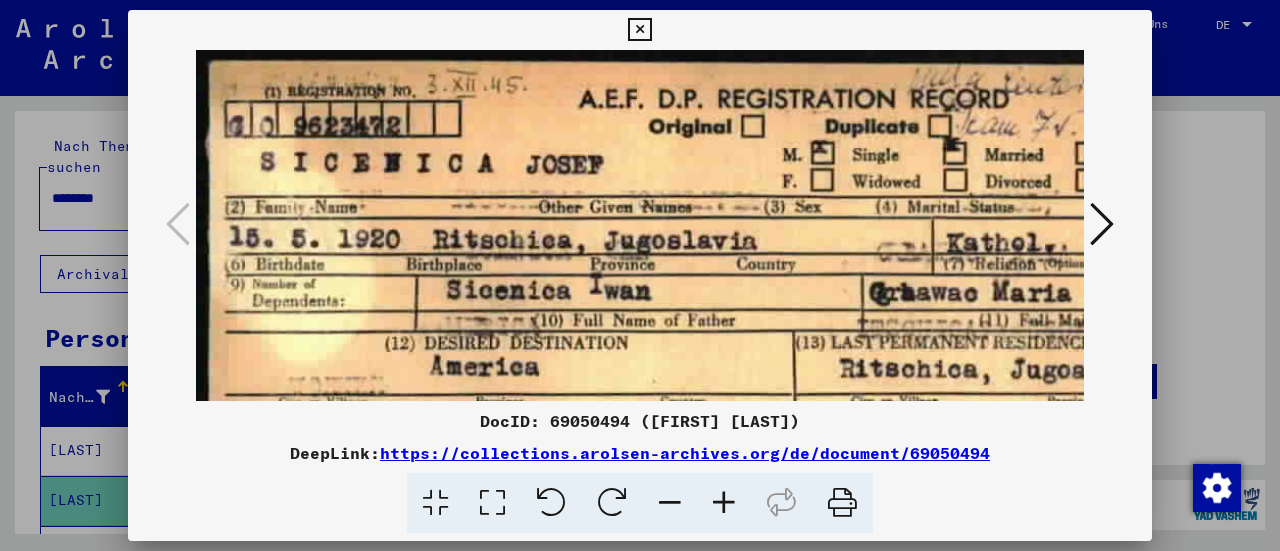 click at bounding box center [670, 503] 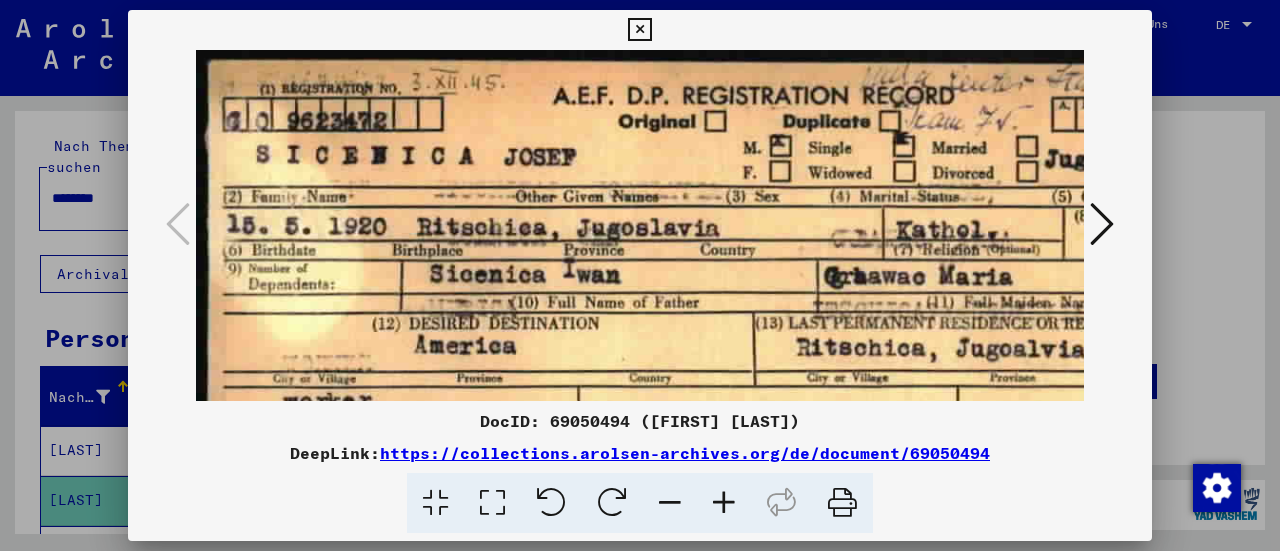 click at bounding box center [670, 503] 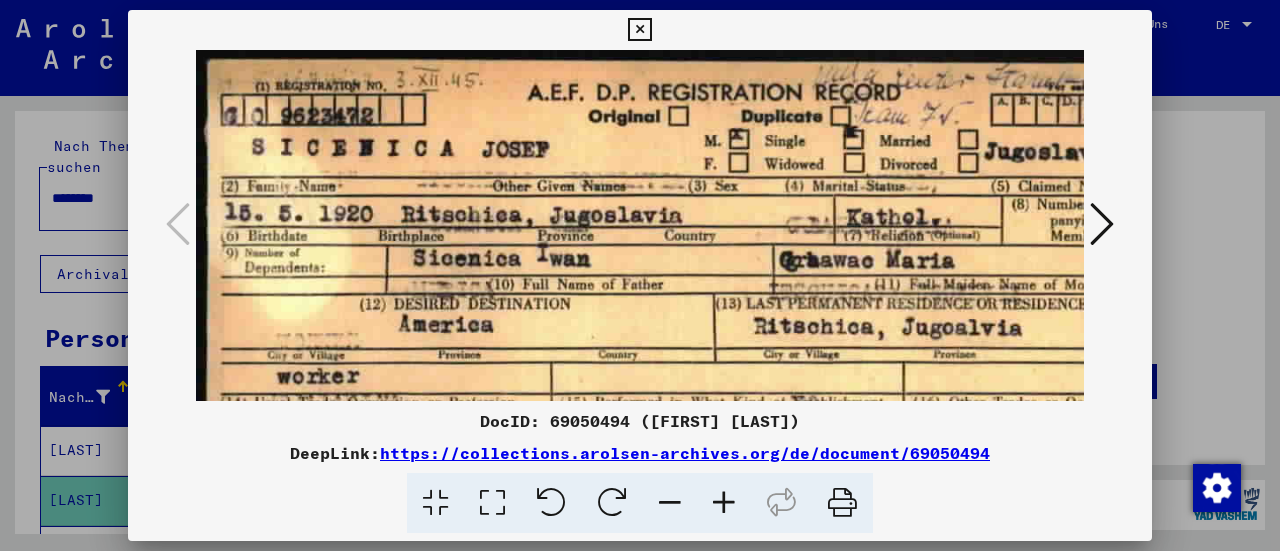 scroll, scrollTop: 0, scrollLeft: 145, axis: horizontal 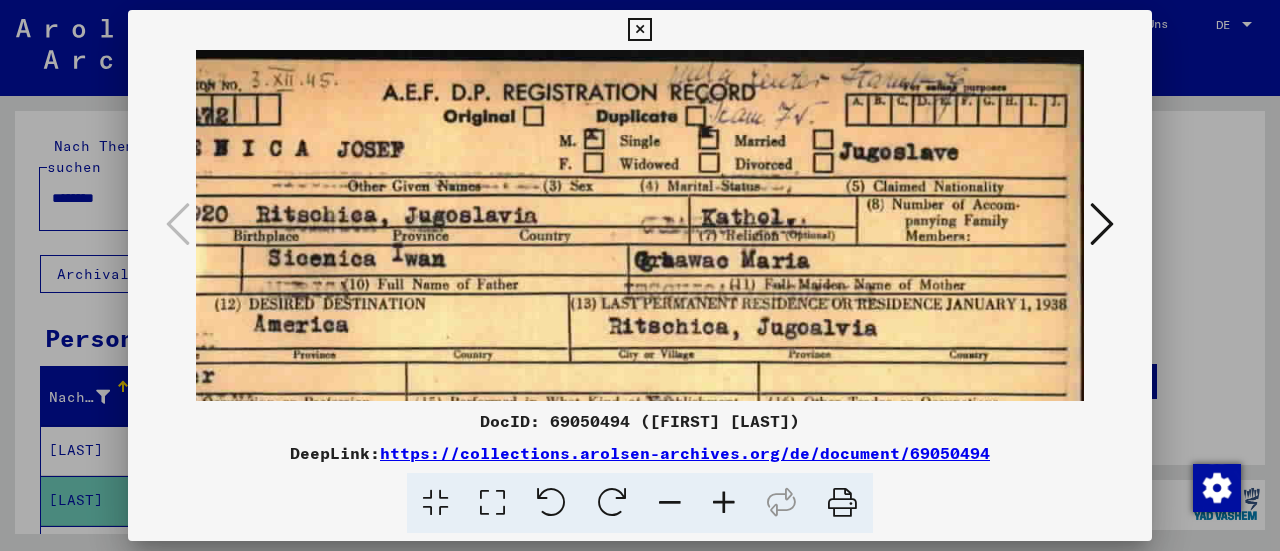 drag, startPoint x: 795, startPoint y: 275, endPoint x: 568, endPoint y: 283, distance: 227.14093 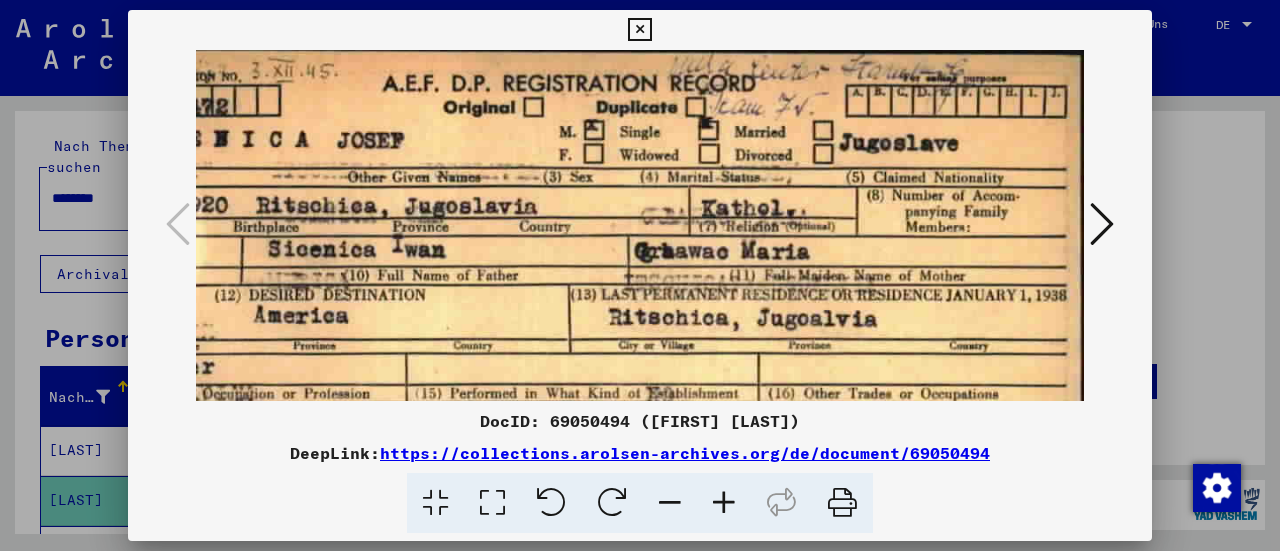 drag, startPoint x: 737, startPoint y: 286, endPoint x: 548, endPoint y: 281, distance: 189.06613 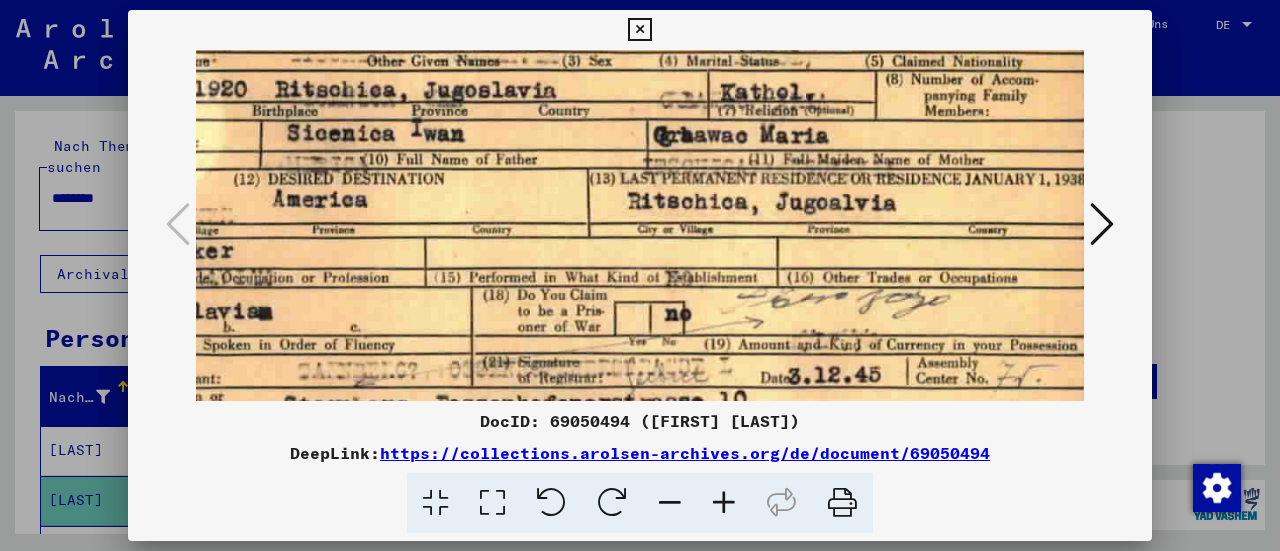 drag, startPoint x: 597, startPoint y: 289, endPoint x: 622, endPoint y: 163, distance: 128.45622 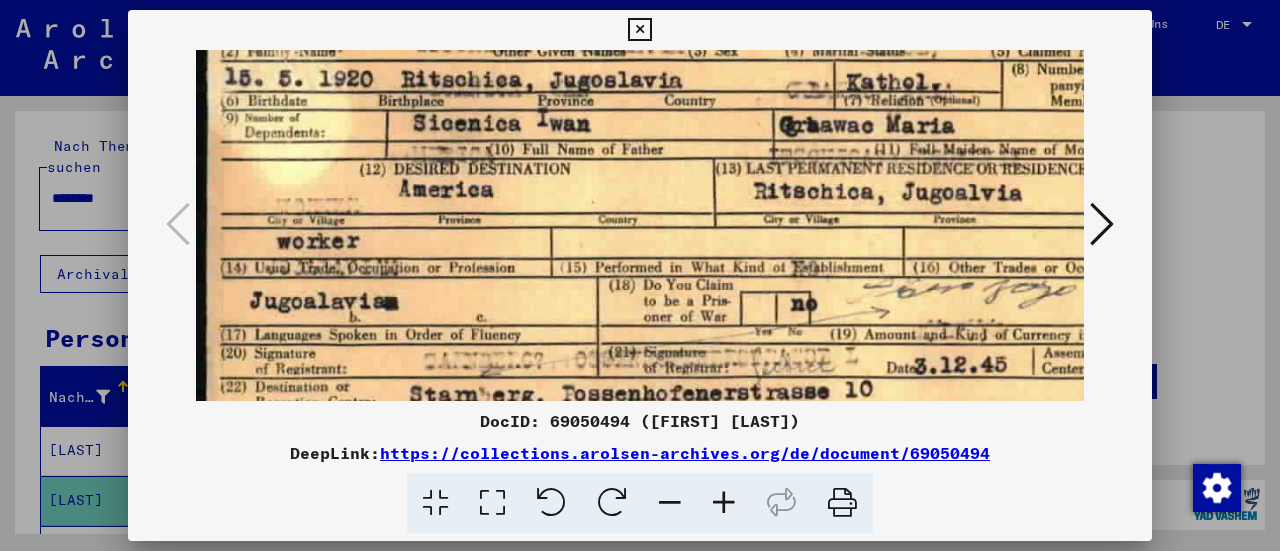 drag, startPoint x: 602, startPoint y: 227, endPoint x: 824, endPoint y: 225, distance: 222.009 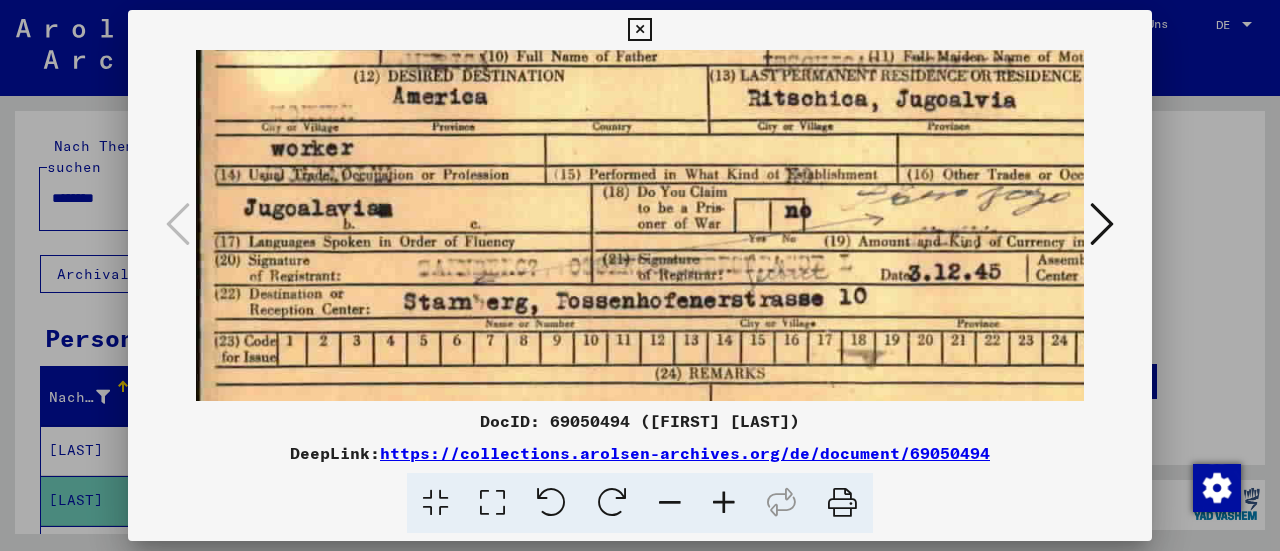 drag, startPoint x: 941, startPoint y: 261, endPoint x: 934, endPoint y: 171, distance: 90.27181 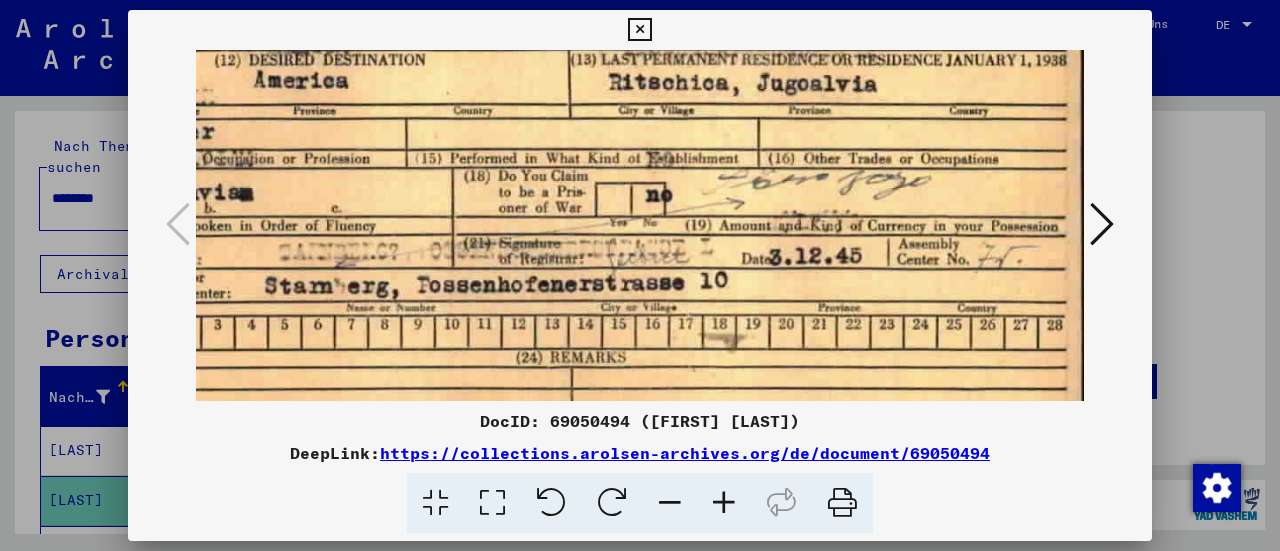 drag, startPoint x: 870, startPoint y: 224, endPoint x: 689, endPoint y: 212, distance: 181.39735 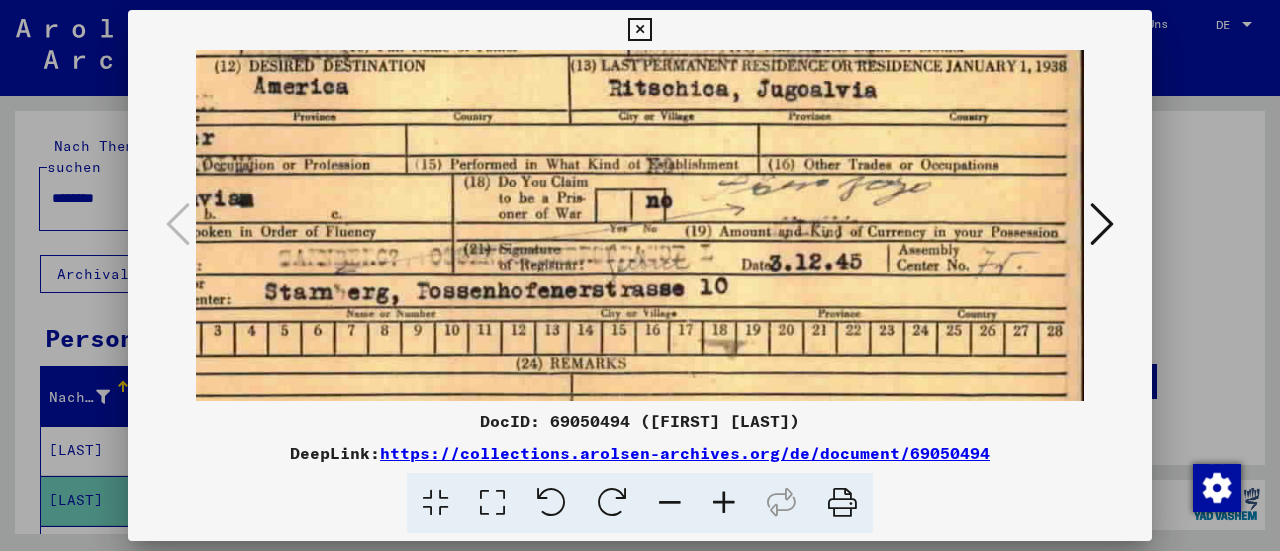 drag, startPoint x: 784, startPoint y: 236, endPoint x: 612, endPoint y: 243, distance: 172.14238 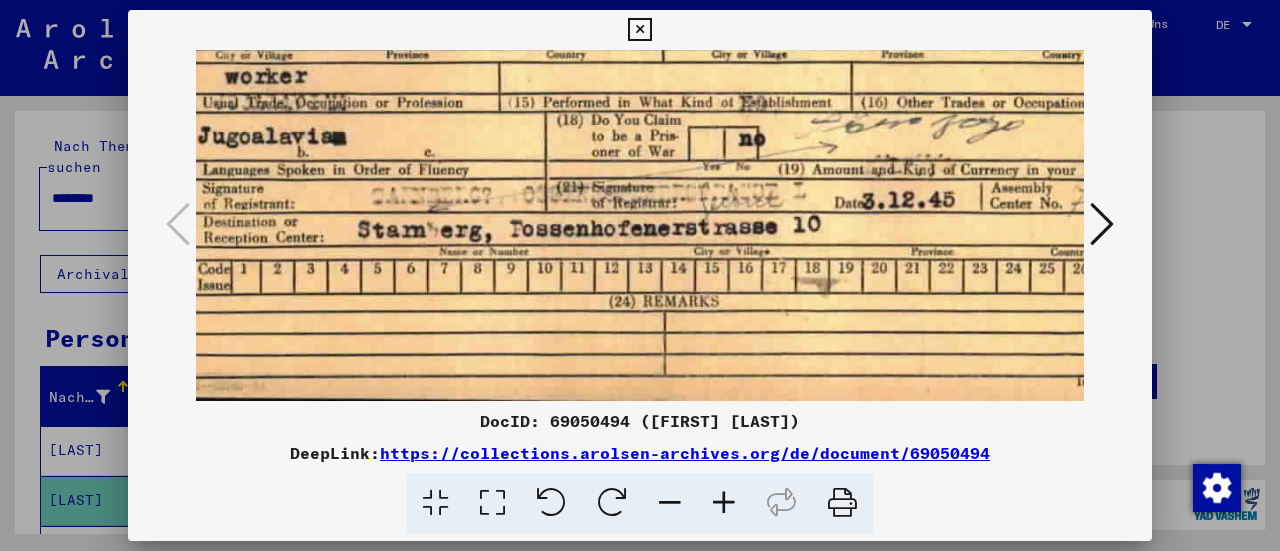 drag, startPoint x: 655, startPoint y: 273, endPoint x: 749, endPoint y: 147, distance: 157.20052 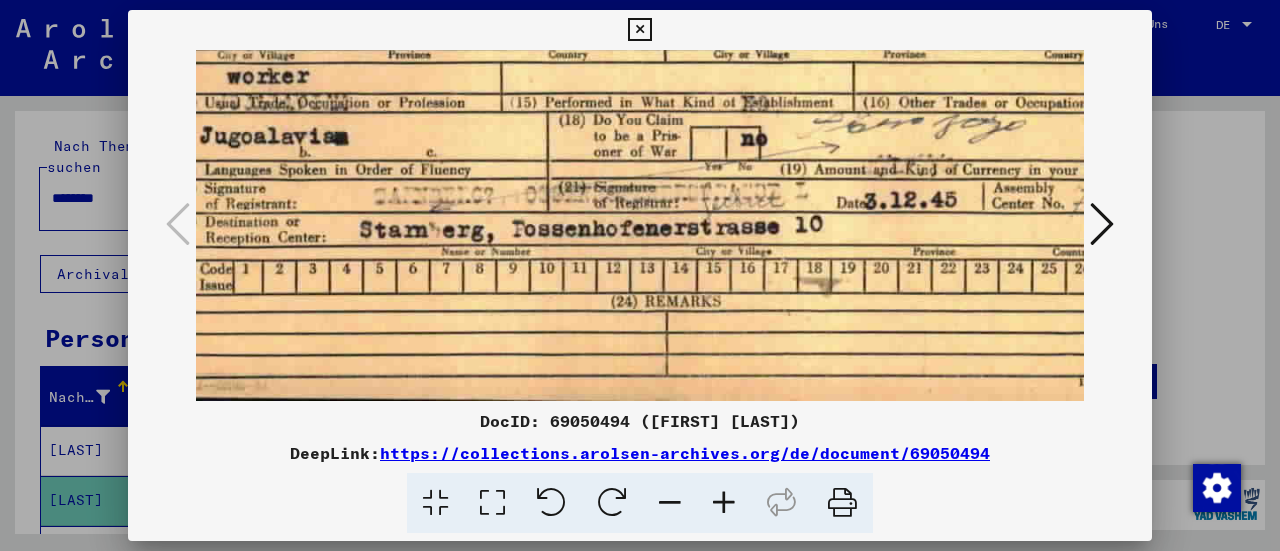 click at bounding box center (639, 30) 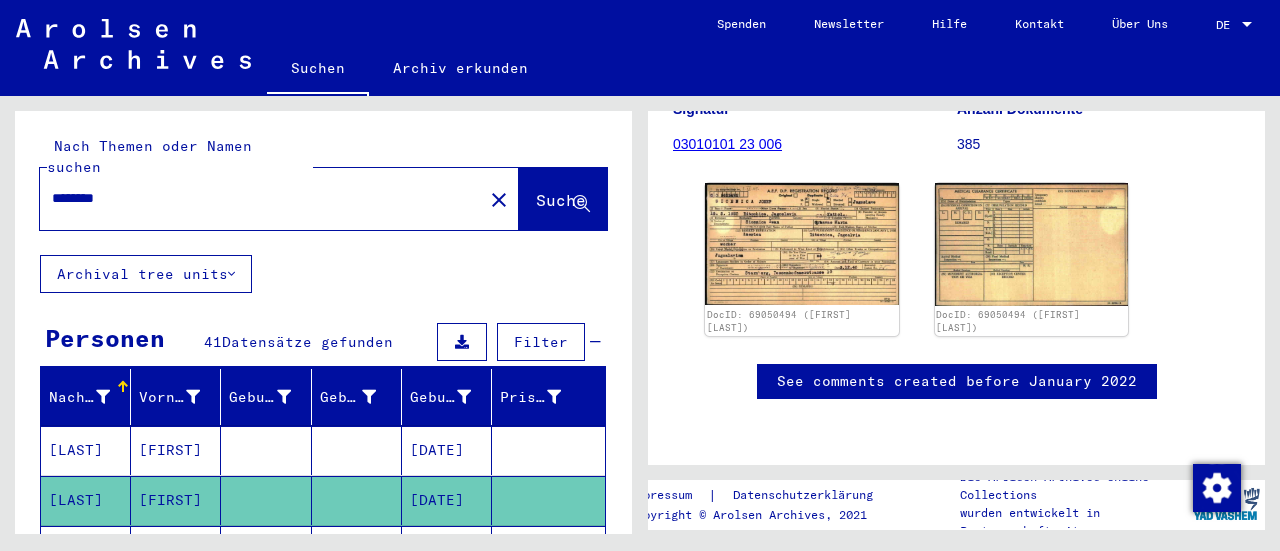 click on "[NAME]" at bounding box center (176, 600) 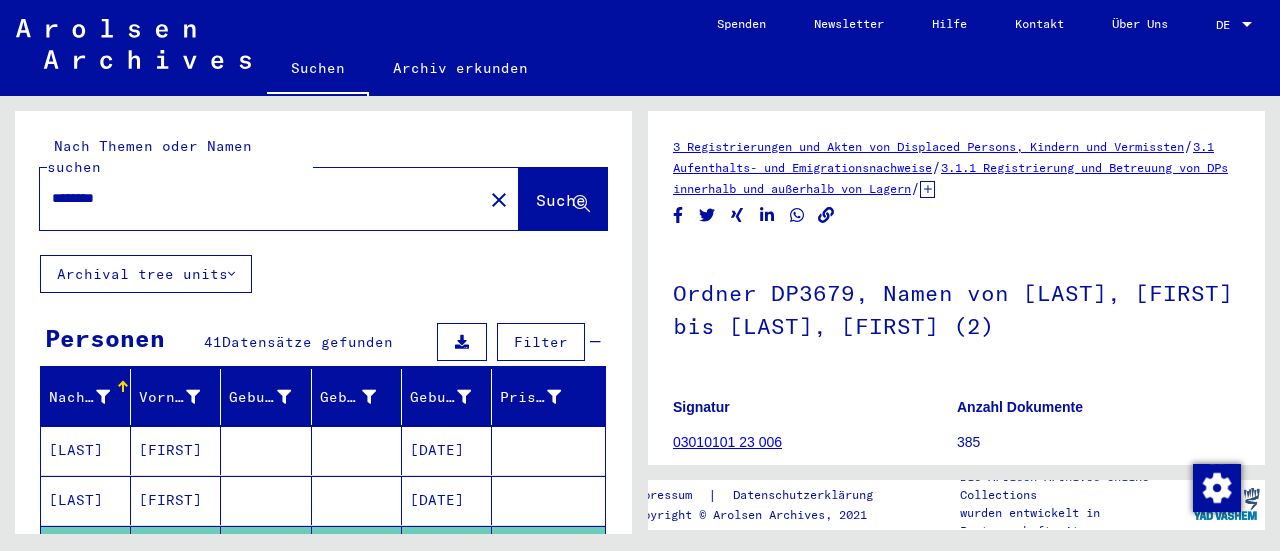 scroll, scrollTop: 0, scrollLeft: 0, axis: both 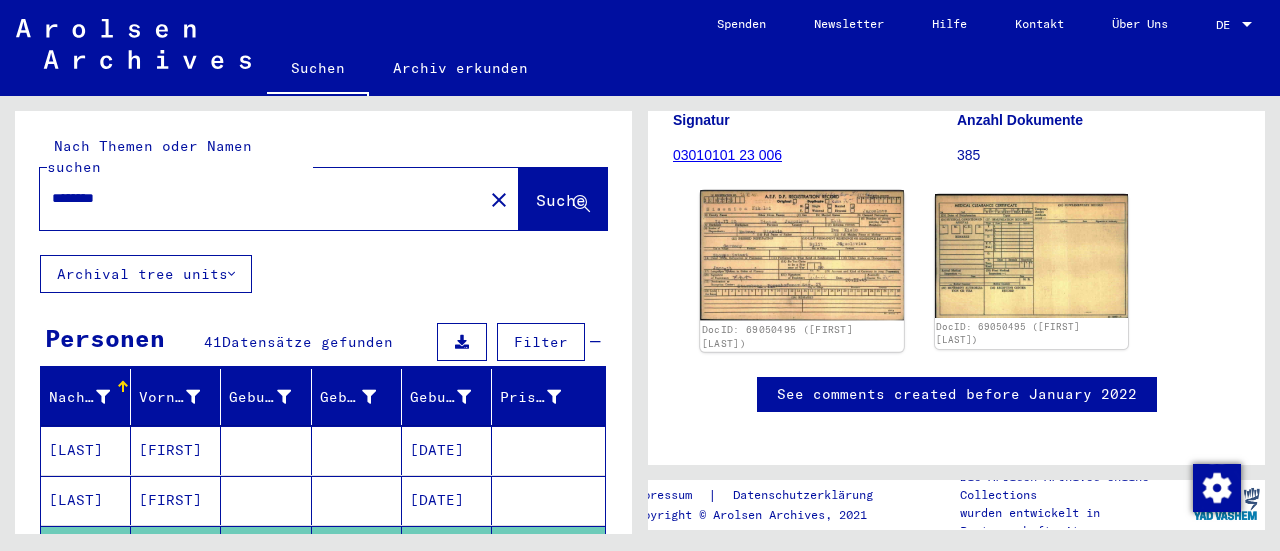 click 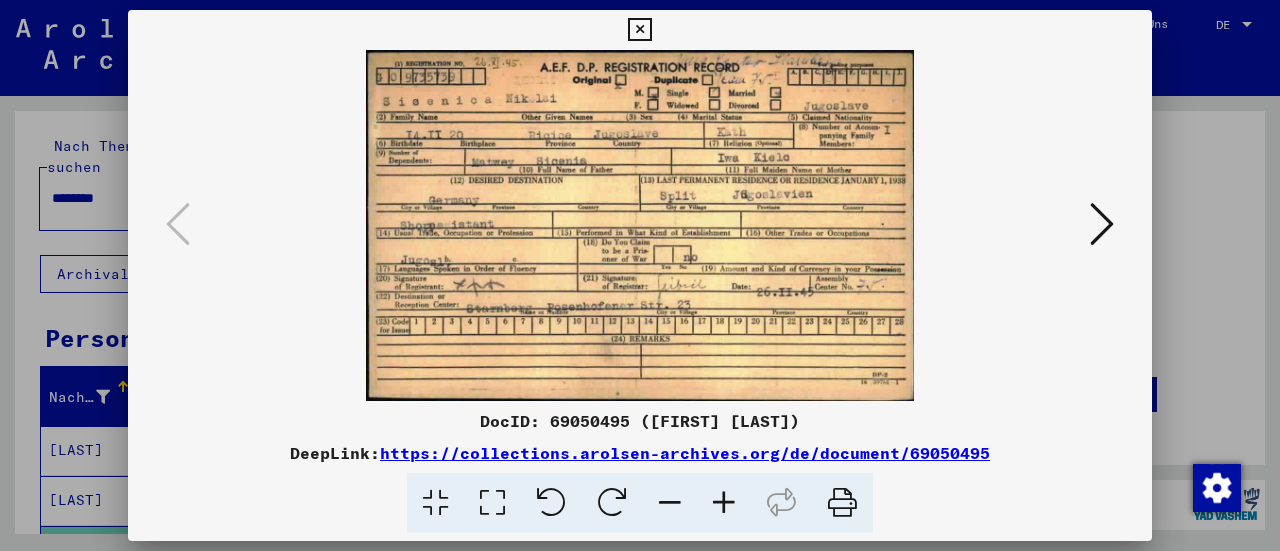 click at bounding box center [724, 503] 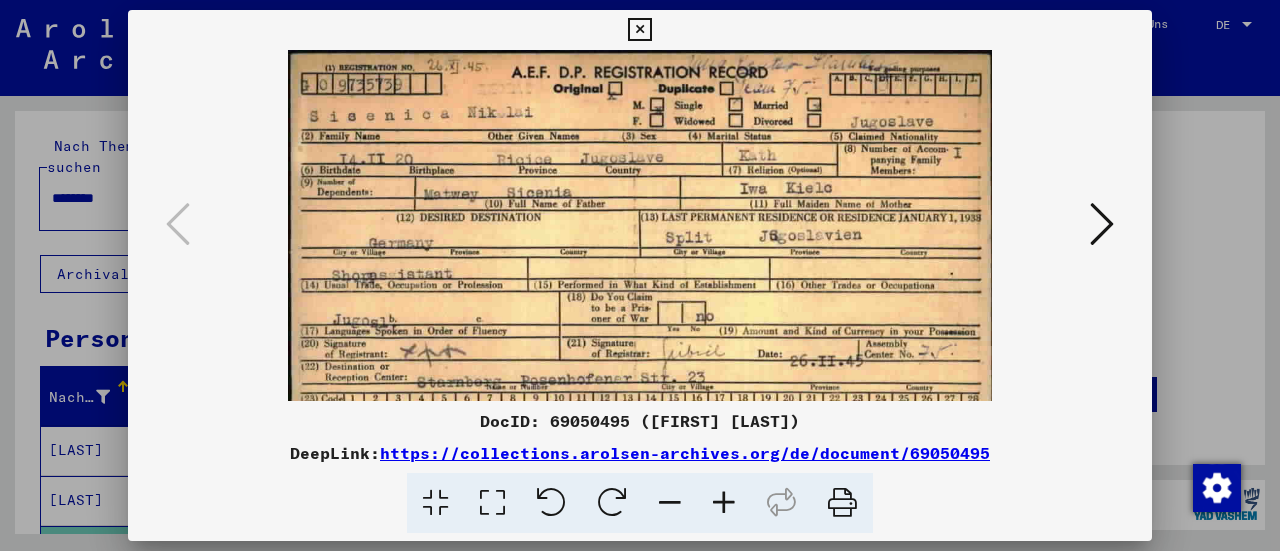 click at bounding box center (724, 503) 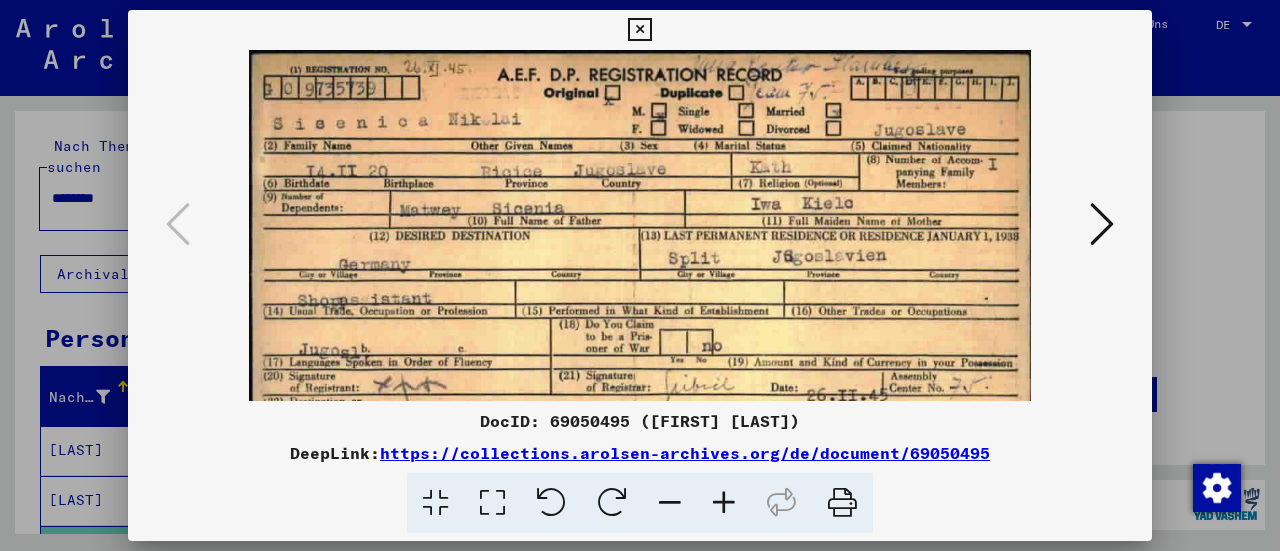 click at bounding box center (724, 503) 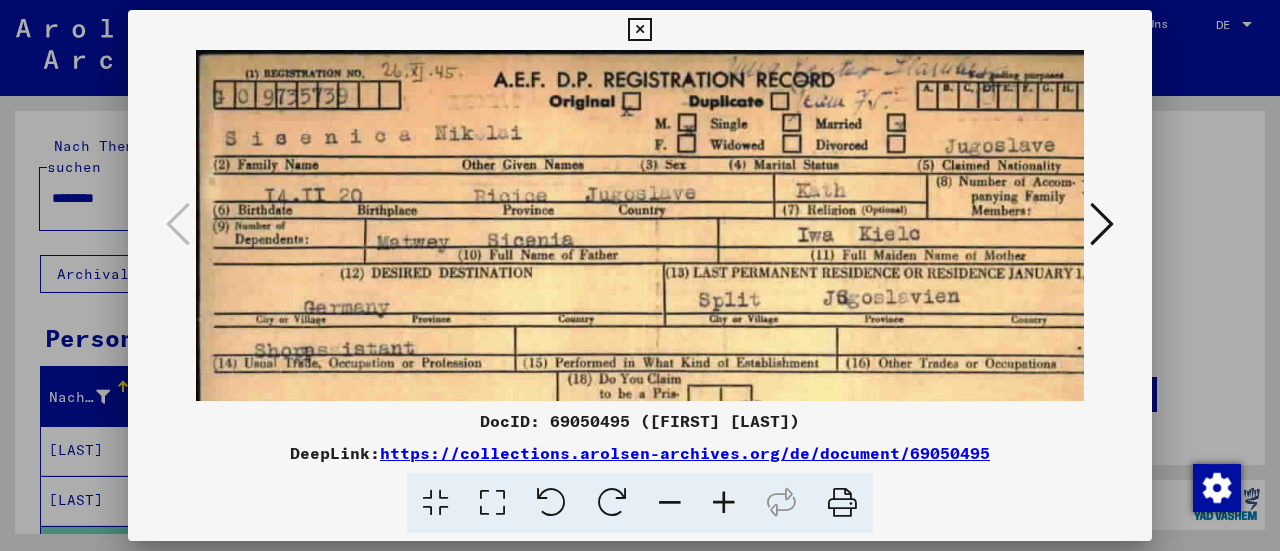 click at bounding box center (724, 503) 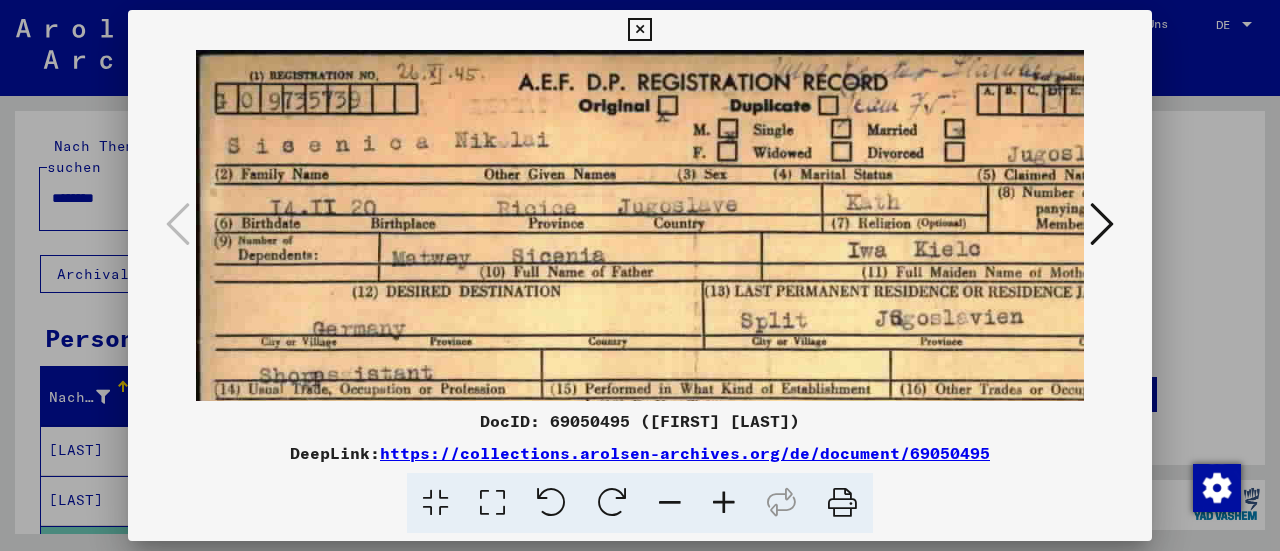 click at bounding box center [724, 503] 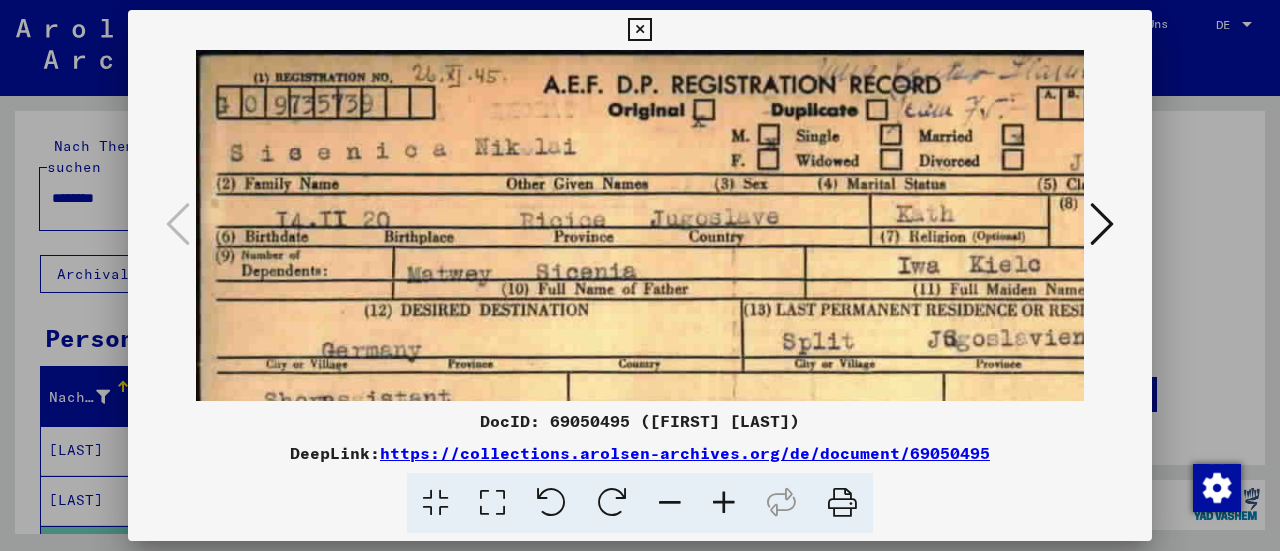 scroll, scrollTop: 24, scrollLeft: 118, axis: both 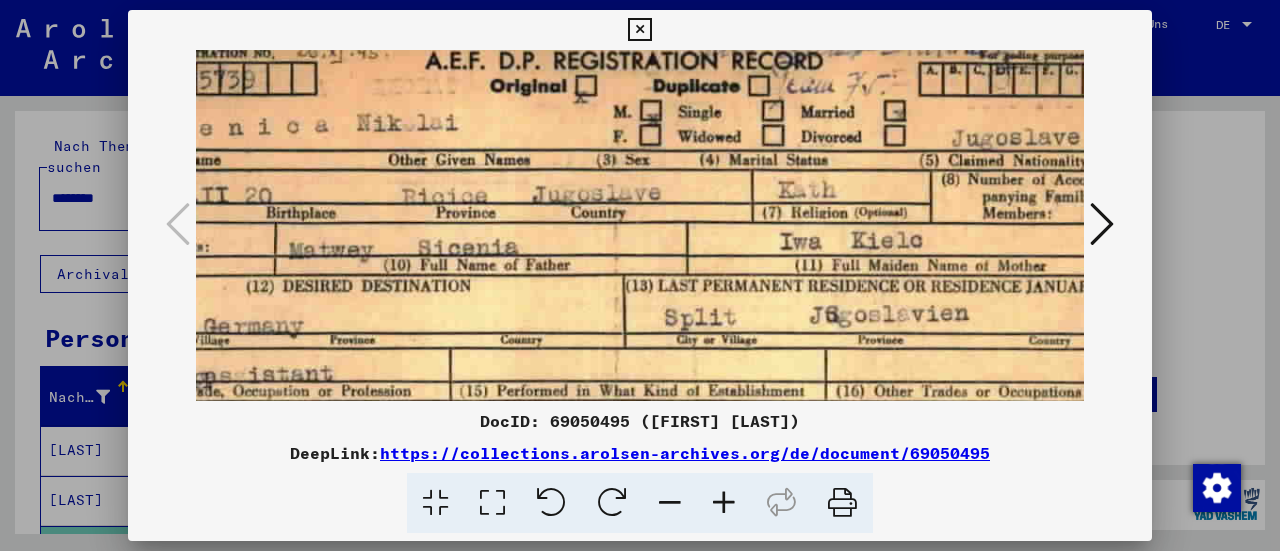 drag, startPoint x: 734, startPoint y: 260, endPoint x: 616, endPoint y: 237, distance: 120.22063 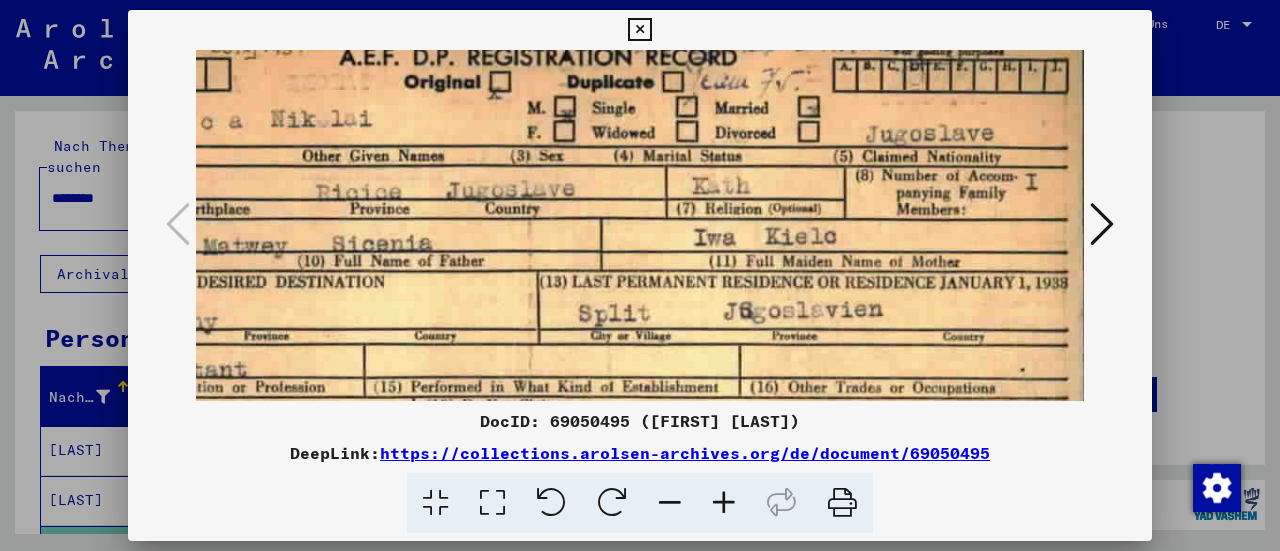drag, startPoint x: 638, startPoint y: 238, endPoint x: 500, endPoint y: 235, distance: 138.03261 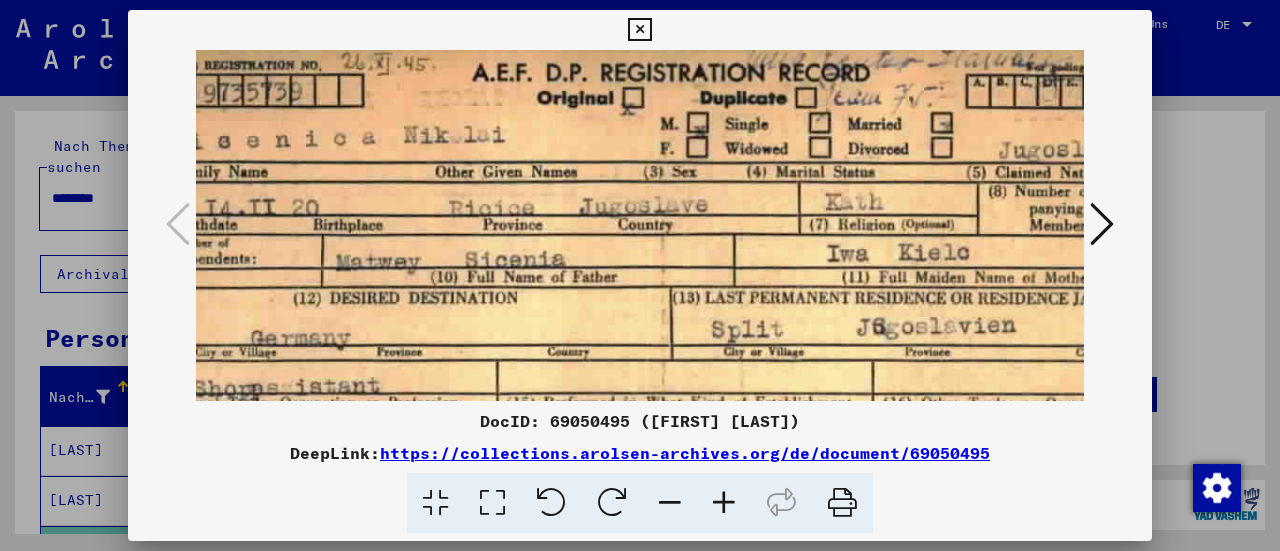 scroll, scrollTop: 10, scrollLeft: 50, axis: both 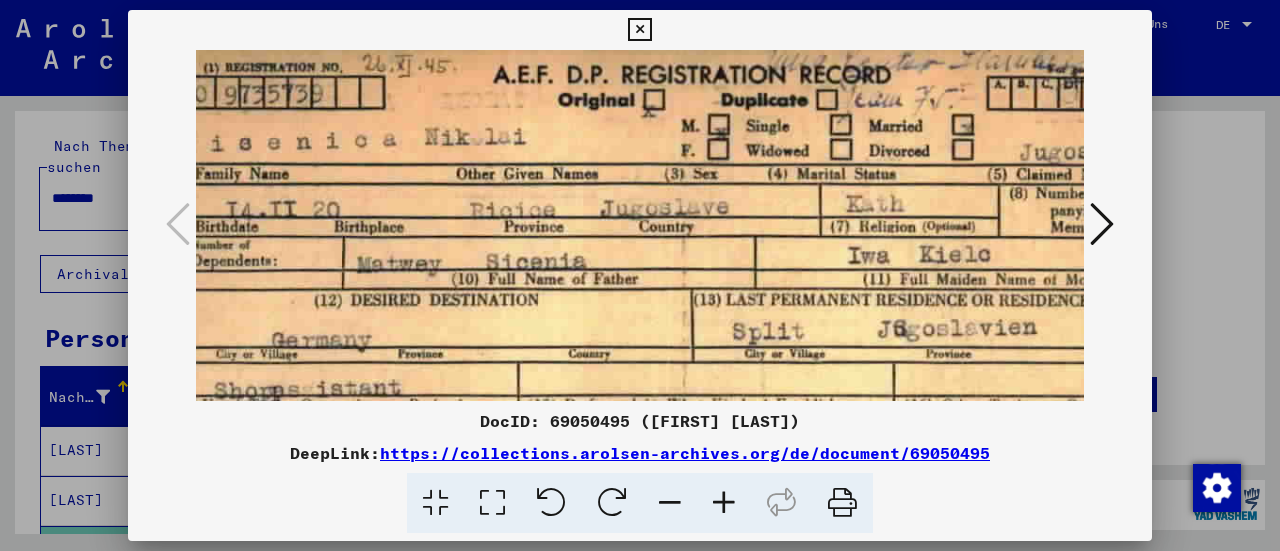 drag, startPoint x: 442, startPoint y: 234, endPoint x: 599, endPoint y: 253, distance: 158.14551 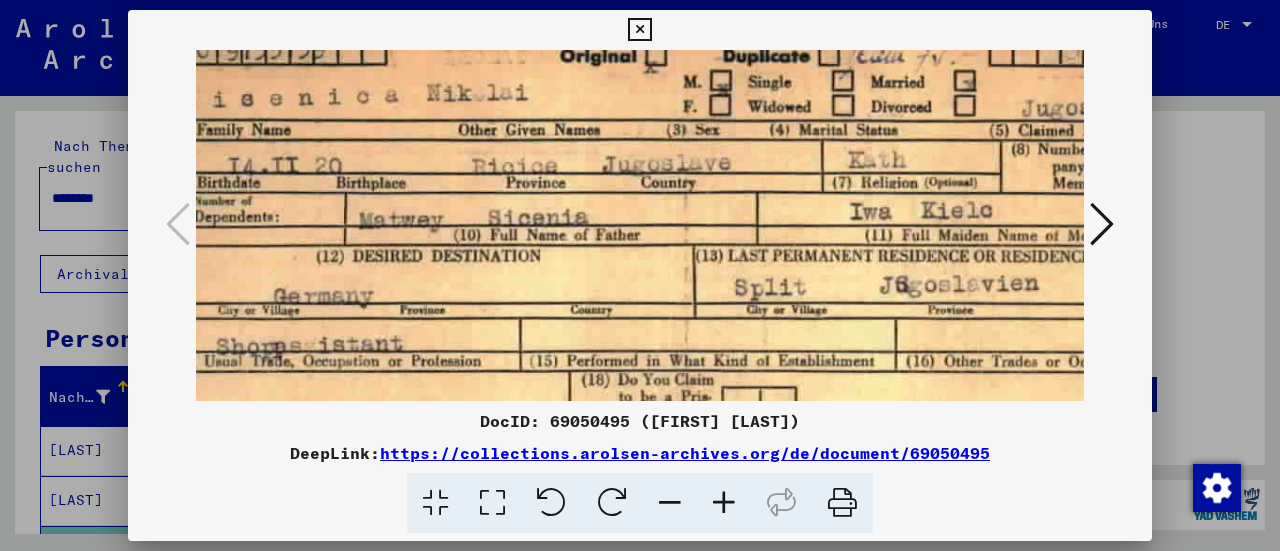 scroll, scrollTop: 60, scrollLeft: 47, axis: both 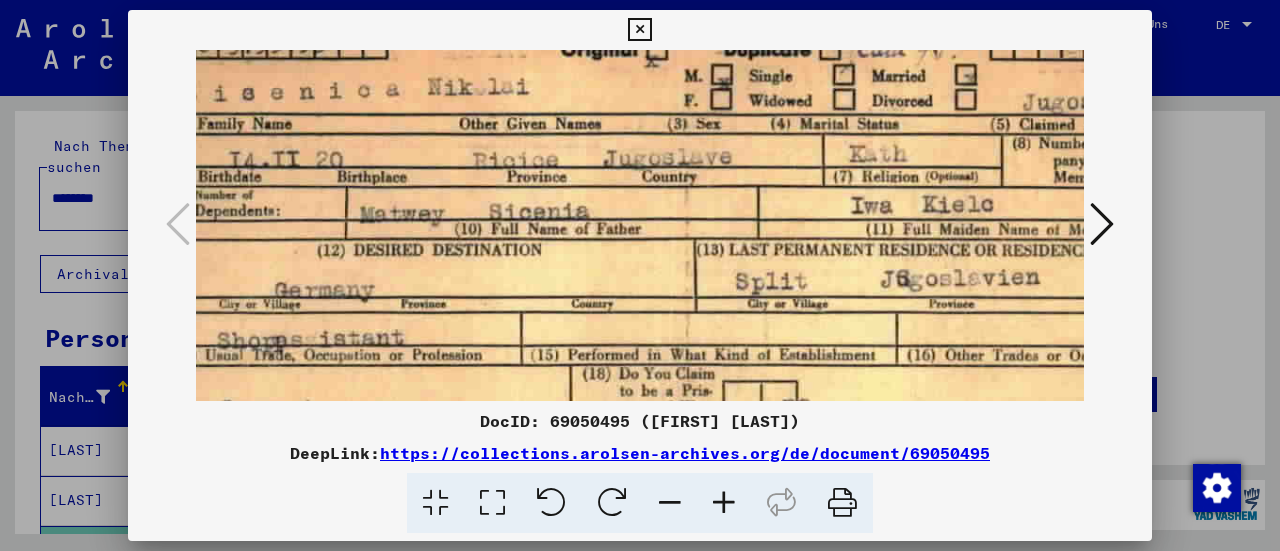 drag, startPoint x: 548, startPoint y: 305, endPoint x: 551, endPoint y: 257, distance: 48.09366 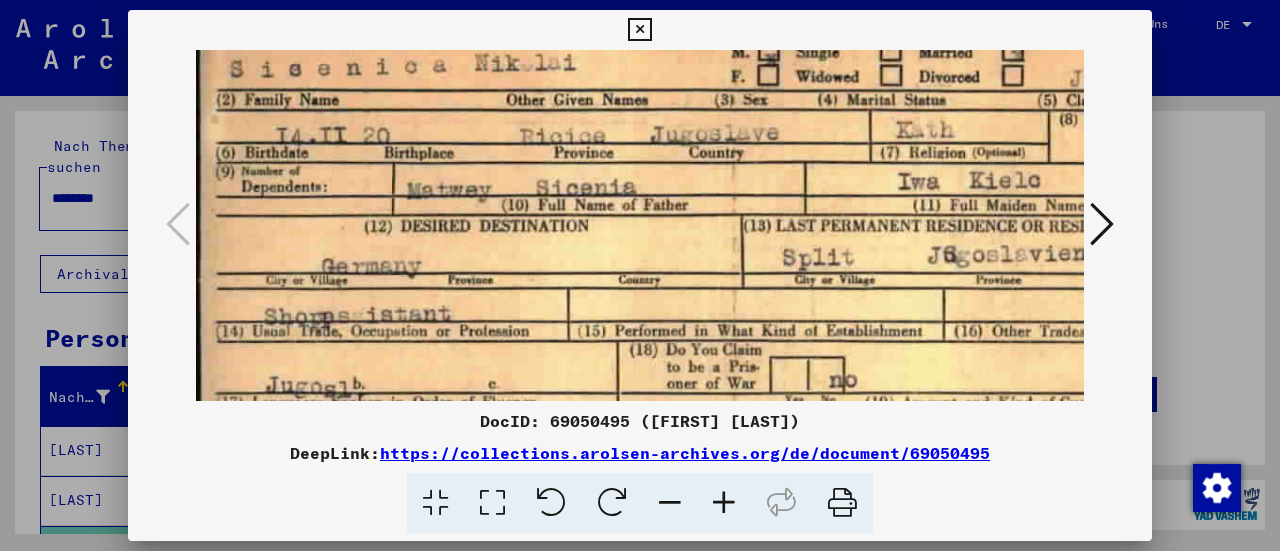 drag, startPoint x: 566, startPoint y: 259, endPoint x: 666, endPoint y: 236, distance: 102.610916 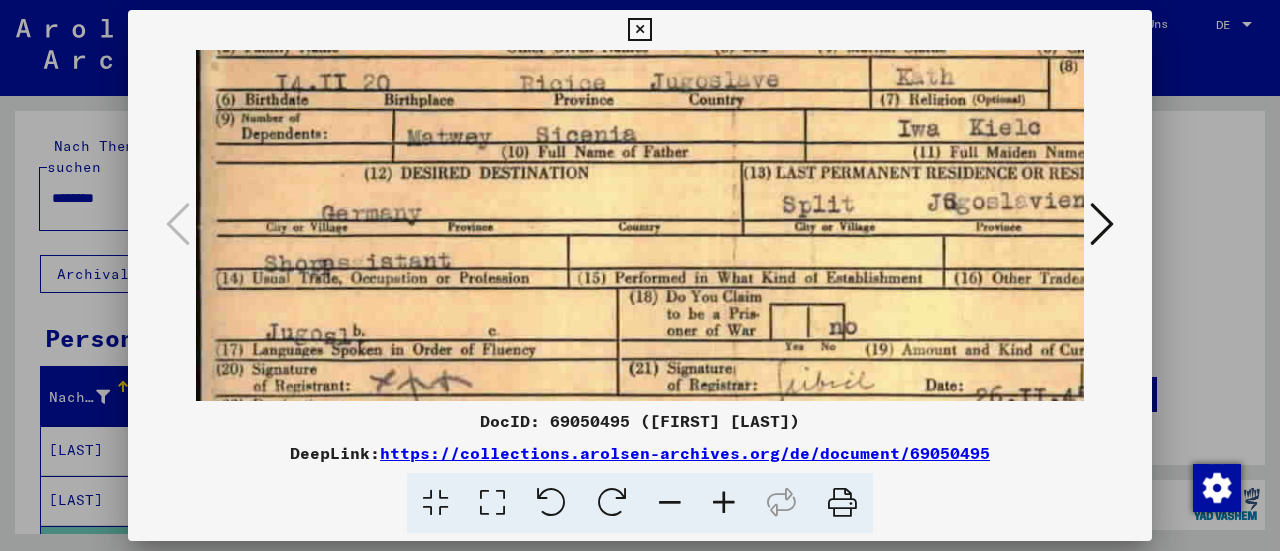 scroll, scrollTop: 143, scrollLeft: 0, axis: vertical 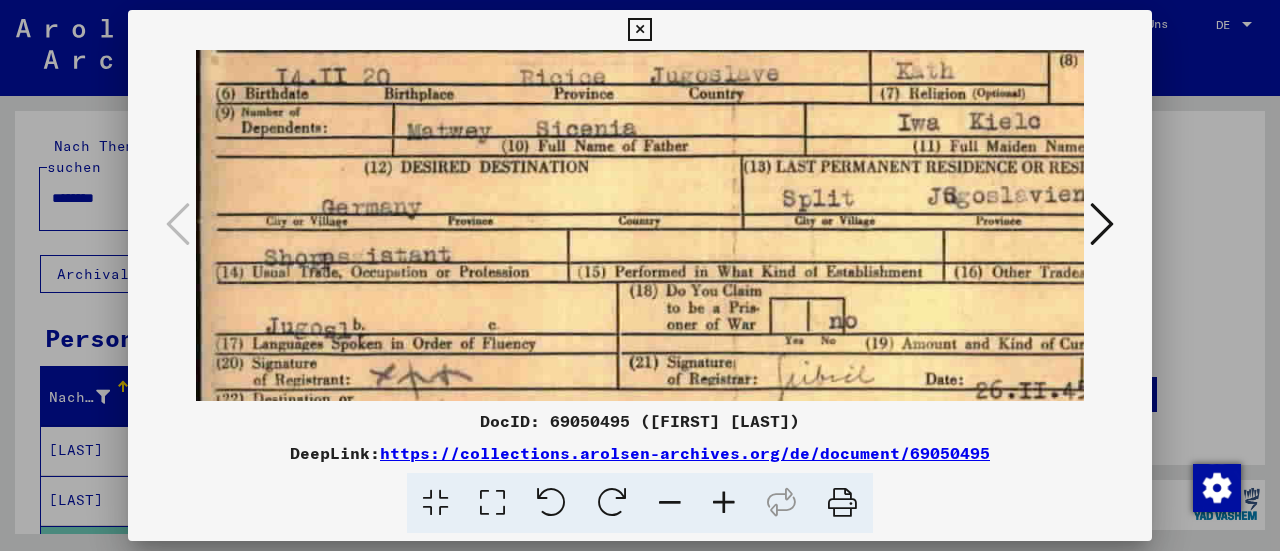 drag, startPoint x: 629, startPoint y: 273, endPoint x: 638, endPoint y: 215, distance: 58.694122 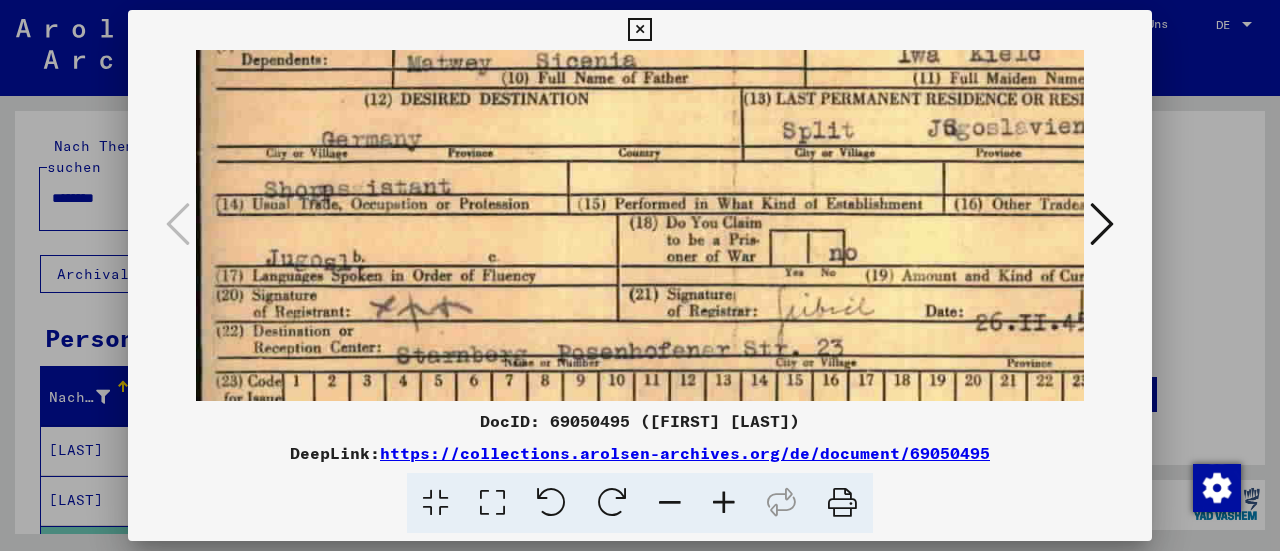 drag, startPoint x: 634, startPoint y: 235, endPoint x: 642, endPoint y: 169, distance: 66.48308 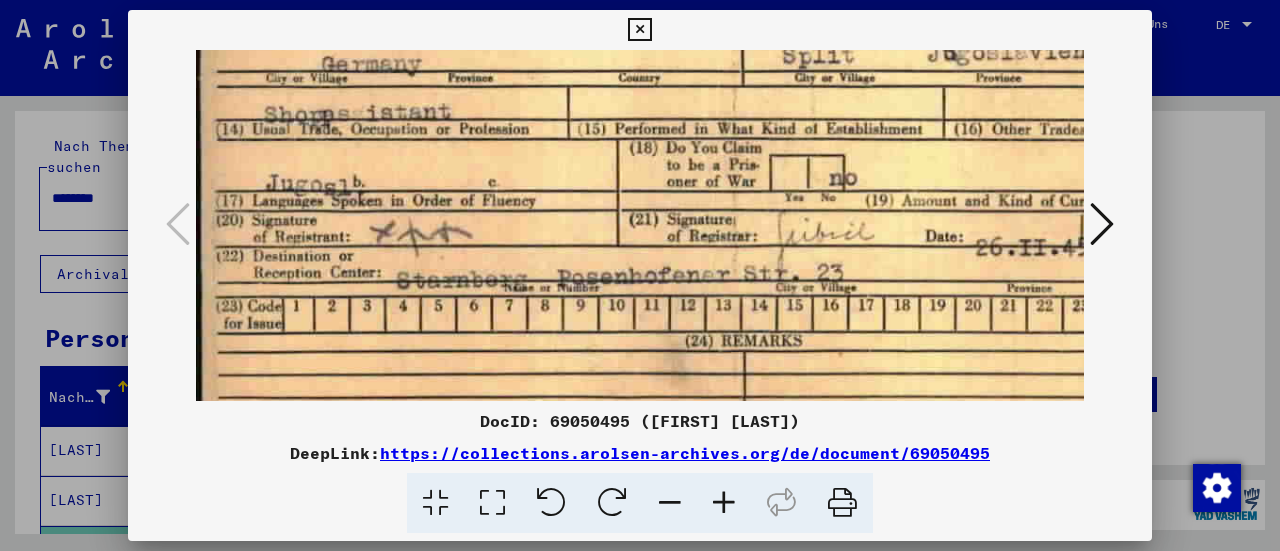 drag, startPoint x: 642, startPoint y: 211, endPoint x: 654, endPoint y: 138, distance: 73.97973 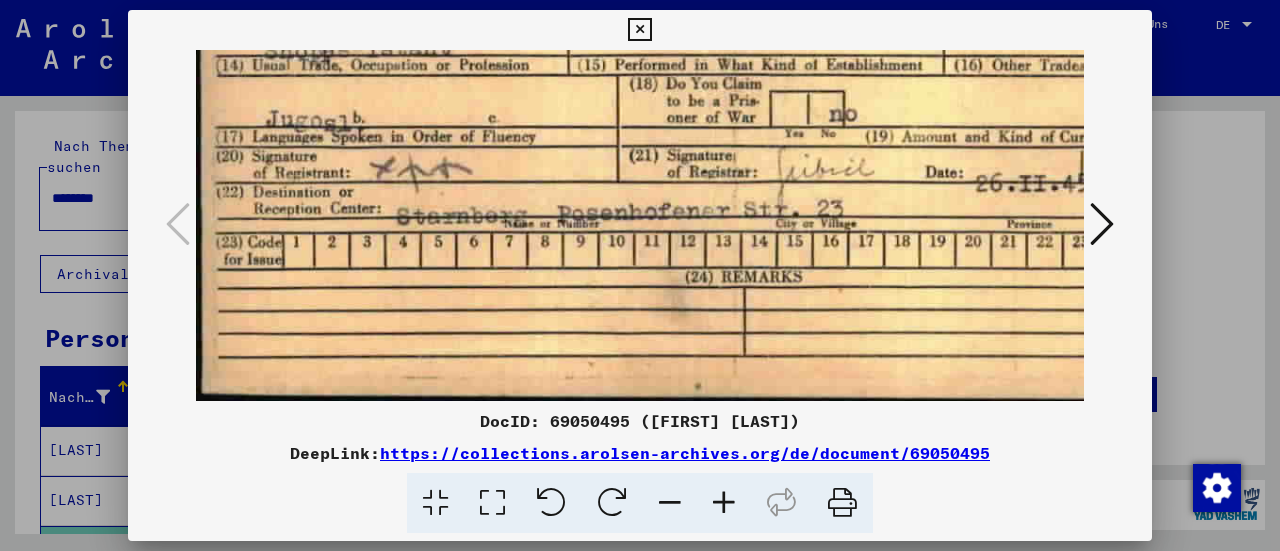 drag, startPoint x: 653, startPoint y: 165, endPoint x: 655, endPoint y: 70, distance: 95.02105 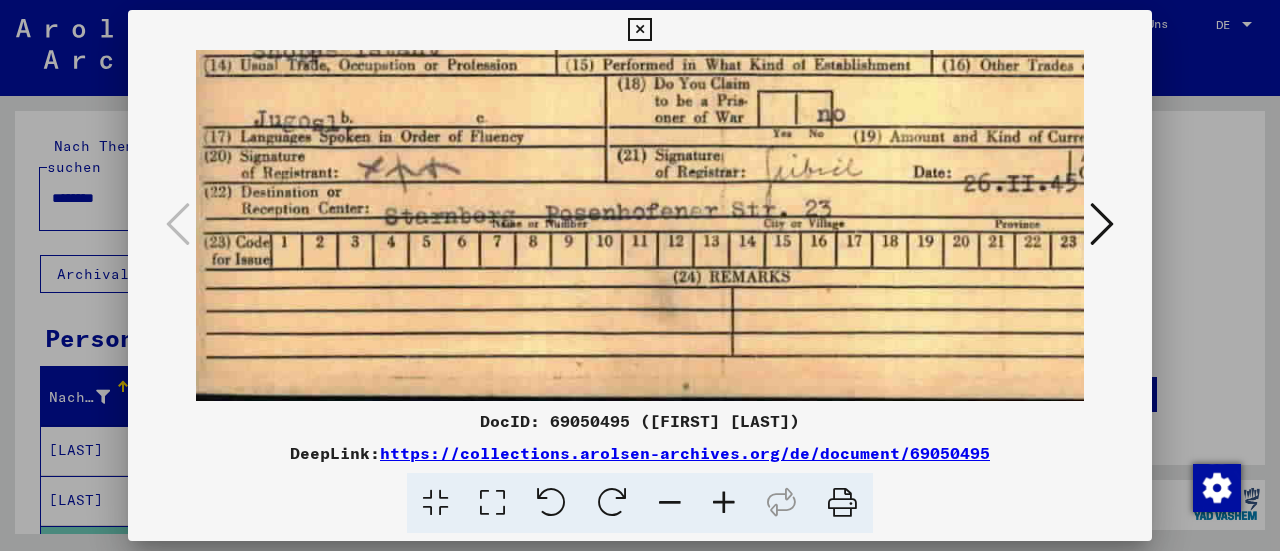drag, startPoint x: 664, startPoint y: 149, endPoint x: 652, endPoint y: 69, distance: 80.895 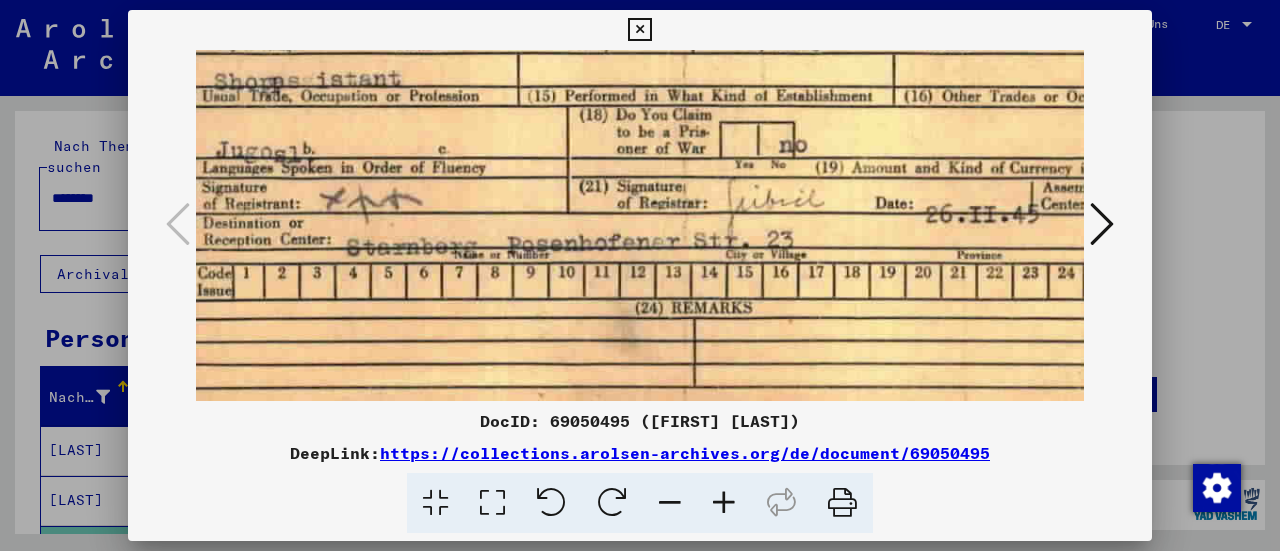 scroll, scrollTop: 312, scrollLeft: 58, axis: both 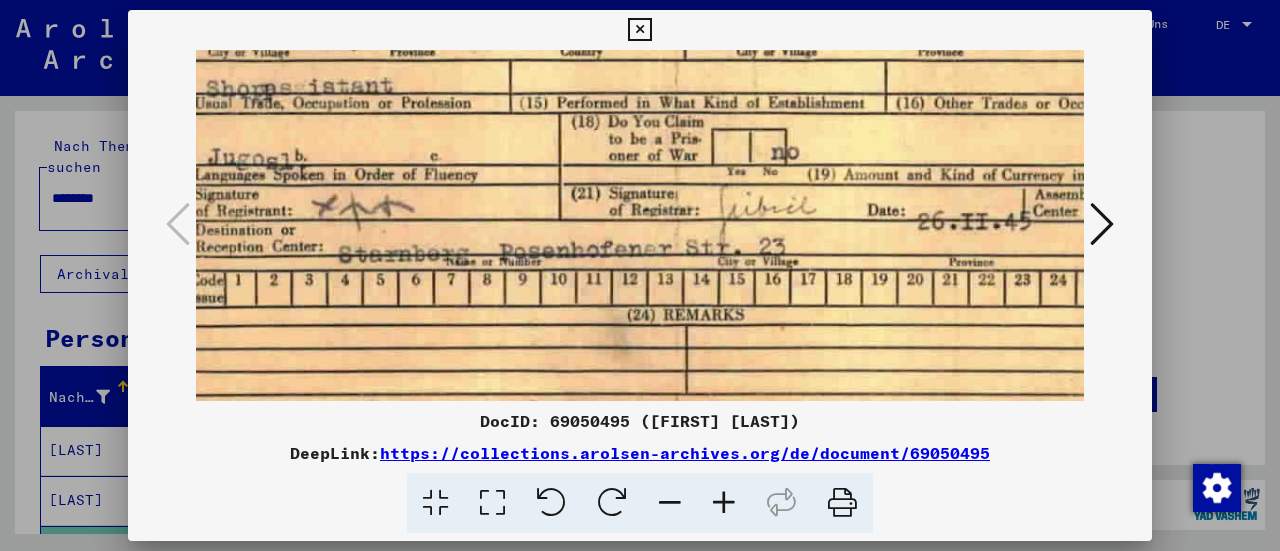 drag, startPoint x: 664, startPoint y: 145, endPoint x: 619, endPoint y: 185, distance: 60.207973 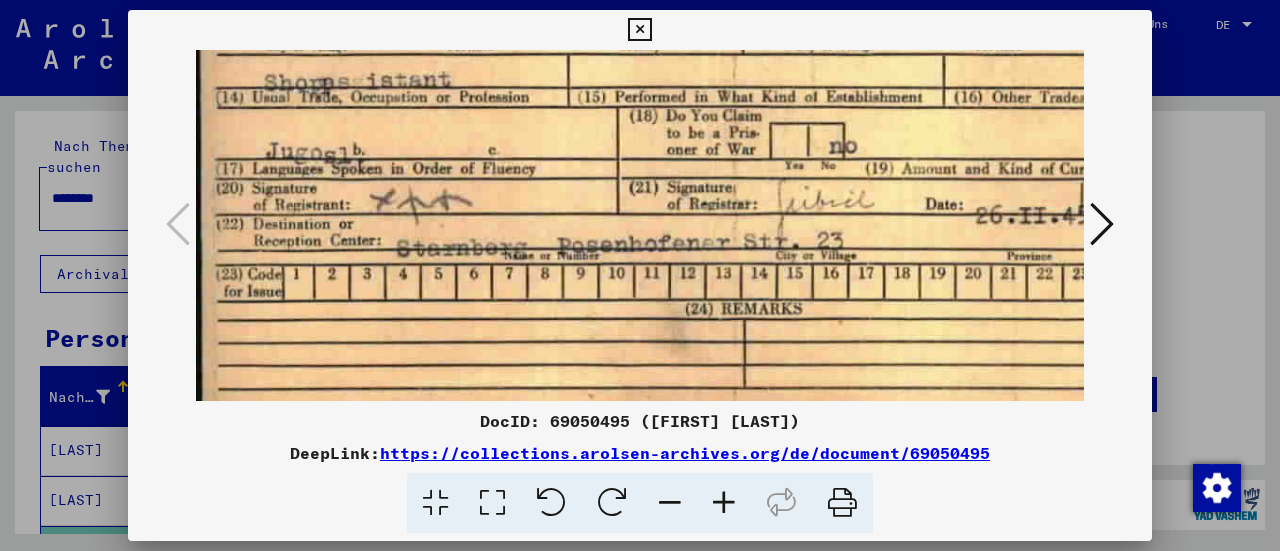 drag, startPoint x: 640, startPoint y: 240, endPoint x: 701, endPoint y: 235, distance: 61.204575 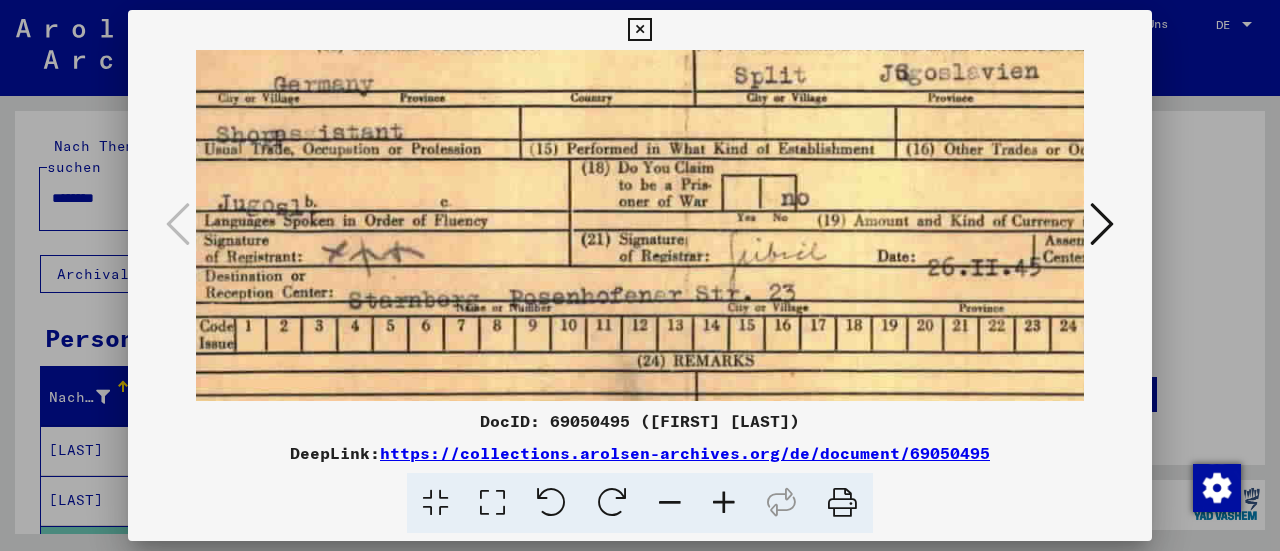 drag, startPoint x: 762, startPoint y: 263, endPoint x: 711, endPoint y: 322, distance: 77.987175 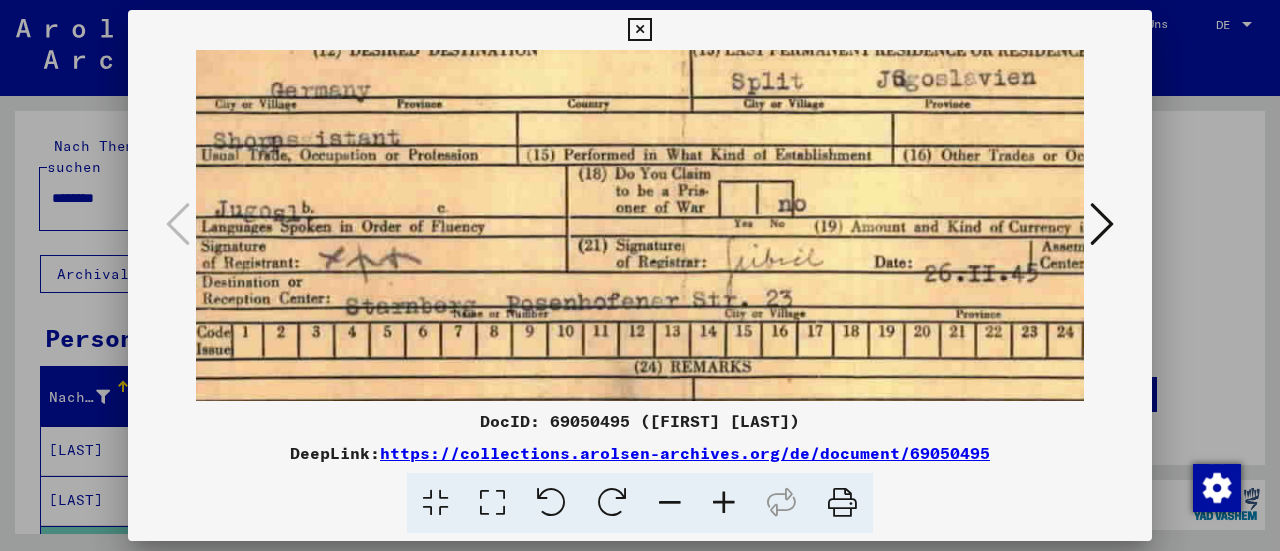 click at bounding box center (1102, 224) 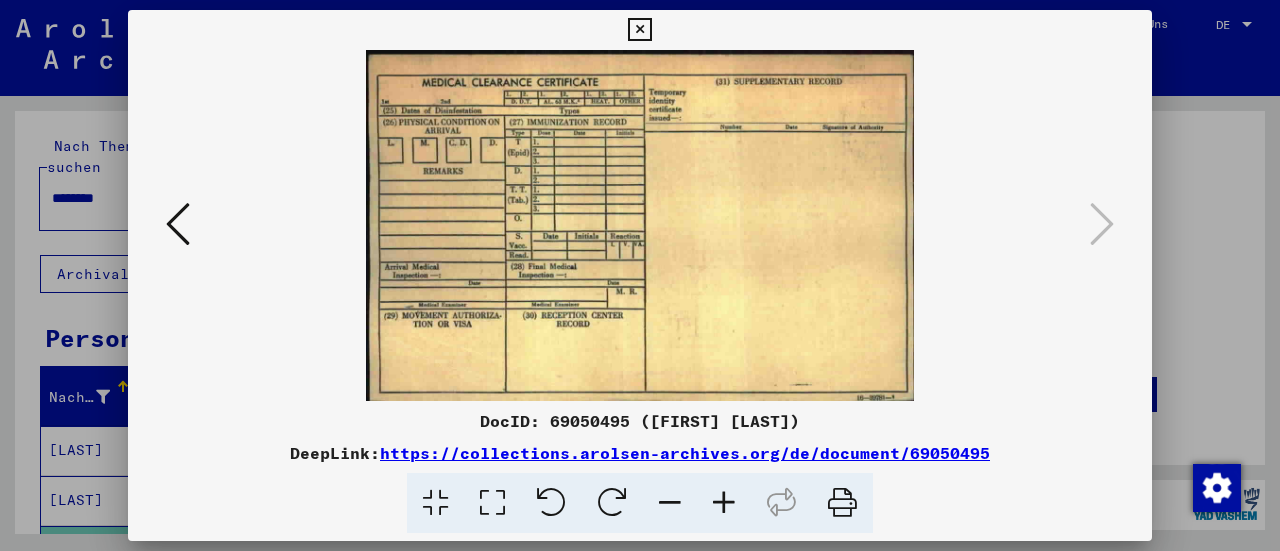scroll, scrollTop: 0, scrollLeft: 0, axis: both 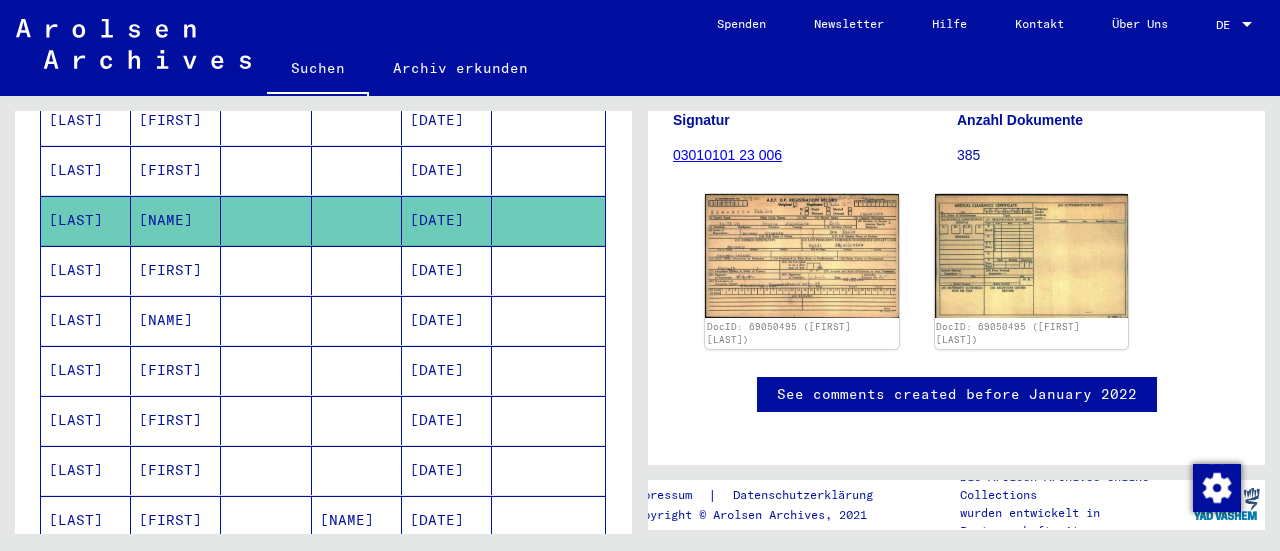 click on "[FIRST]" at bounding box center [176, 320] 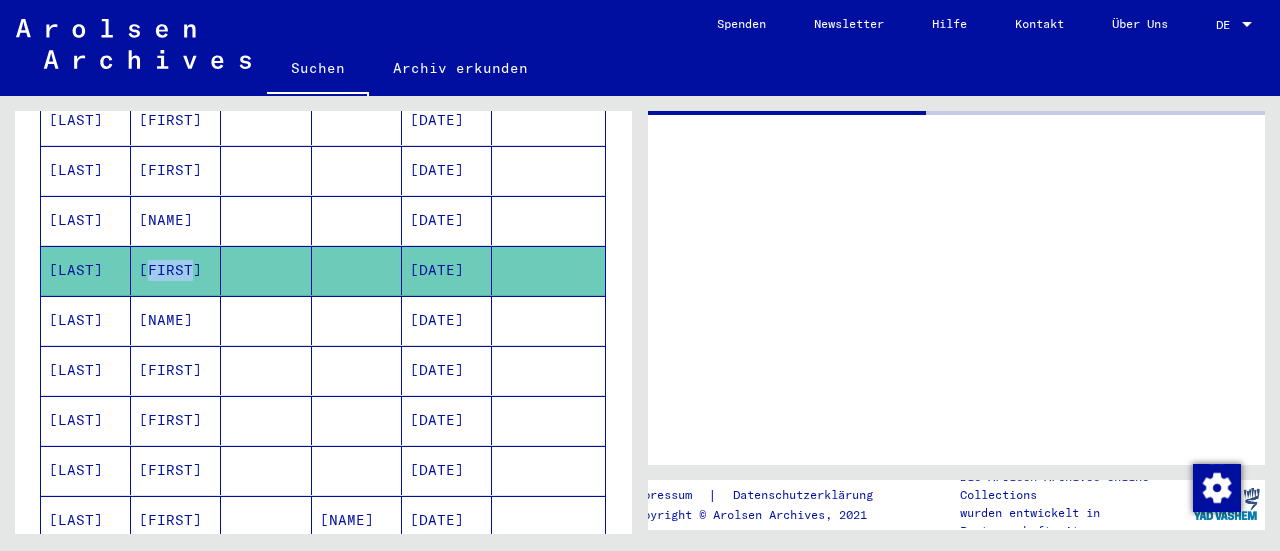 scroll, scrollTop: 0, scrollLeft: 0, axis: both 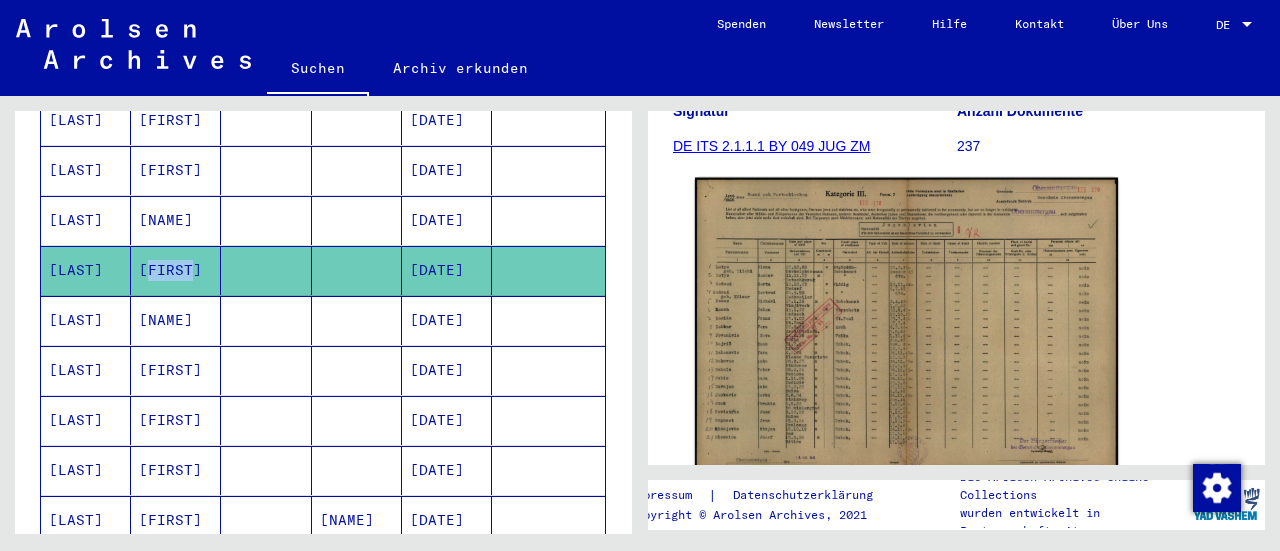 click 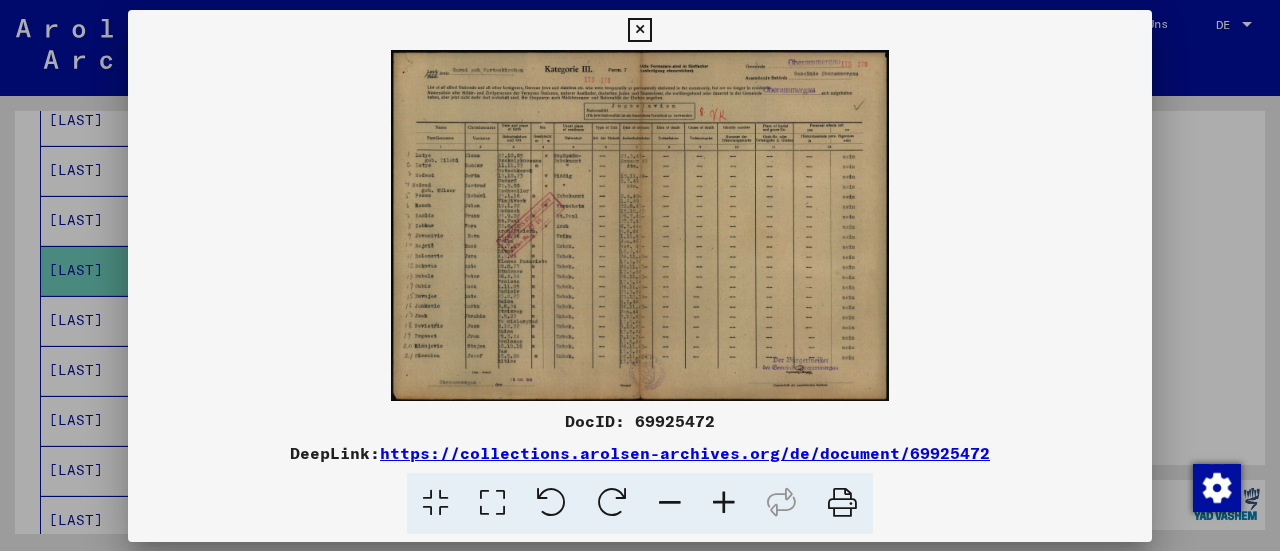 click on "DocID: 69925472  DeepLink:  https://collections.arolsen-archives.org/de/document/69925472" at bounding box center [640, 272] 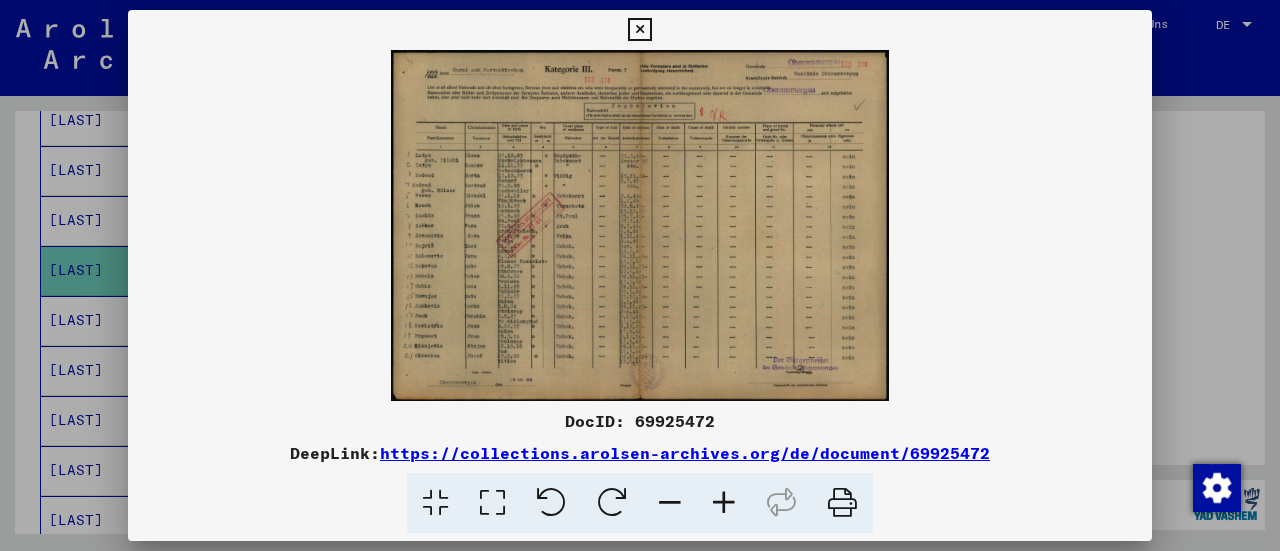click at bounding box center [724, 503] 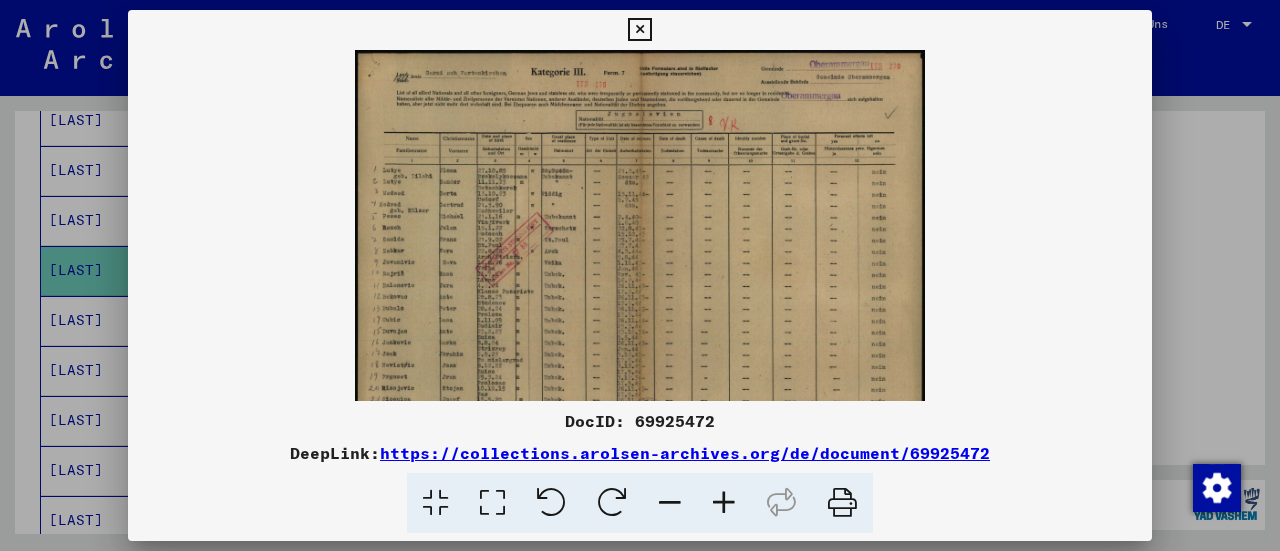 click at bounding box center [724, 503] 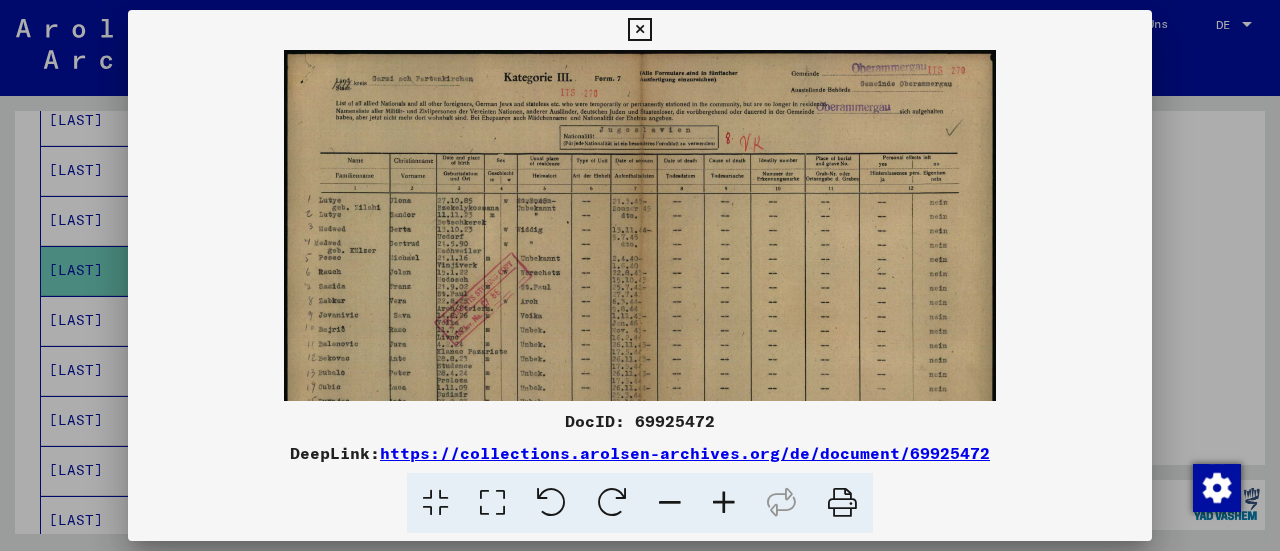 click at bounding box center [724, 503] 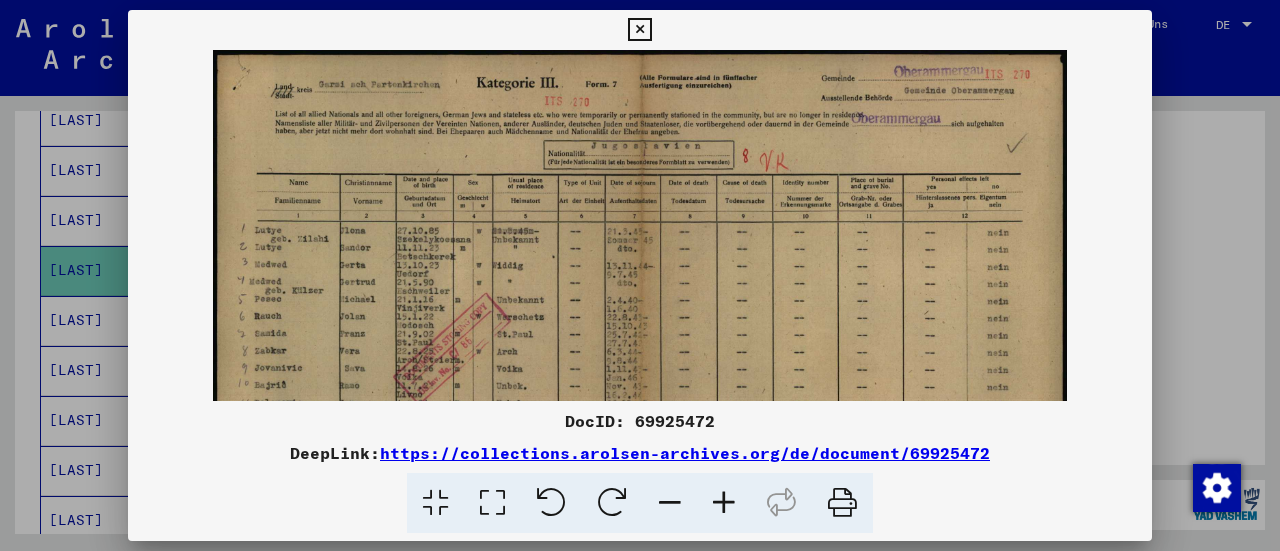 click at bounding box center (724, 503) 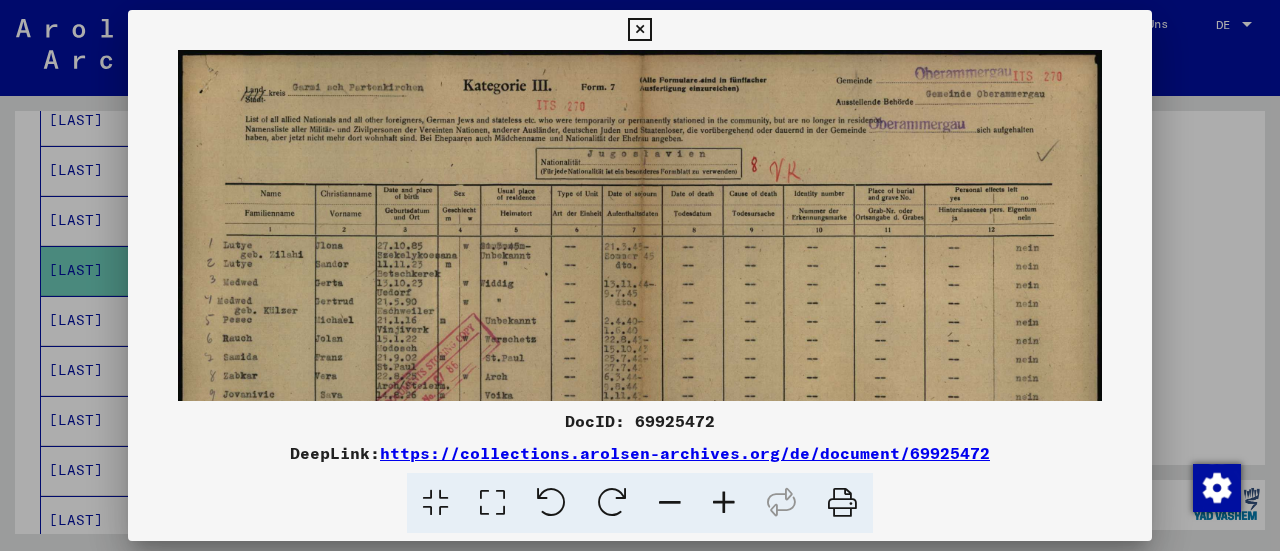 click at bounding box center (724, 503) 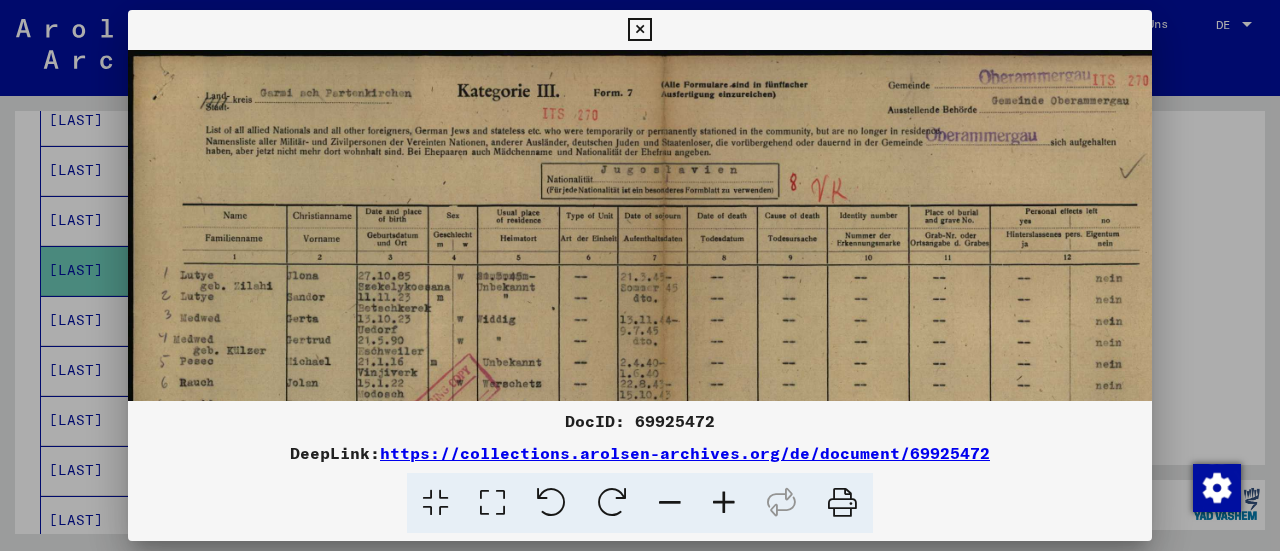 click at bounding box center [724, 503] 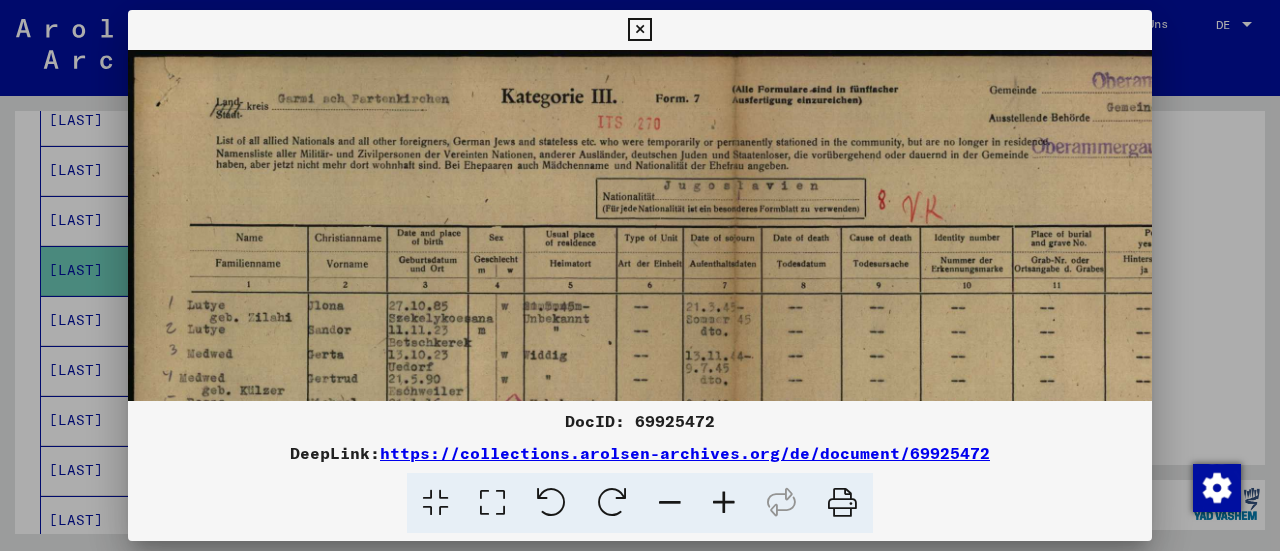 click at bounding box center (724, 503) 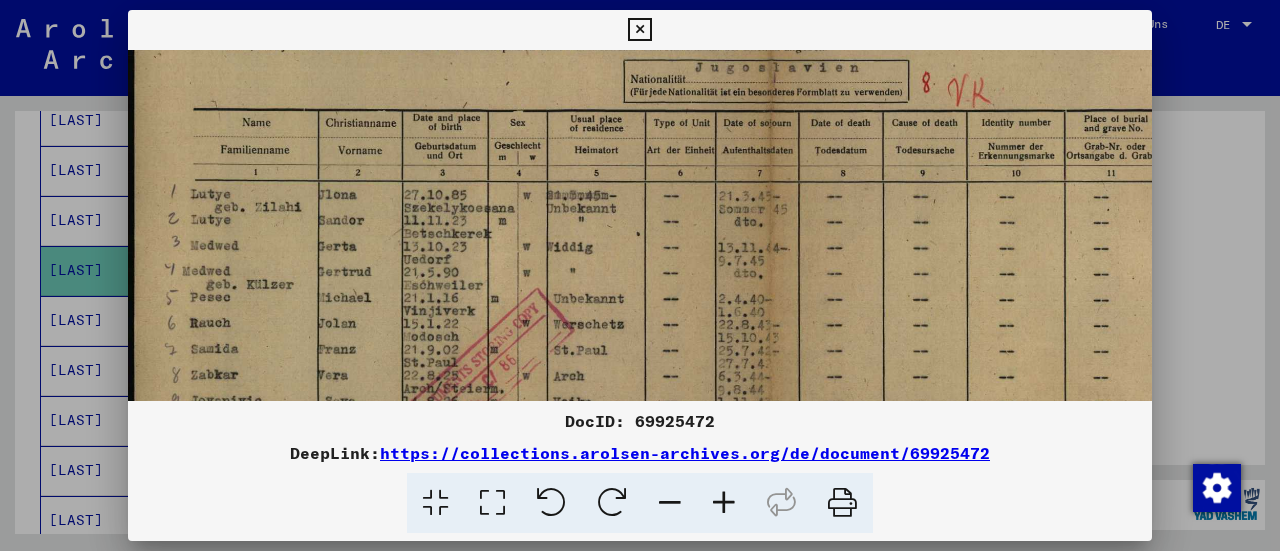 drag, startPoint x: 708, startPoint y: 368, endPoint x: 714, endPoint y: 234, distance: 134.13426 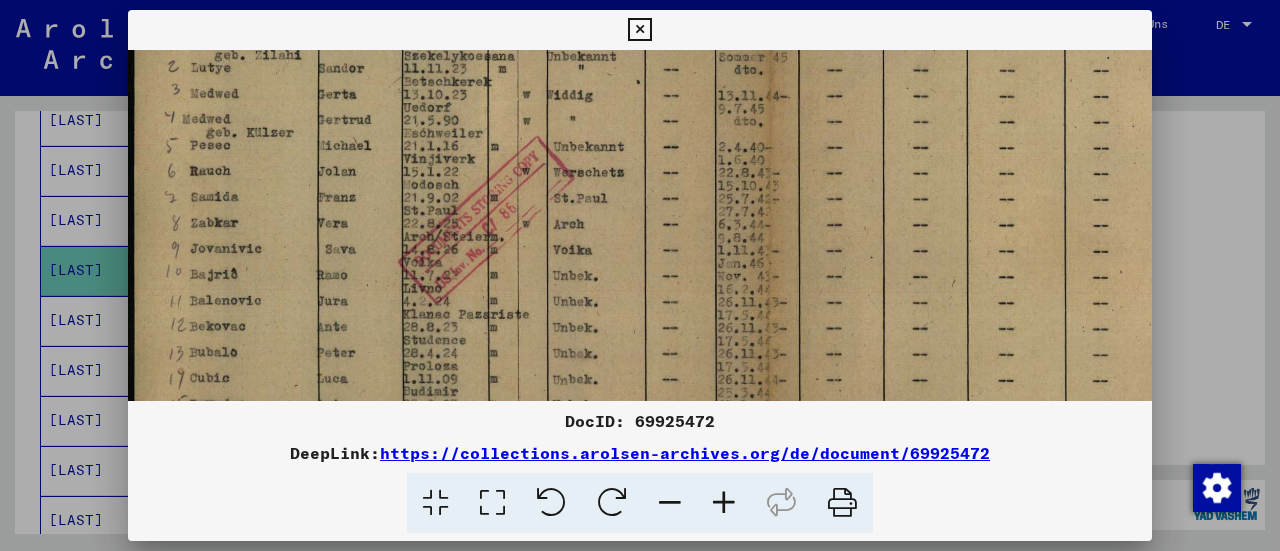 drag, startPoint x: 706, startPoint y: 281, endPoint x: 720, endPoint y: 139, distance: 142.68848 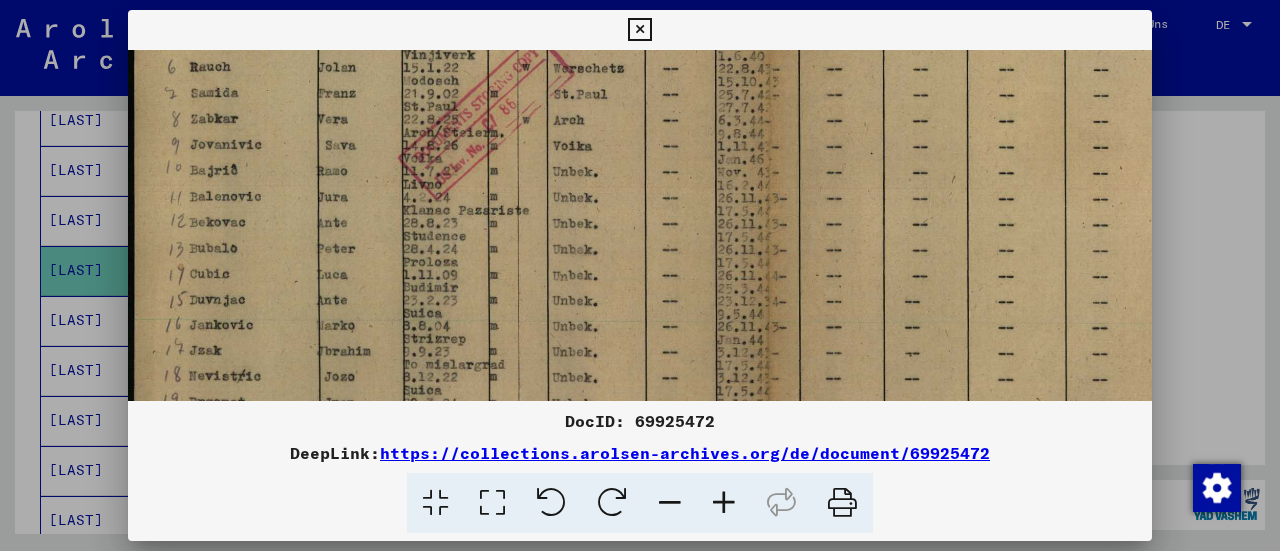 drag, startPoint x: 714, startPoint y: 200, endPoint x: 723, endPoint y: 97, distance: 103.392456 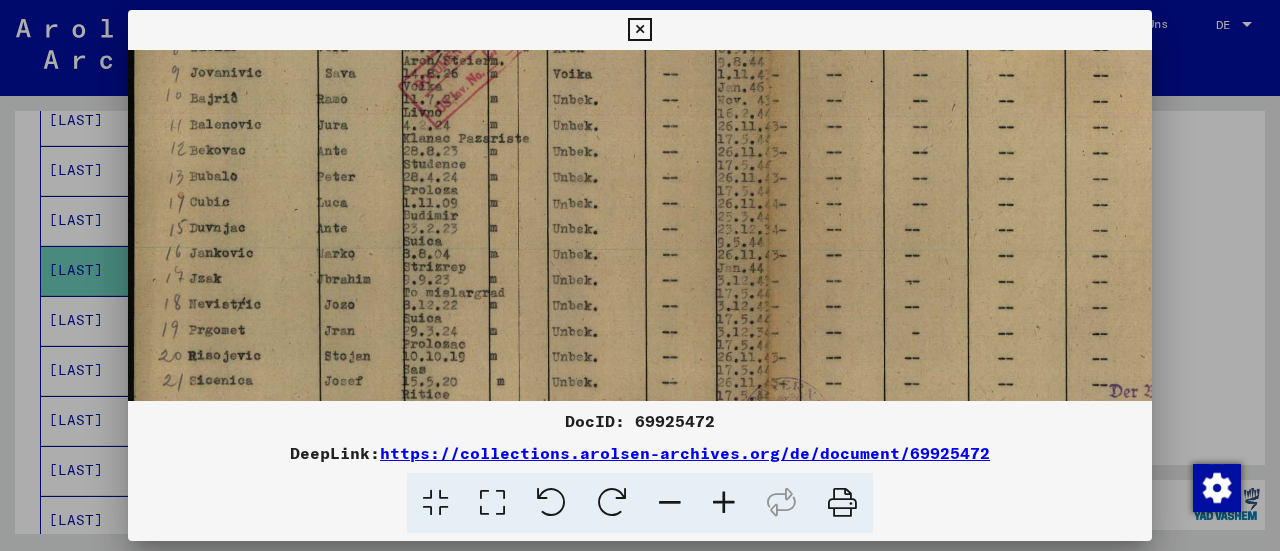 drag, startPoint x: 697, startPoint y: 225, endPoint x: 702, endPoint y: 153, distance: 72.1734 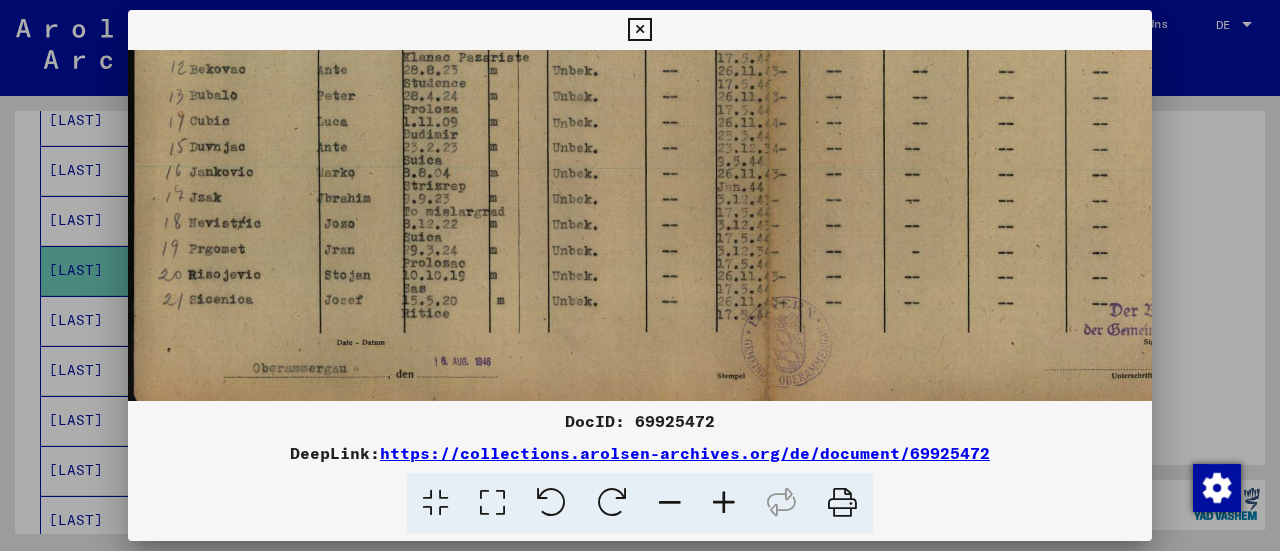 drag, startPoint x: 682, startPoint y: 257, endPoint x: 691, endPoint y: 177, distance: 80.50466 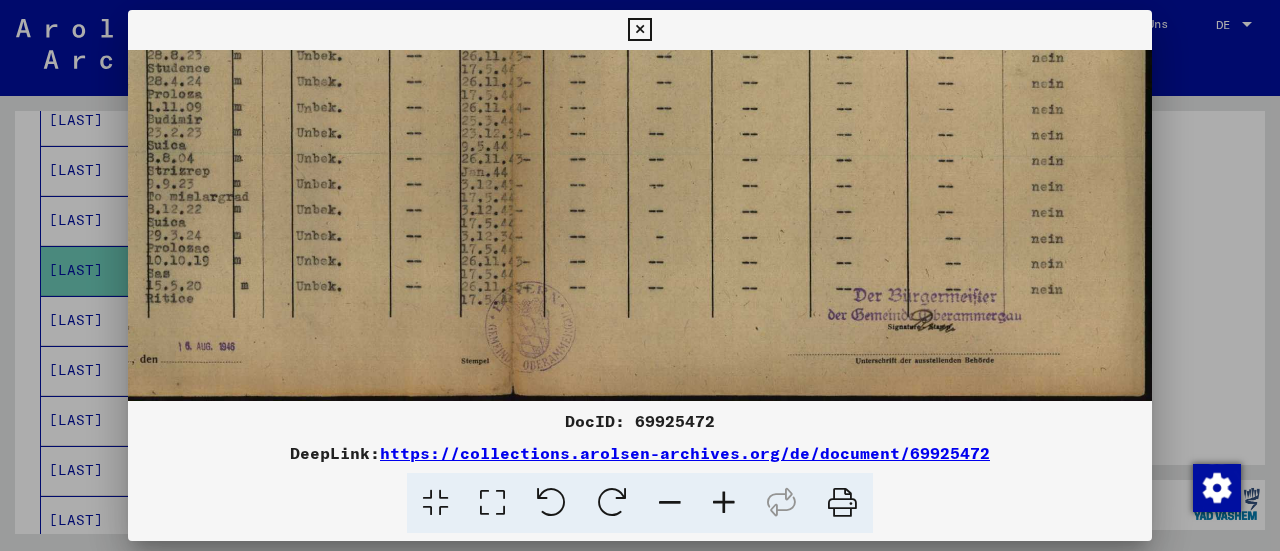 drag, startPoint x: 879, startPoint y: 301, endPoint x: 612, endPoint y: 270, distance: 268.7936 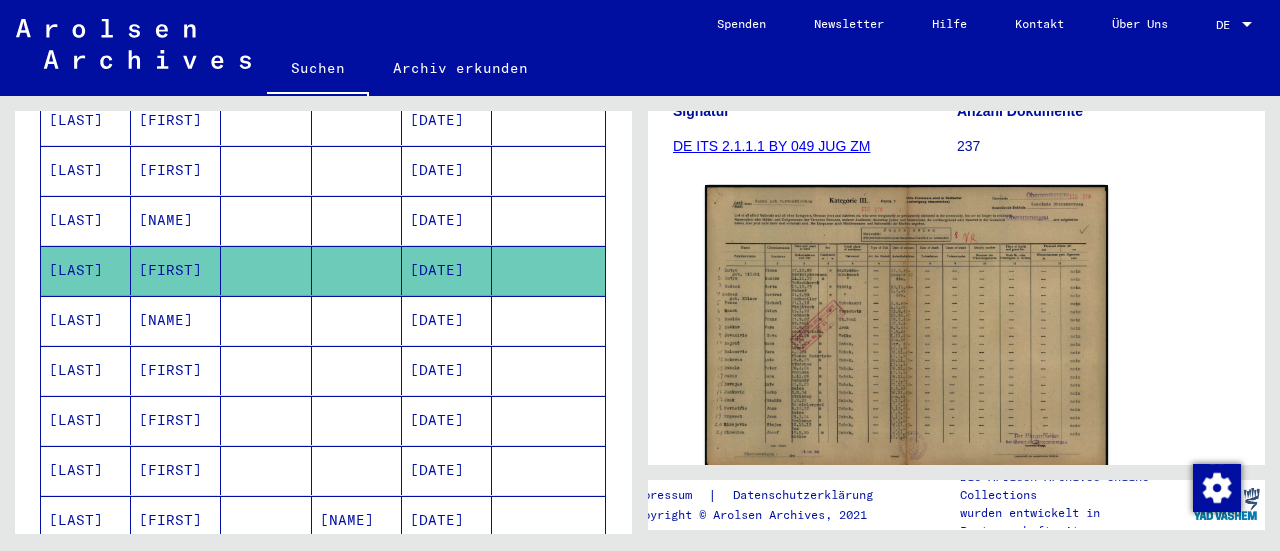 click on "[NAME]" at bounding box center [176, 370] 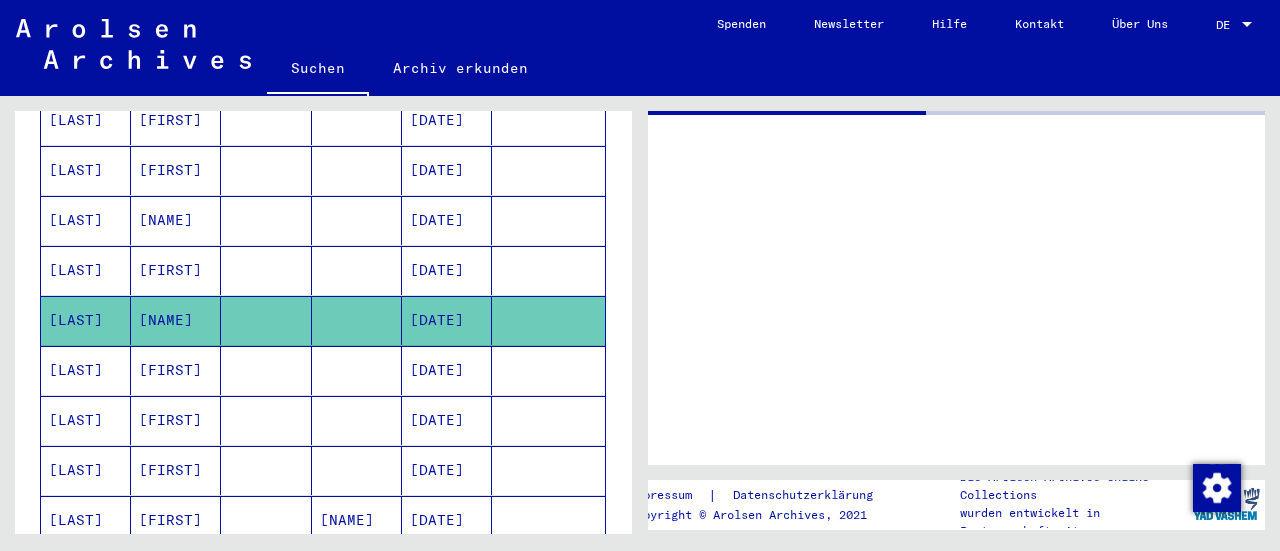 scroll, scrollTop: 0, scrollLeft: 0, axis: both 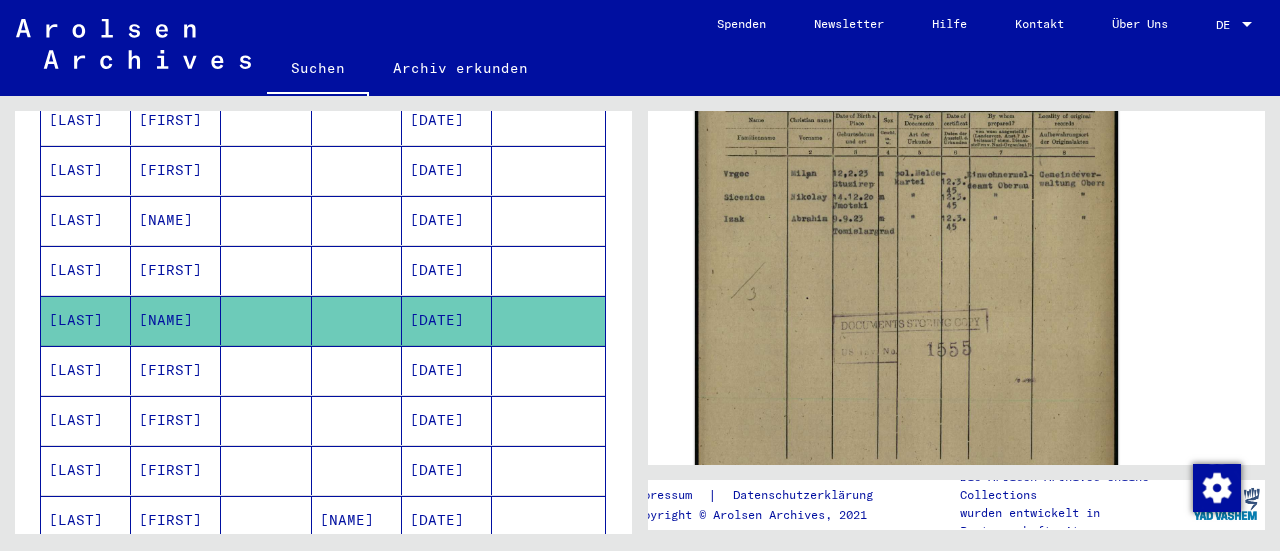 click 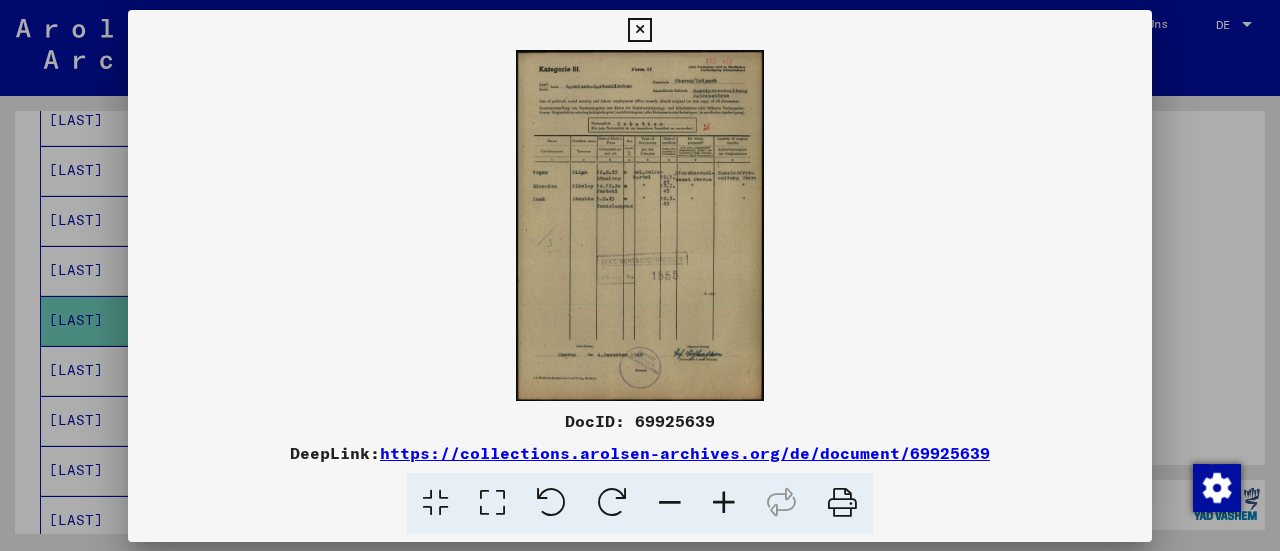 click at bounding box center (640, 225) 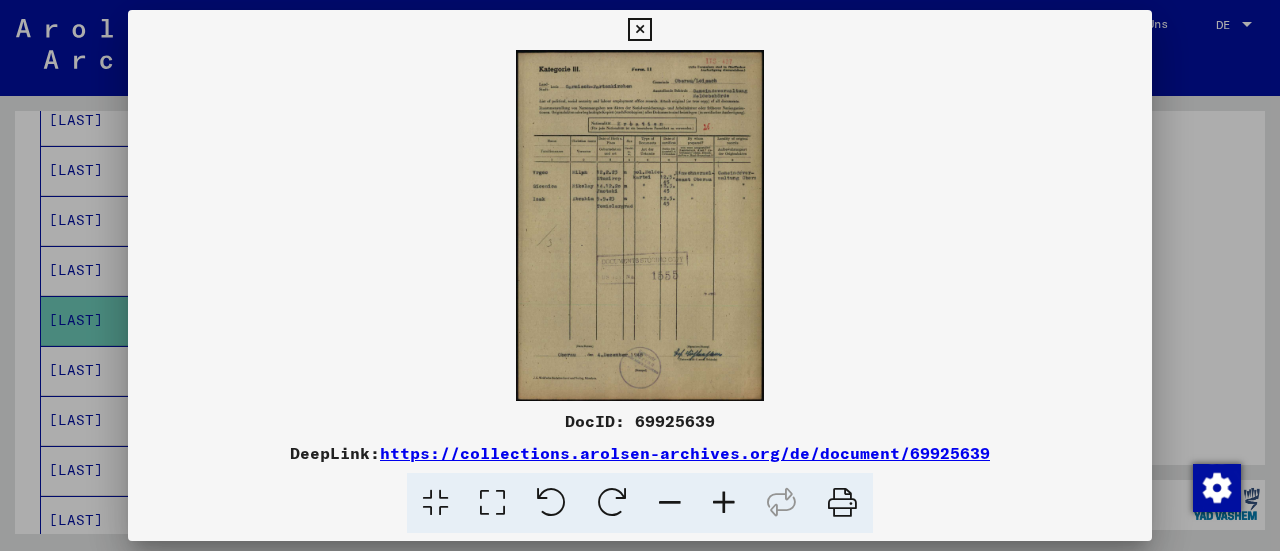 click at bounding box center (724, 503) 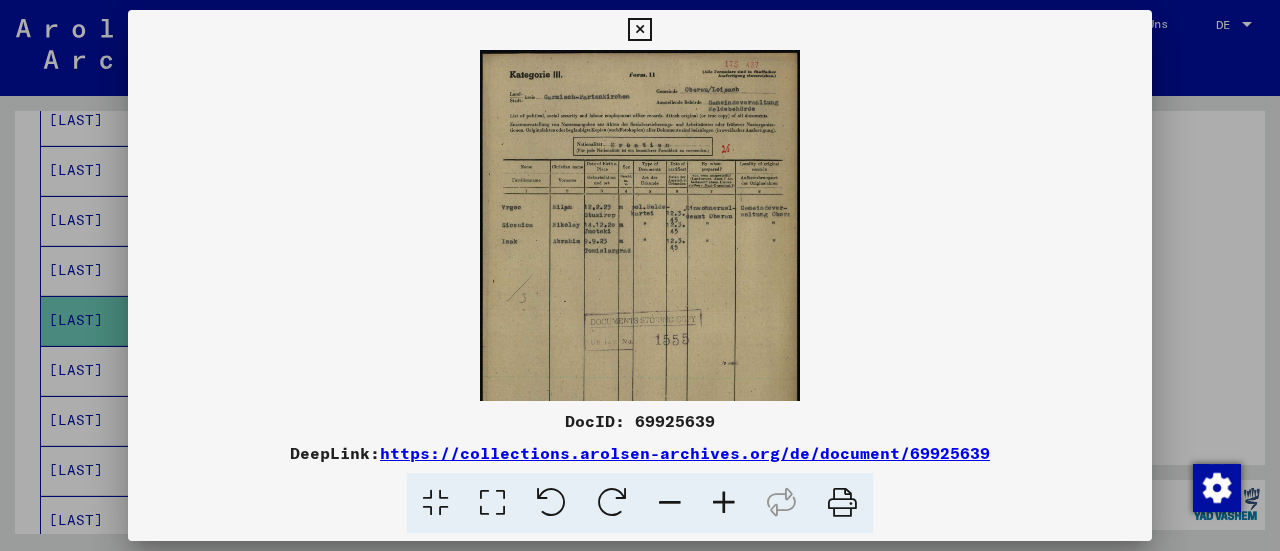 click at bounding box center [724, 503] 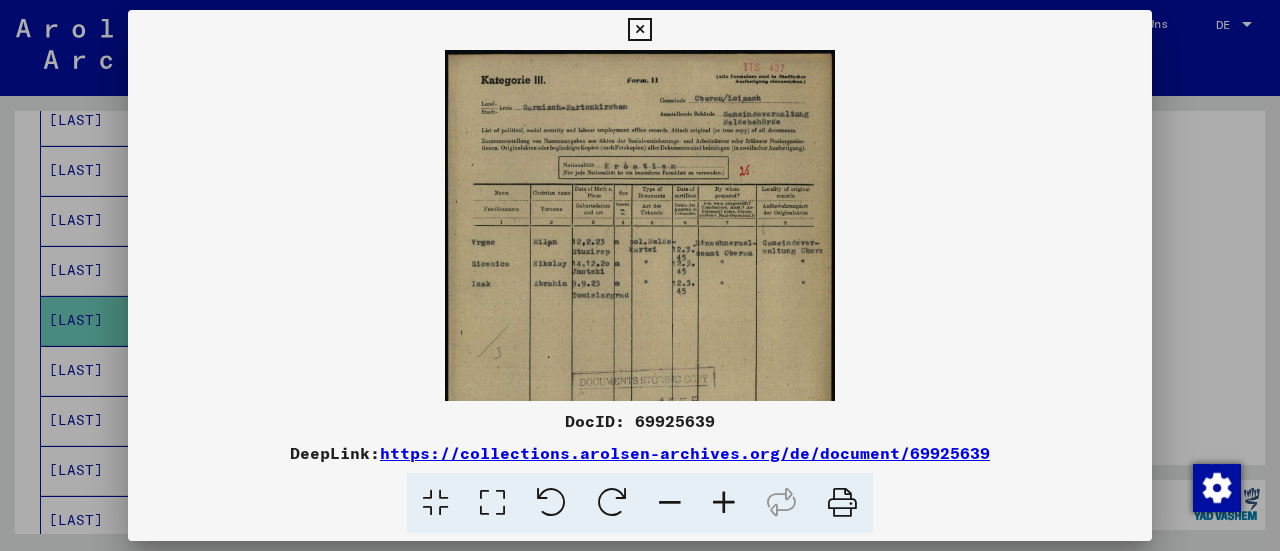 click at bounding box center (724, 503) 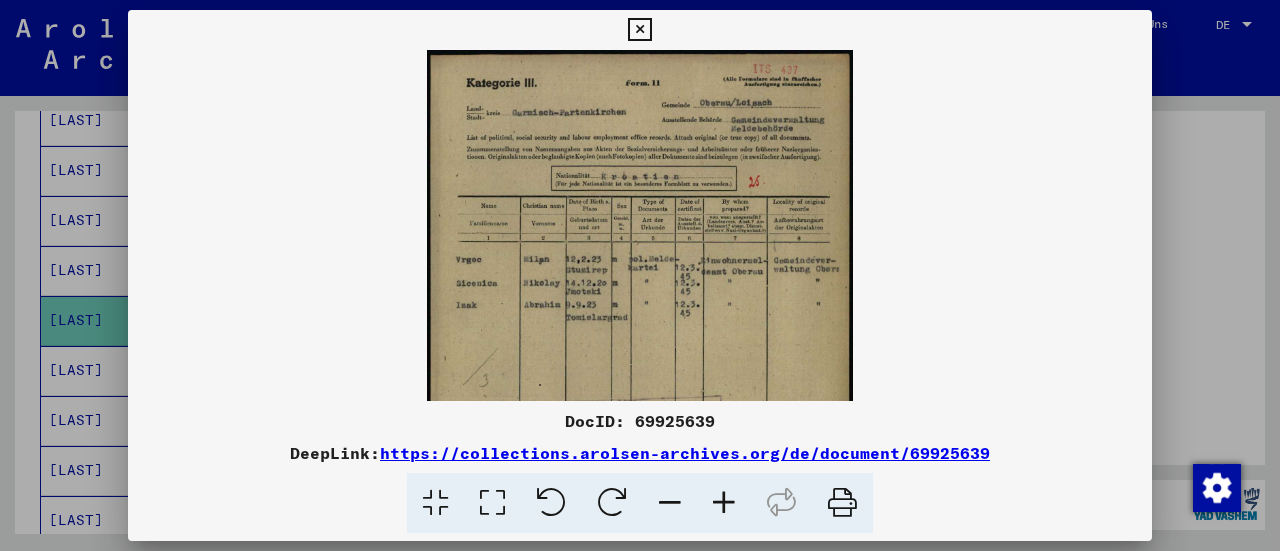click at bounding box center [724, 503] 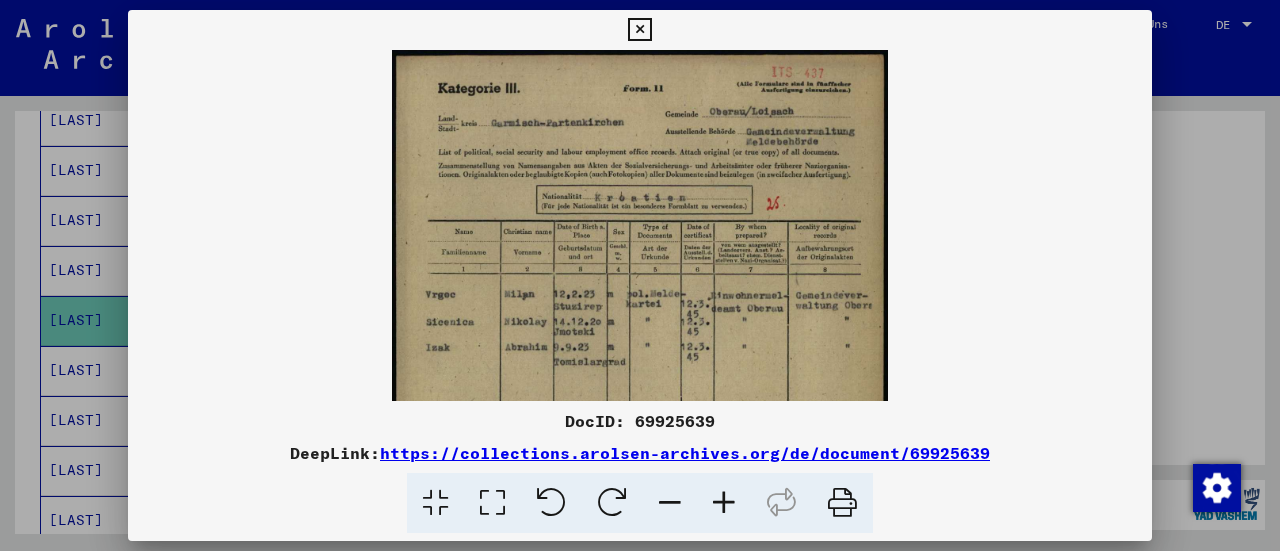 click at bounding box center (724, 503) 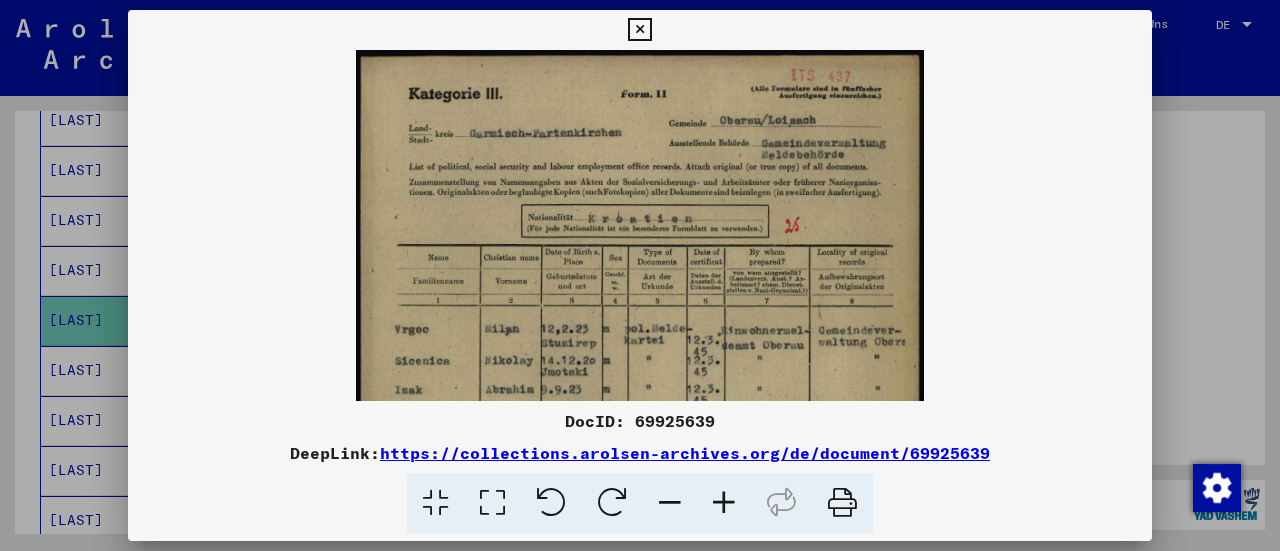 click at bounding box center (724, 503) 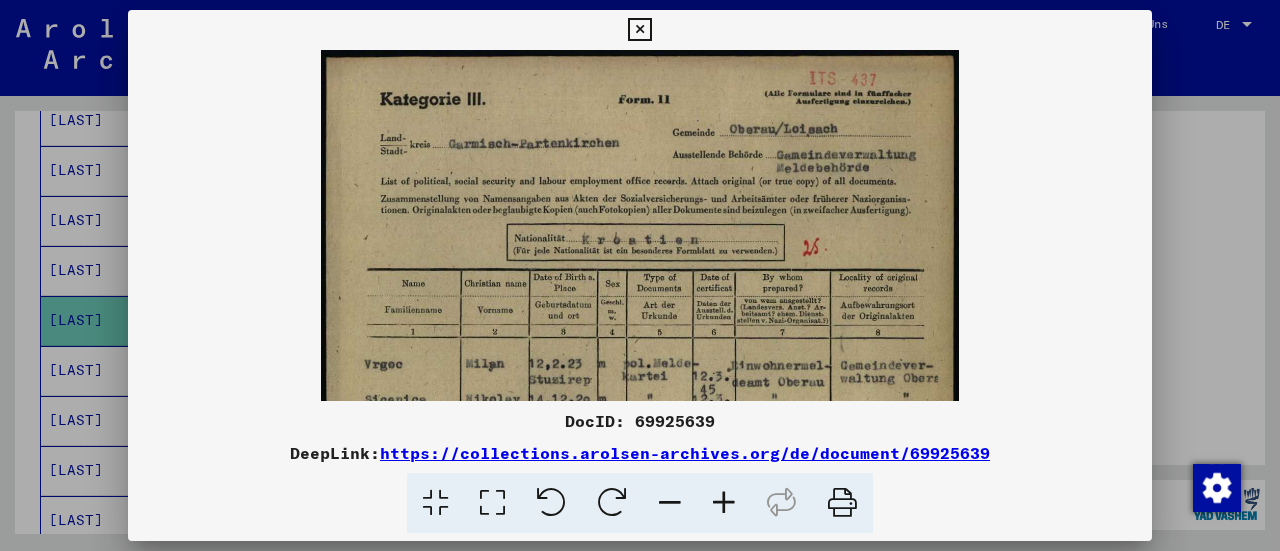 click at bounding box center (724, 503) 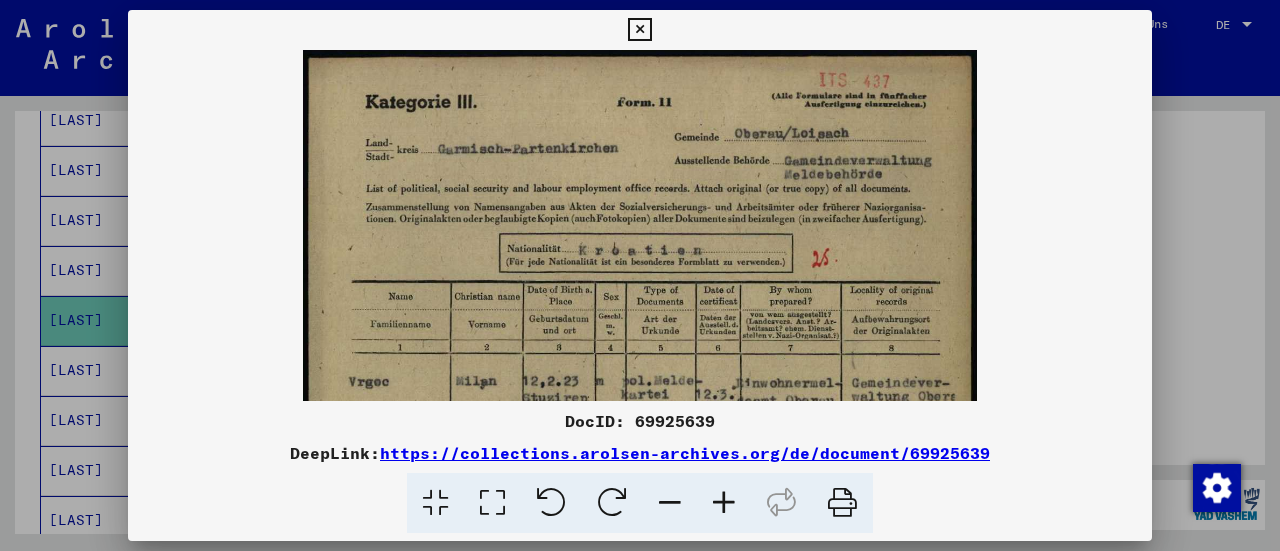 click at bounding box center (724, 503) 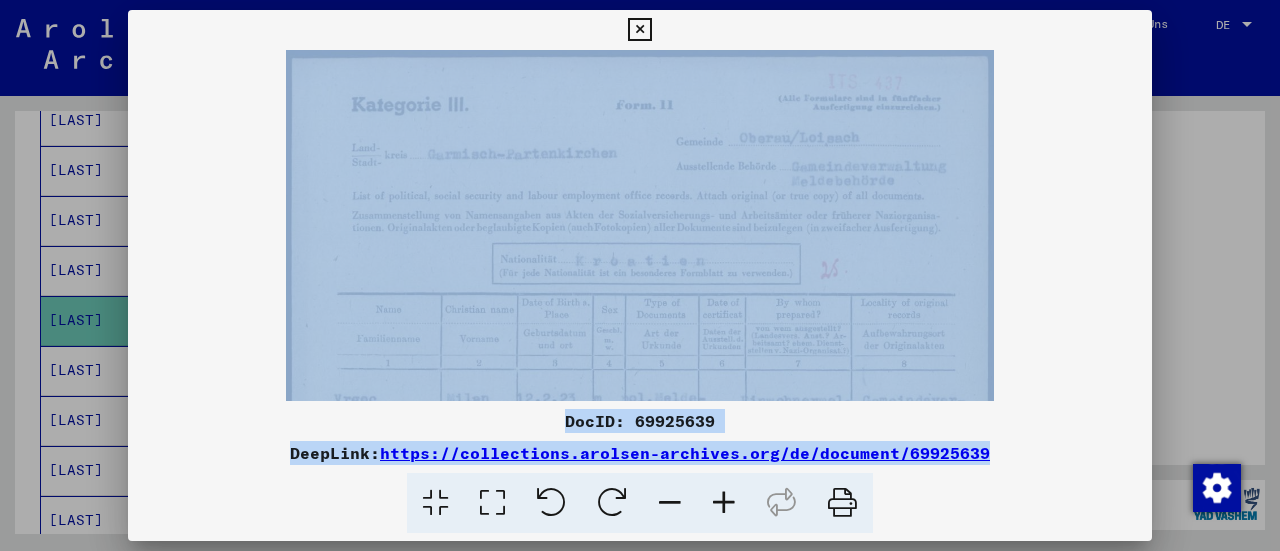 drag, startPoint x: 736, startPoint y: 501, endPoint x: 665, endPoint y: 303, distance: 210.34496 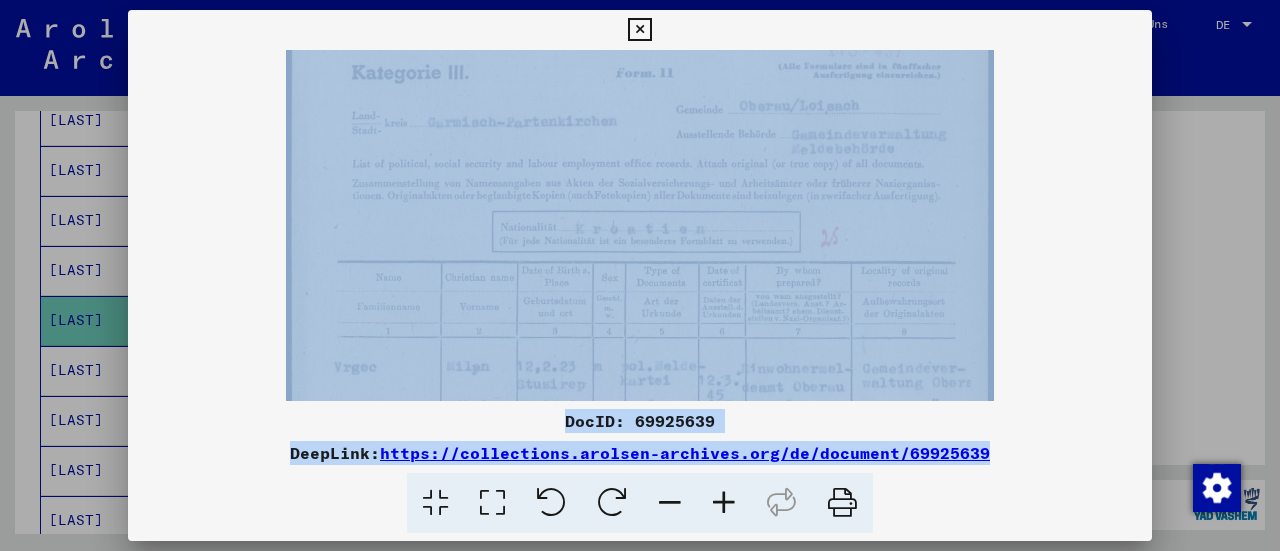 drag, startPoint x: 665, startPoint y: 303, endPoint x: 671, endPoint y: 272, distance: 31.575306 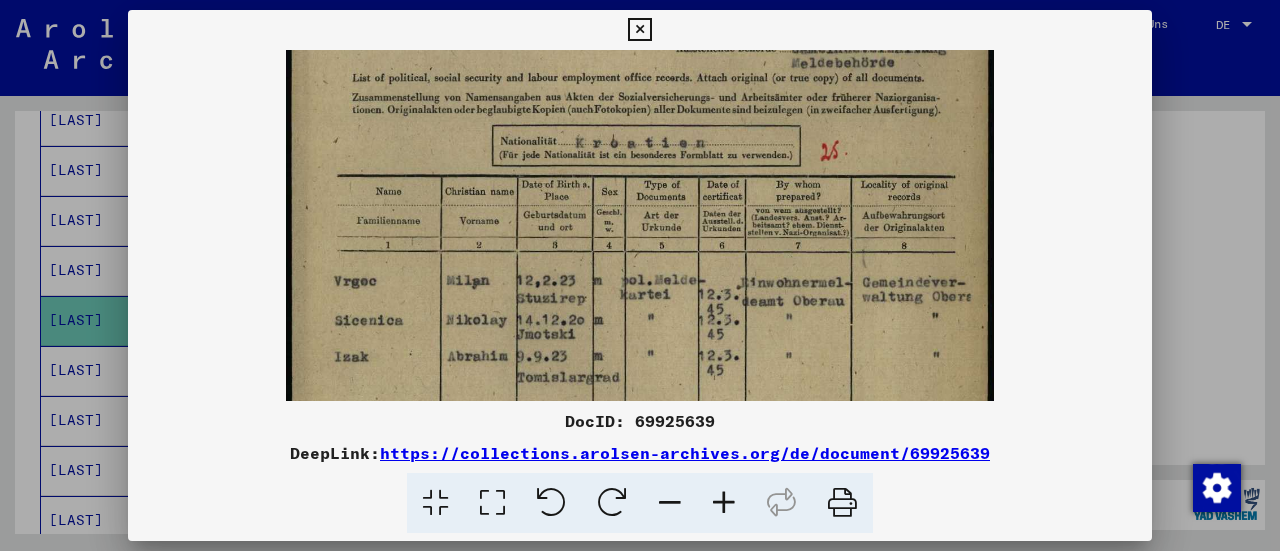 drag, startPoint x: 704, startPoint y: 285, endPoint x: 688, endPoint y: 199, distance: 87.47571 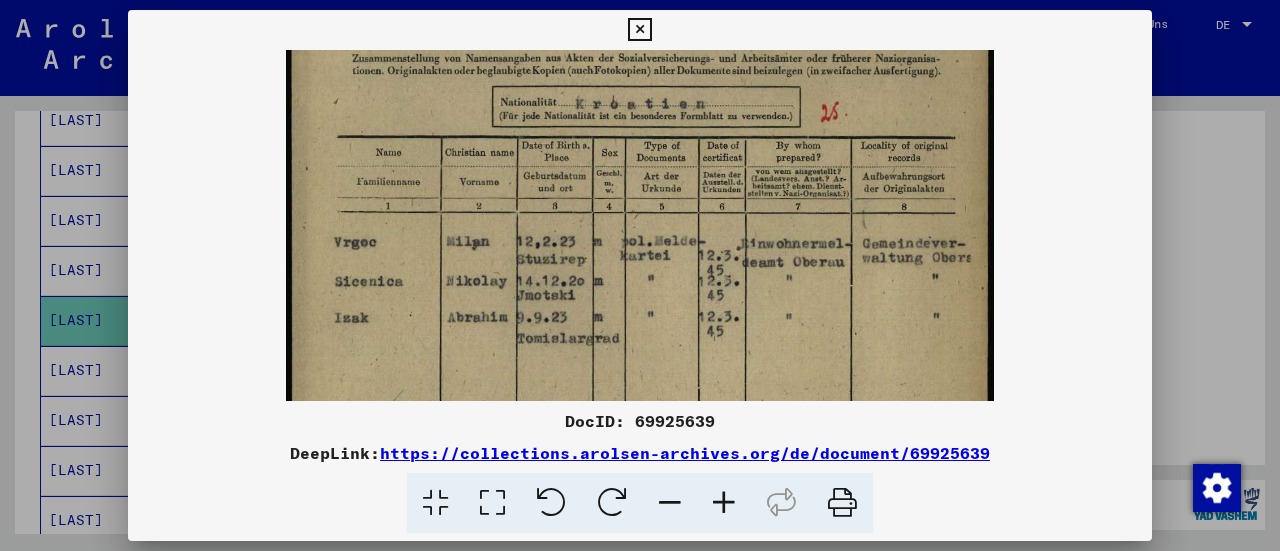 drag, startPoint x: 686, startPoint y: 223, endPoint x: 686, endPoint y: 185, distance: 38 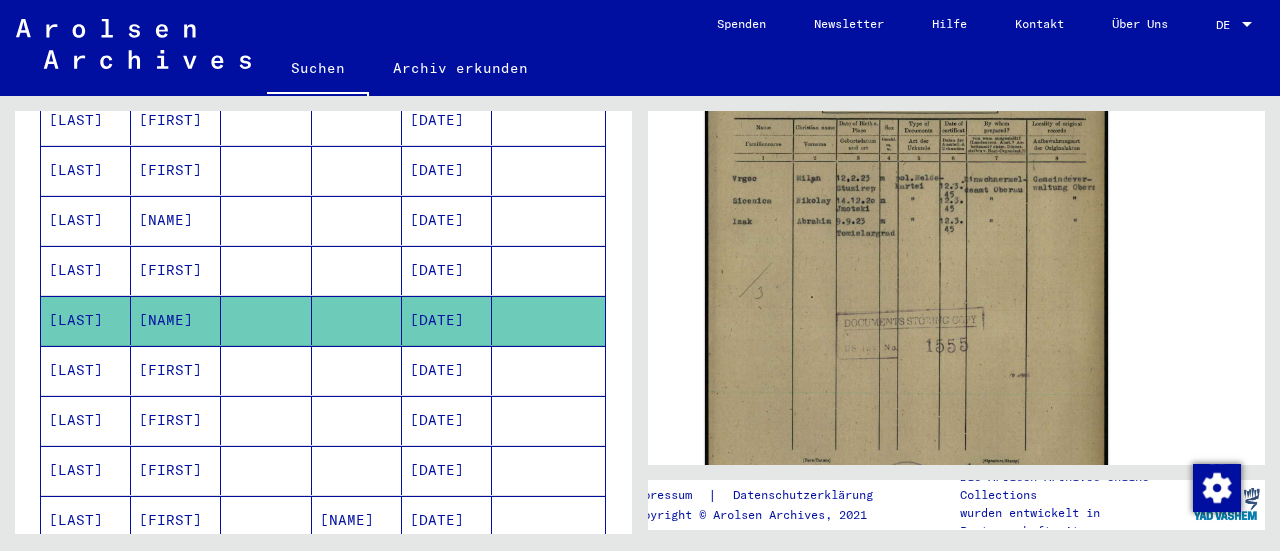 click on "[FIRST]" at bounding box center (176, 420) 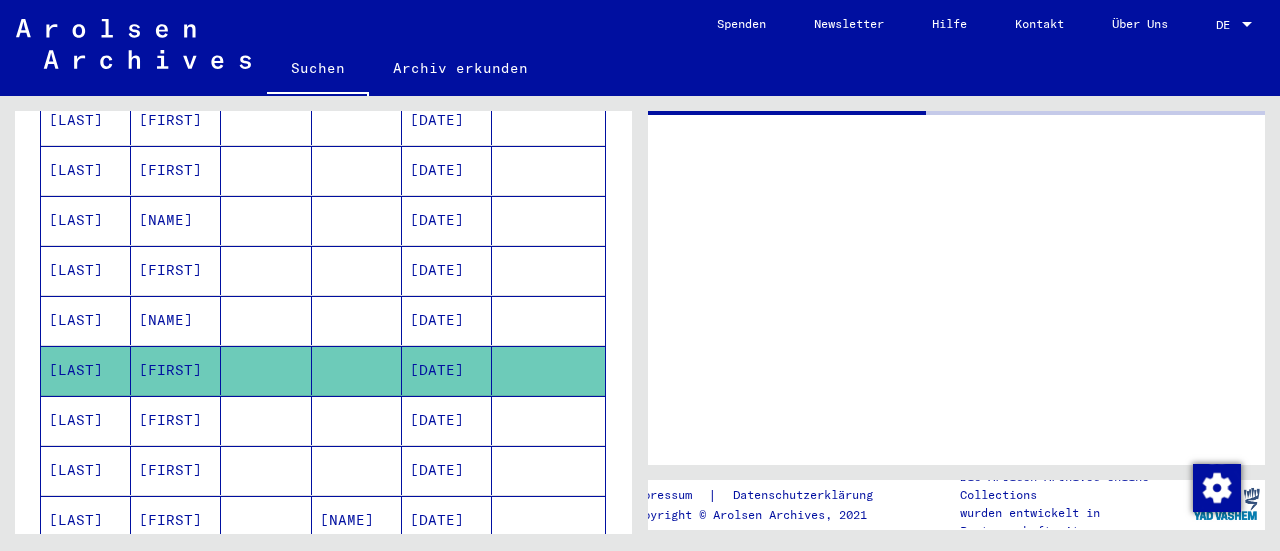 click on "[FIRST]" 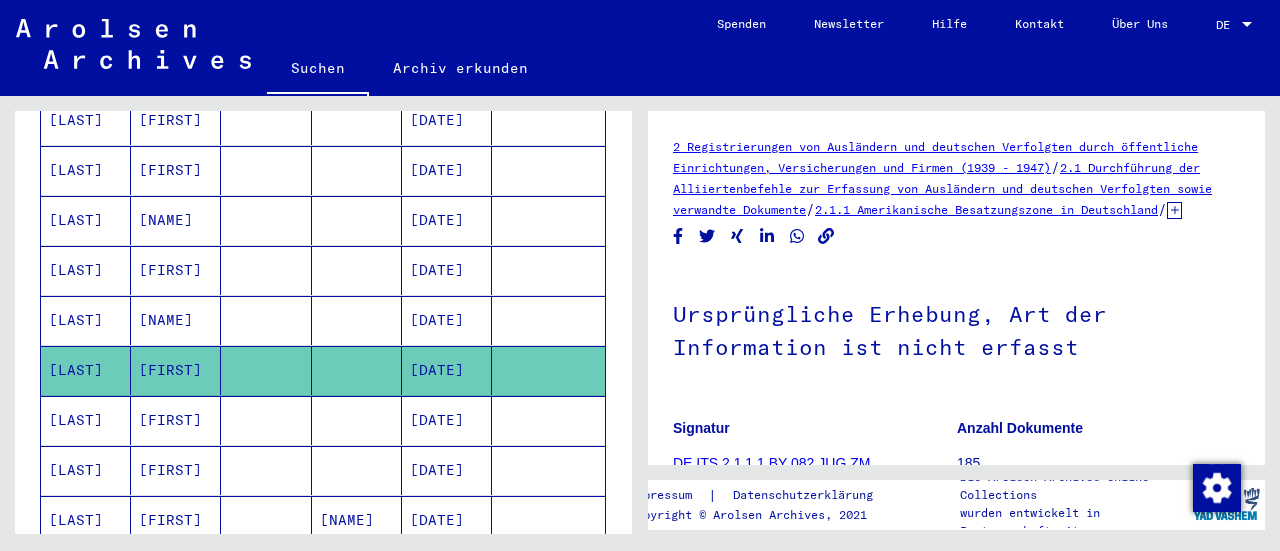 scroll, scrollTop: 0, scrollLeft: 0, axis: both 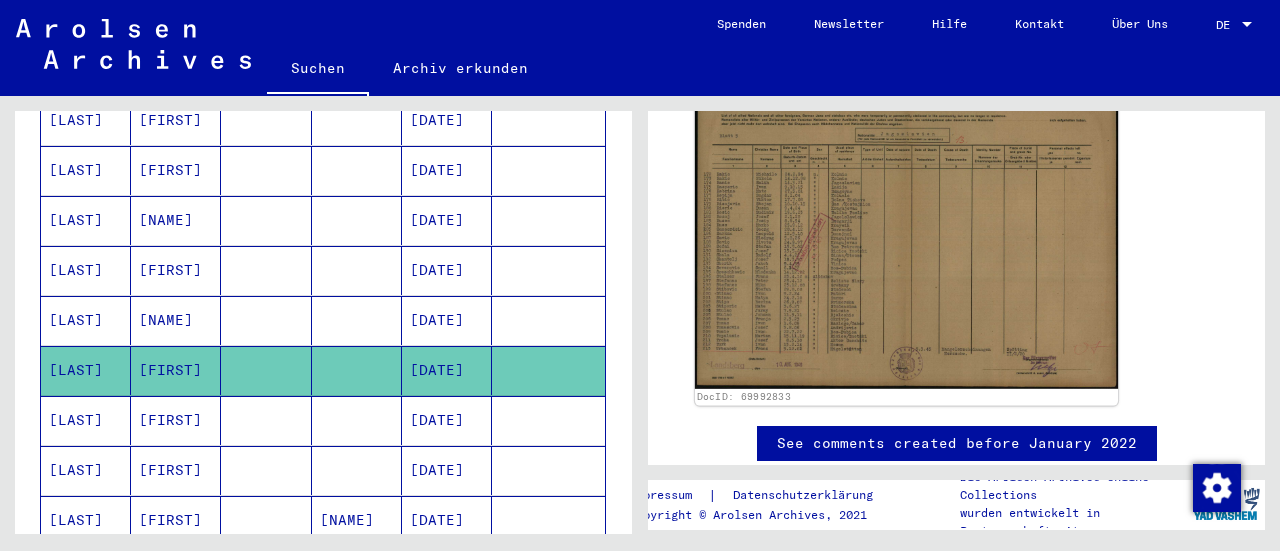 click 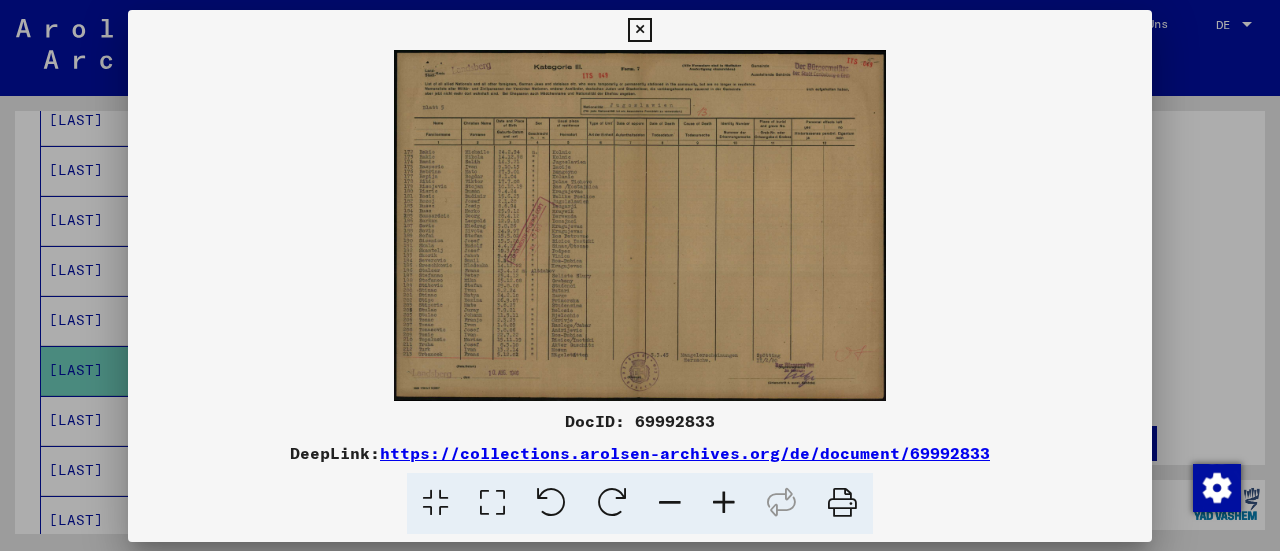 click at bounding box center [640, 225] 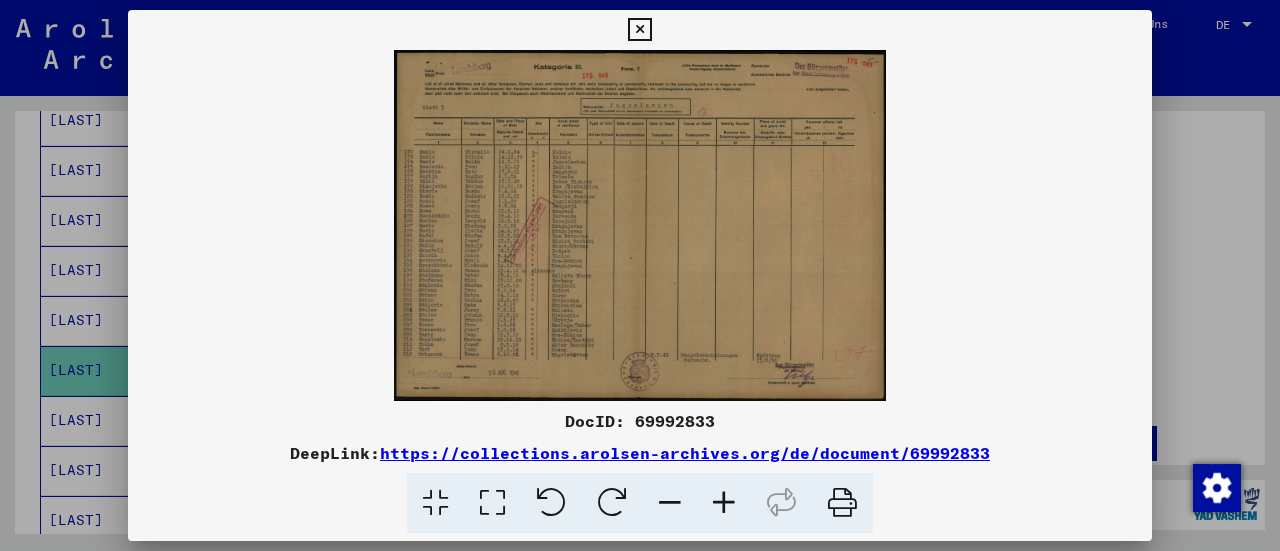 click at bounding box center (724, 503) 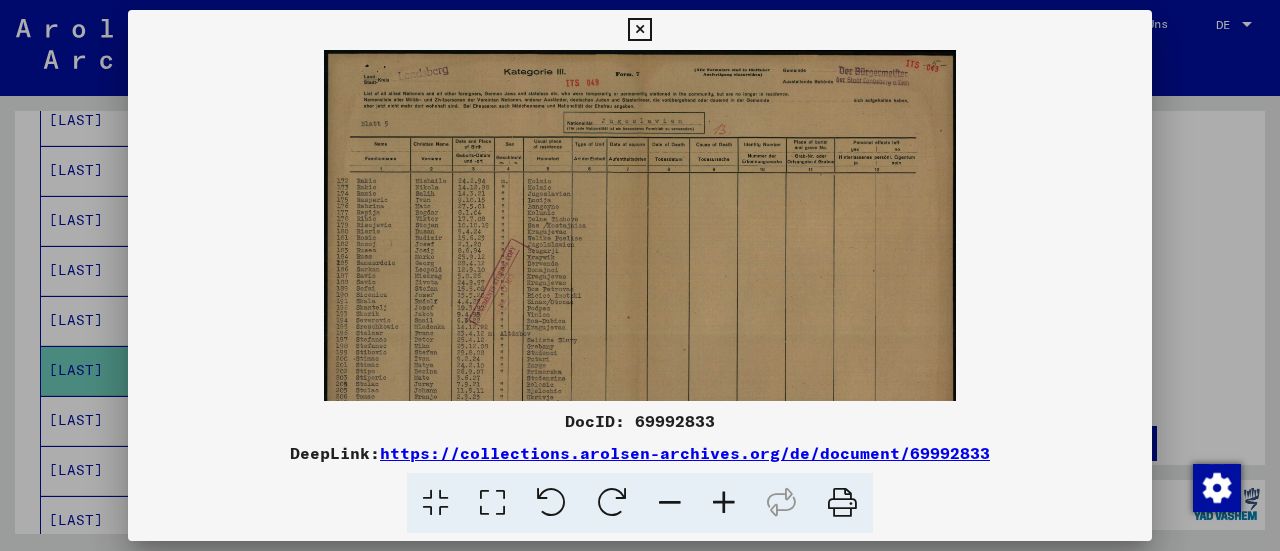 click at bounding box center (724, 503) 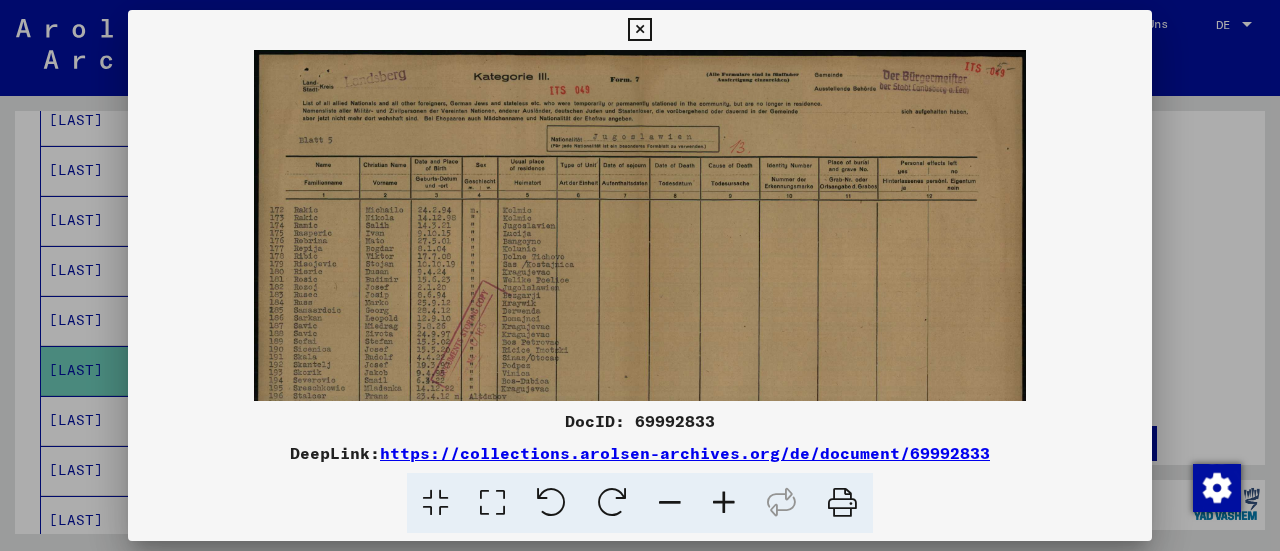 click at bounding box center [724, 503] 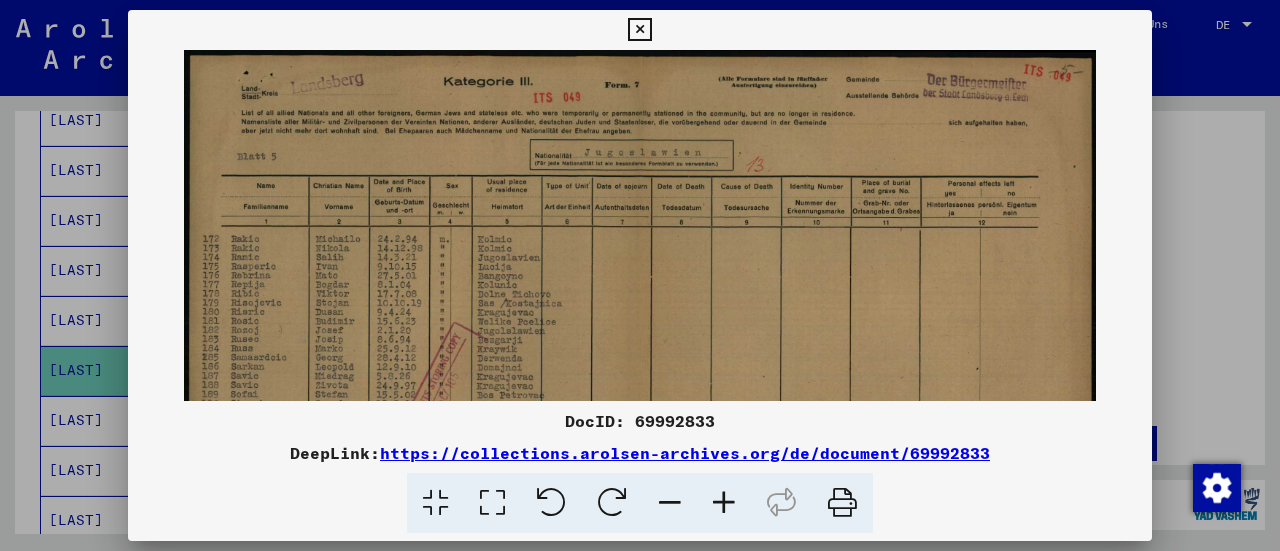 click at bounding box center [724, 503] 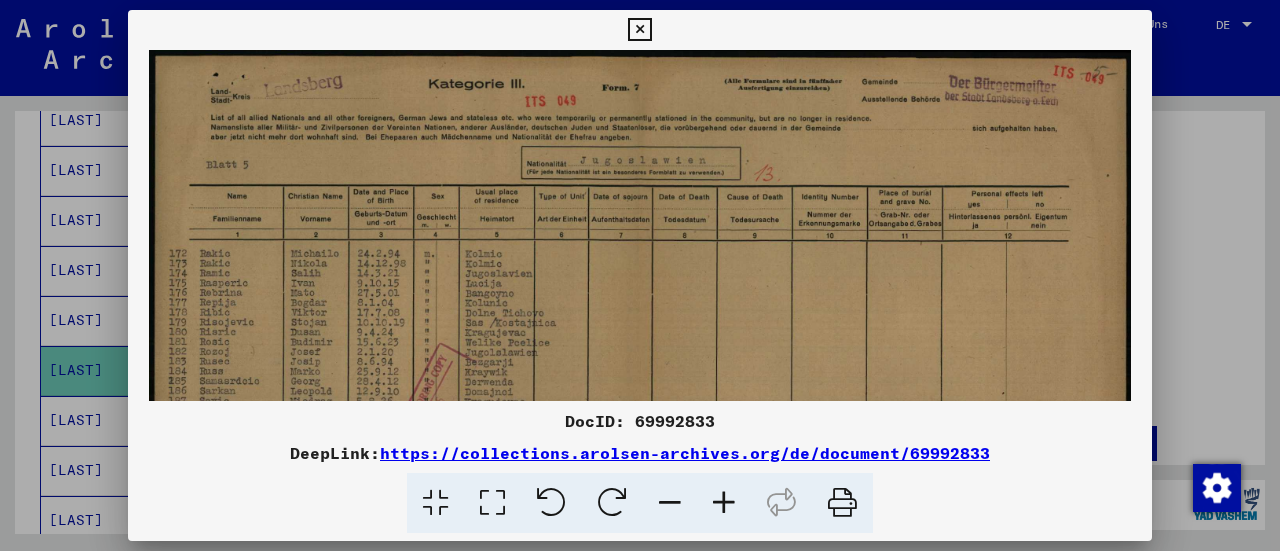 click at bounding box center [724, 503] 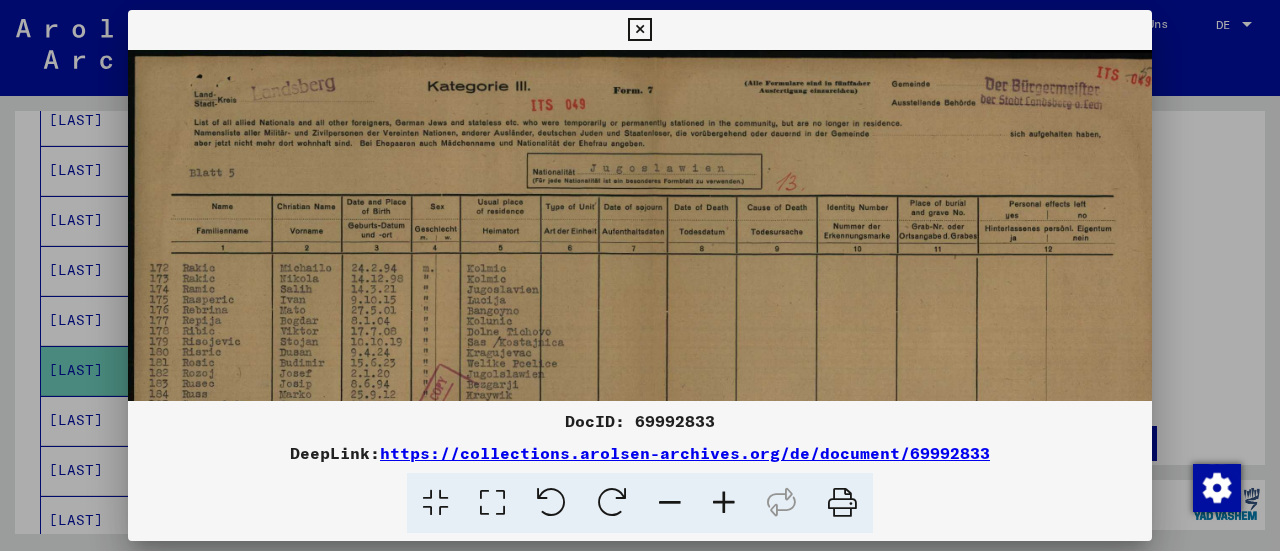 drag, startPoint x: 731, startPoint y: 489, endPoint x: 715, endPoint y: 512, distance: 28.01785 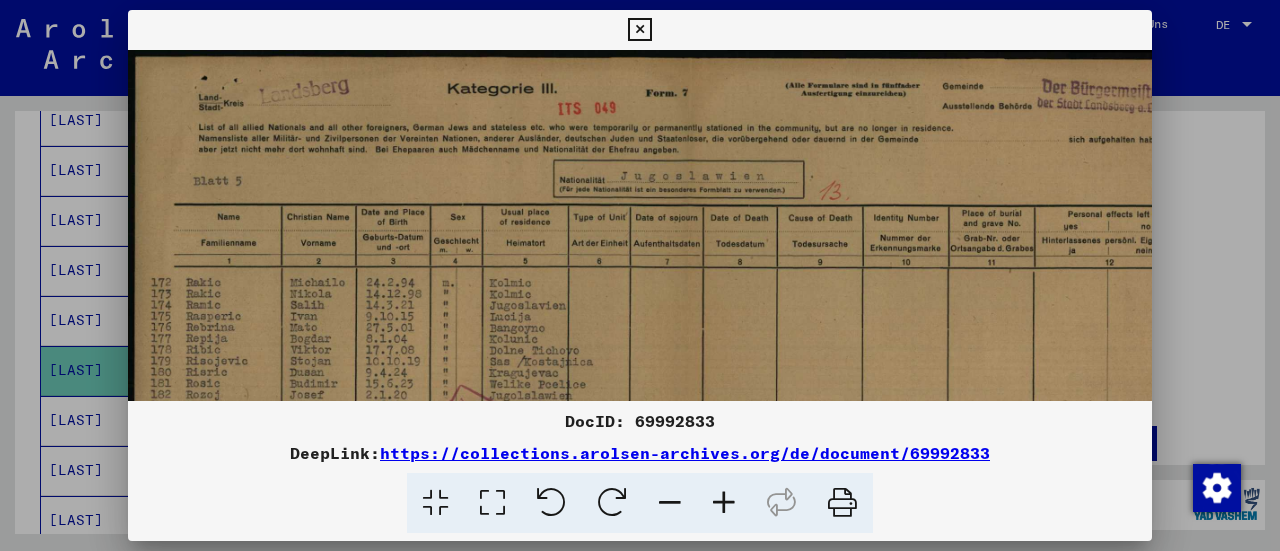 click at bounding box center [724, 503] 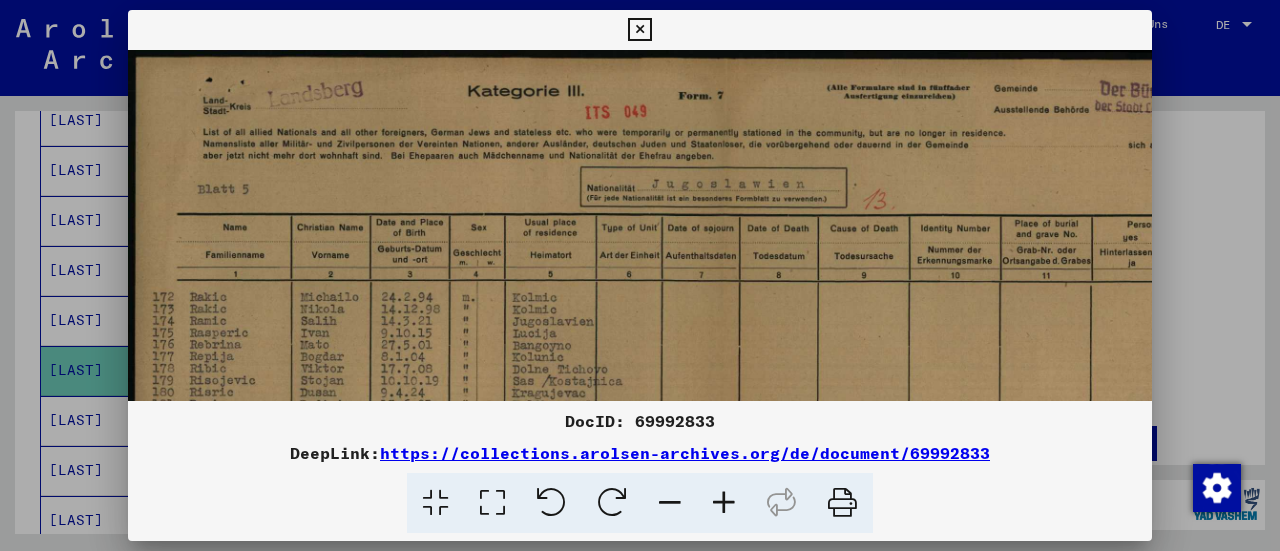 click at bounding box center [724, 503] 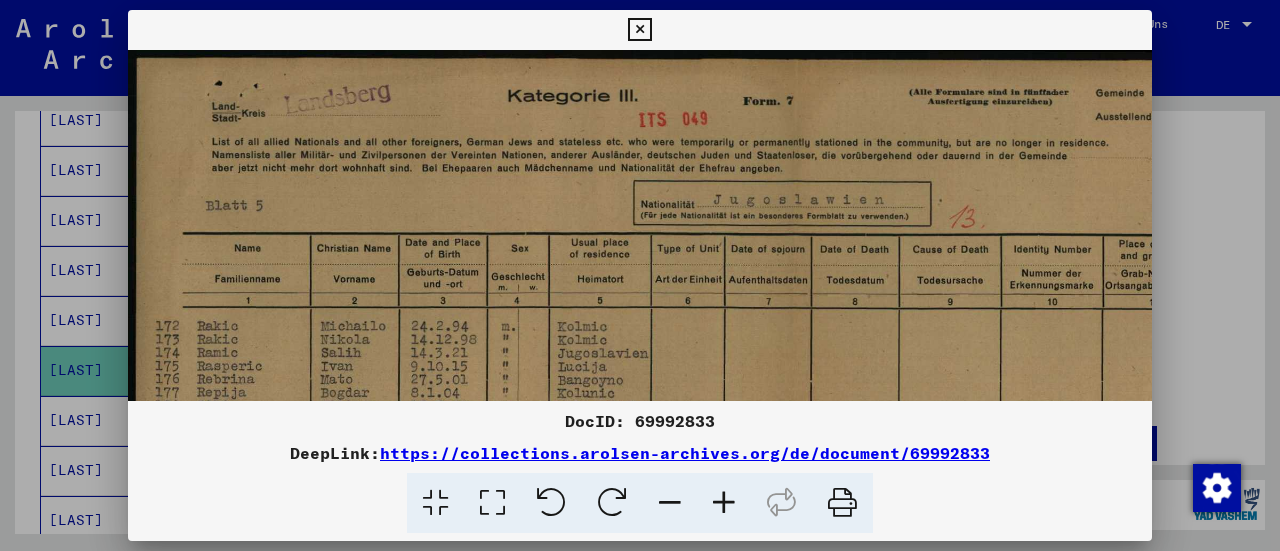 click at bounding box center [724, 503] 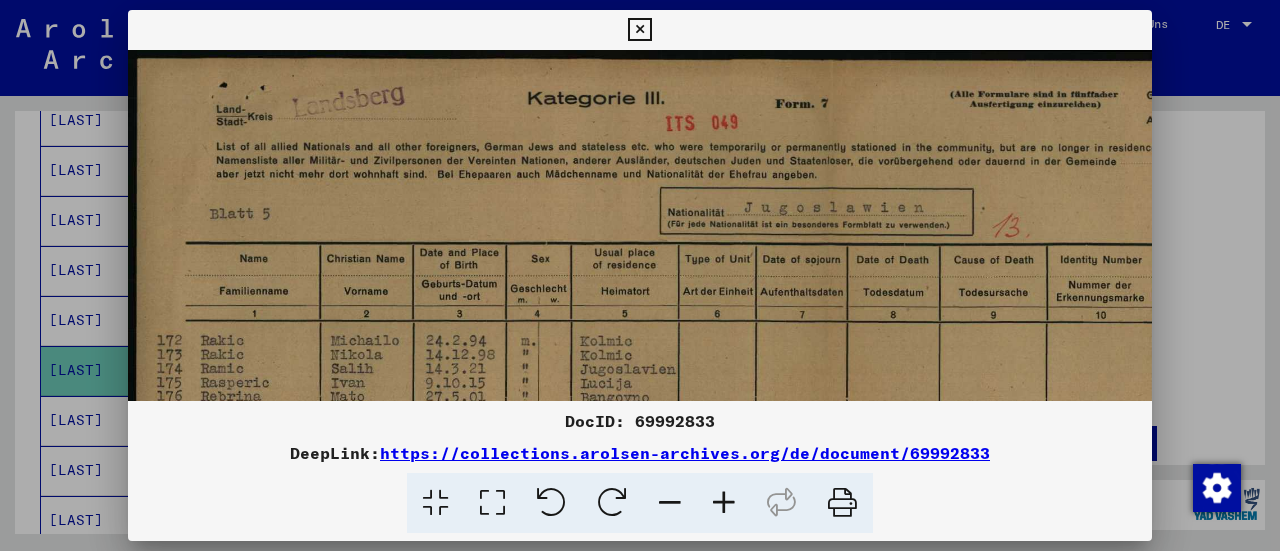 click at bounding box center [724, 503] 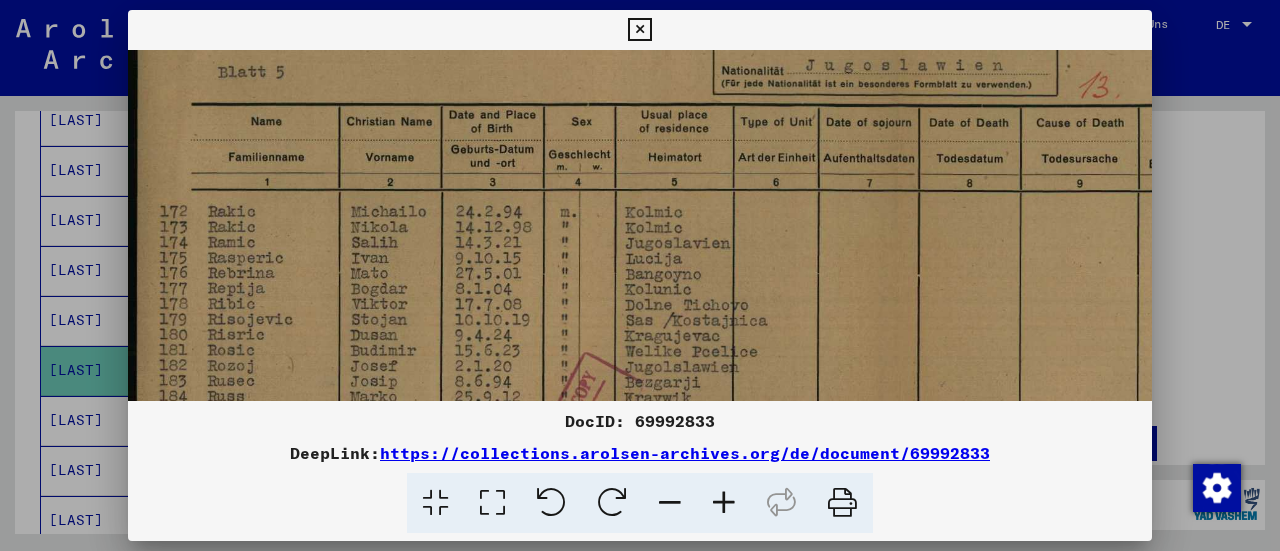 drag, startPoint x: 667, startPoint y: 397, endPoint x: 685, endPoint y: 239, distance: 159.02202 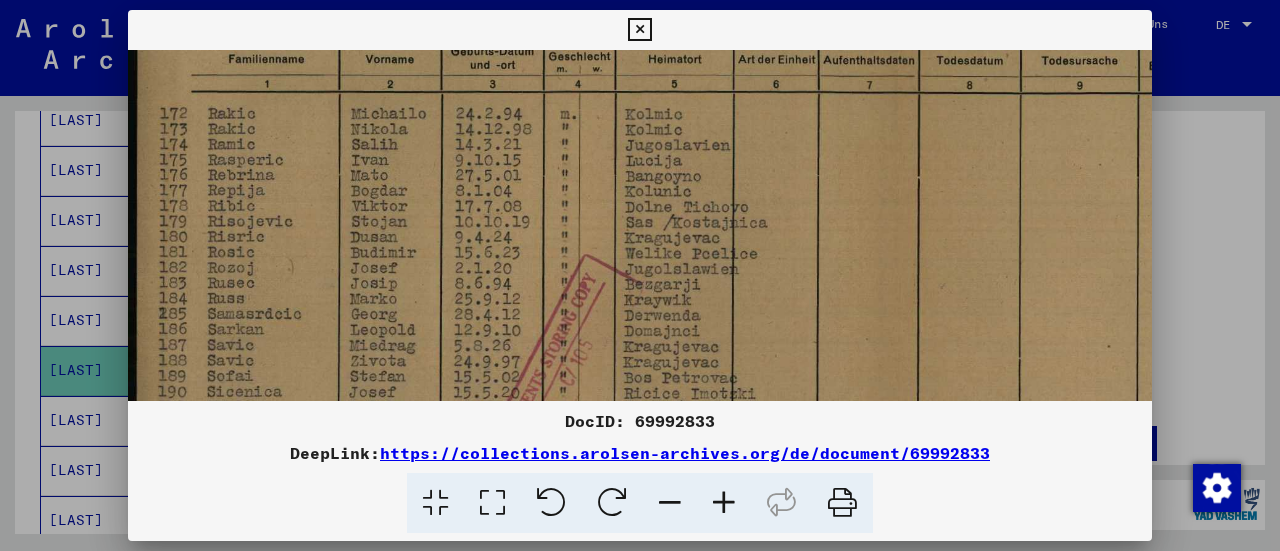 drag, startPoint x: 670, startPoint y: 307, endPoint x: 679, endPoint y: 207, distance: 100.40418 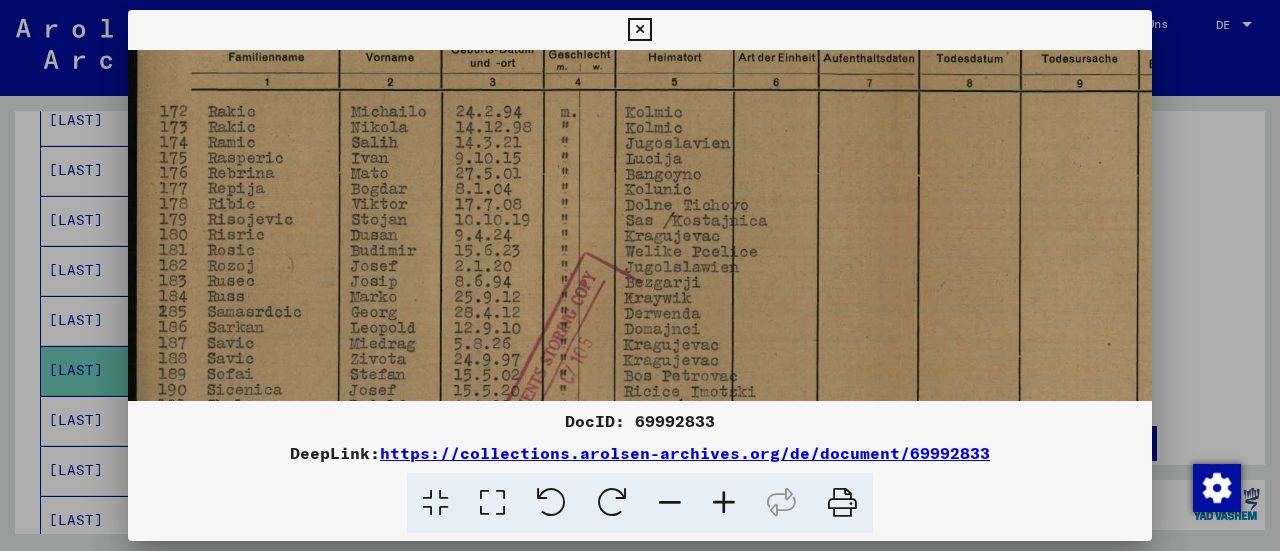scroll, scrollTop: 371, scrollLeft: 0, axis: vertical 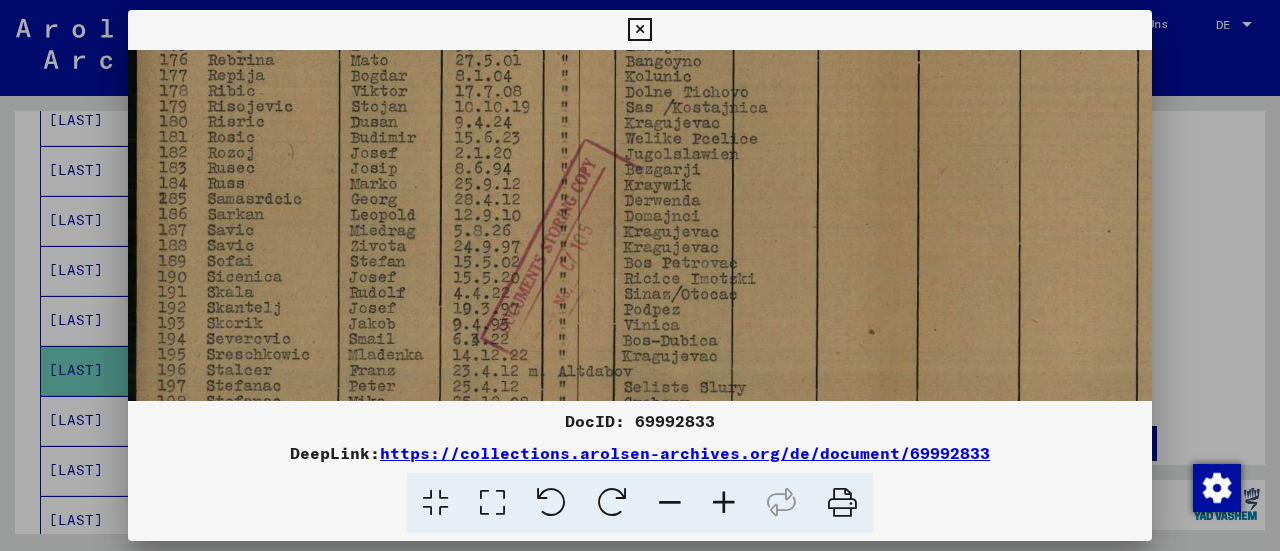 drag, startPoint x: 676, startPoint y: 249, endPoint x: 680, endPoint y: 137, distance: 112.0714 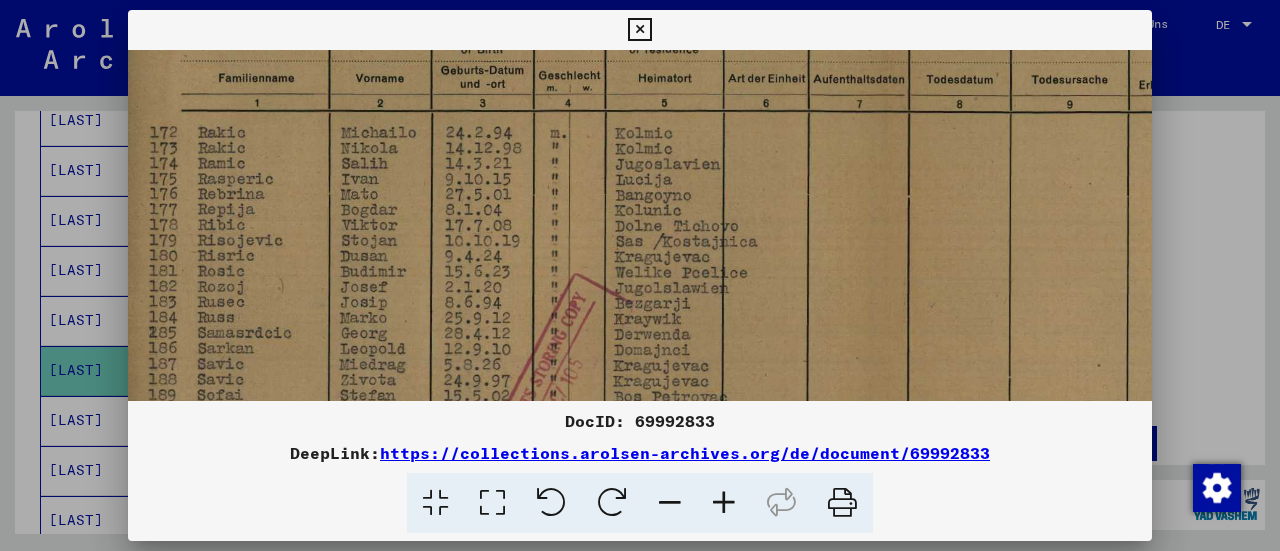 drag, startPoint x: 652, startPoint y: 243, endPoint x: 641, endPoint y: 388, distance: 145.41664 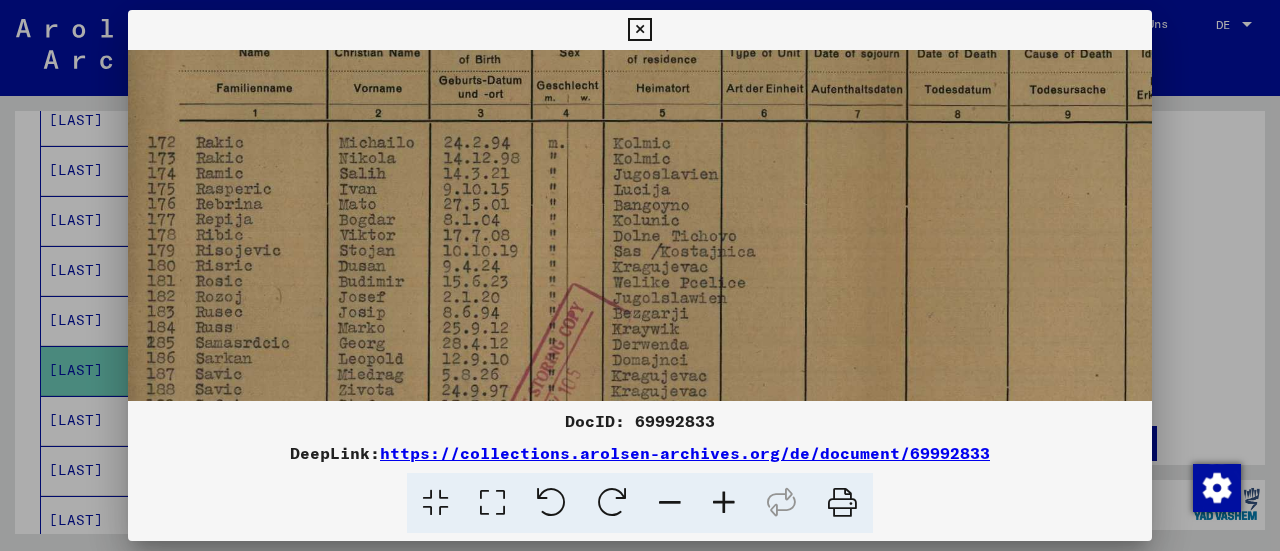 drag, startPoint x: 644, startPoint y: 256, endPoint x: 696, endPoint y: 347, distance: 104.80935 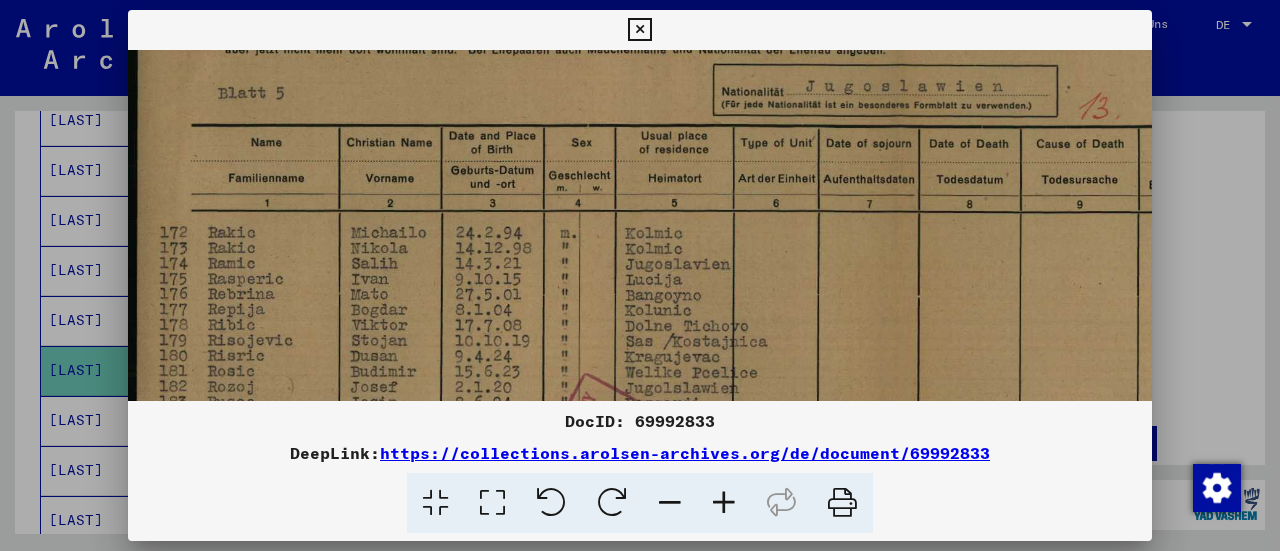 scroll, scrollTop: 62, scrollLeft: 9, axis: both 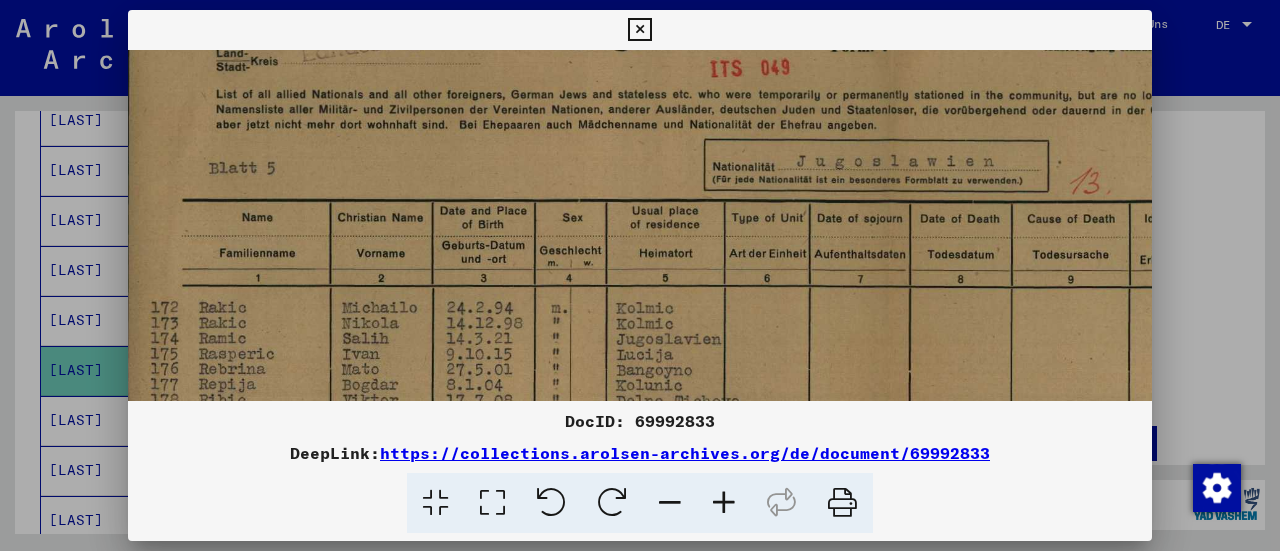 drag, startPoint x: 697, startPoint y: 307, endPoint x: 689, endPoint y: 383, distance: 76.41989 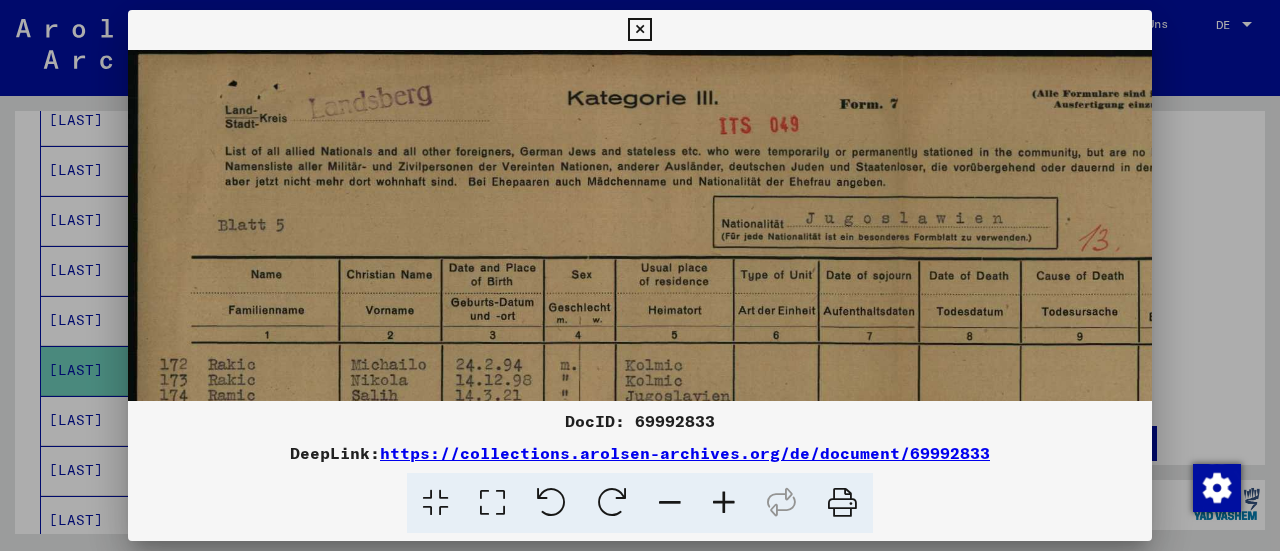 drag, startPoint x: 692, startPoint y: 284, endPoint x: 734, endPoint y: 343, distance: 72.42237 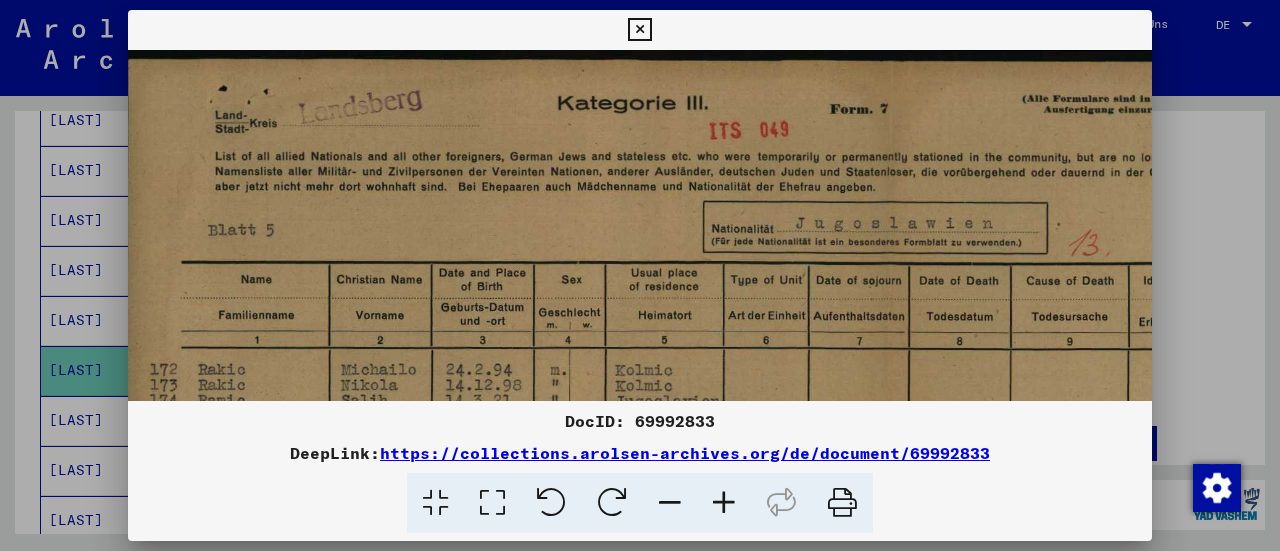 drag, startPoint x: 737, startPoint y: 259, endPoint x: 727, endPoint y: 289, distance: 31.622776 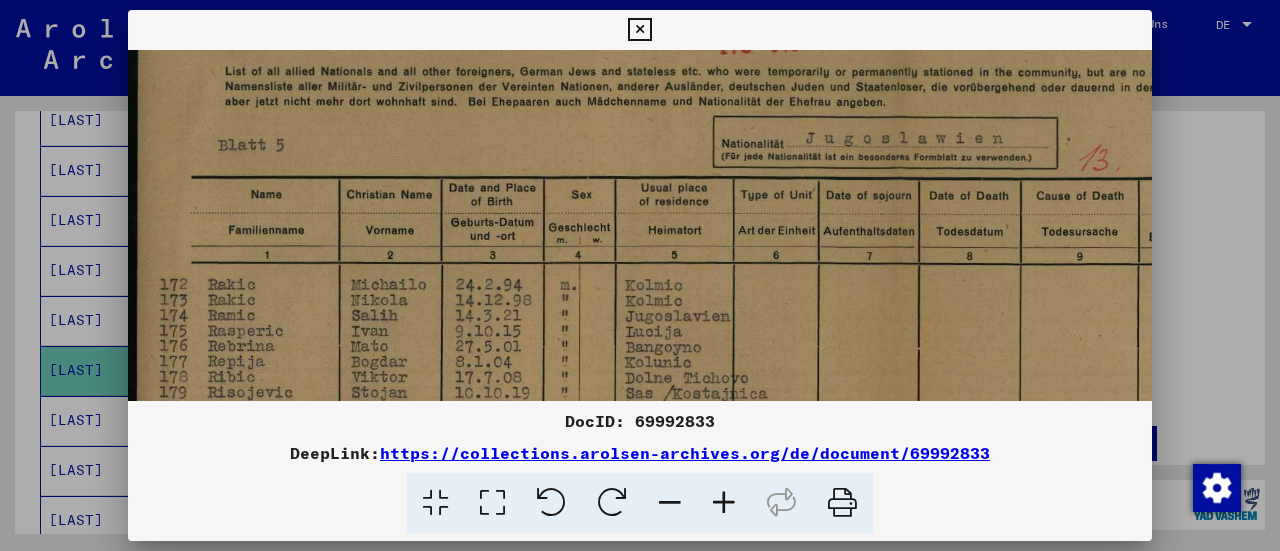 drag, startPoint x: 680, startPoint y: 281, endPoint x: 692, endPoint y: 196, distance: 85.84288 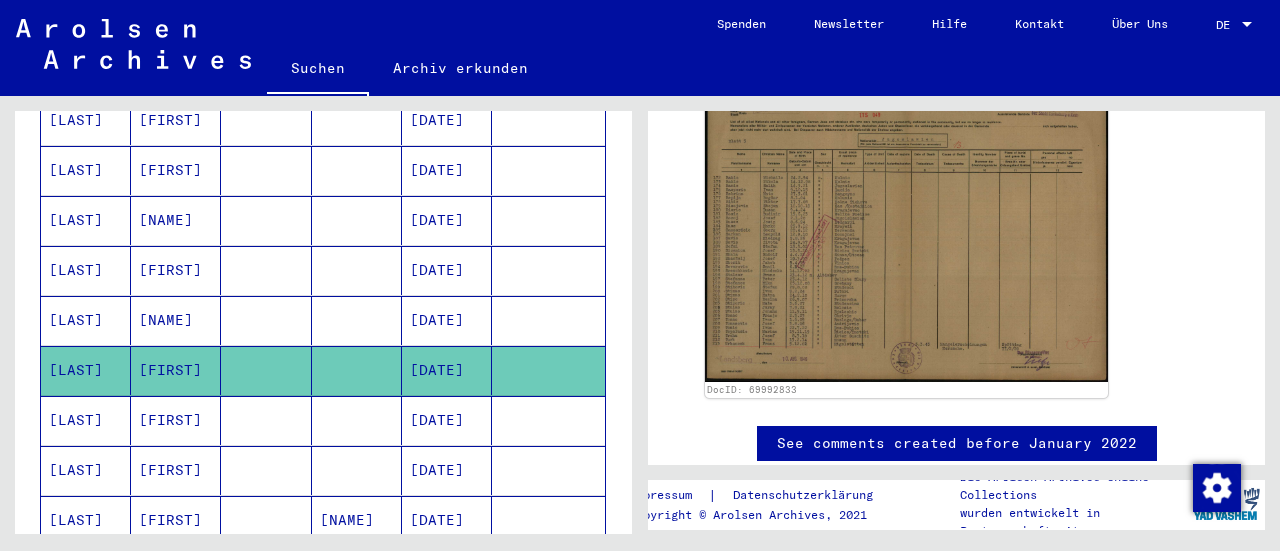 click on "[FIRST]" at bounding box center (176, 470) 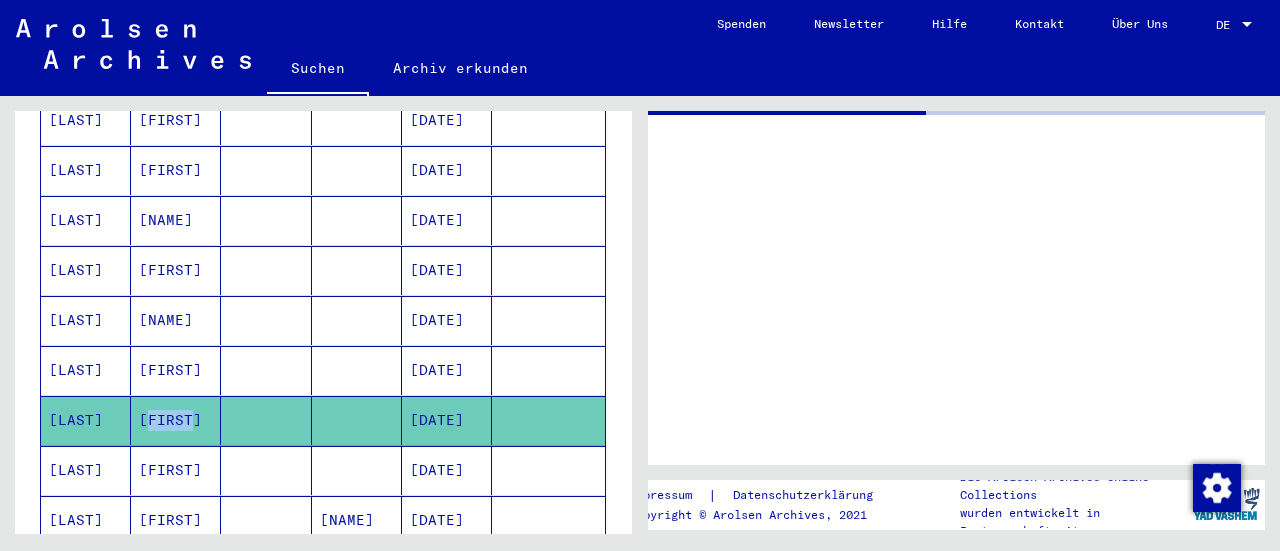 scroll, scrollTop: 0, scrollLeft: 0, axis: both 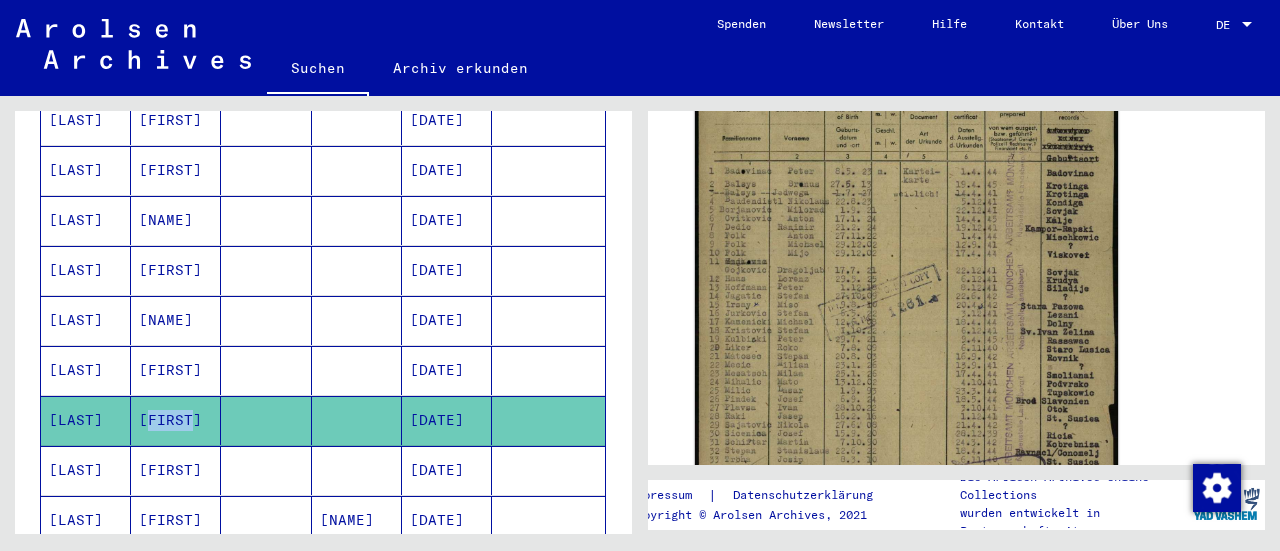 click 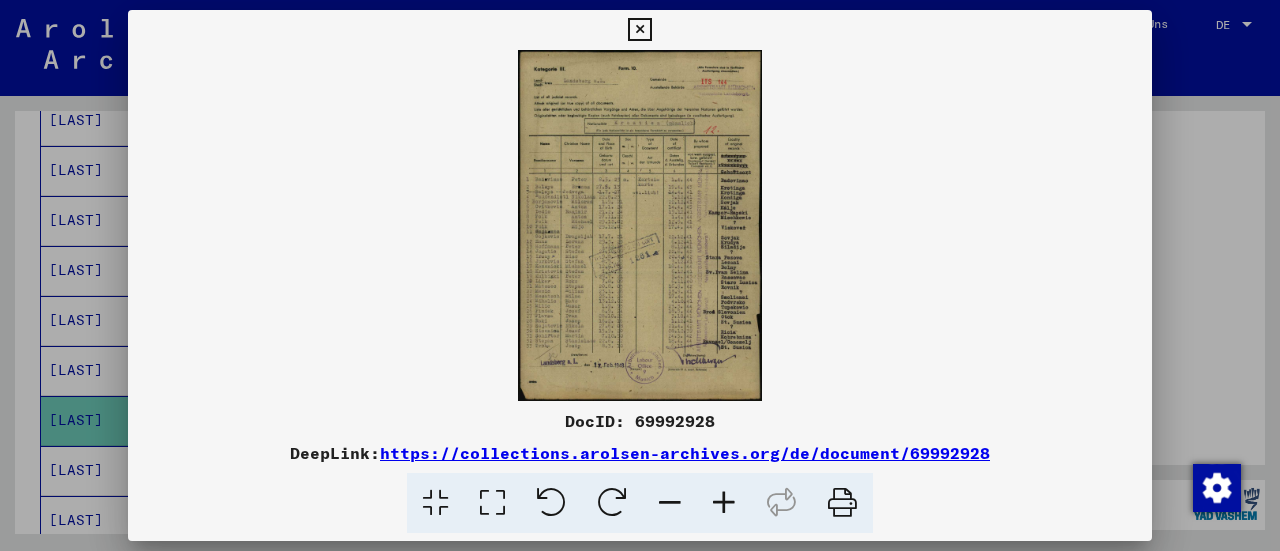 click at bounding box center (640, 225) 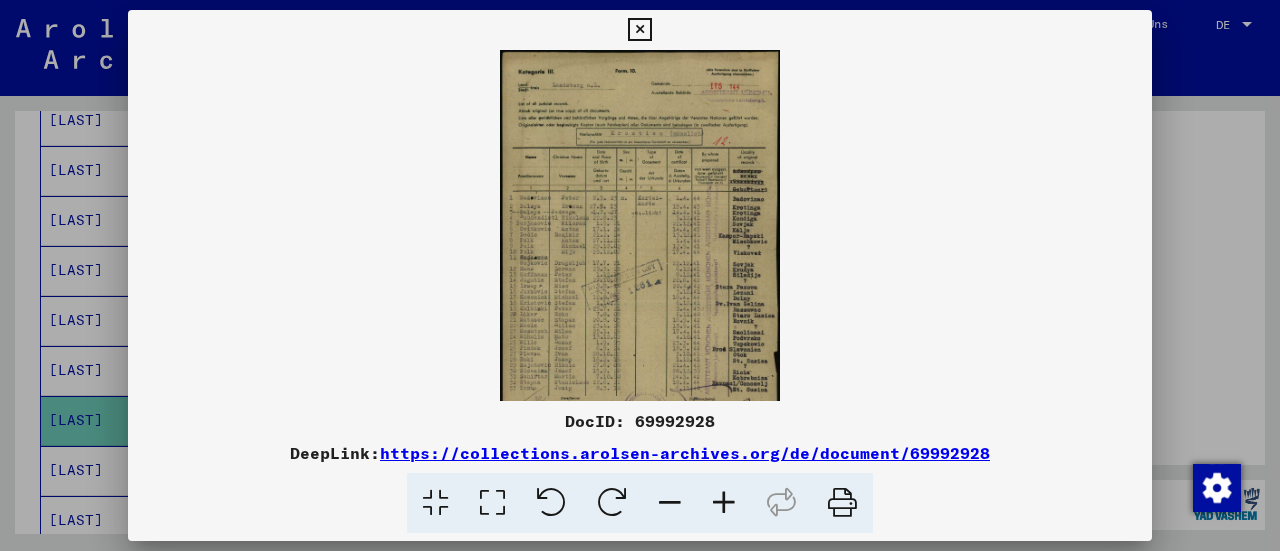 click at bounding box center [724, 503] 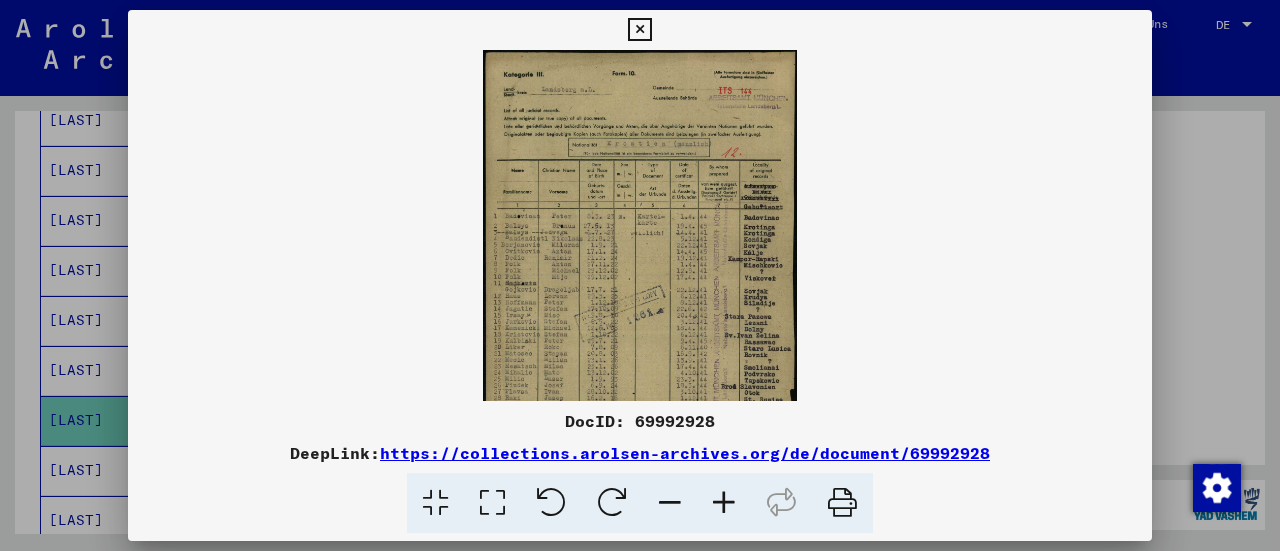 click at bounding box center (724, 503) 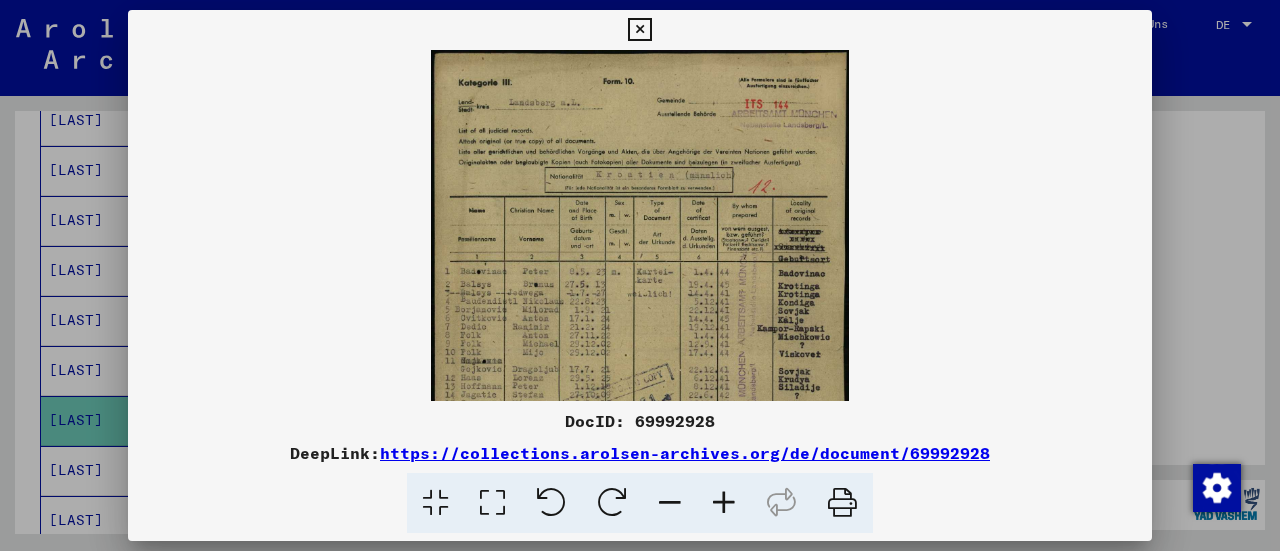 click at bounding box center (724, 503) 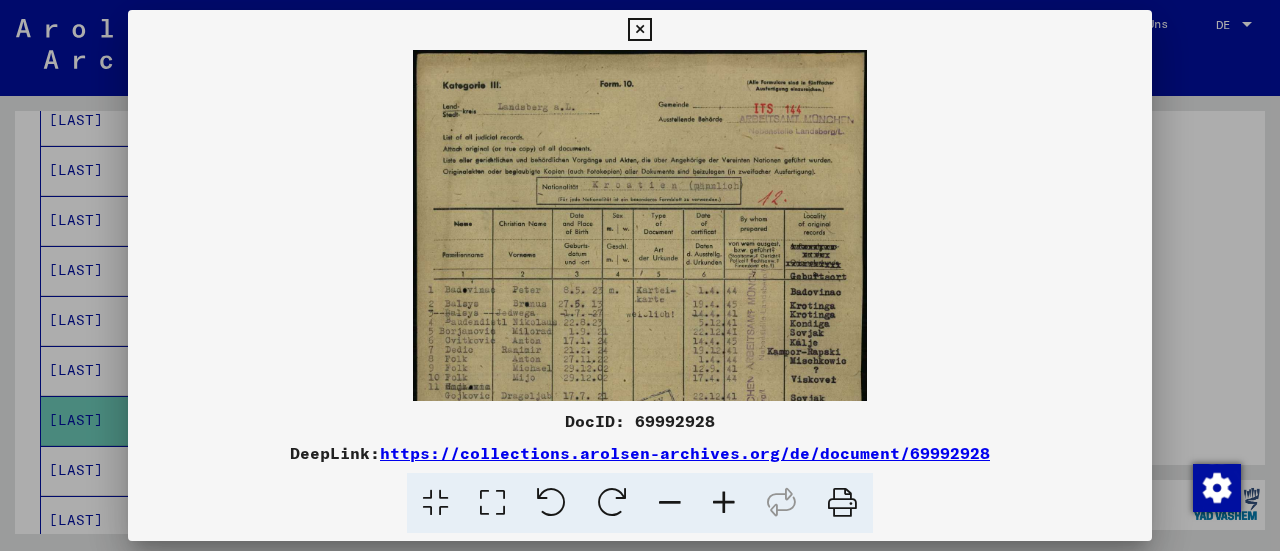 click at bounding box center (724, 503) 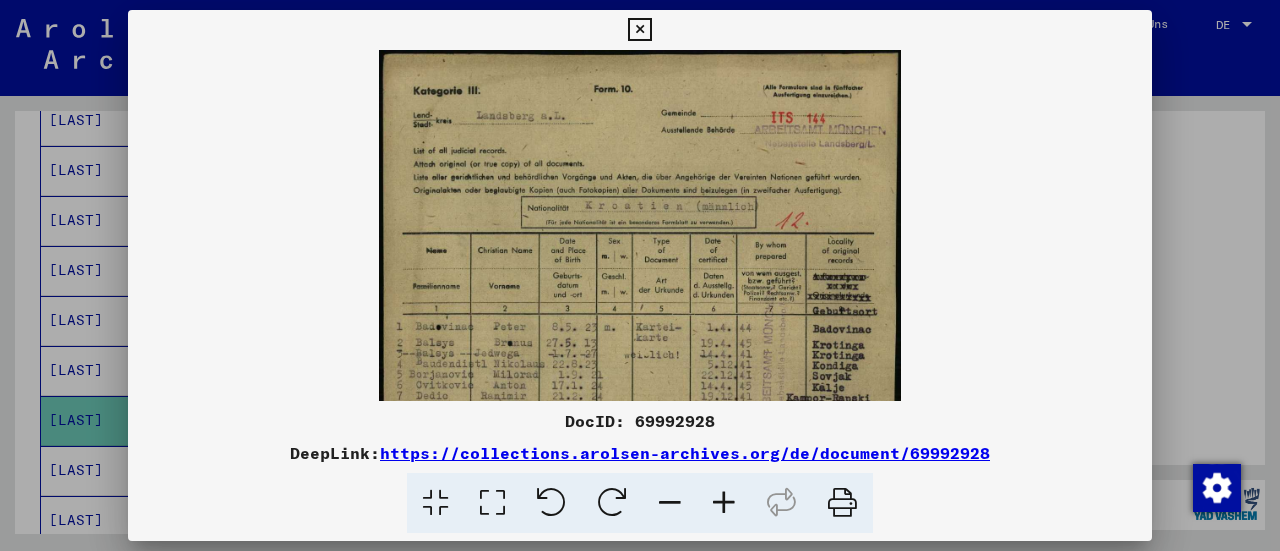 click at bounding box center [724, 503] 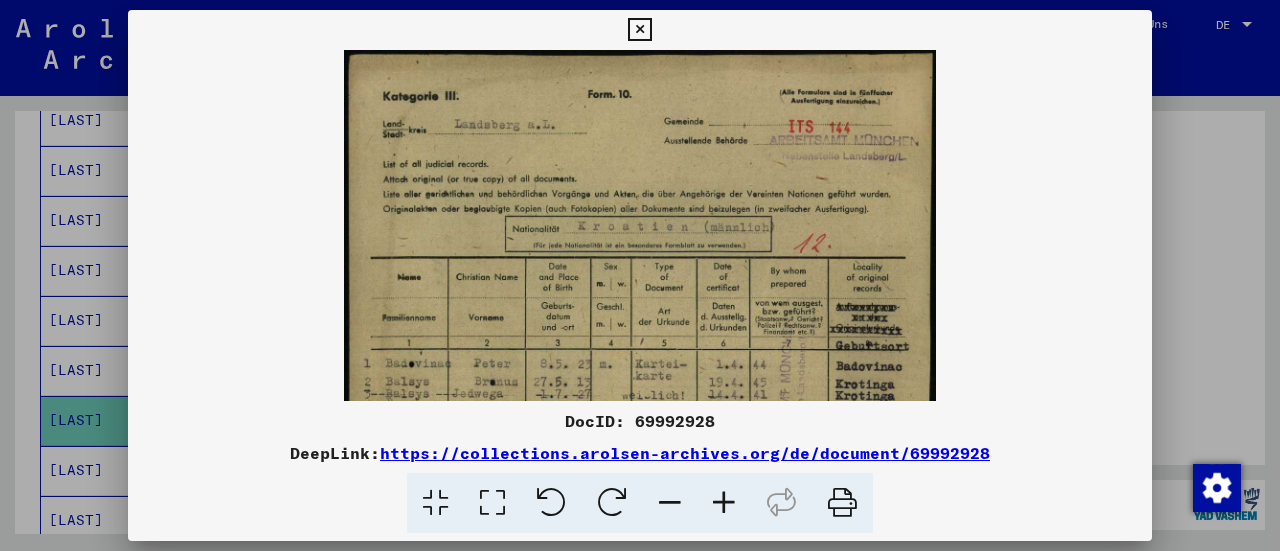 click at bounding box center (724, 503) 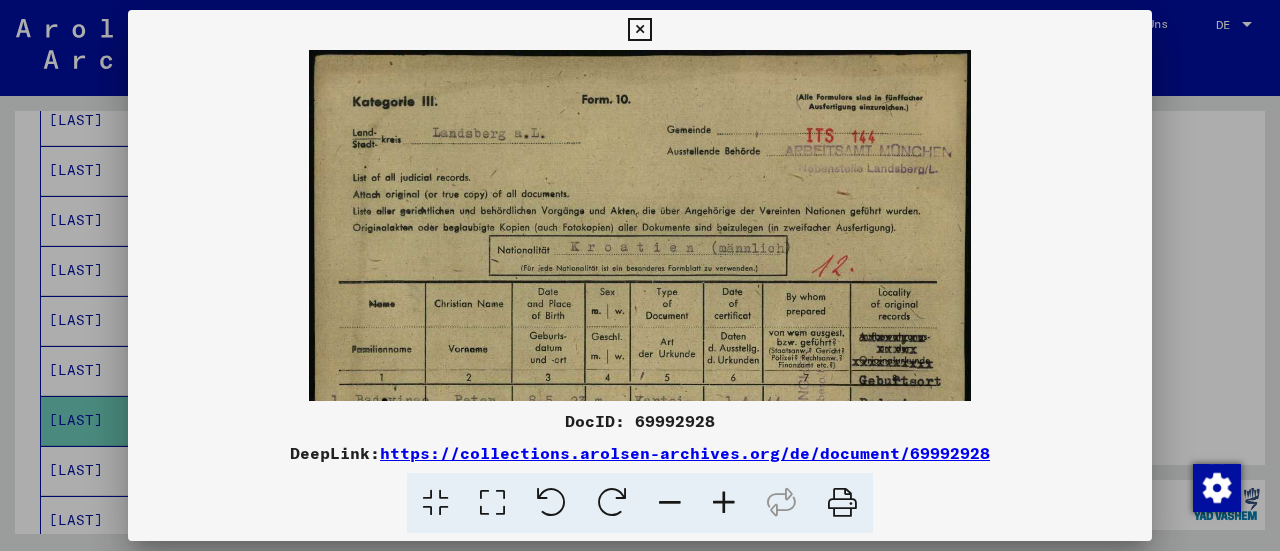 click at bounding box center (724, 503) 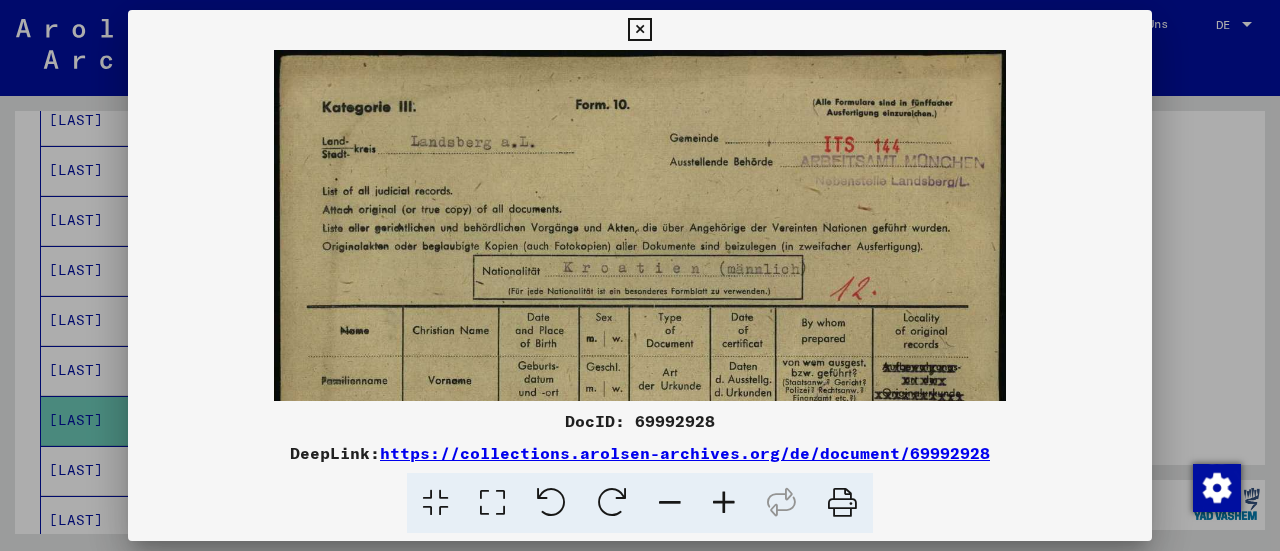 click at bounding box center [724, 503] 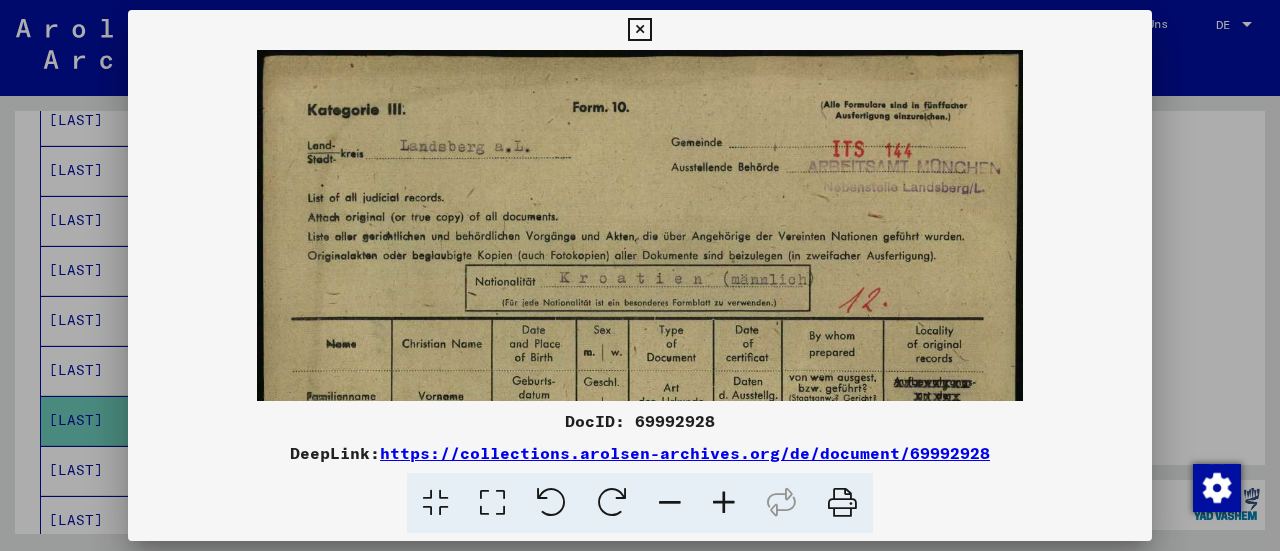 scroll, scrollTop: 116, scrollLeft: 0, axis: vertical 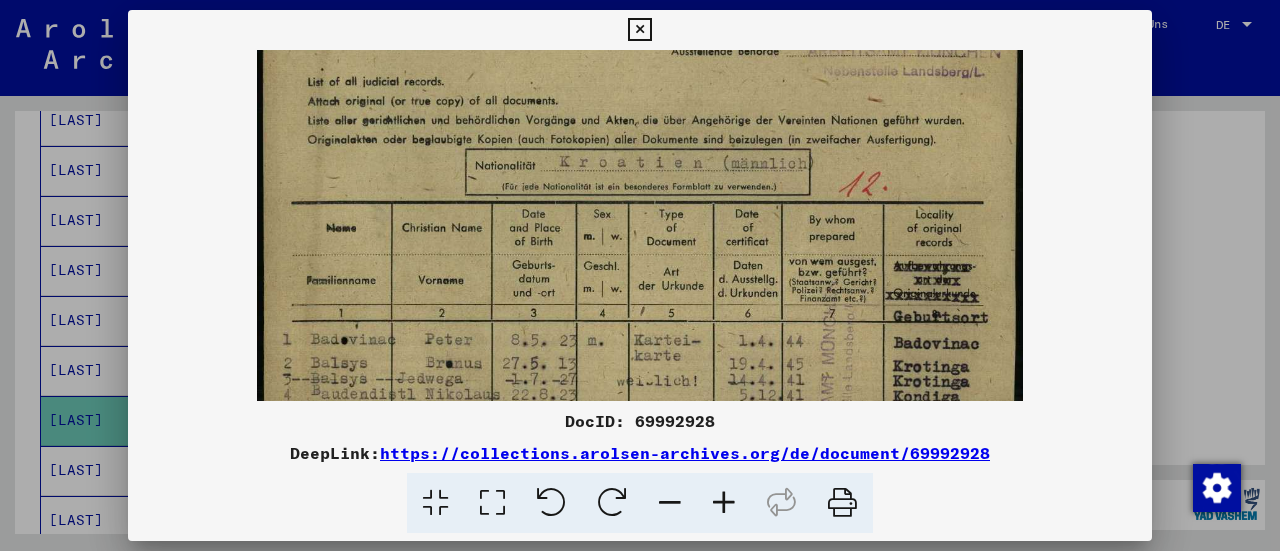 drag, startPoint x: 642, startPoint y: 288, endPoint x: 636, endPoint y: 173, distance: 115.15642 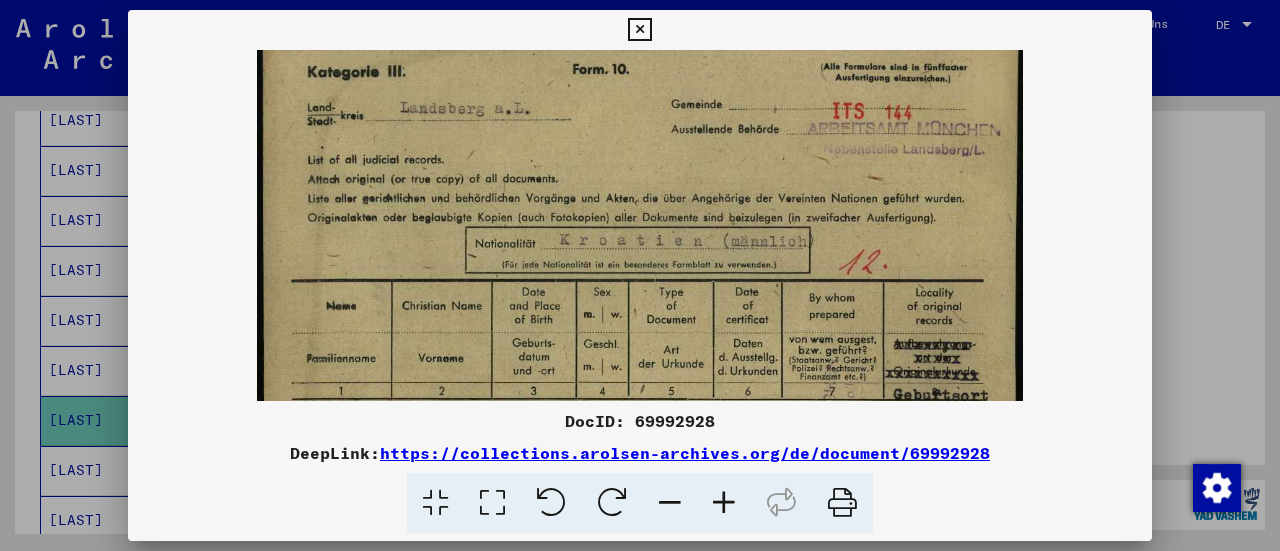 drag, startPoint x: 638, startPoint y: 197, endPoint x: 628, endPoint y: 299, distance: 102.48902 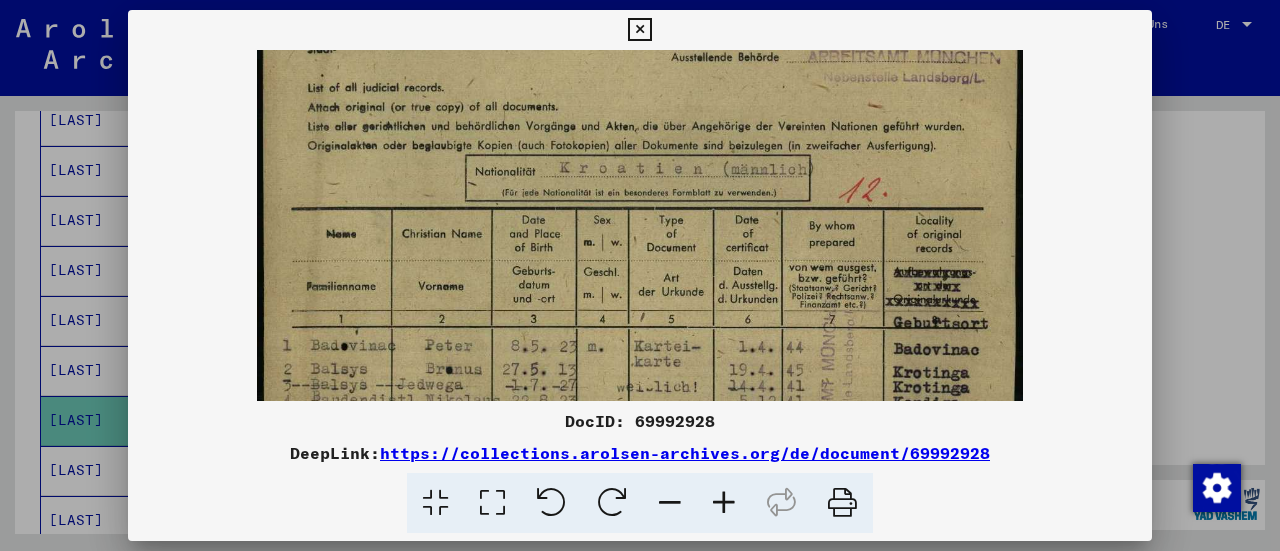 drag, startPoint x: 630, startPoint y: 291, endPoint x: 630, endPoint y: 196, distance: 95 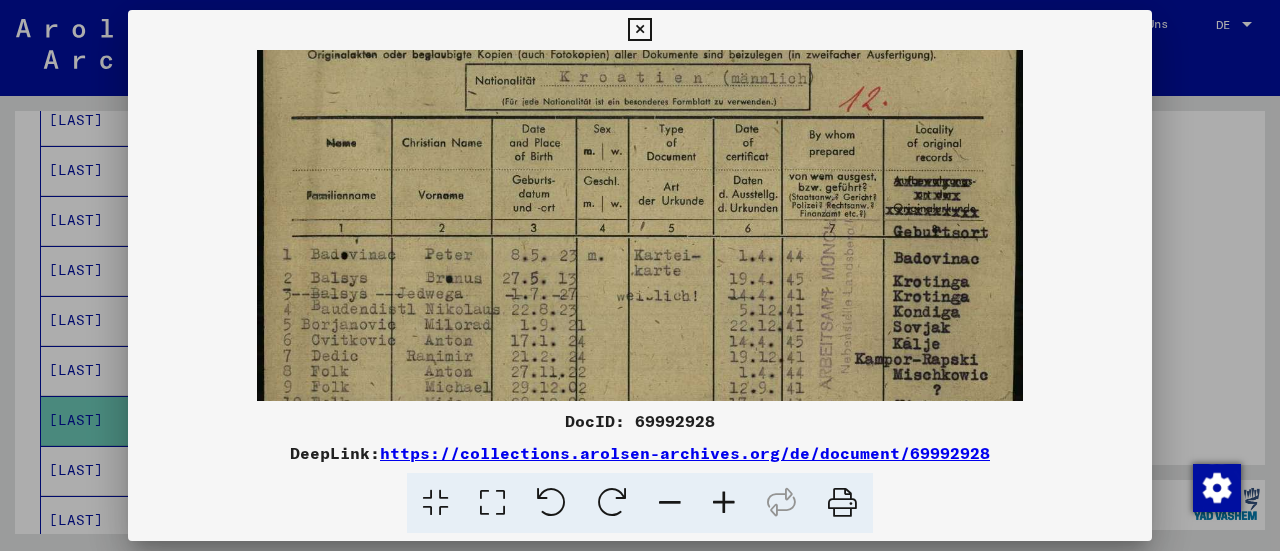 drag, startPoint x: 630, startPoint y: 287, endPoint x: 630, endPoint y: 197, distance: 90 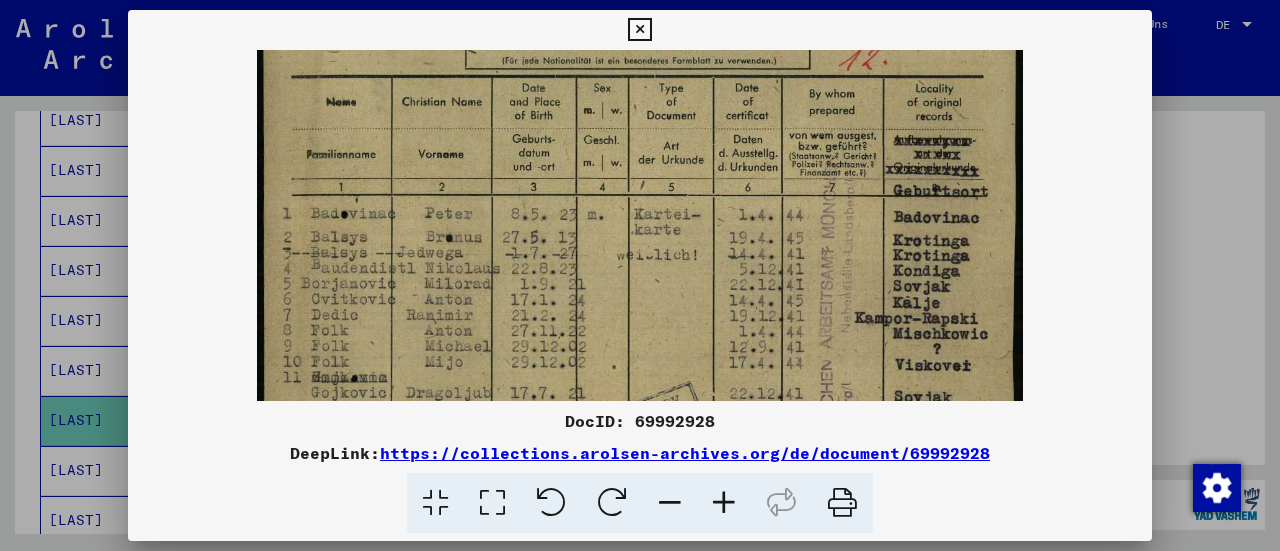 drag, startPoint x: 634, startPoint y: 263, endPoint x: 634, endPoint y: 223, distance: 40 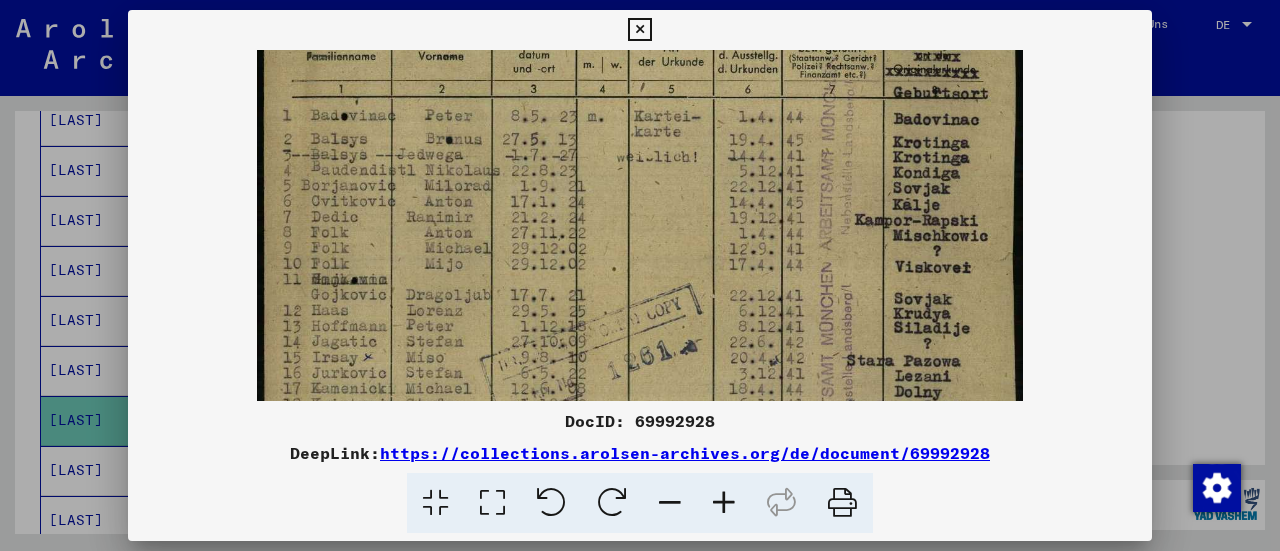 drag, startPoint x: 626, startPoint y: 283, endPoint x: 630, endPoint y: 185, distance: 98.0816 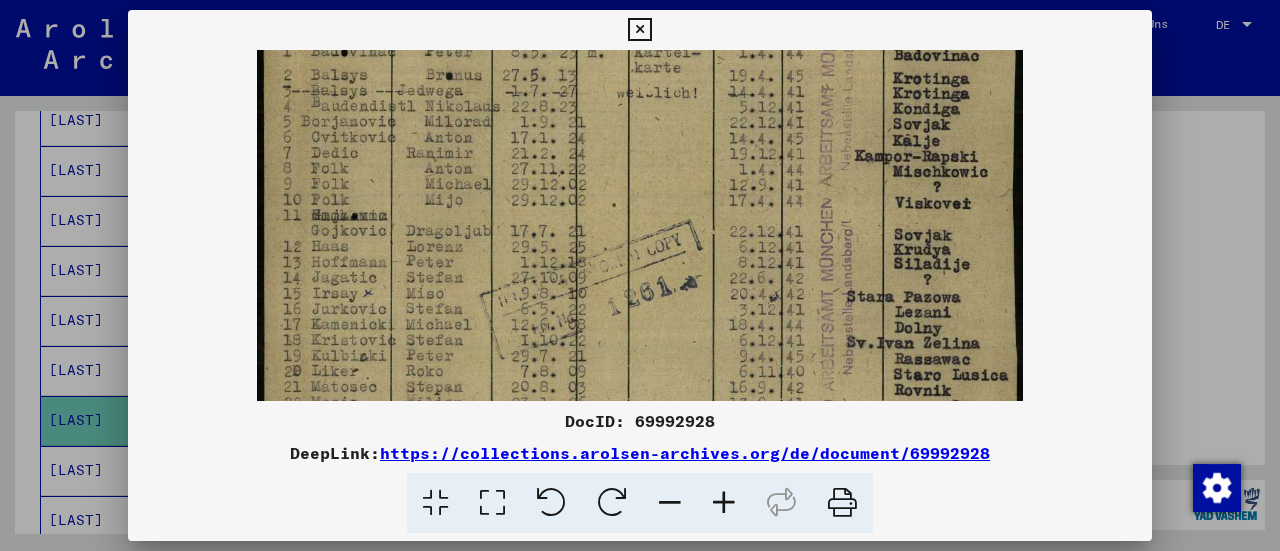 drag, startPoint x: 625, startPoint y: 264, endPoint x: 630, endPoint y: 189, distance: 75.16648 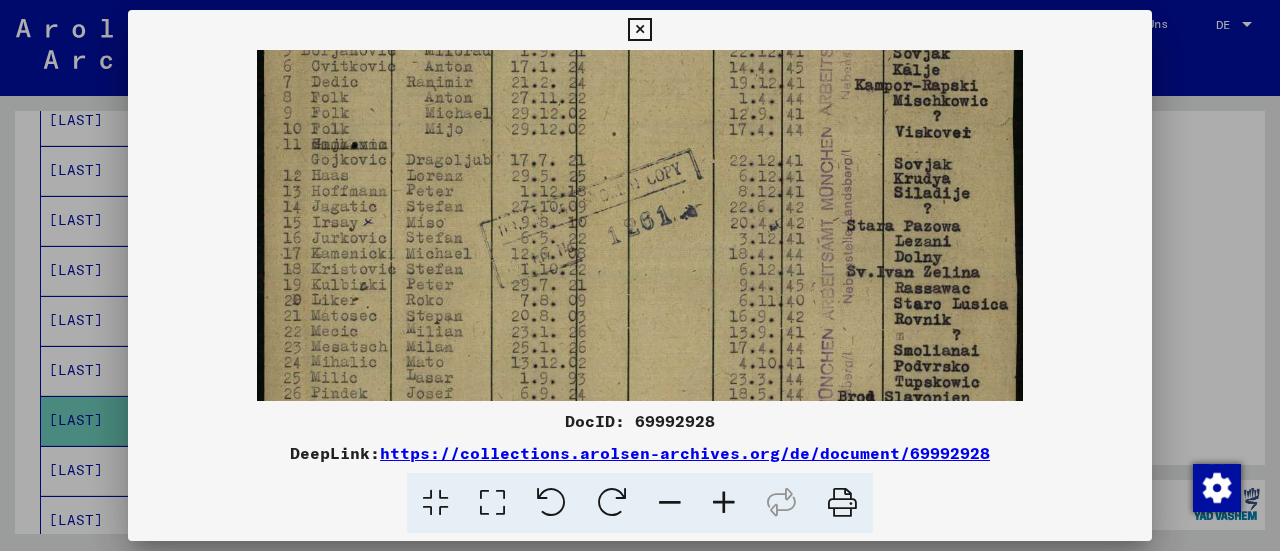 drag, startPoint x: 628, startPoint y: 258, endPoint x: 622, endPoint y: 201, distance: 57.31492 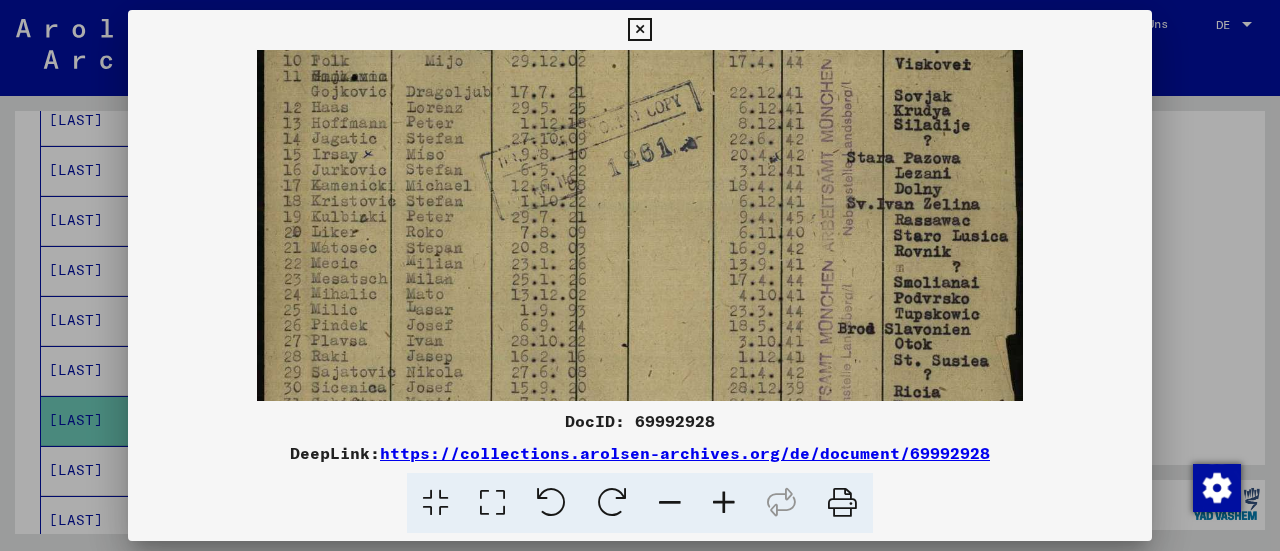 drag, startPoint x: 620, startPoint y: 271, endPoint x: 615, endPoint y: 203, distance: 68.18358 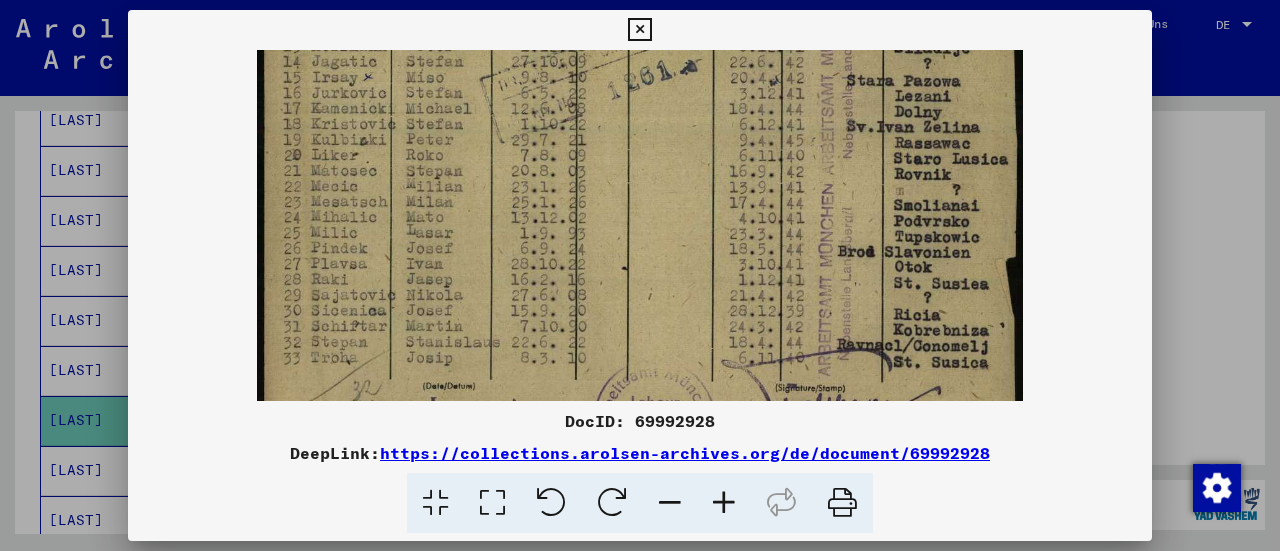 scroll, scrollTop: 636, scrollLeft: 0, axis: vertical 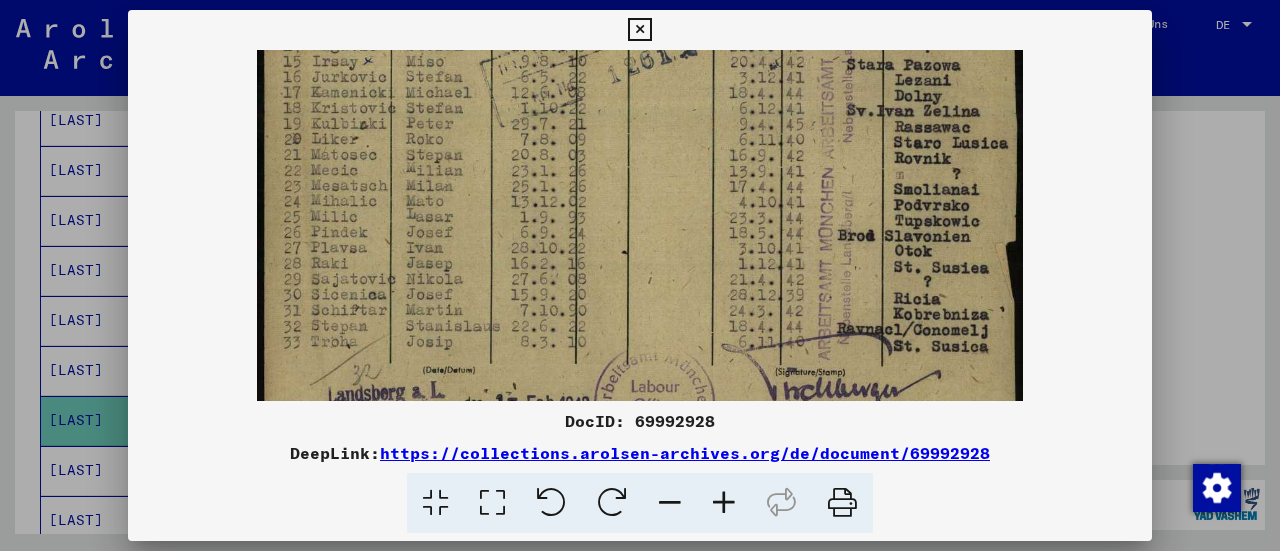 drag, startPoint x: 618, startPoint y: 303, endPoint x: 616, endPoint y: 211, distance: 92.021736 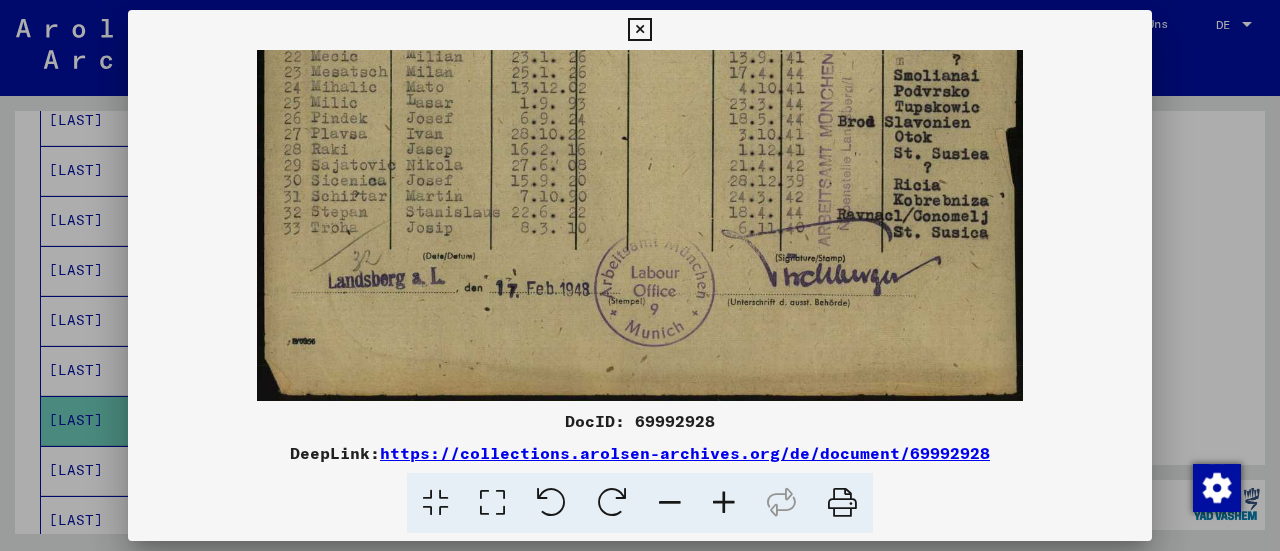 drag, startPoint x: 697, startPoint y: 317, endPoint x: 698, endPoint y: 201, distance: 116.00431 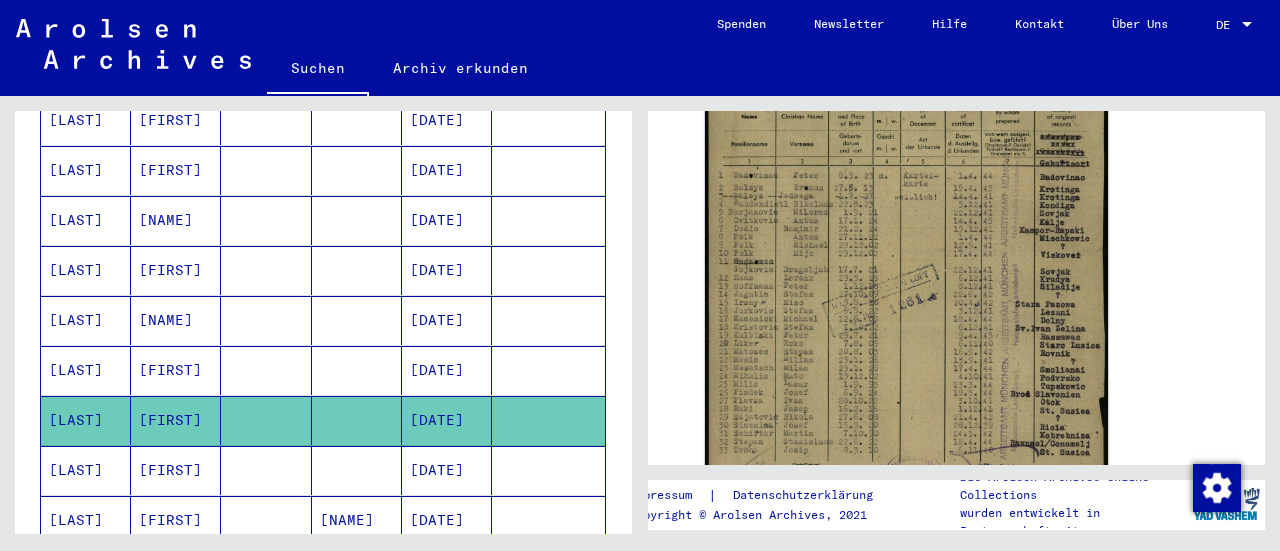 click at bounding box center [266, 520] 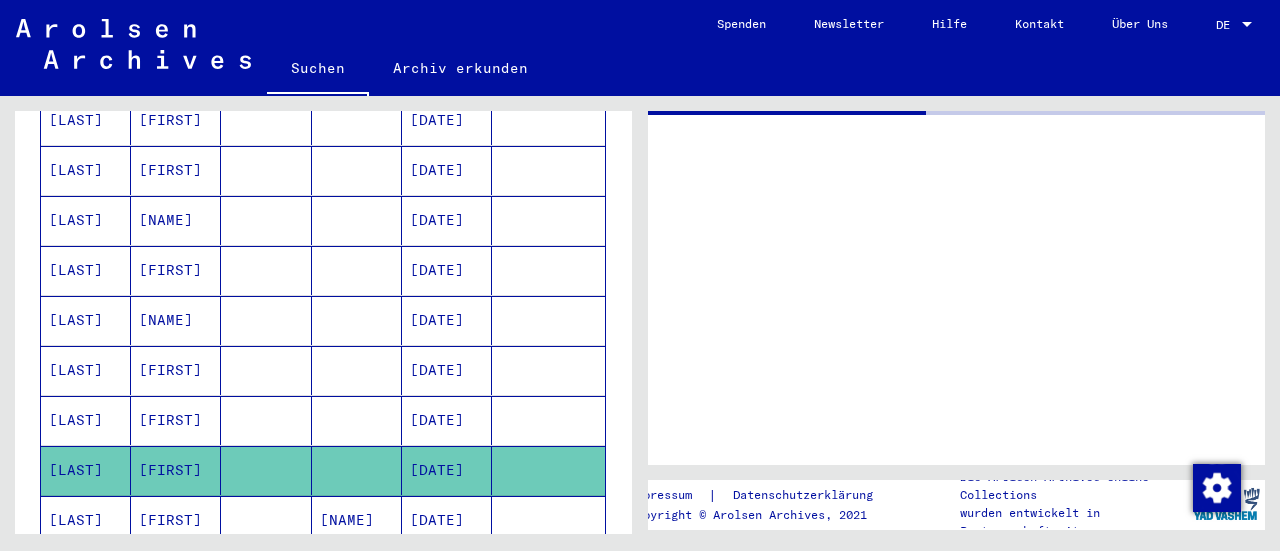 scroll, scrollTop: 0, scrollLeft: 0, axis: both 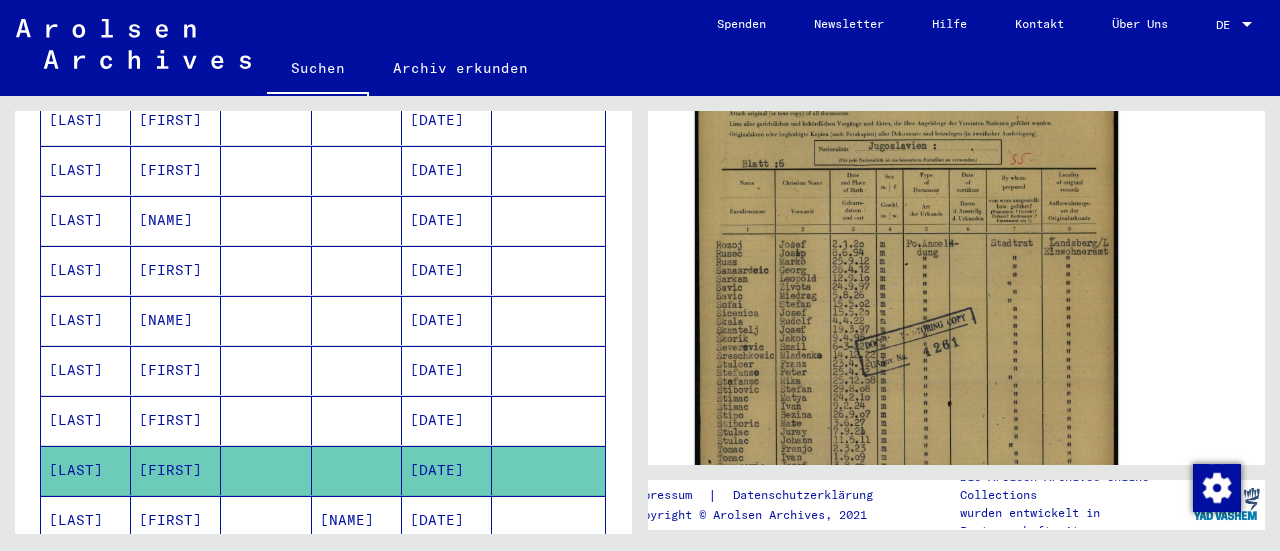 click 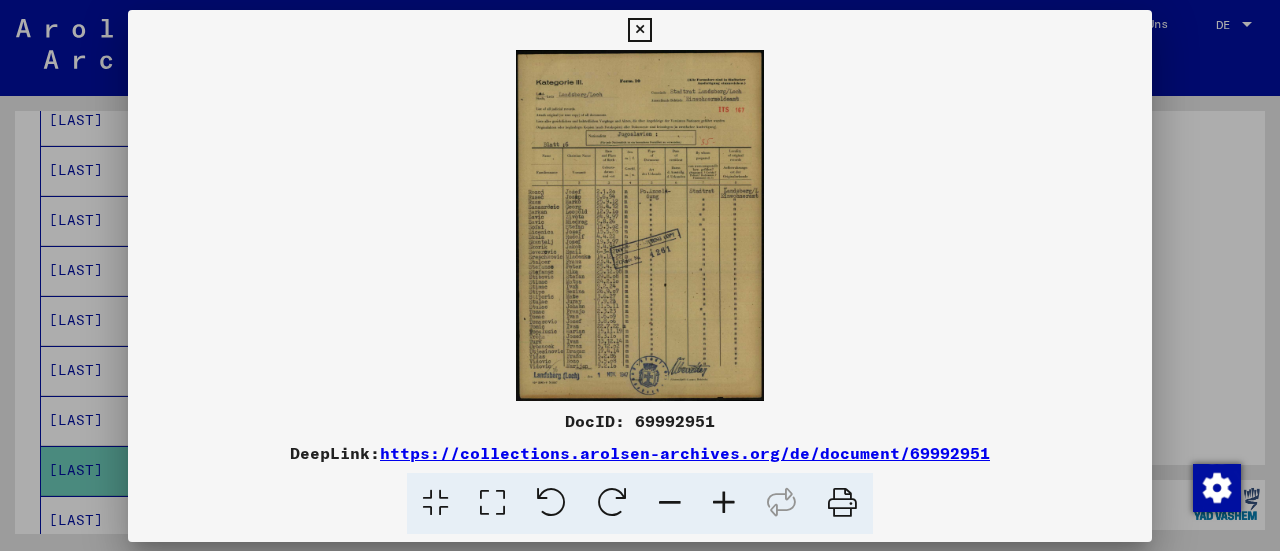 scroll, scrollTop: 484, scrollLeft: 0, axis: vertical 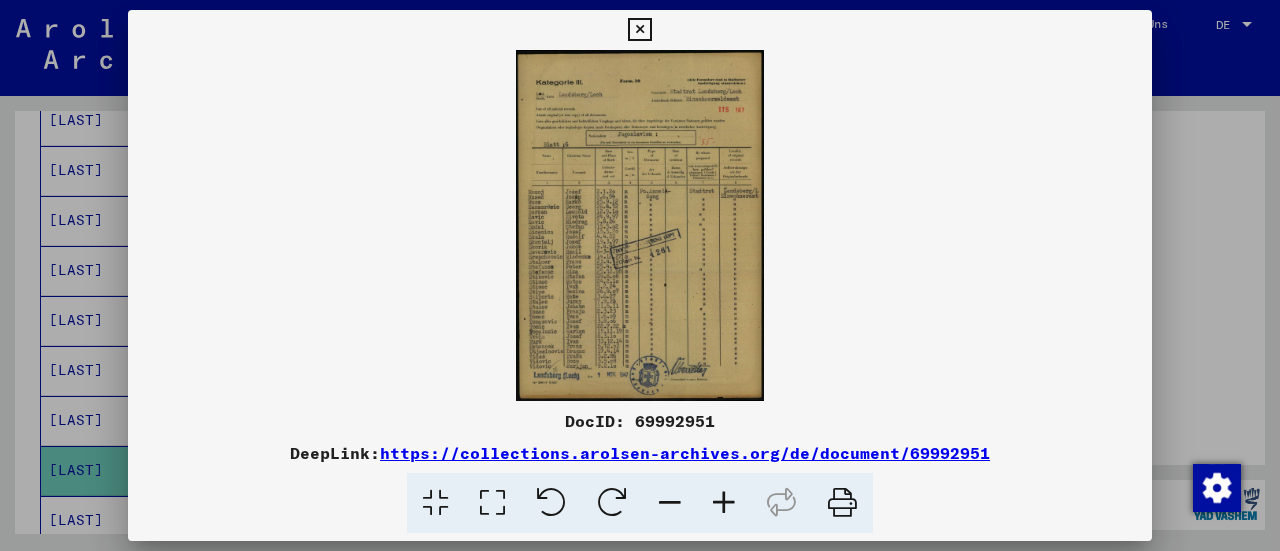click at bounding box center (724, 503) 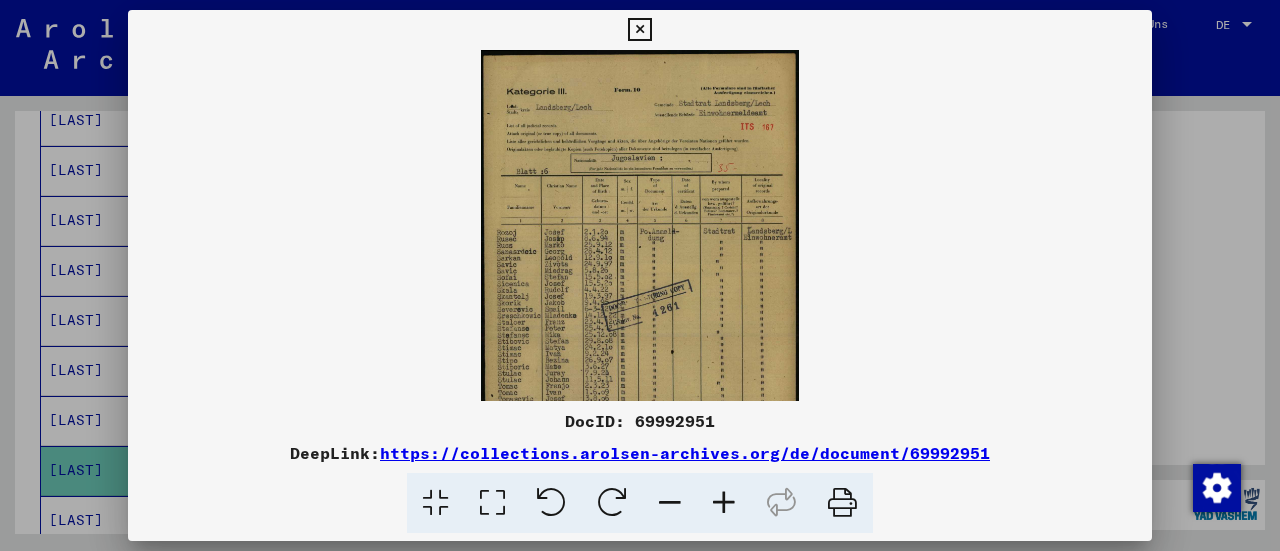 click at bounding box center [724, 503] 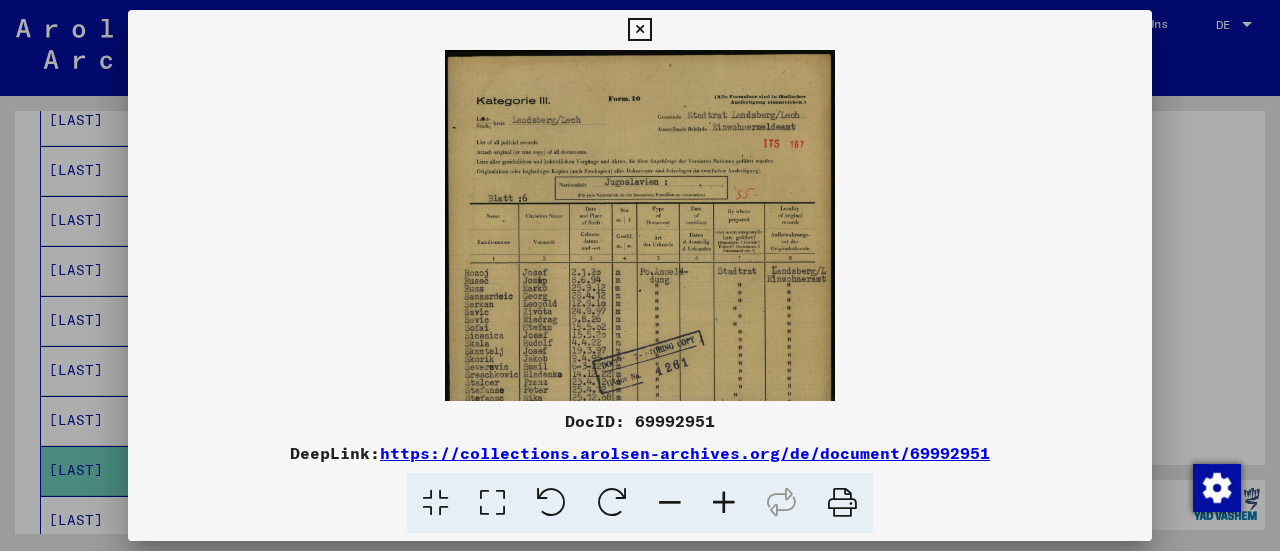 click at bounding box center (724, 503) 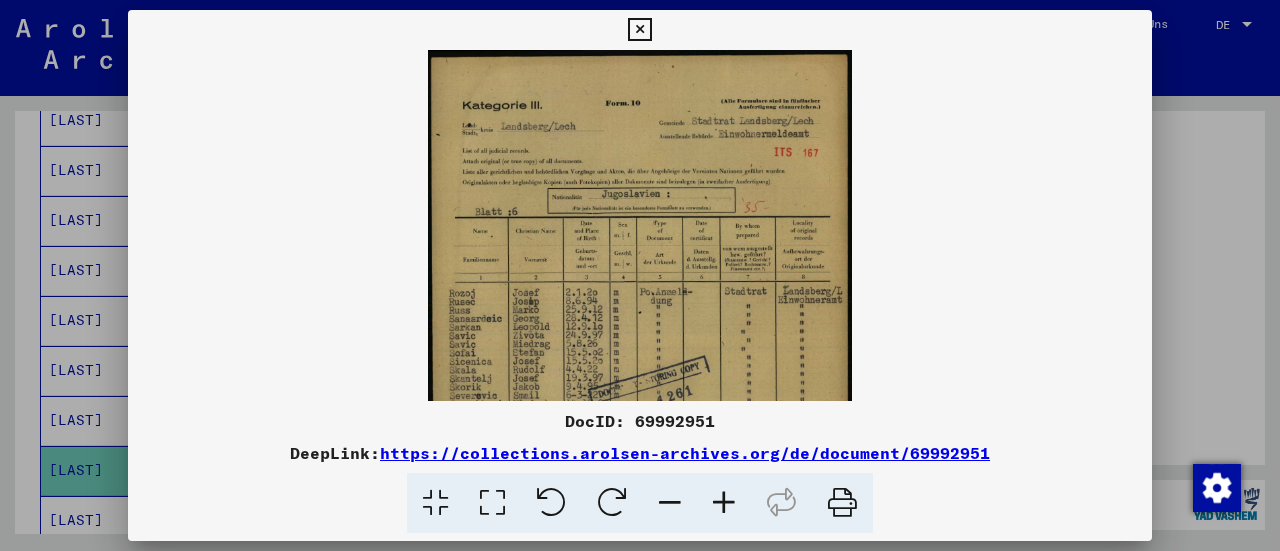 click at bounding box center (724, 503) 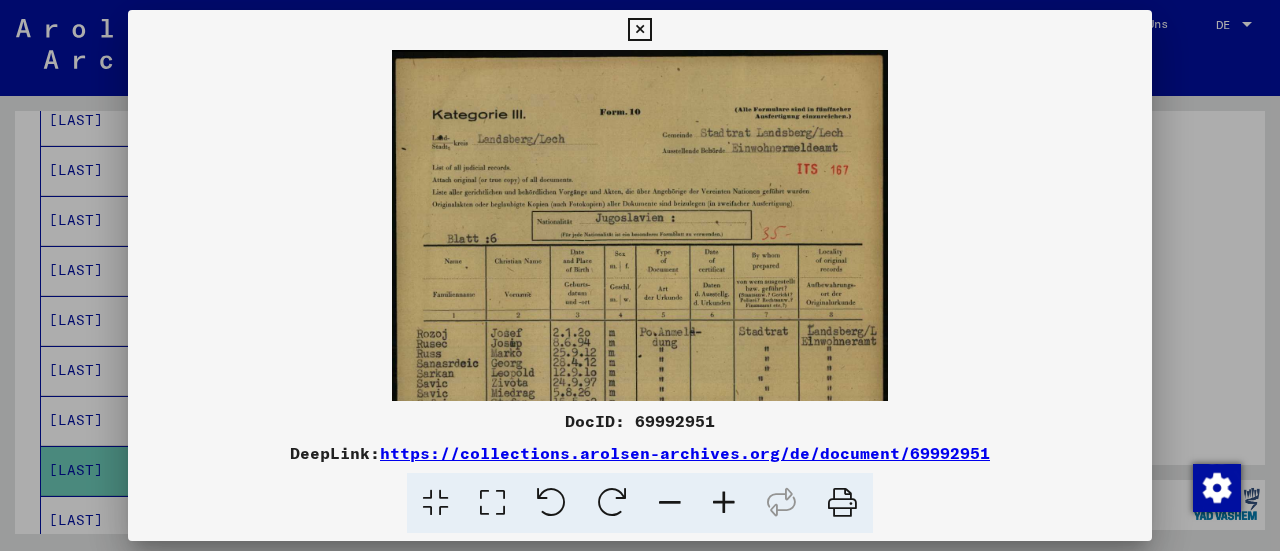 click at bounding box center (724, 503) 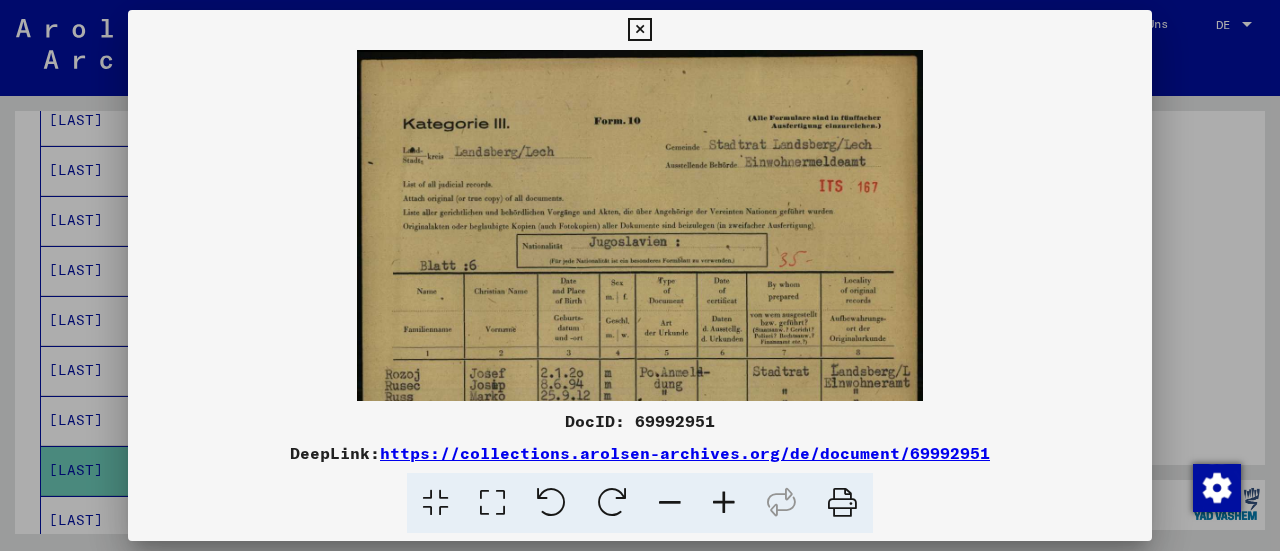 click at bounding box center (724, 503) 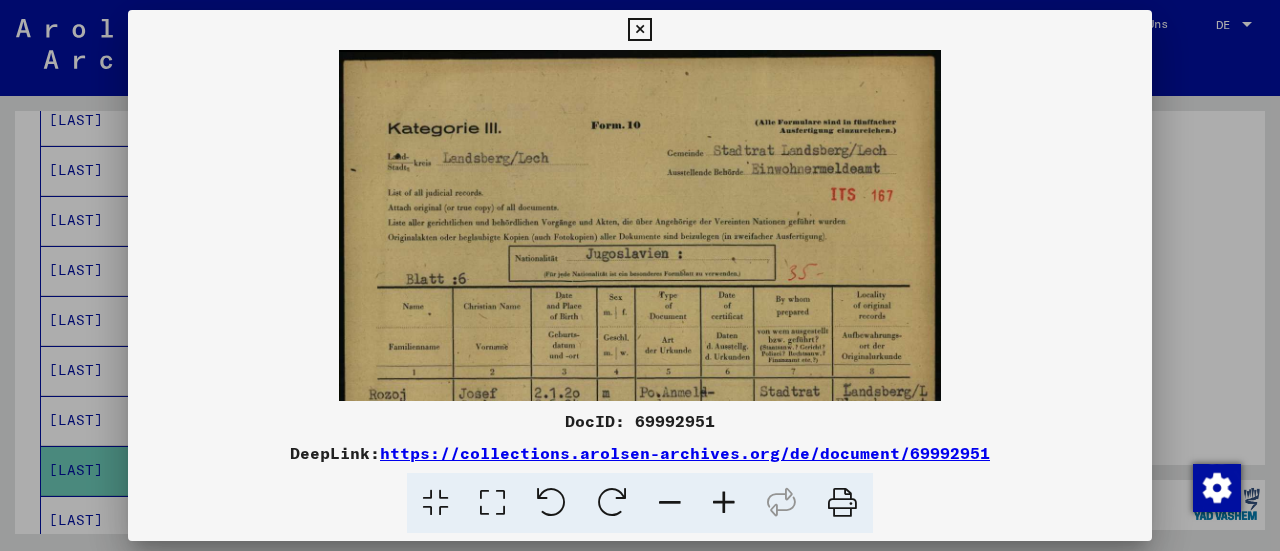 click at bounding box center [724, 503] 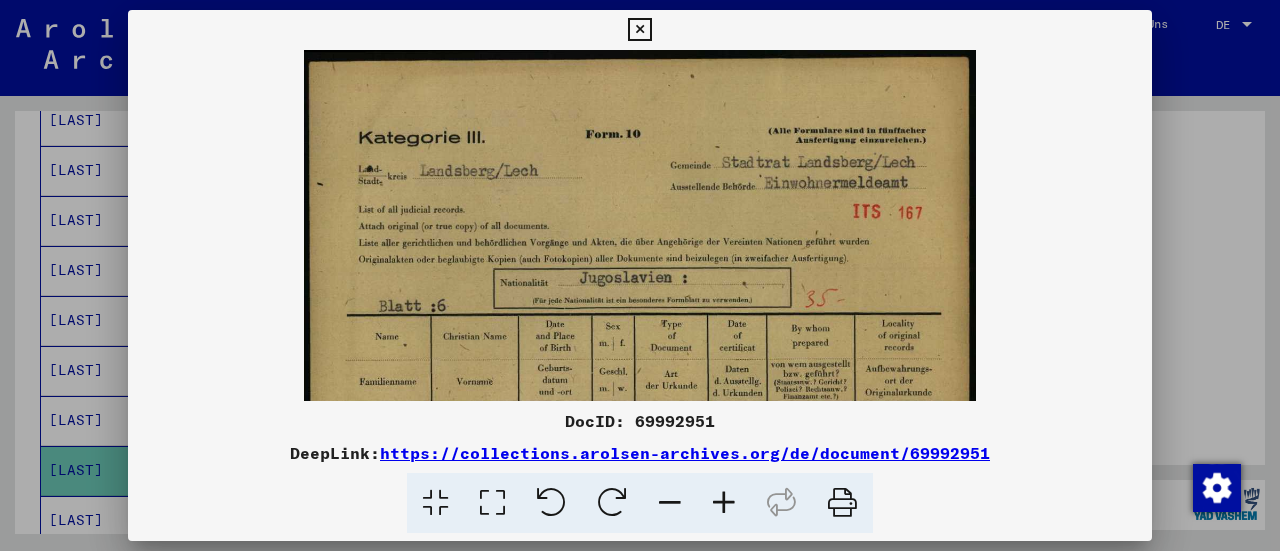 click at bounding box center [724, 503] 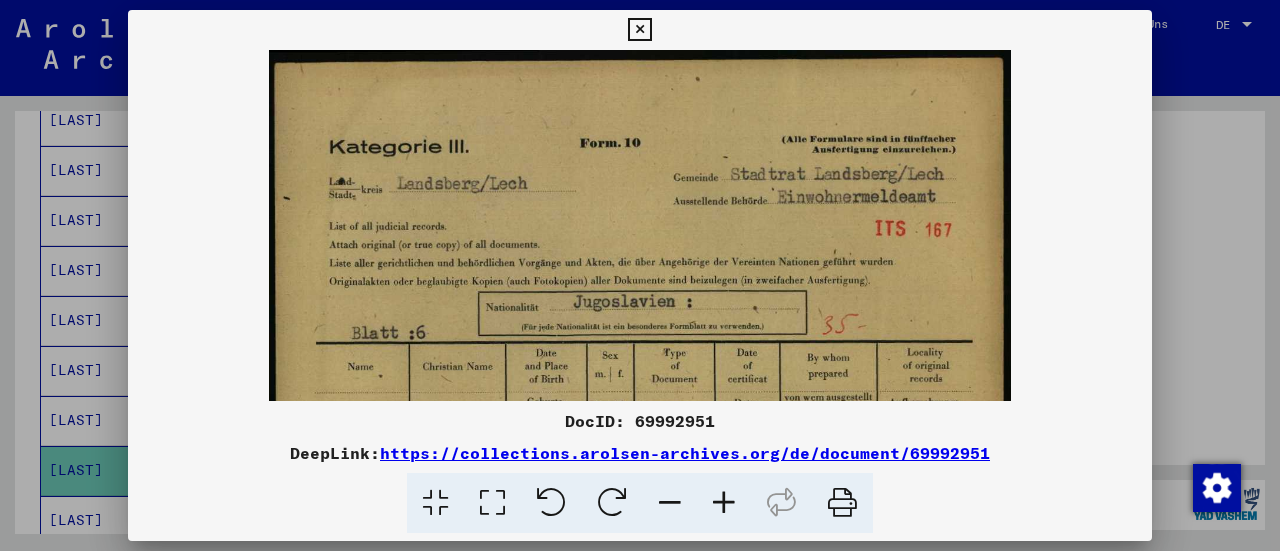 click at bounding box center [724, 503] 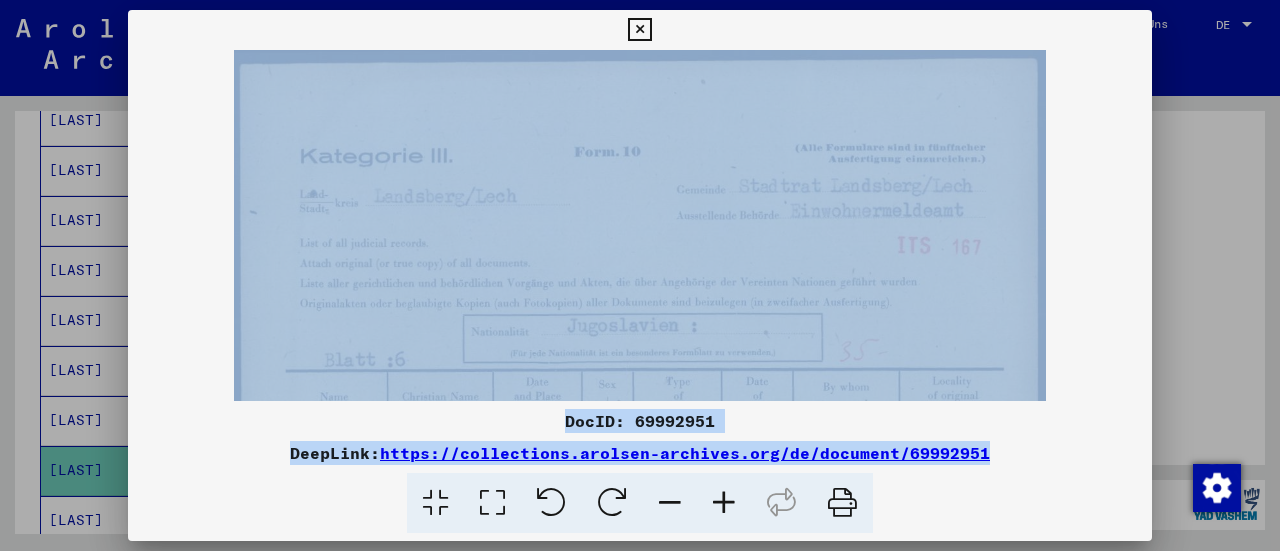 drag, startPoint x: 734, startPoint y: 500, endPoint x: 672, endPoint y: 251, distance: 256.6028 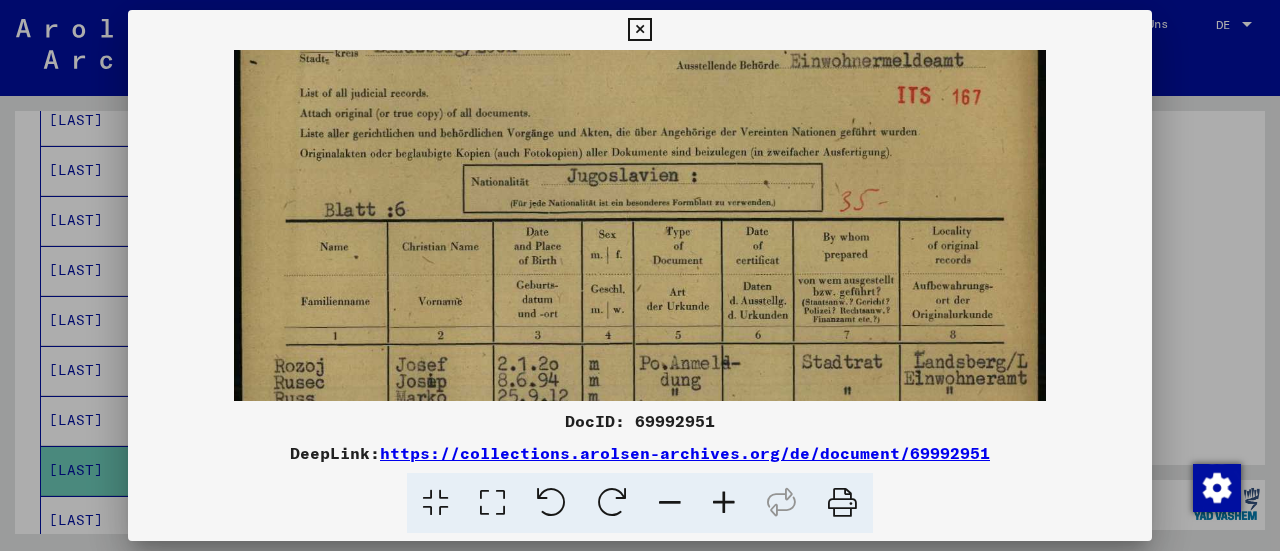 drag, startPoint x: 751, startPoint y: 329, endPoint x: 751, endPoint y: 176, distance: 153 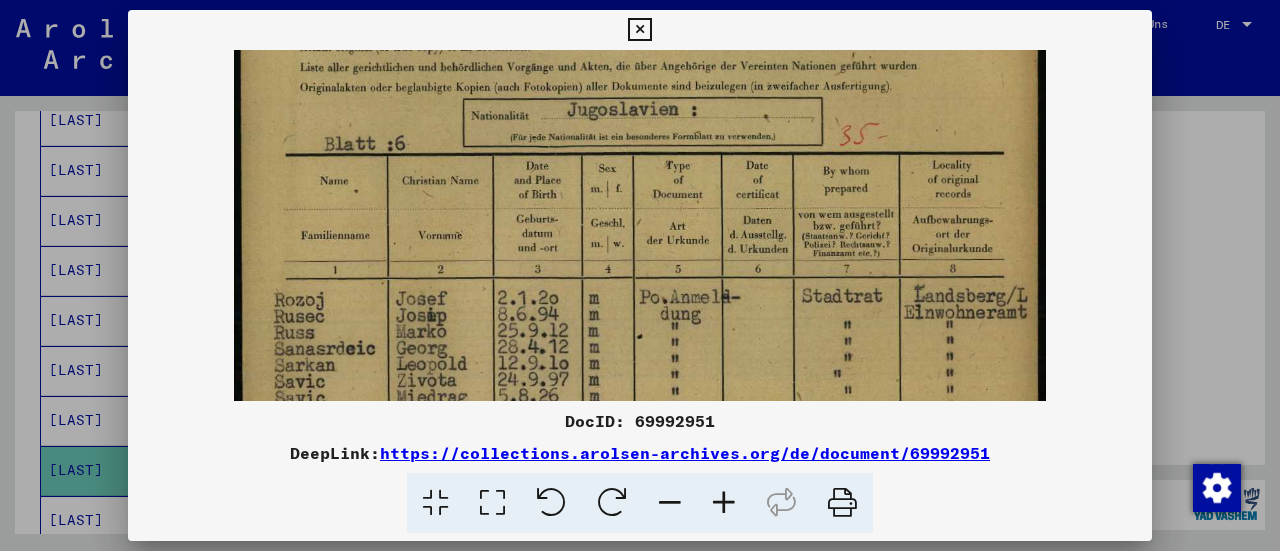 drag, startPoint x: 745, startPoint y: 245, endPoint x: 746, endPoint y: 185, distance: 60.00833 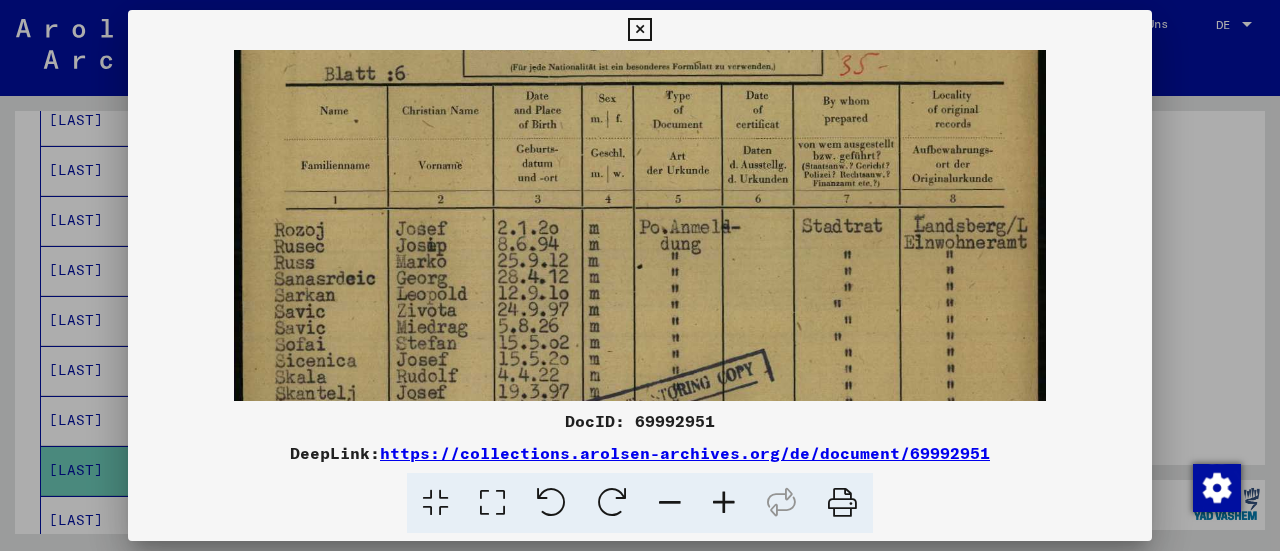 drag, startPoint x: 748, startPoint y: 239, endPoint x: 747, endPoint y: 169, distance: 70.00714 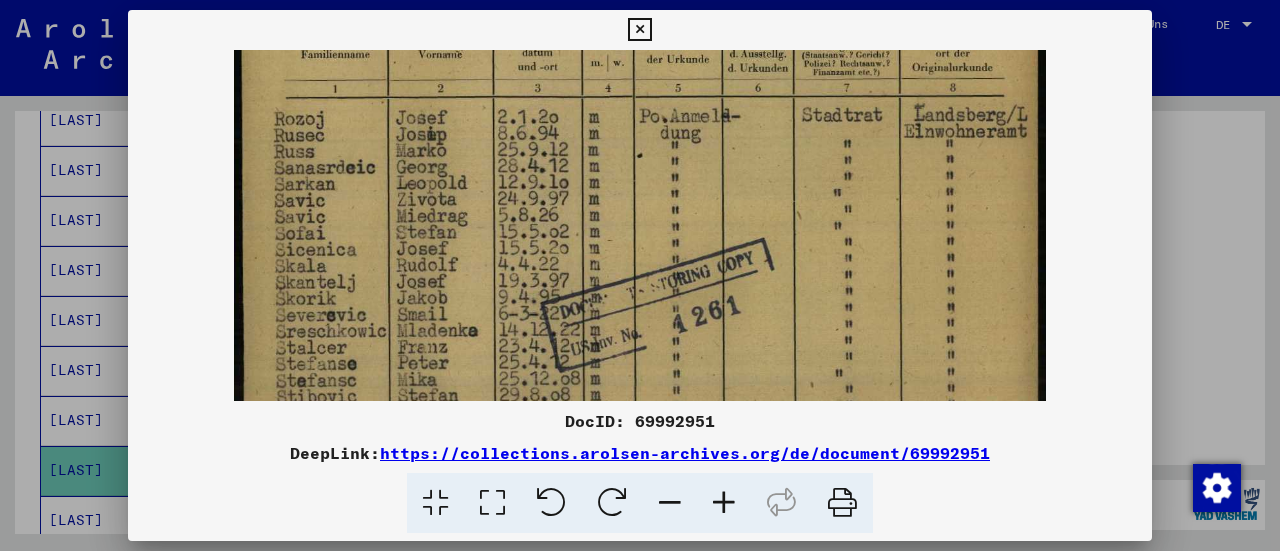 drag, startPoint x: 741, startPoint y: 233, endPoint x: 756, endPoint y: 123, distance: 111.01801 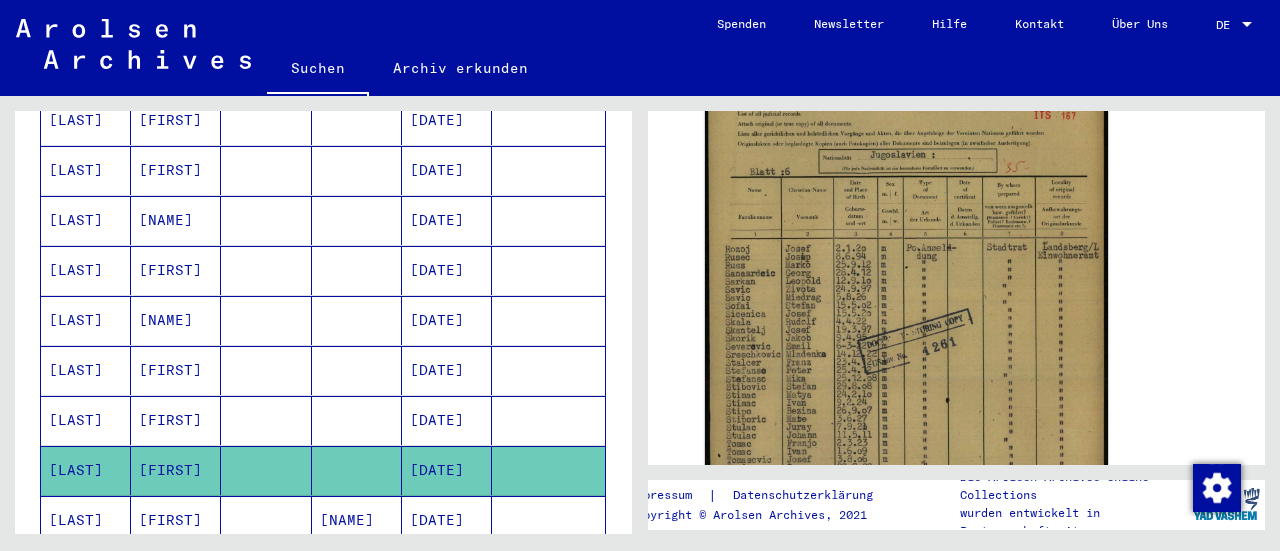 click at bounding box center (266, 570) 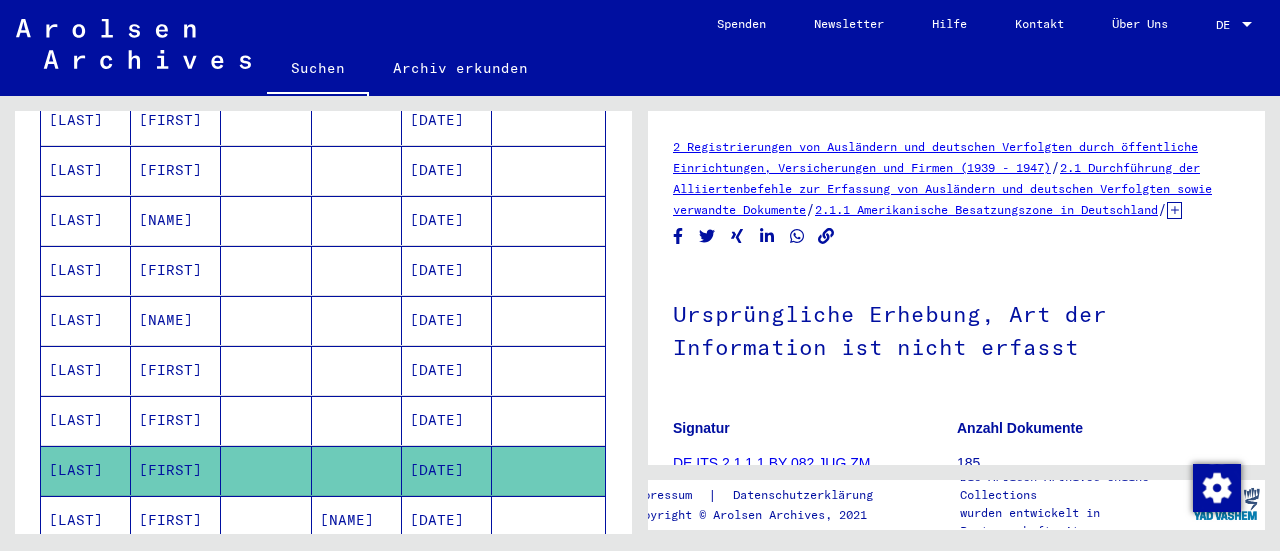 click at bounding box center [266, 570] 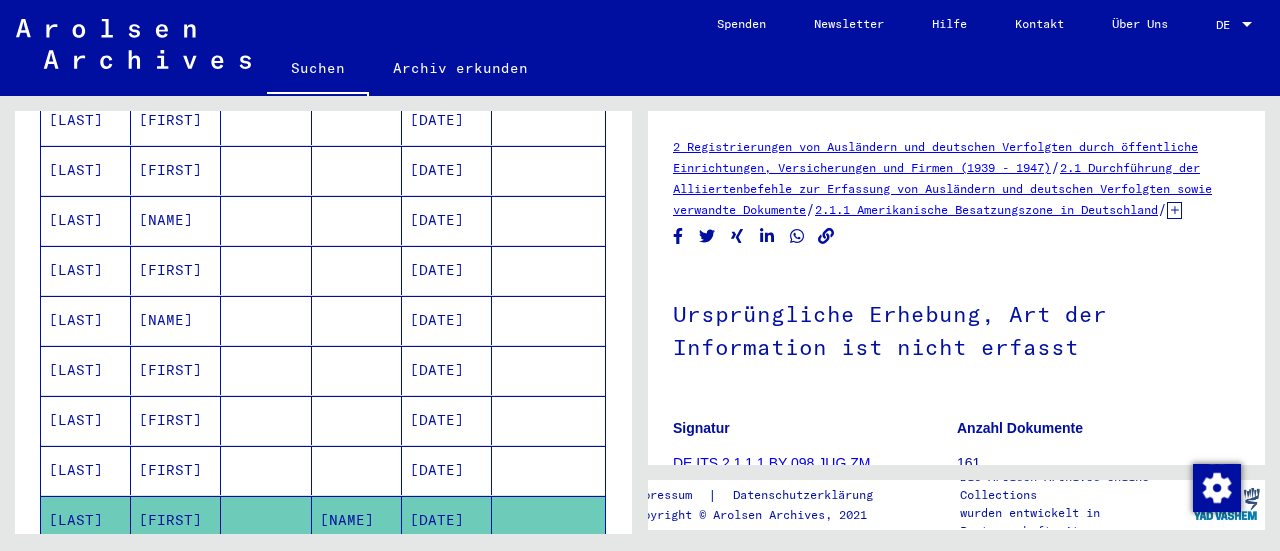 scroll, scrollTop: 0, scrollLeft: 0, axis: both 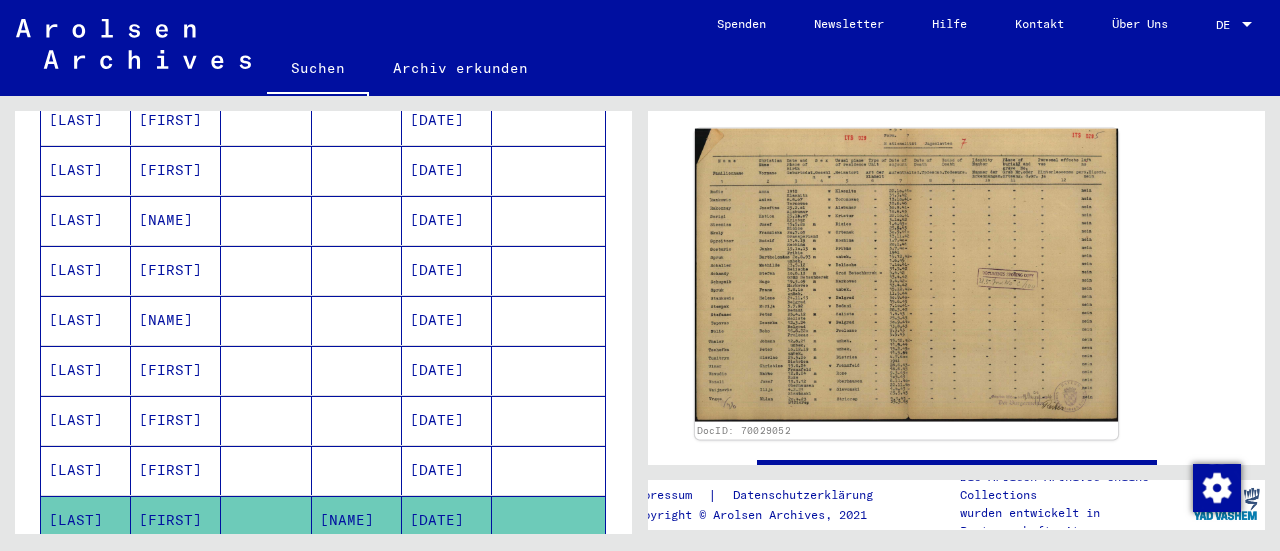 click 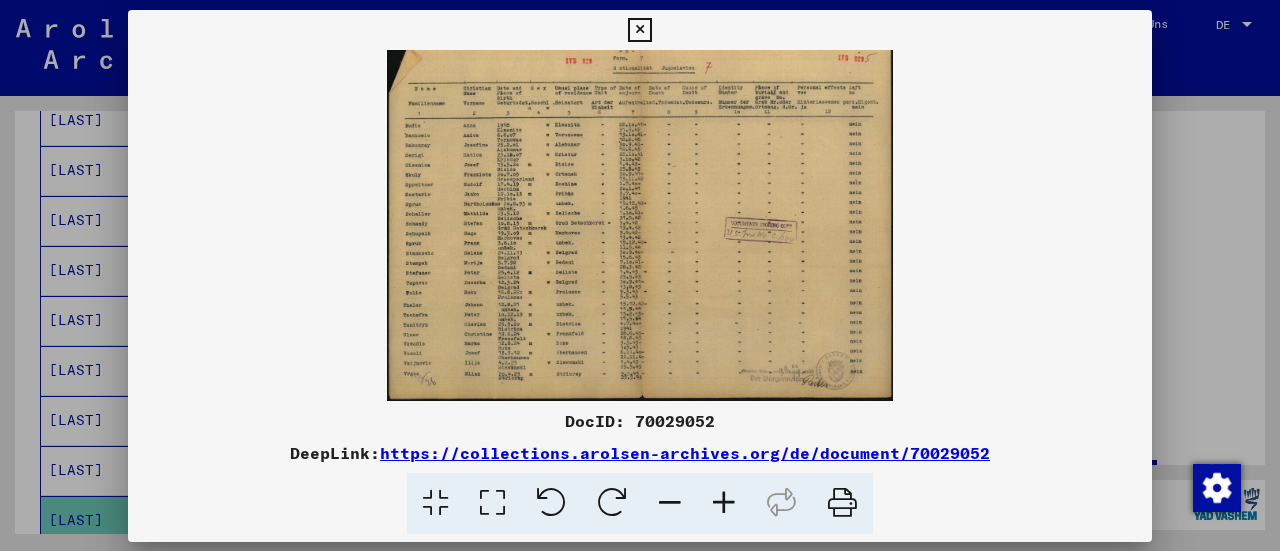 click at bounding box center (640, 225) 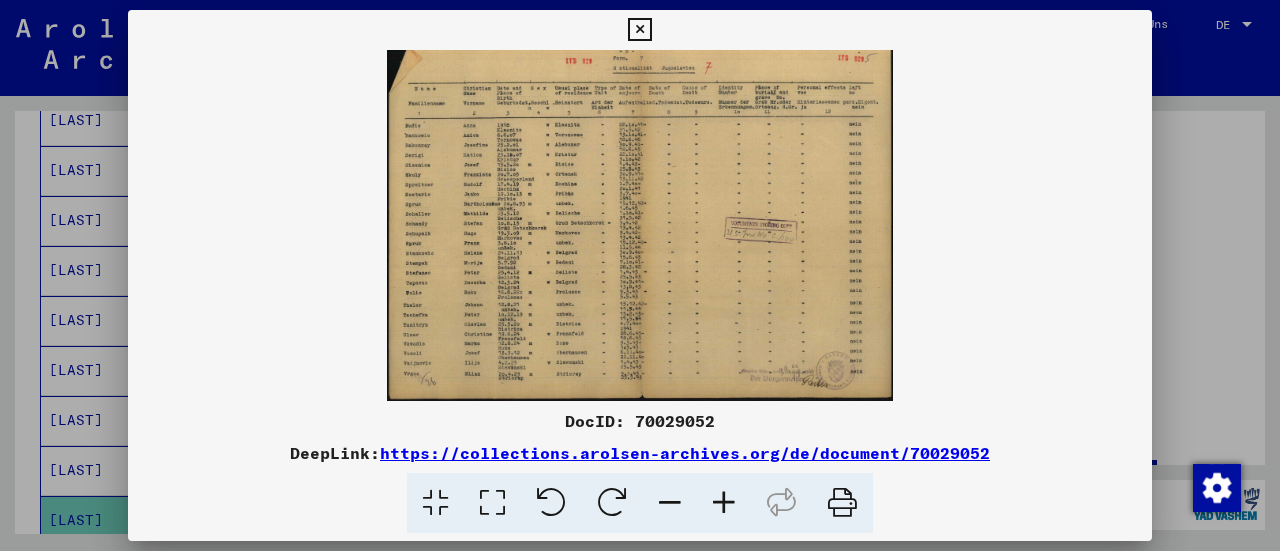 click at bounding box center [724, 503] 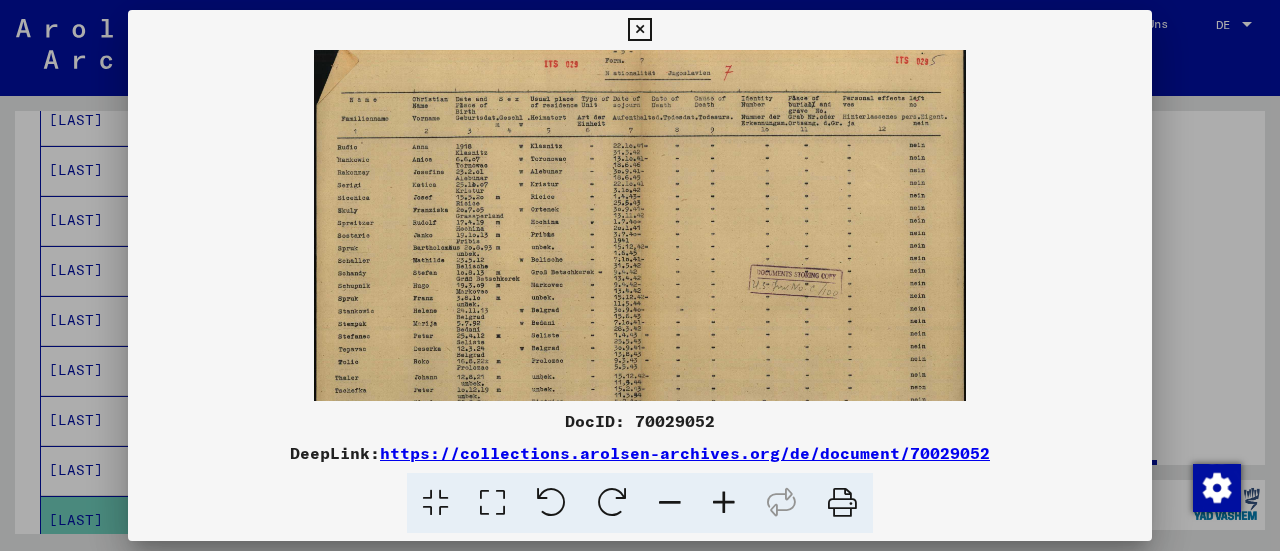 click at bounding box center (724, 503) 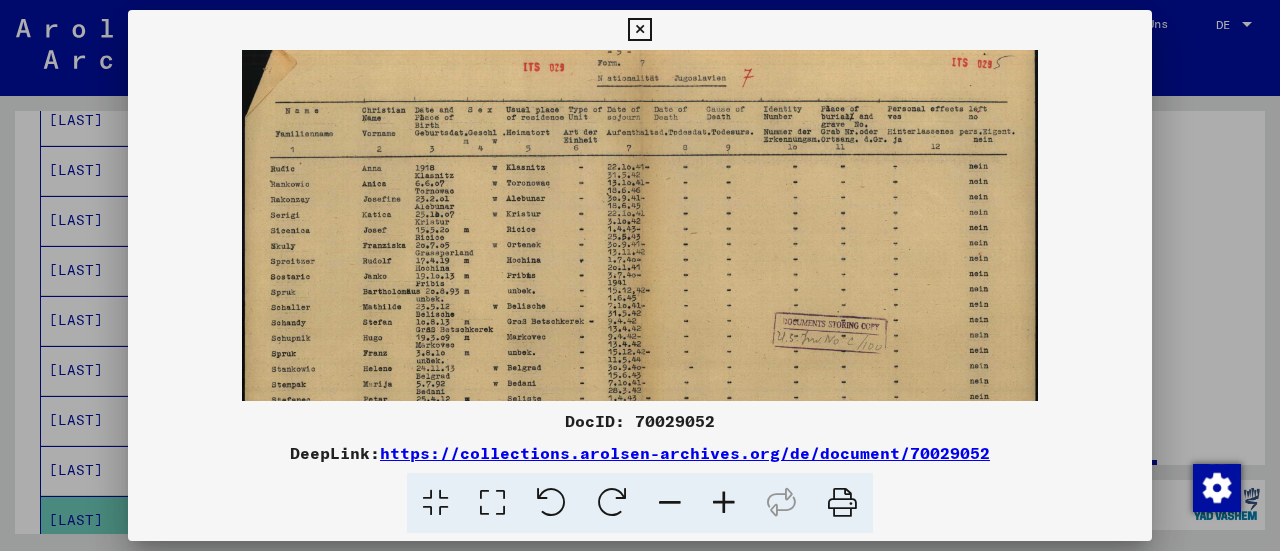 click at bounding box center [724, 503] 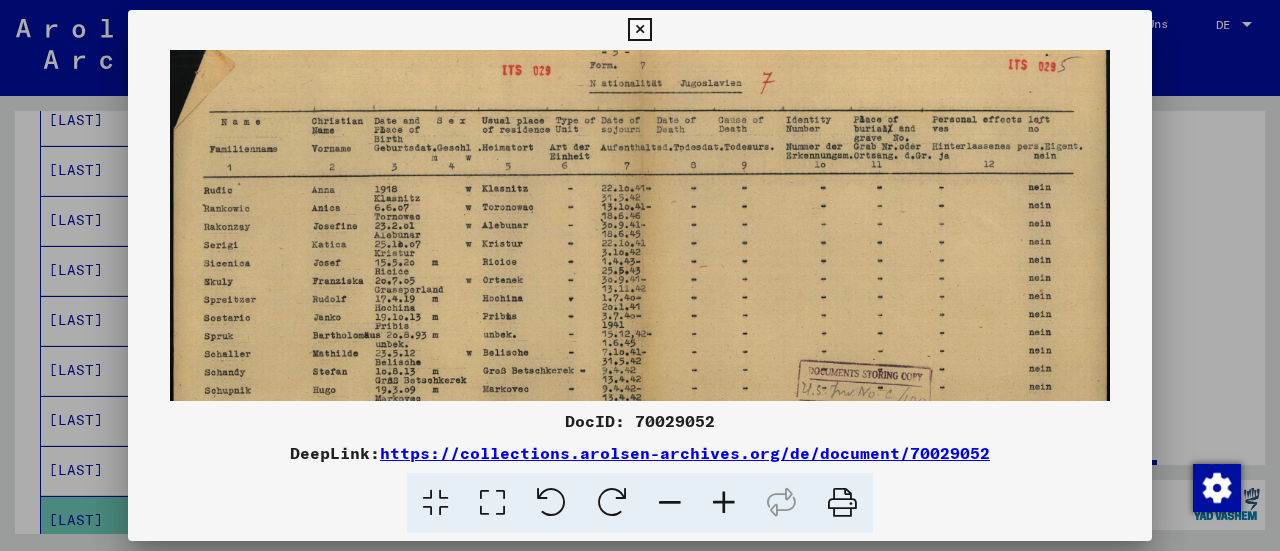 click at bounding box center [724, 503] 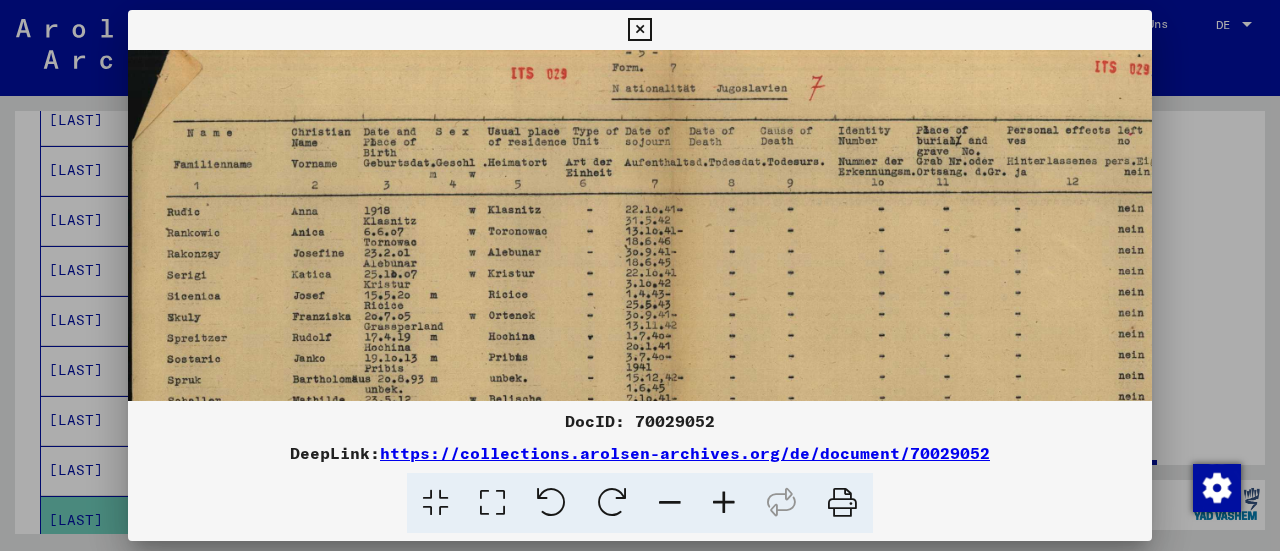 click at bounding box center [724, 503] 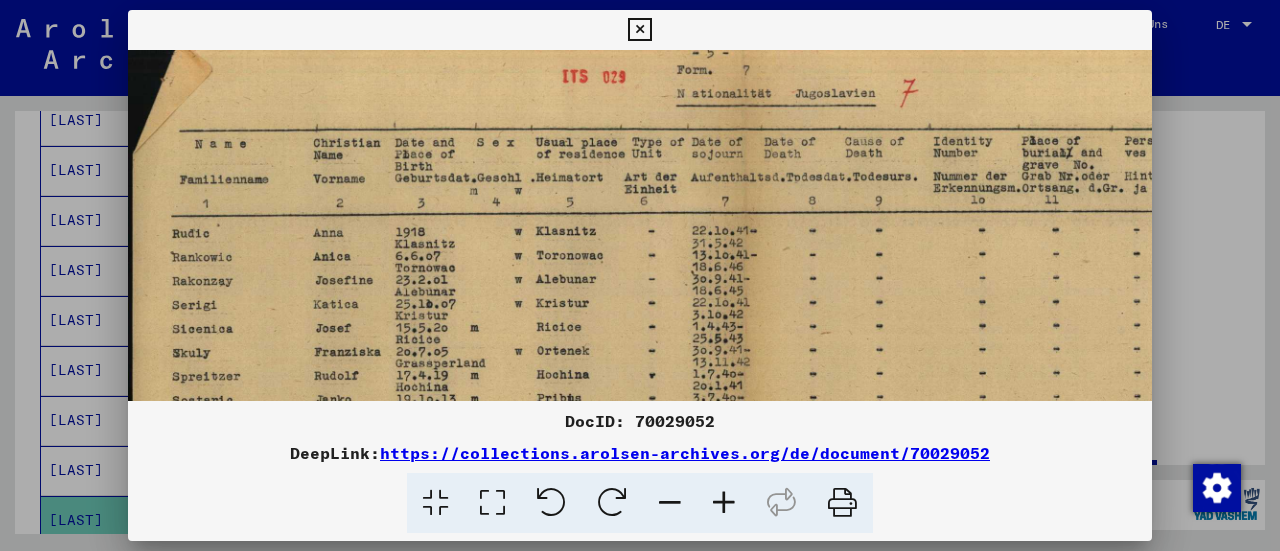 click at bounding box center [724, 503] 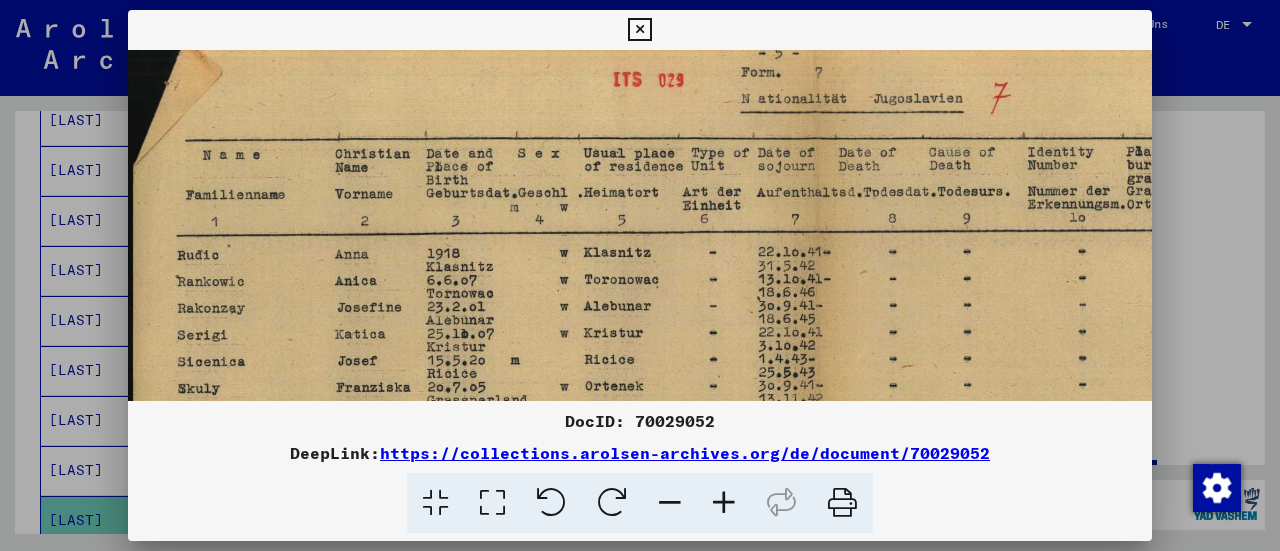 click at bounding box center (724, 503) 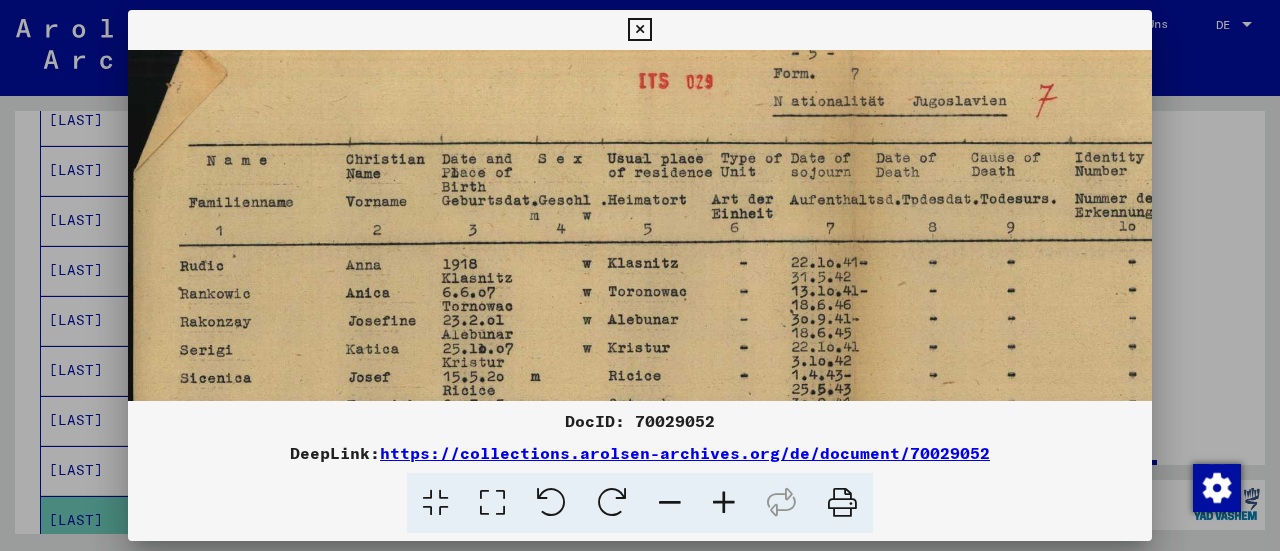 click at bounding box center [724, 503] 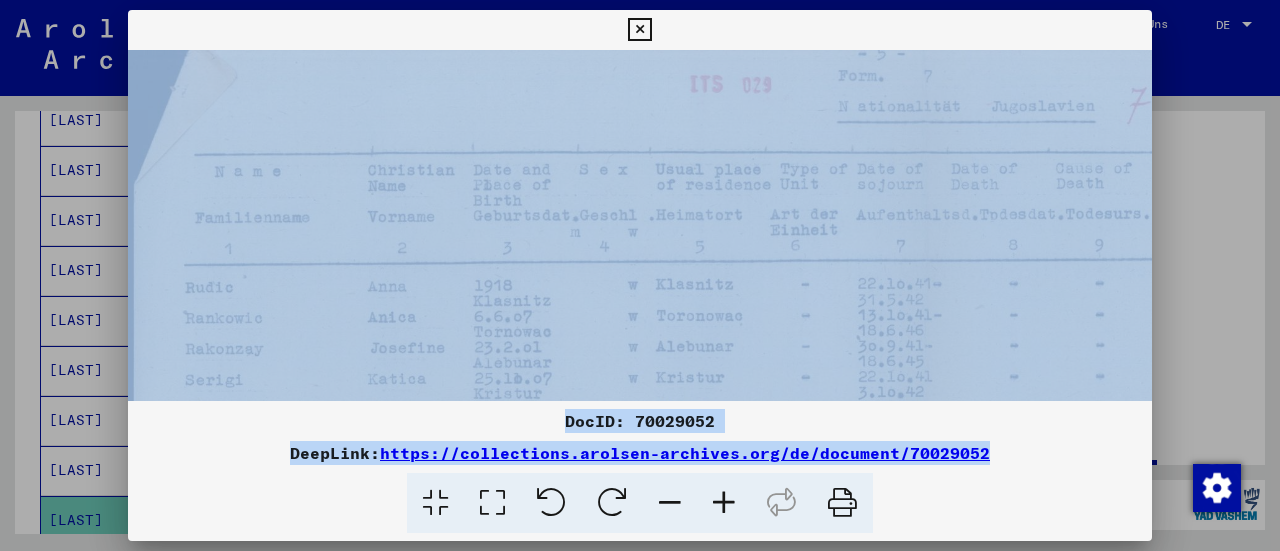 drag, startPoint x: 730, startPoint y: 501, endPoint x: 620, endPoint y: 221, distance: 300.83218 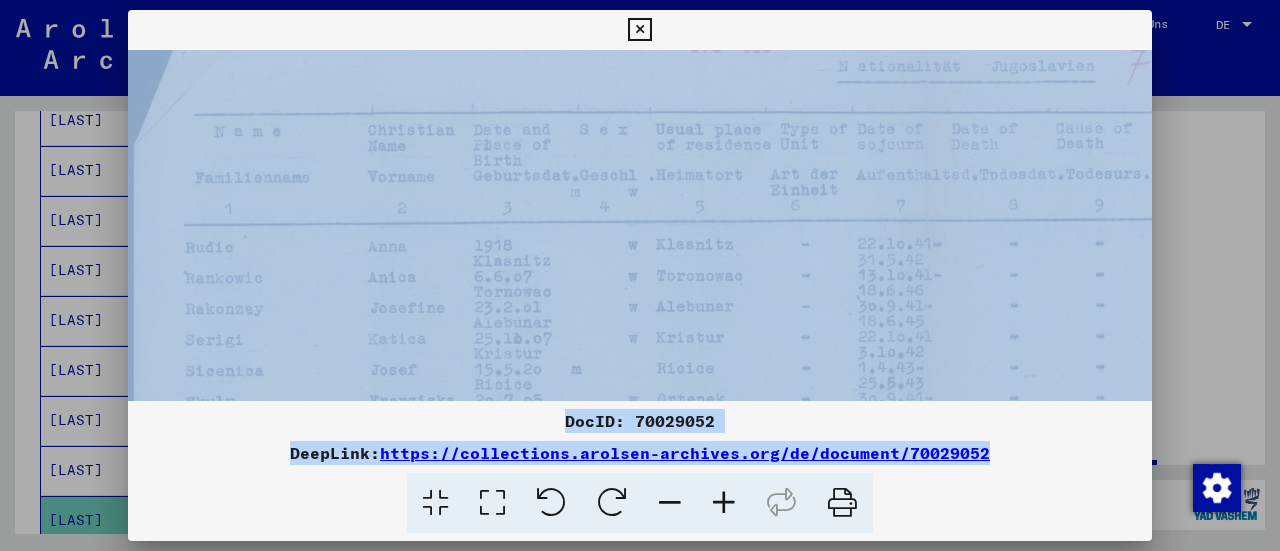 drag, startPoint x: 620, startPoint y: 221, endPoint x: 622, endPoint y: 181, distance: 40.04997 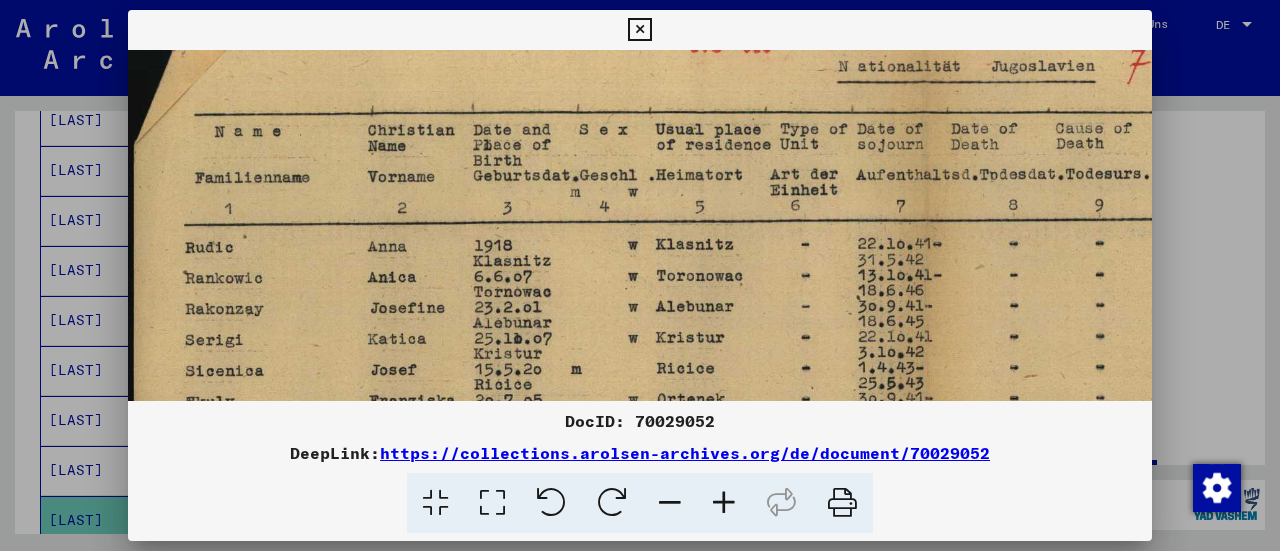 click at bounding box center [640, 275] 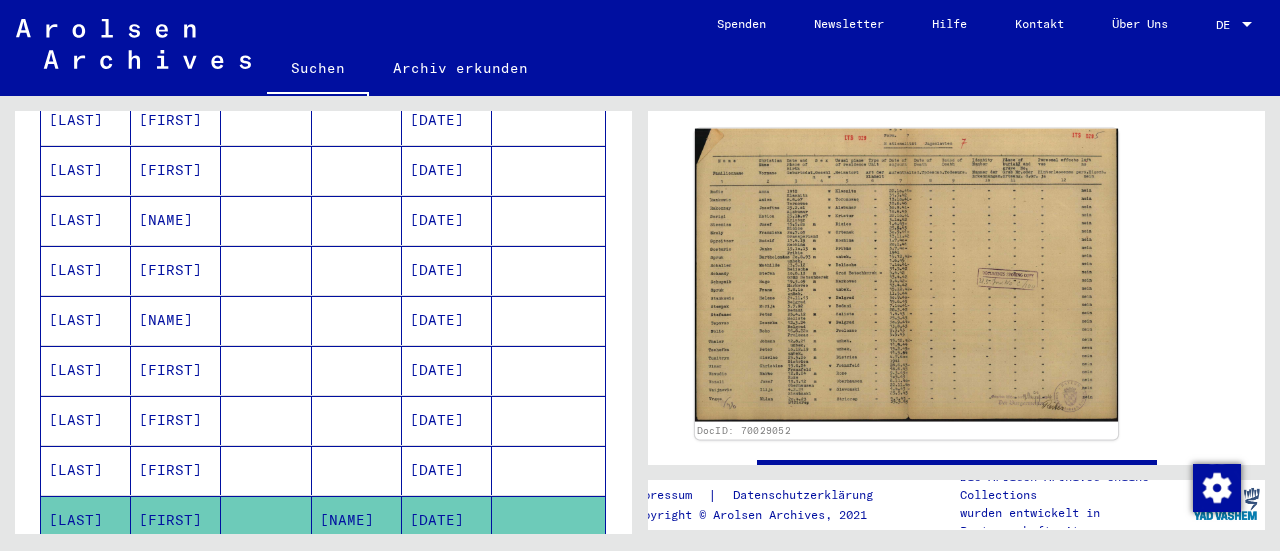 click 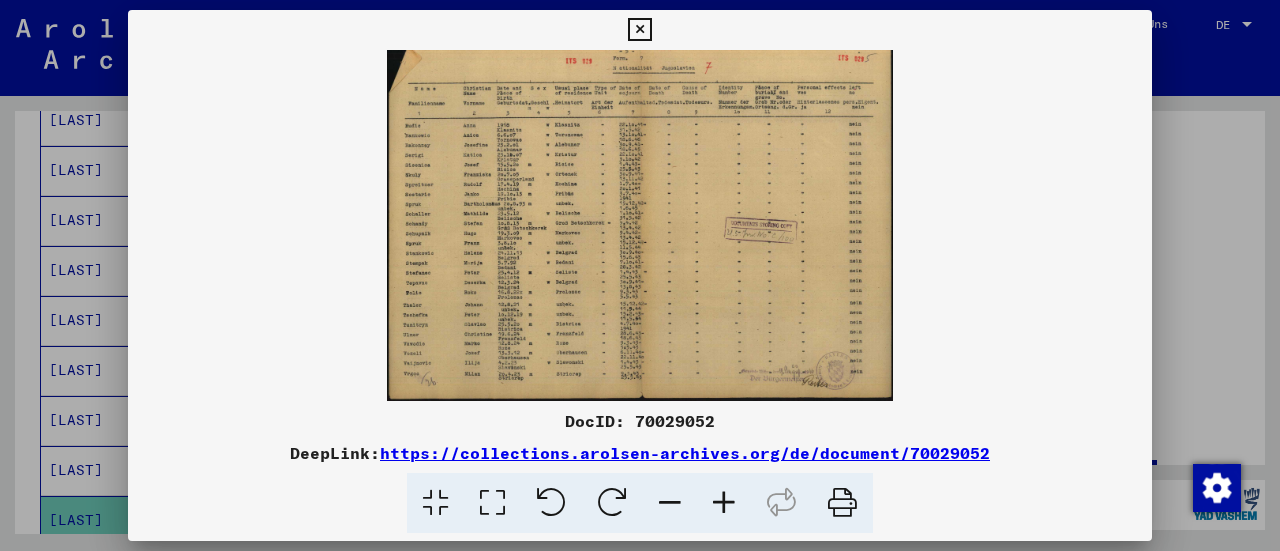 click at bounding box center (640, 225) 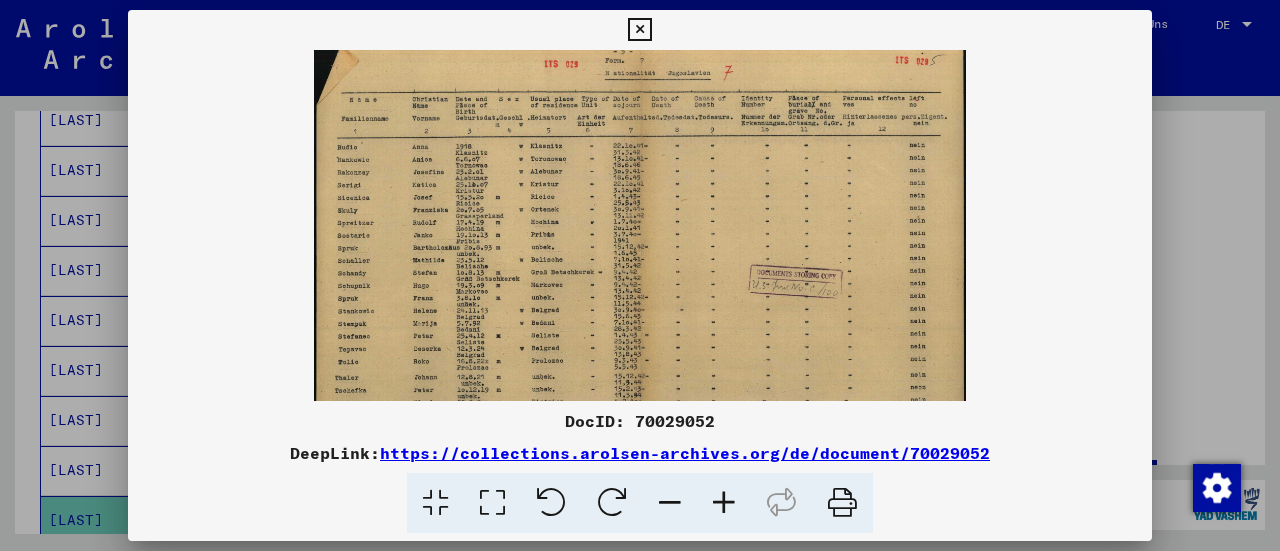 click at bounding box center [724, 503] 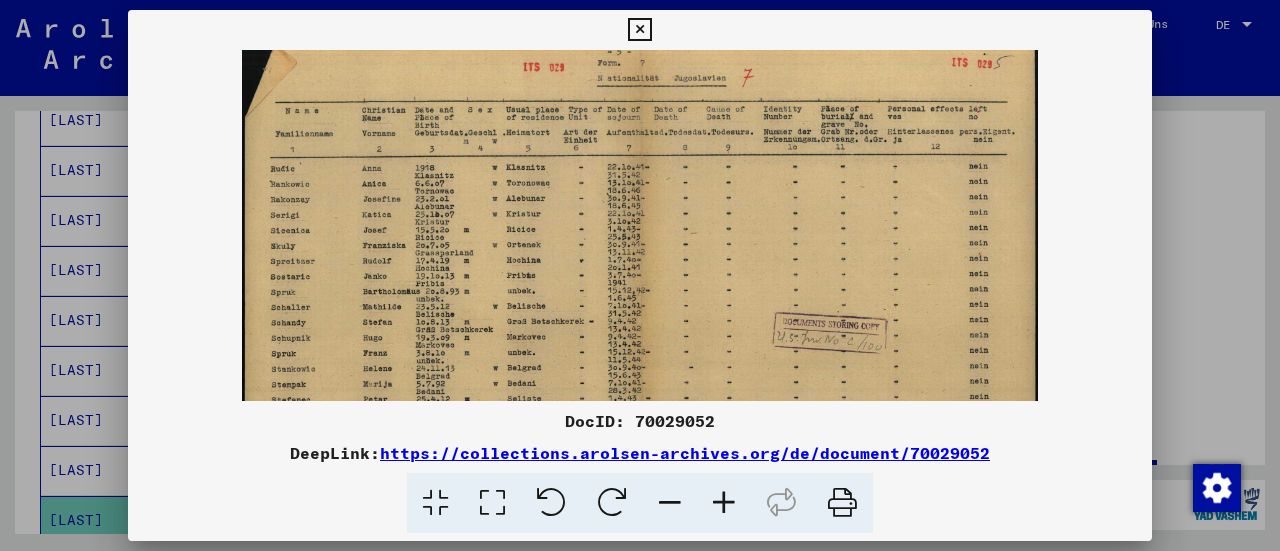 click at bounding box center [724, 503] 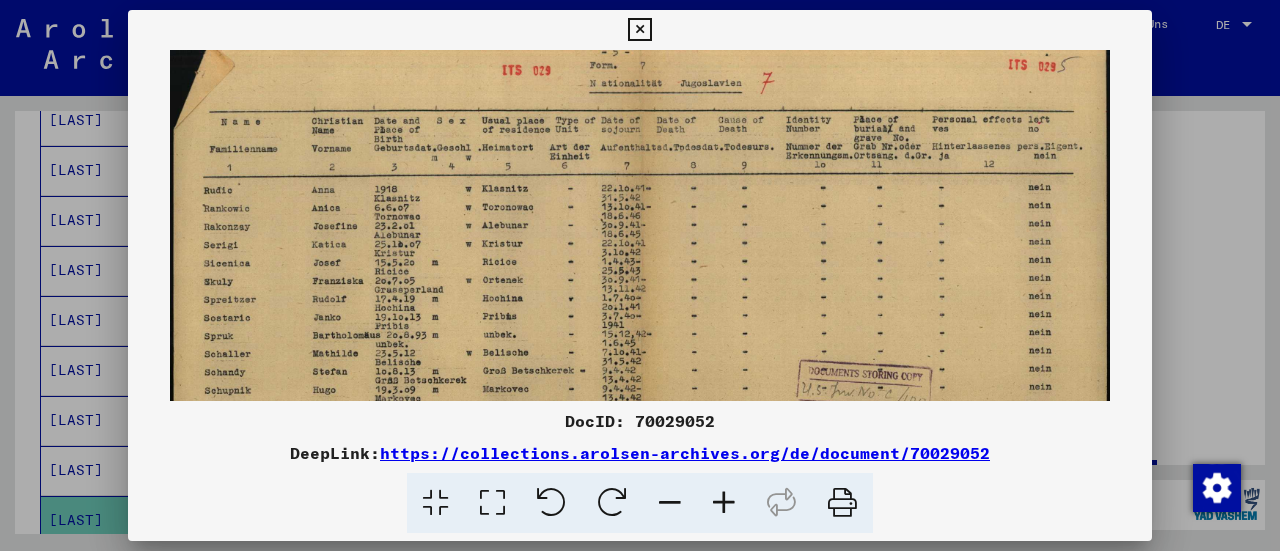 click at bounding box center [724, 503] 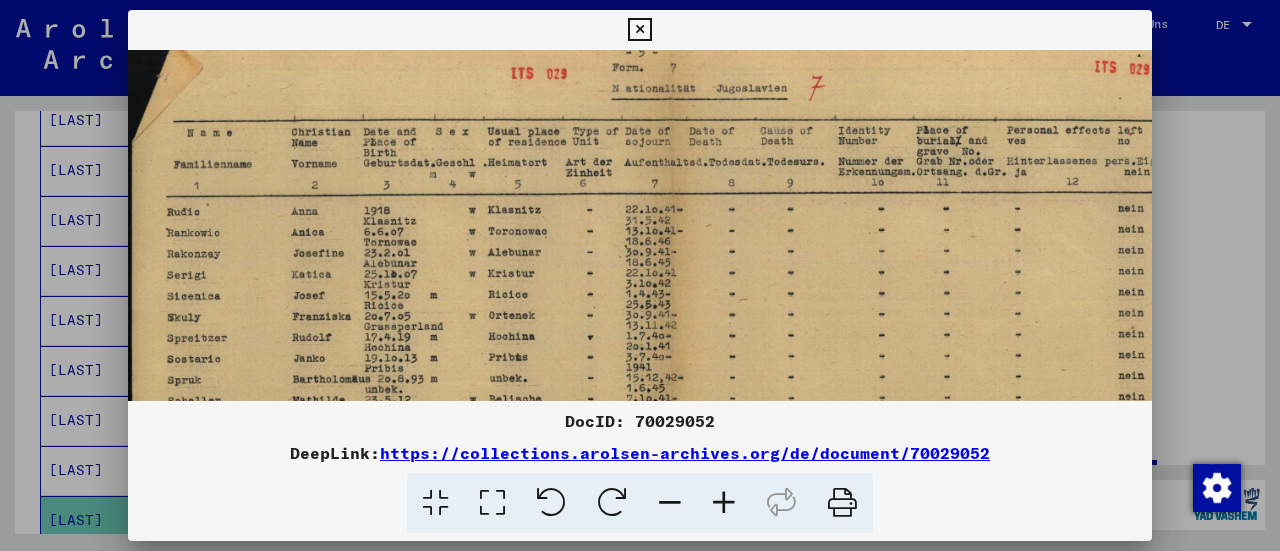 click at bounding box center [724, 503] 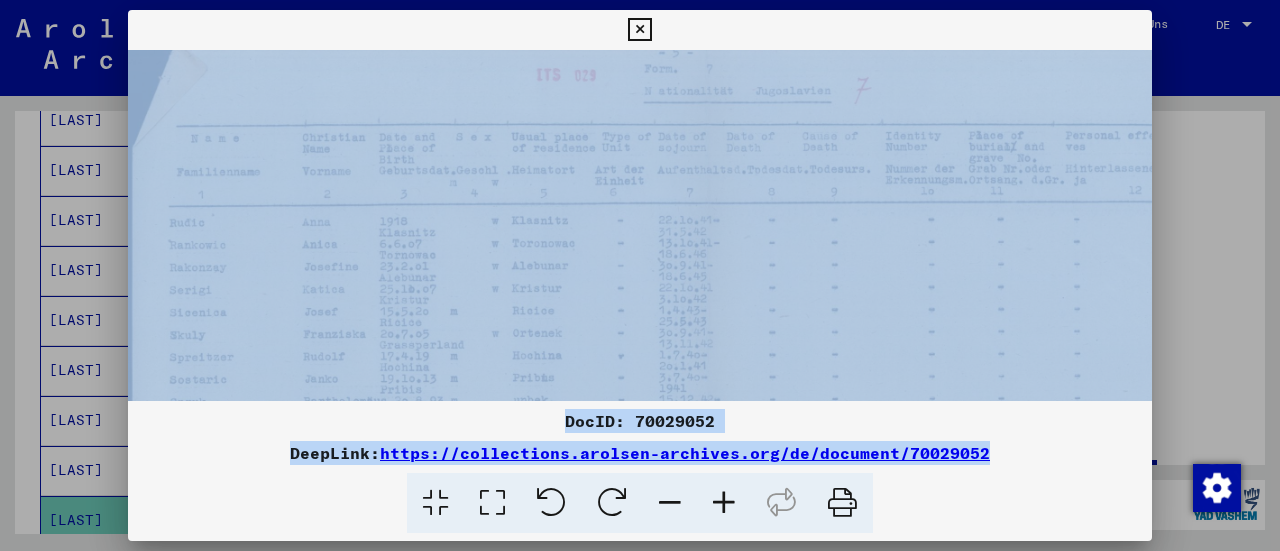 drag, startPoint x: 722, startPoint y: 495, endPoint x: 684, endPoint y: 226, distance: 271.67075 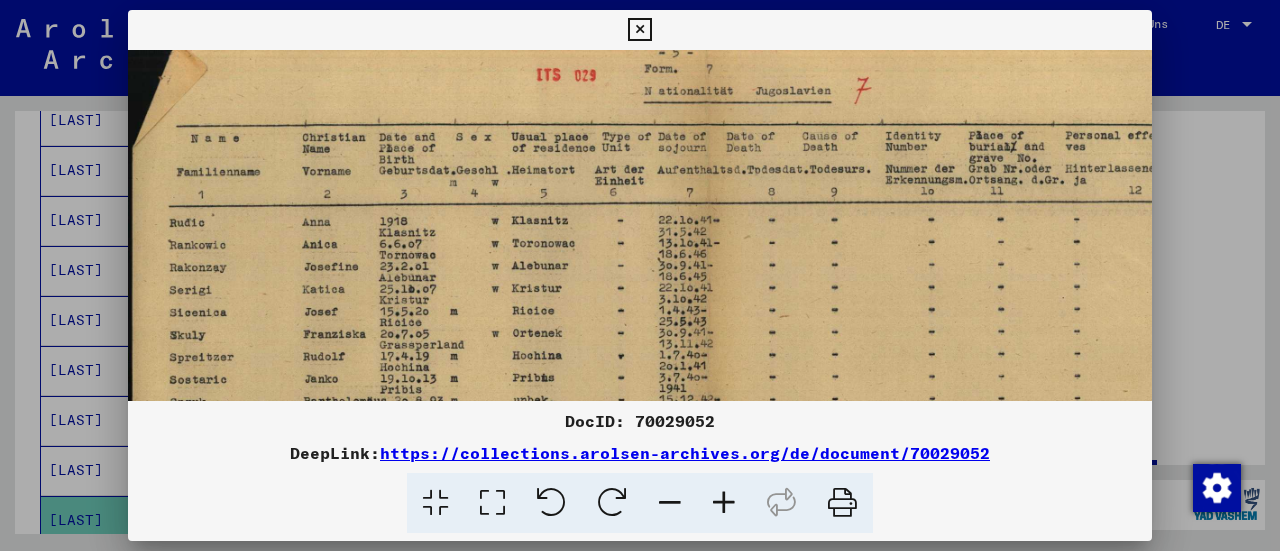 click at bounding box center (640, 275) 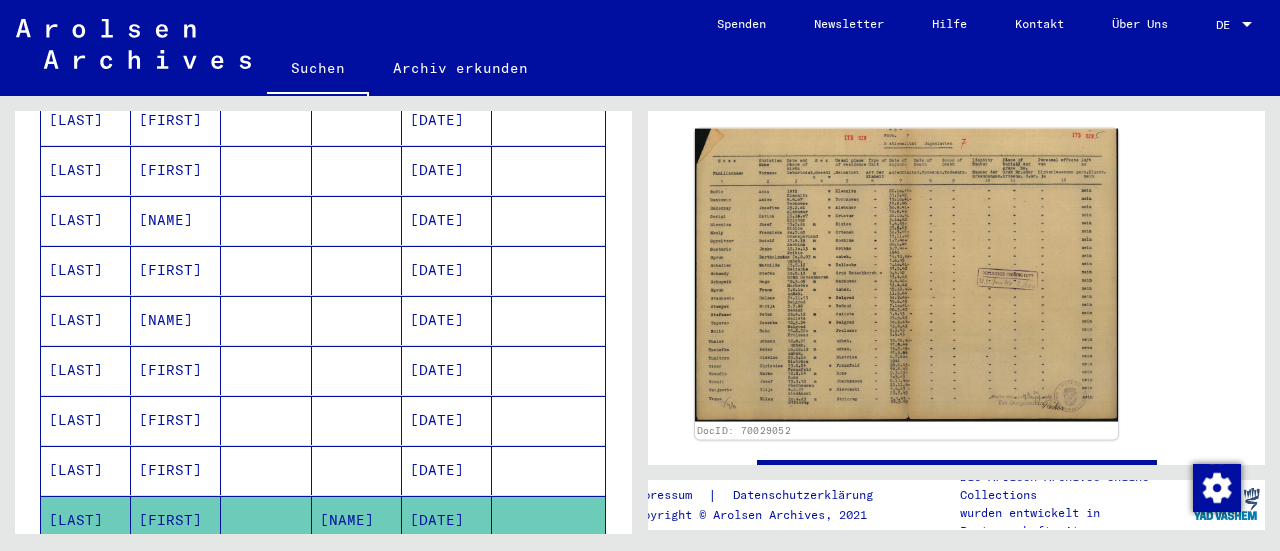 click 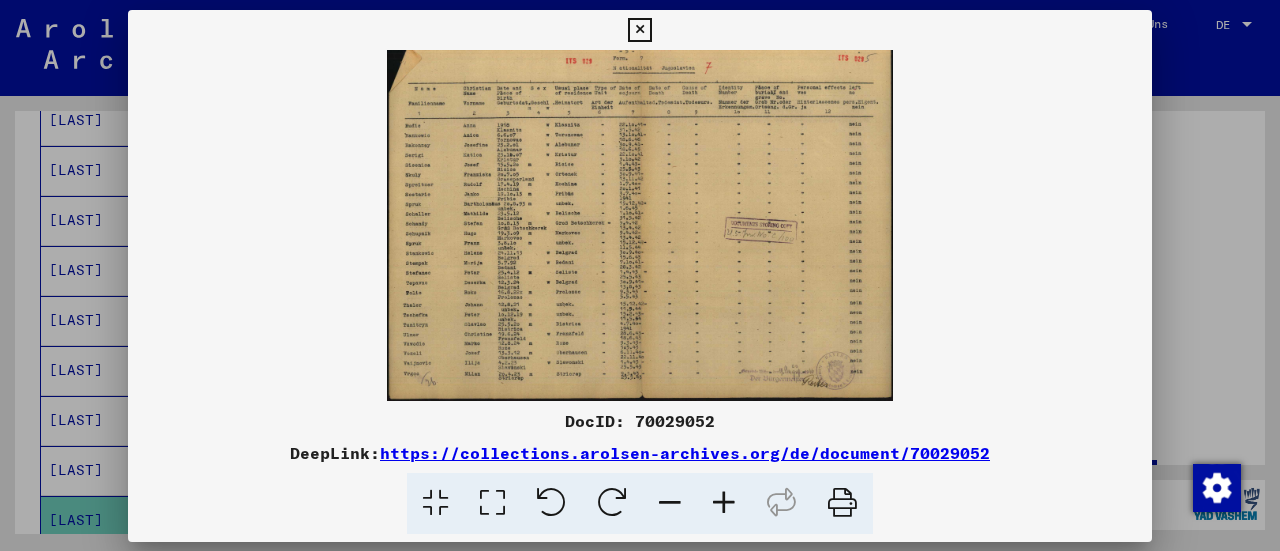 click at bounding box center (640, 225) 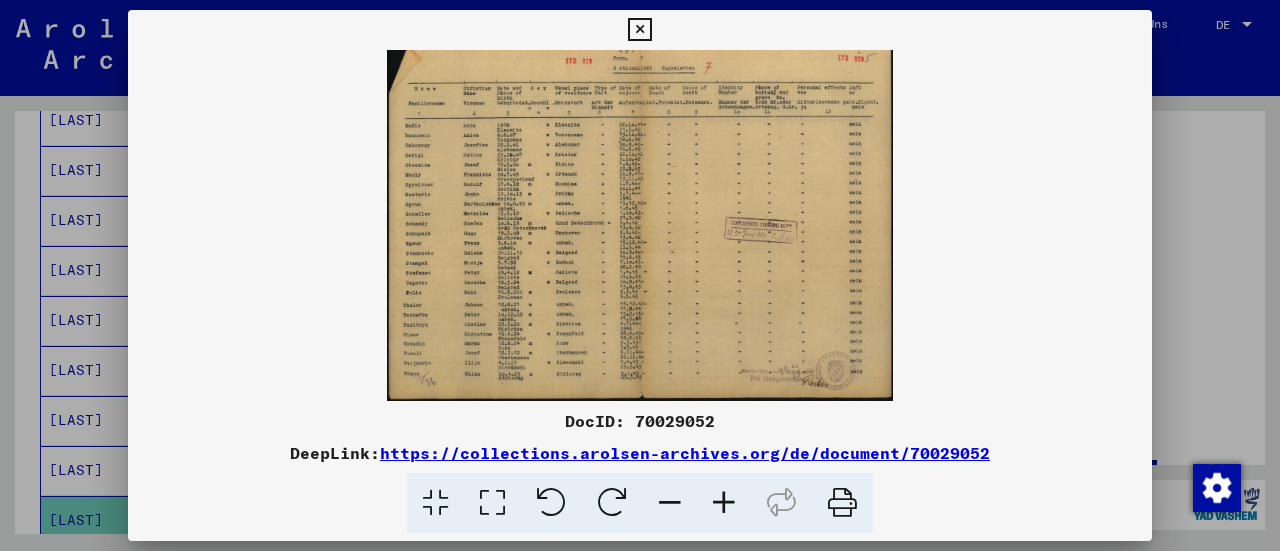 click at bounding box center (724, 503) 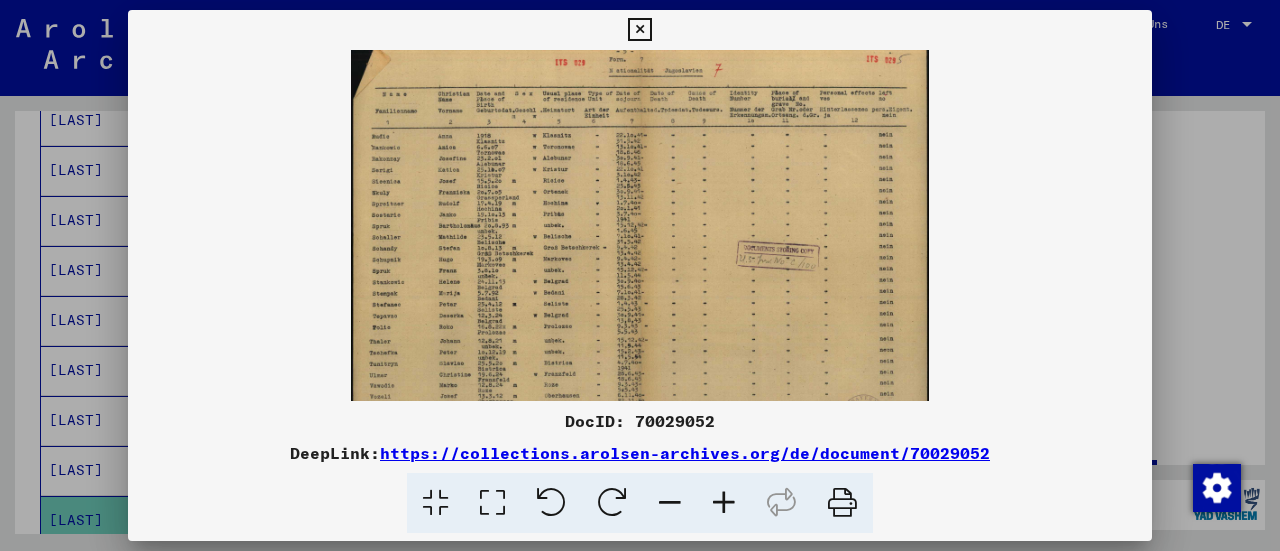 click at bounding box center [724, 503] 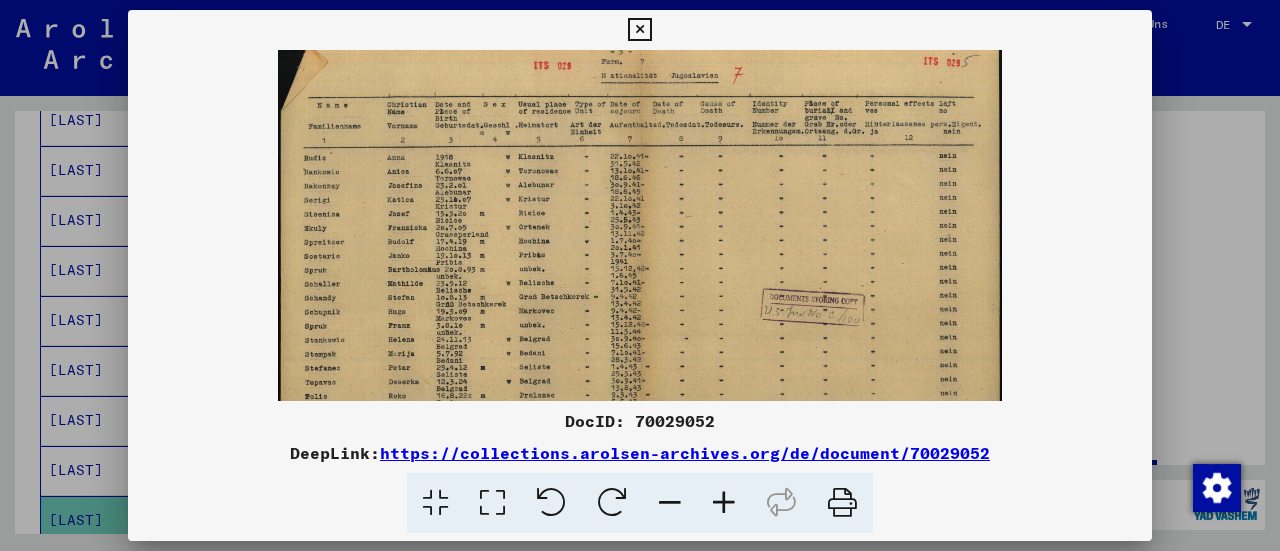 click at bounding box center (724, 503) 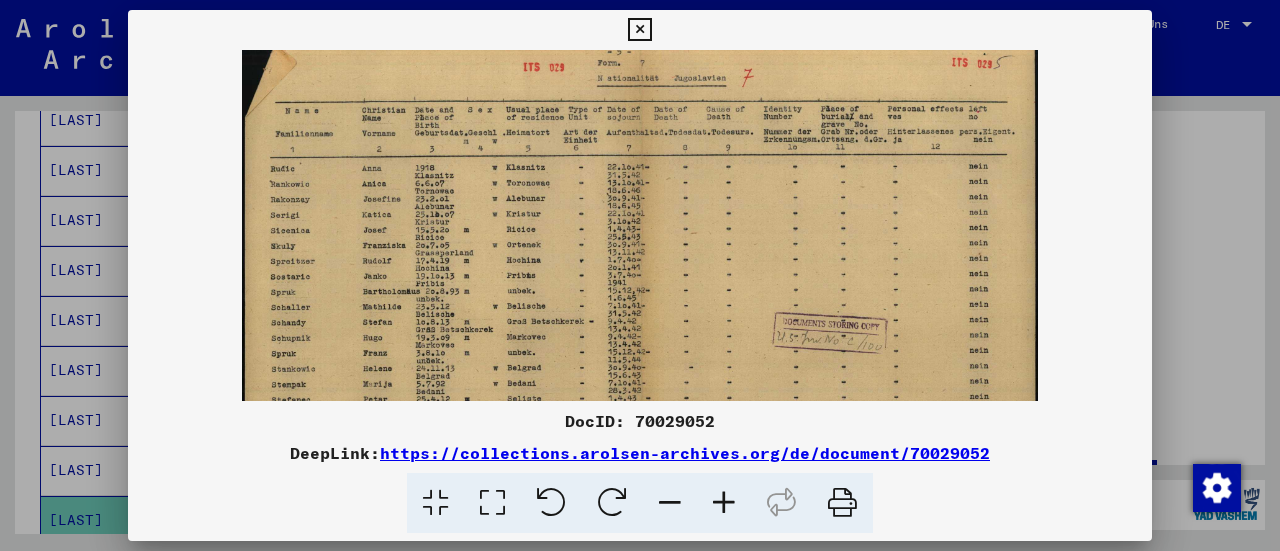 click at bounding box center (724, 503) 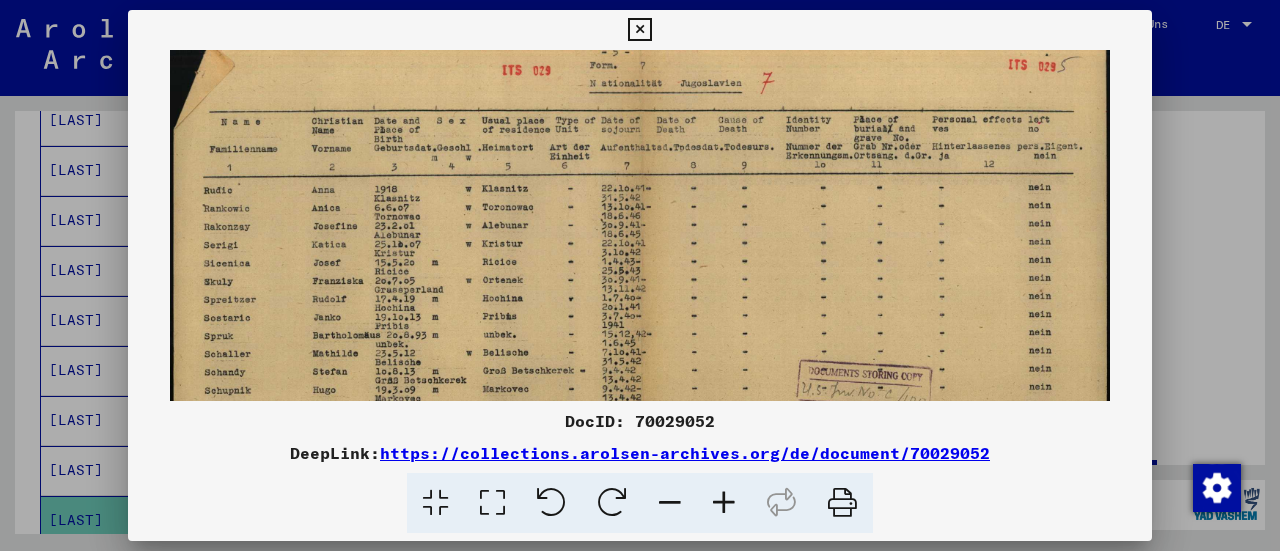 click at bounding box center (724, 503) 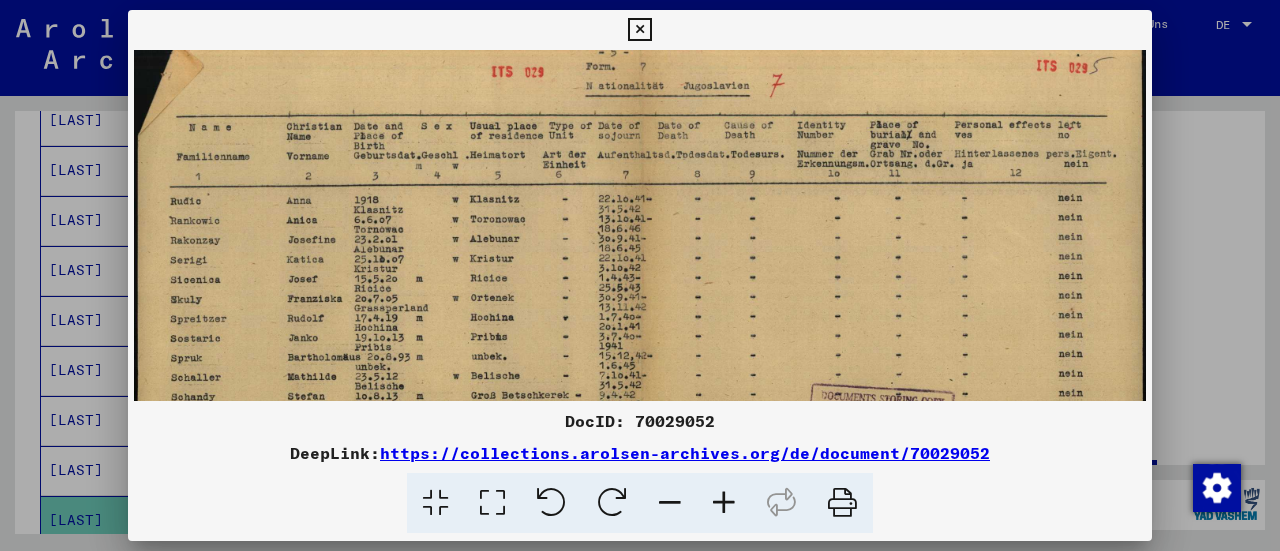 click at bounding box center (724, 503) 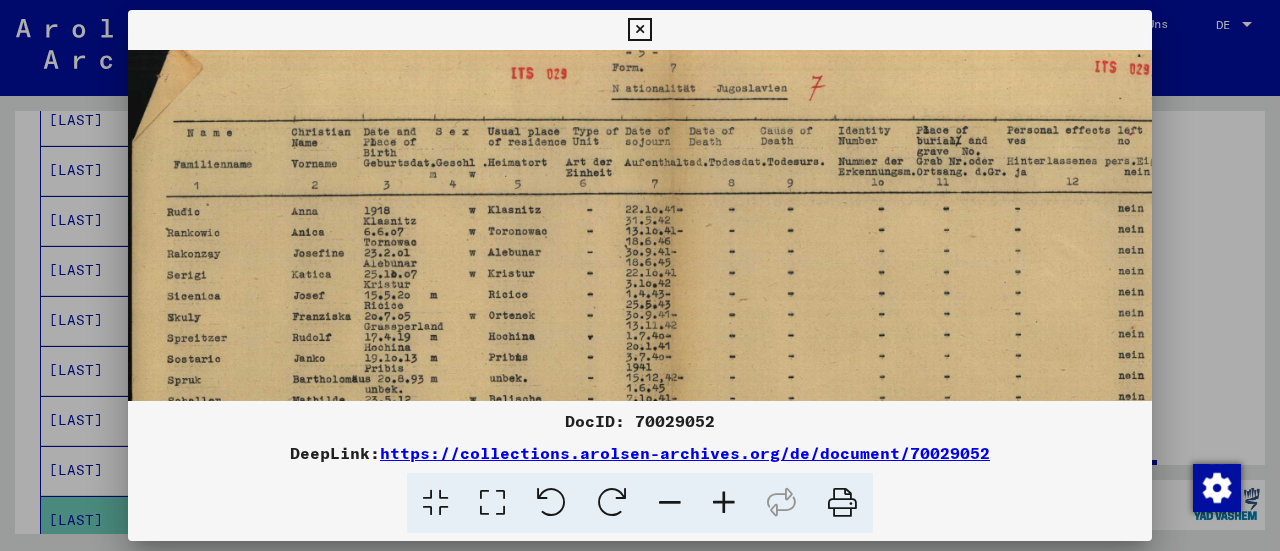 click at bounding box center (639, 30) 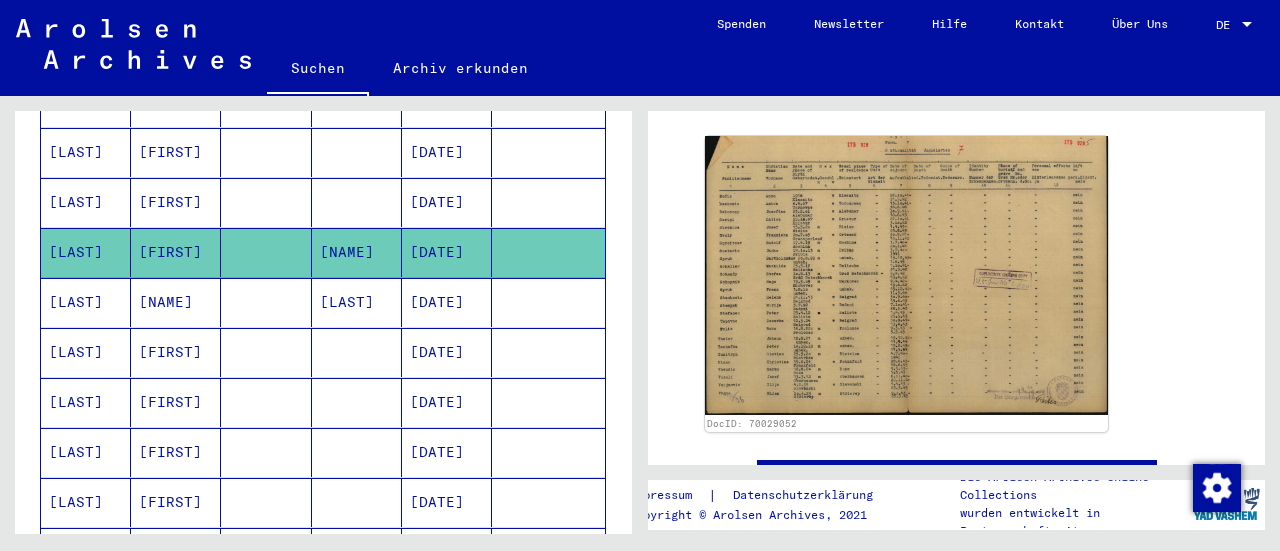 scroll, scrollTop: 608, scrollLeft: 0, axis: vertical 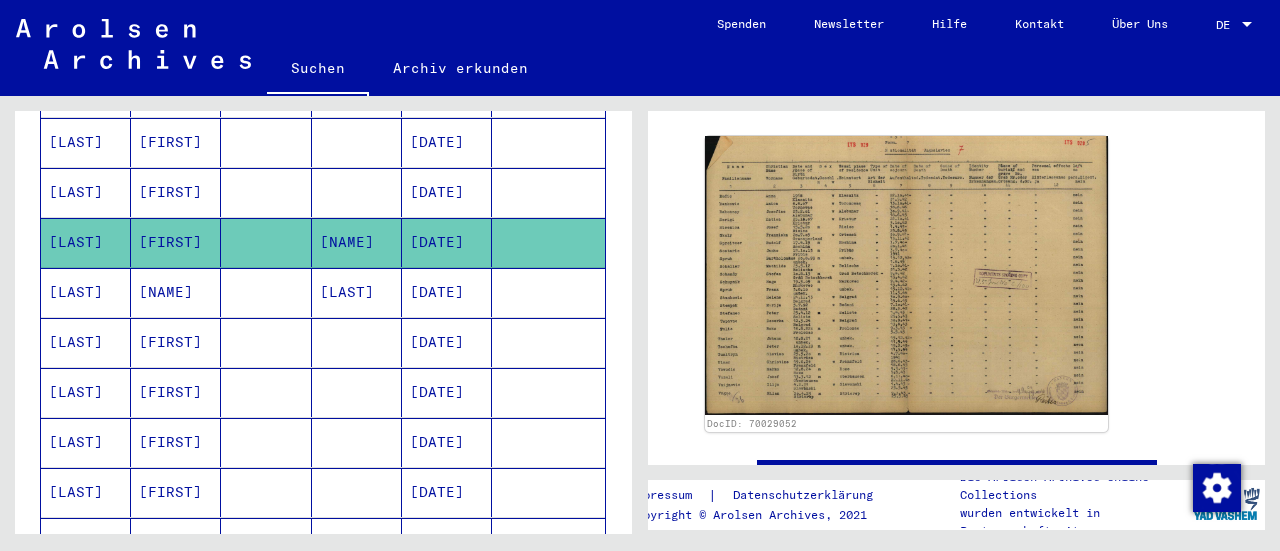 click on "[NAME]" at bounding box center (176, 342) 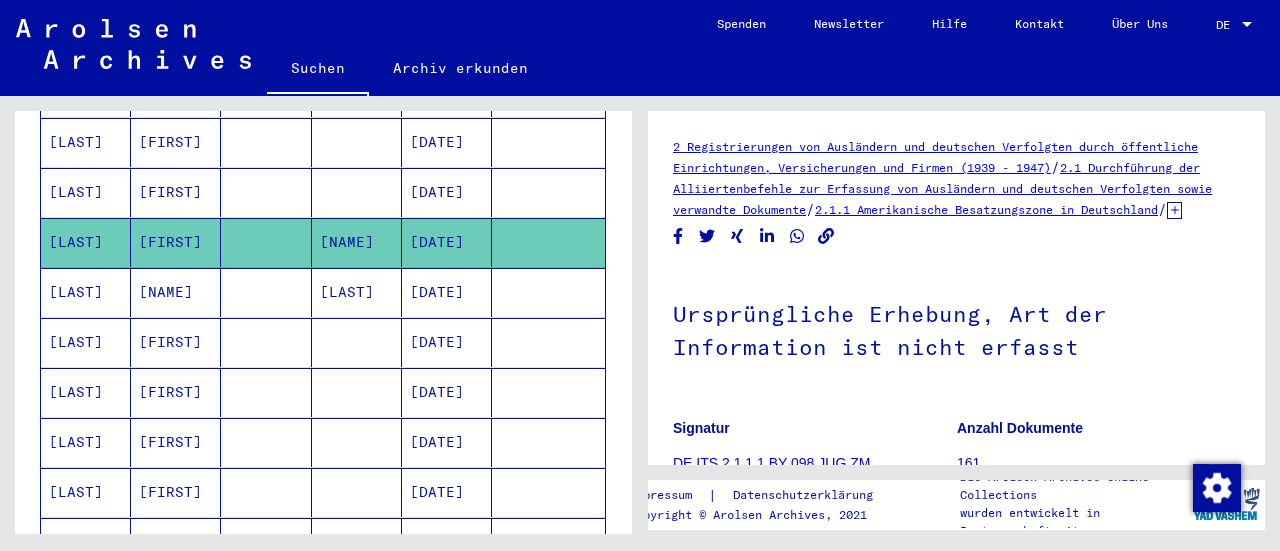 click on "[NAME]" at bounding box center (176, 342) 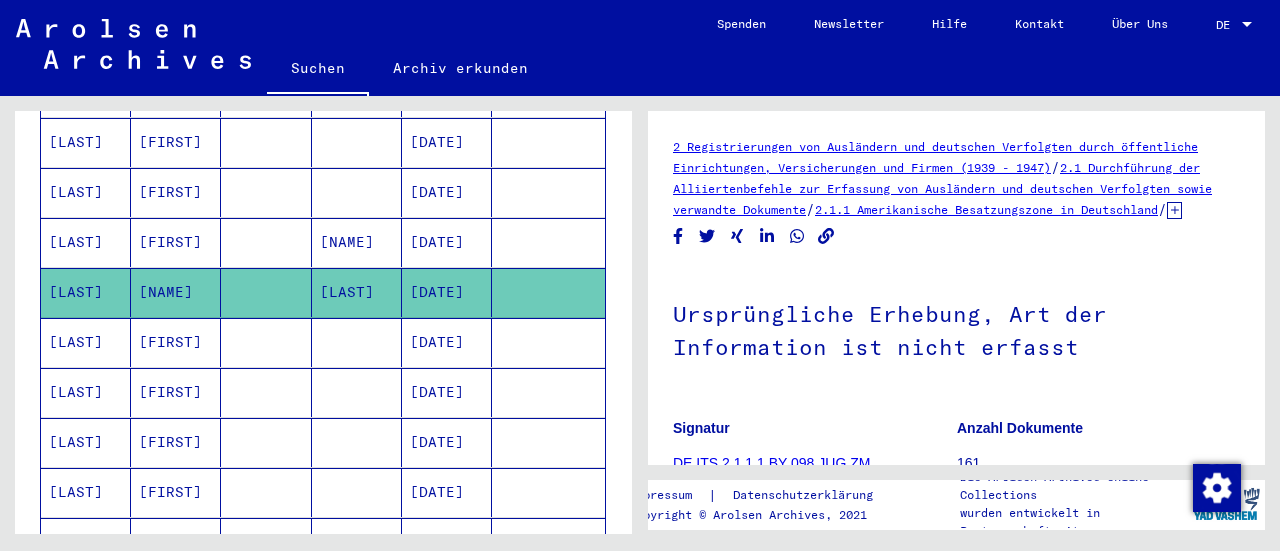 scroll, scrollTop: 0, scrollLeft: 0, axis: both 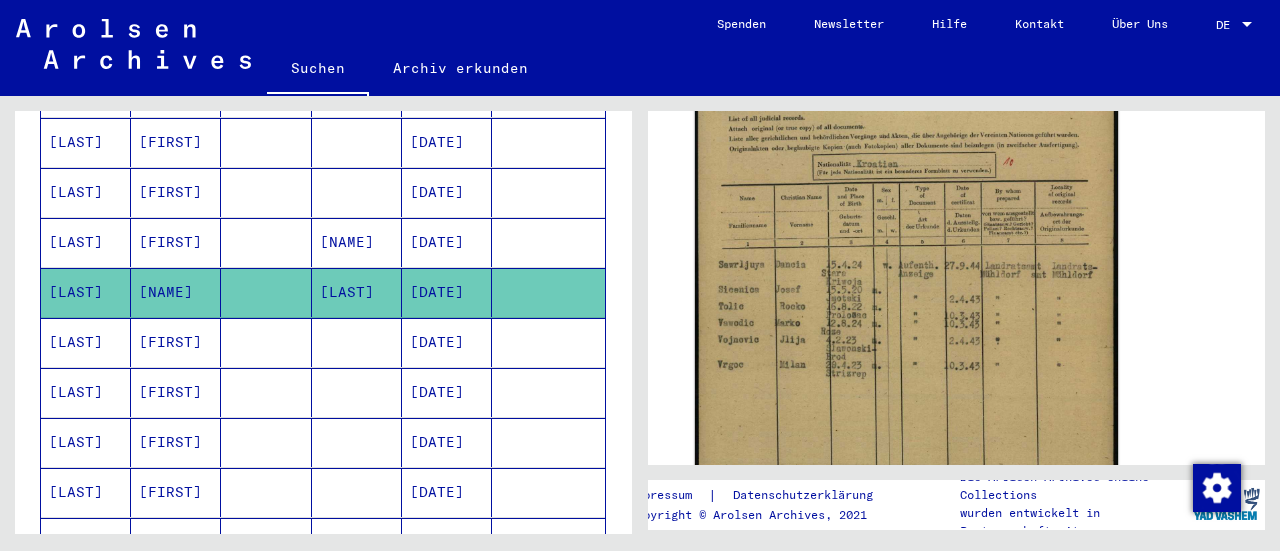 click 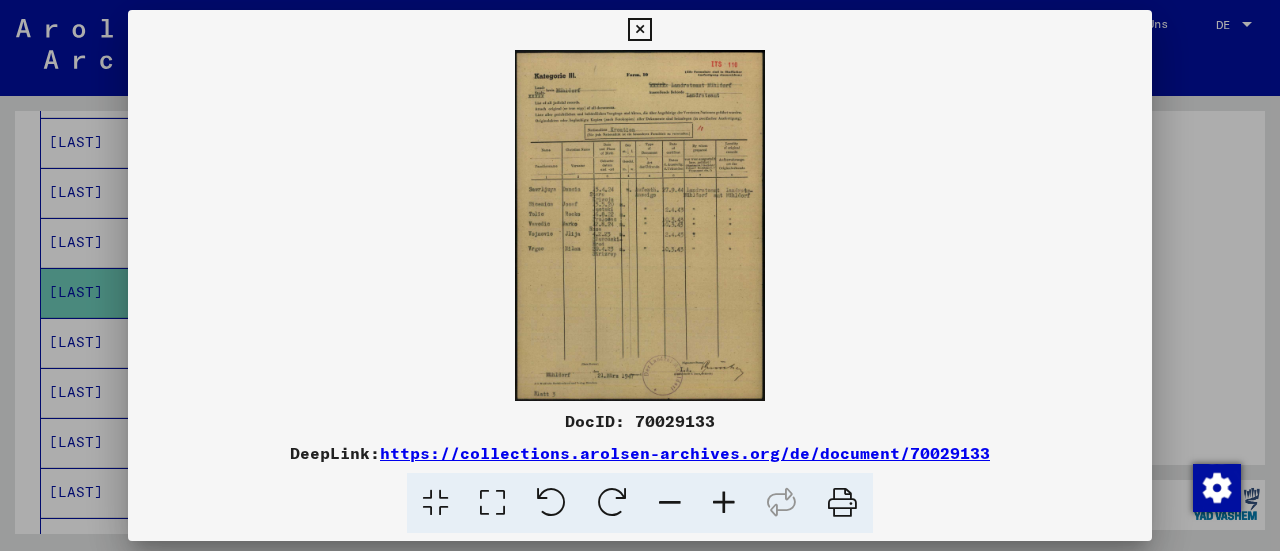 click at bounding box center (724, 503) 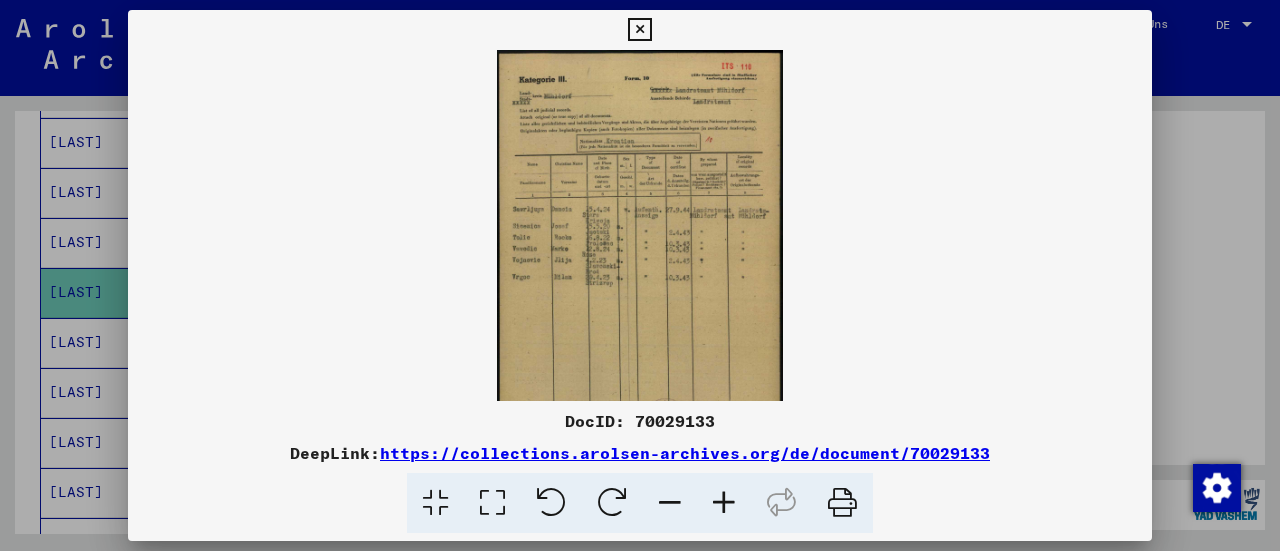 click at bounding box center [724, 503] 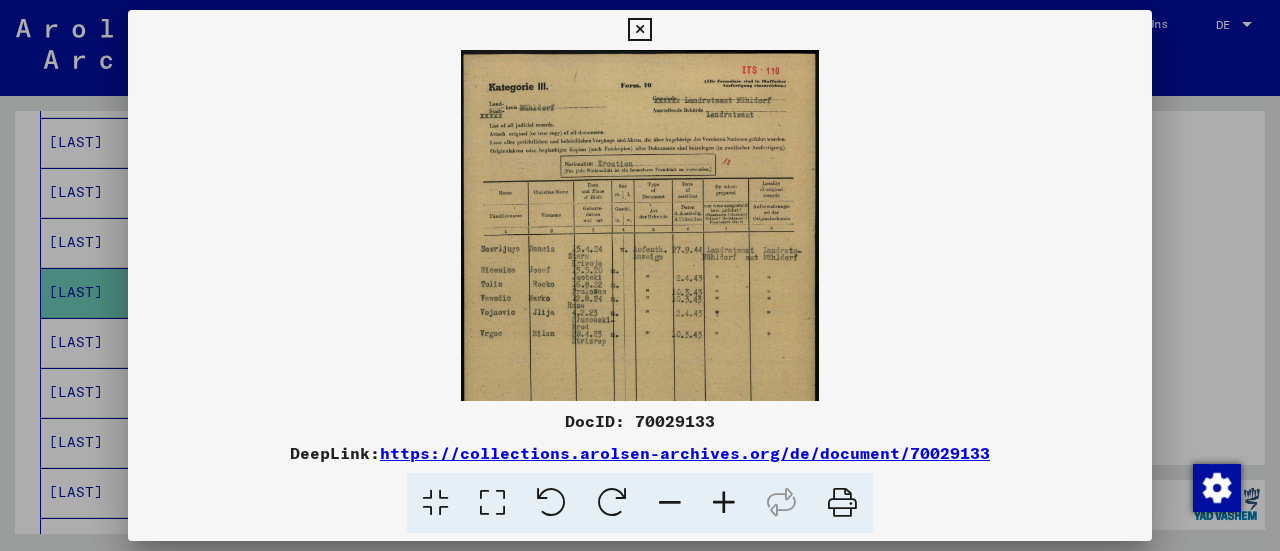 click at bounding box center [724, 503] 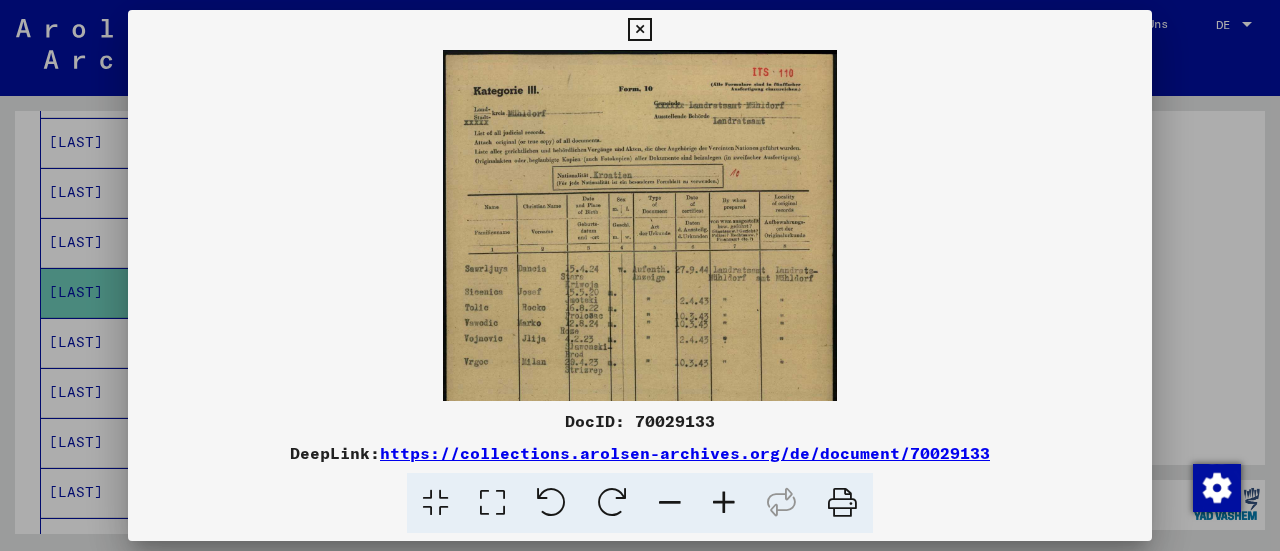 click at bounding box center [724, 503] 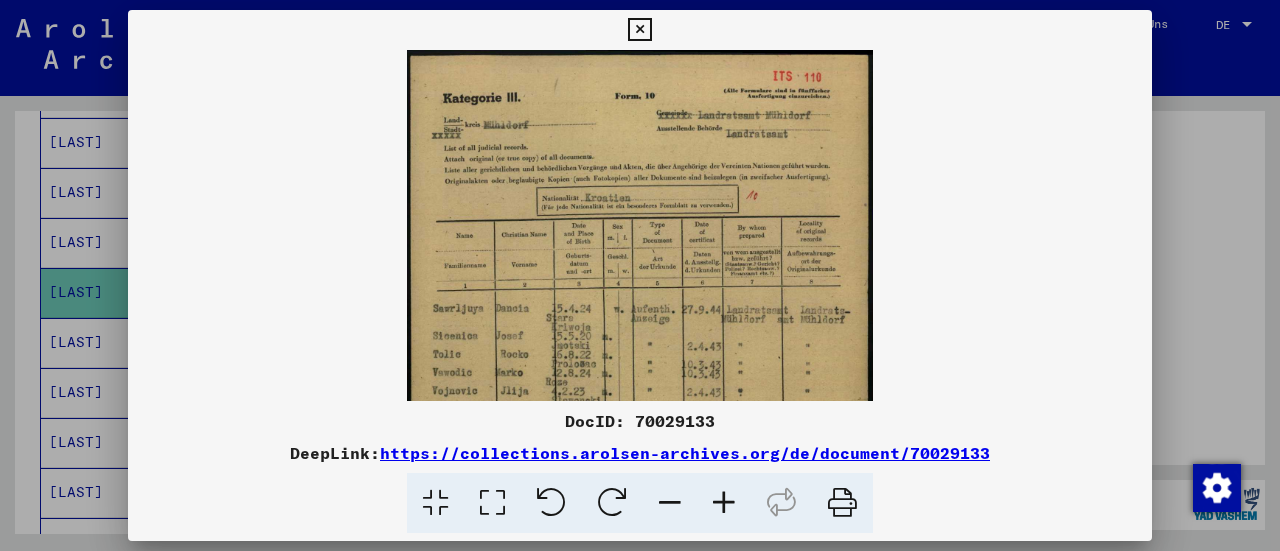 click at bounding box center [724, 503] 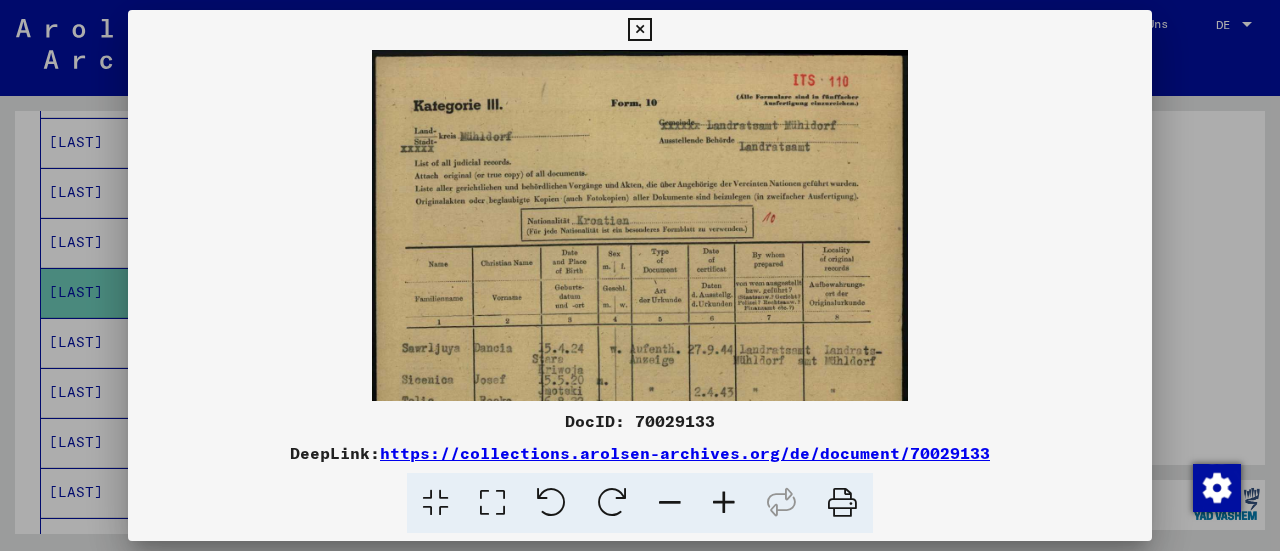 click at bounding box center [724, 503] 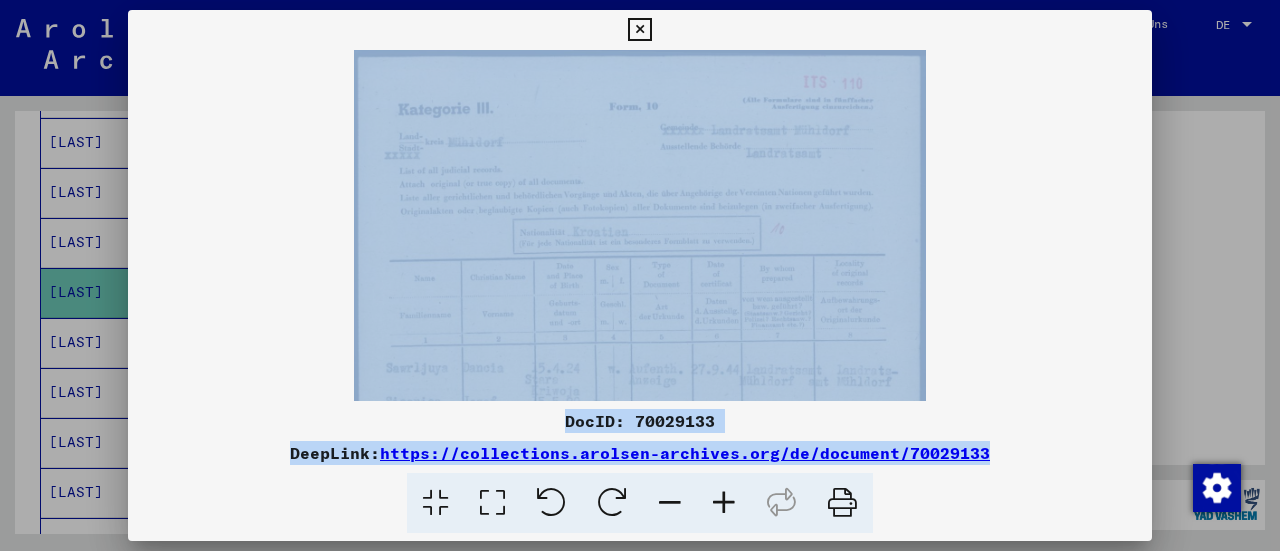 drag, startPoint x: 728, startPoint y: 494, endPoint x: 598, endPoint y: 293, distance: 239.37627 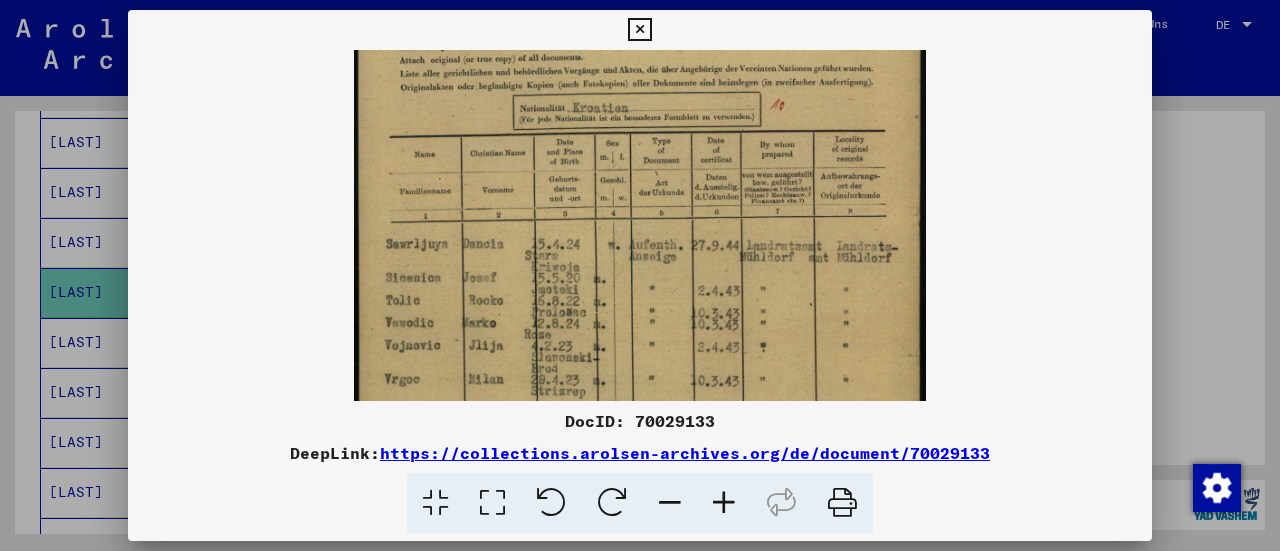 drag, startPoint x: 662, startPoint y: 341, endPoint x: 658, endPoint y: 219, distance: 122.06556 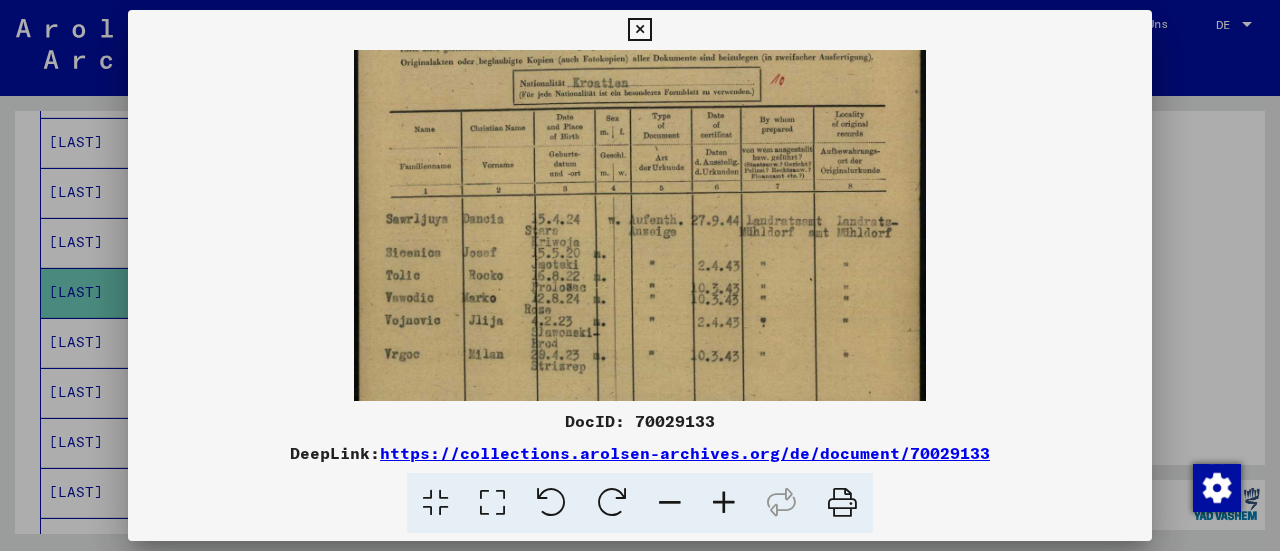 drag, startPoint x: 663, startPoint y: 283, endPoint x: 658, endPoint y: 257, distance: 26.476404 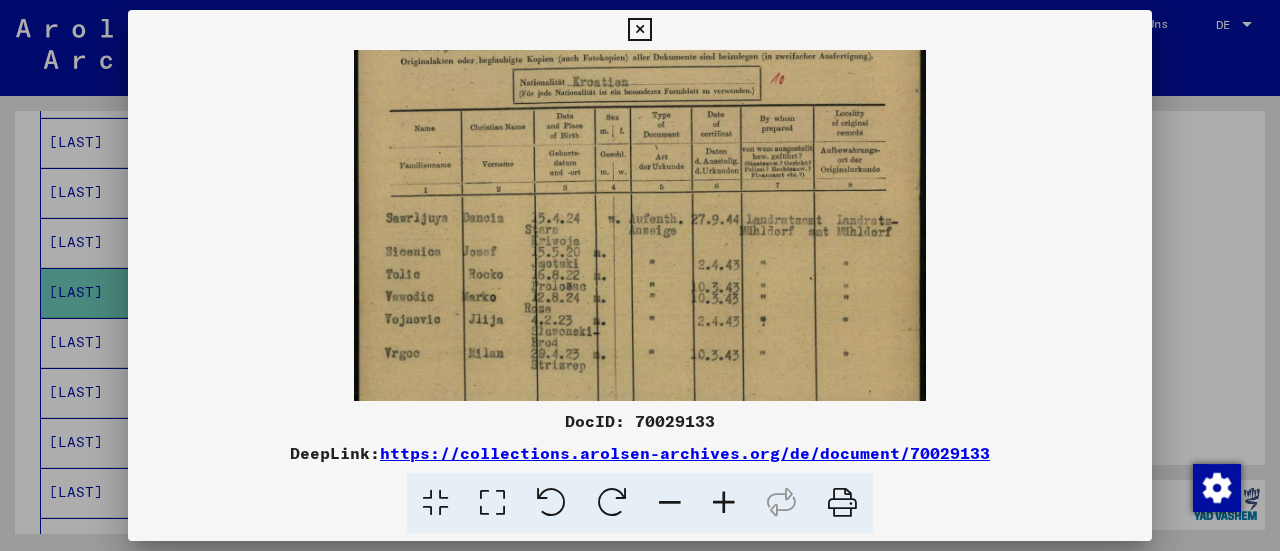 click at bounding box center (639, 30) 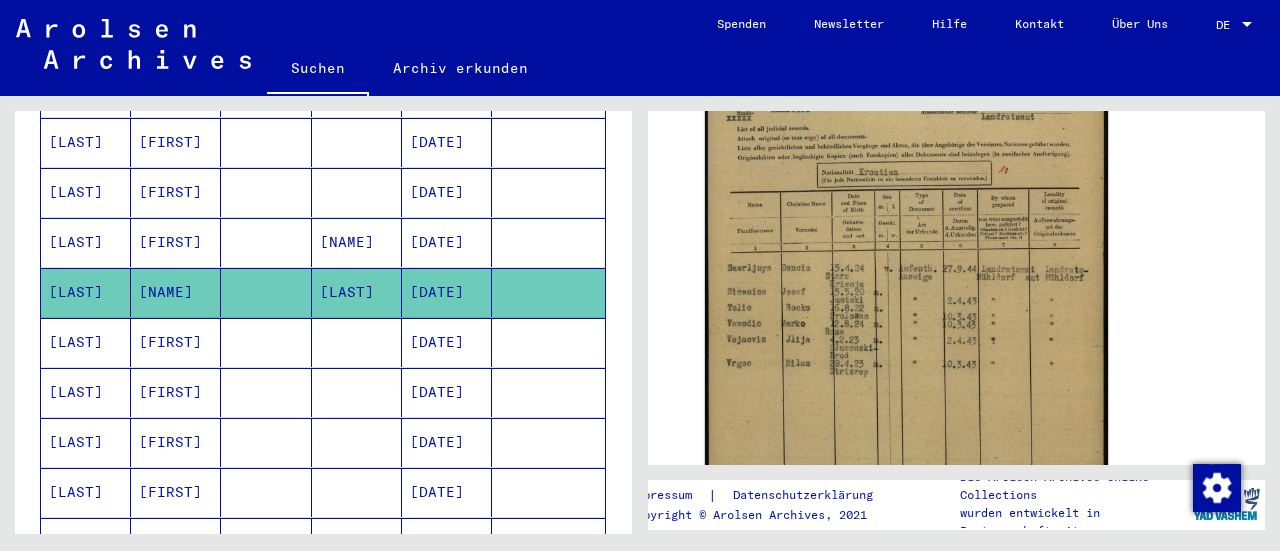 click on "[FIRST]" at bounding box center [176, 392] 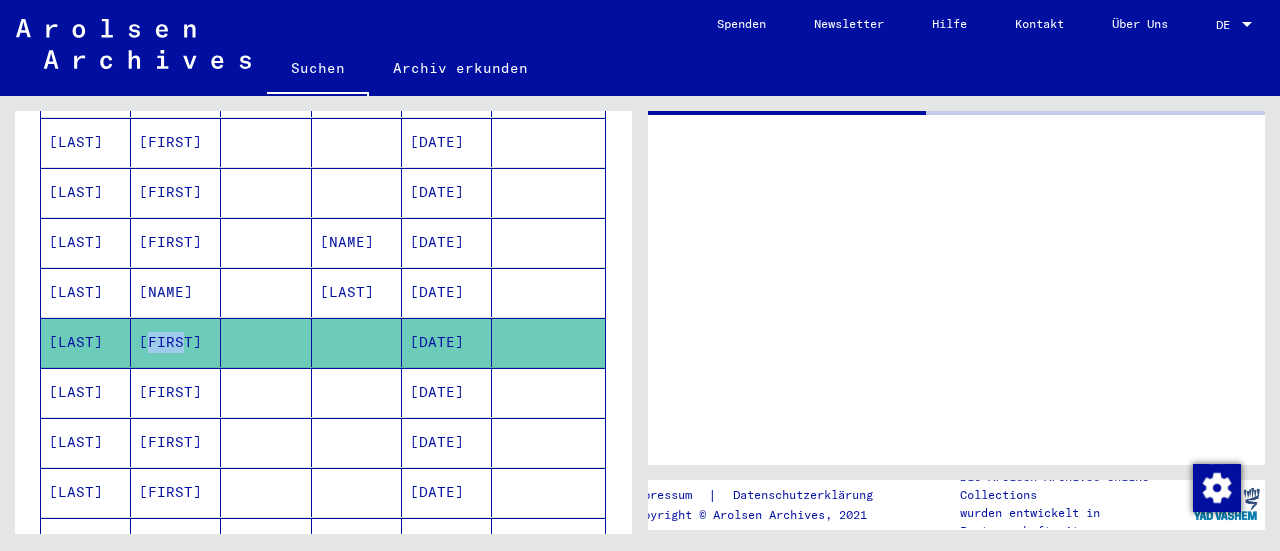 scroll, scrollTop: 0, scrollLeft: 0, axis: both 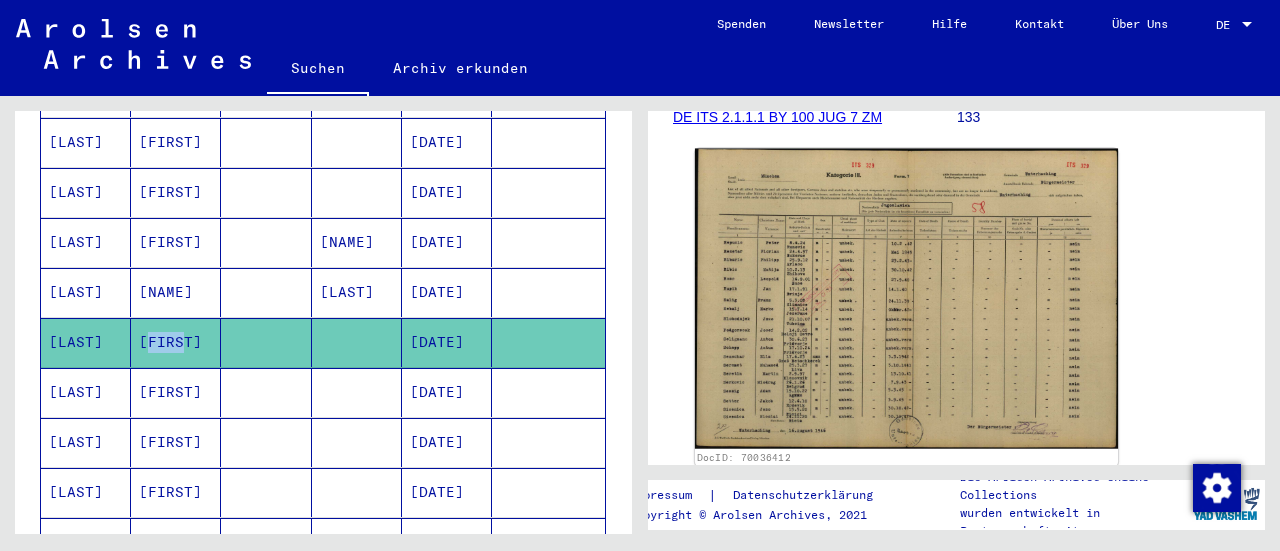 click 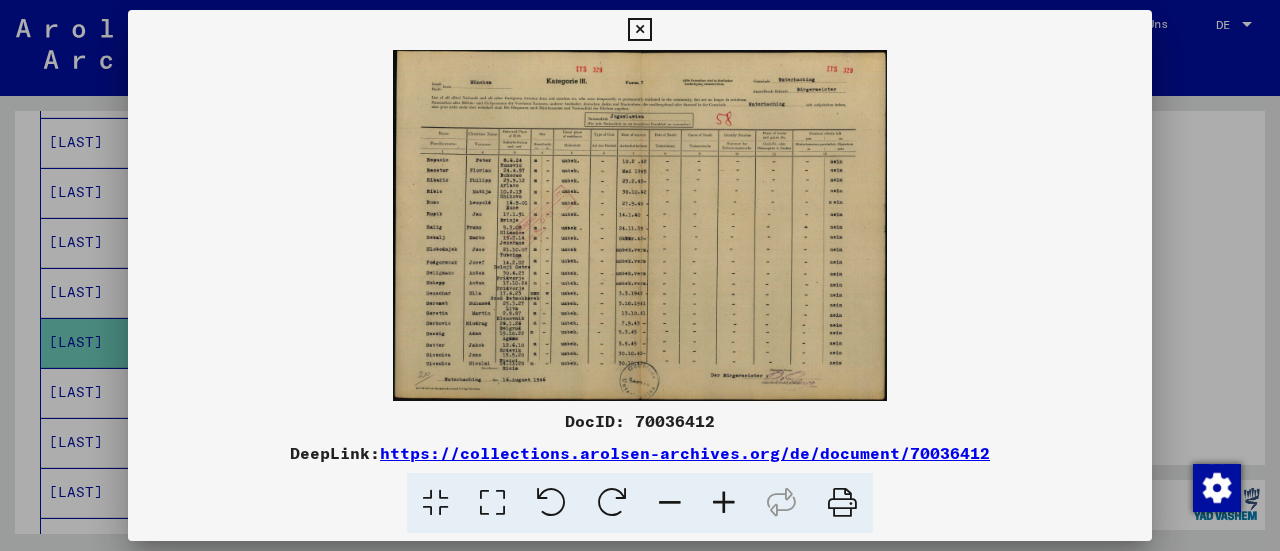 click on "DocID: 70036412  DeepLink:  https://collections.arolsen-archives.org/de/document/70036412" at bounding box center (640, 272) 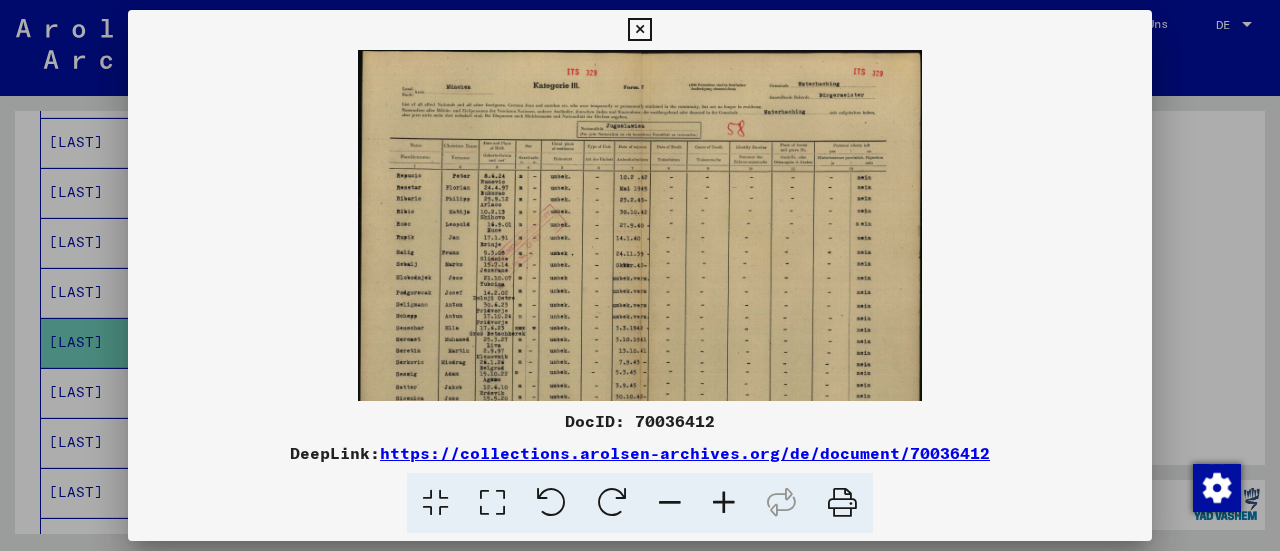 click at bounding box center [724, 503] 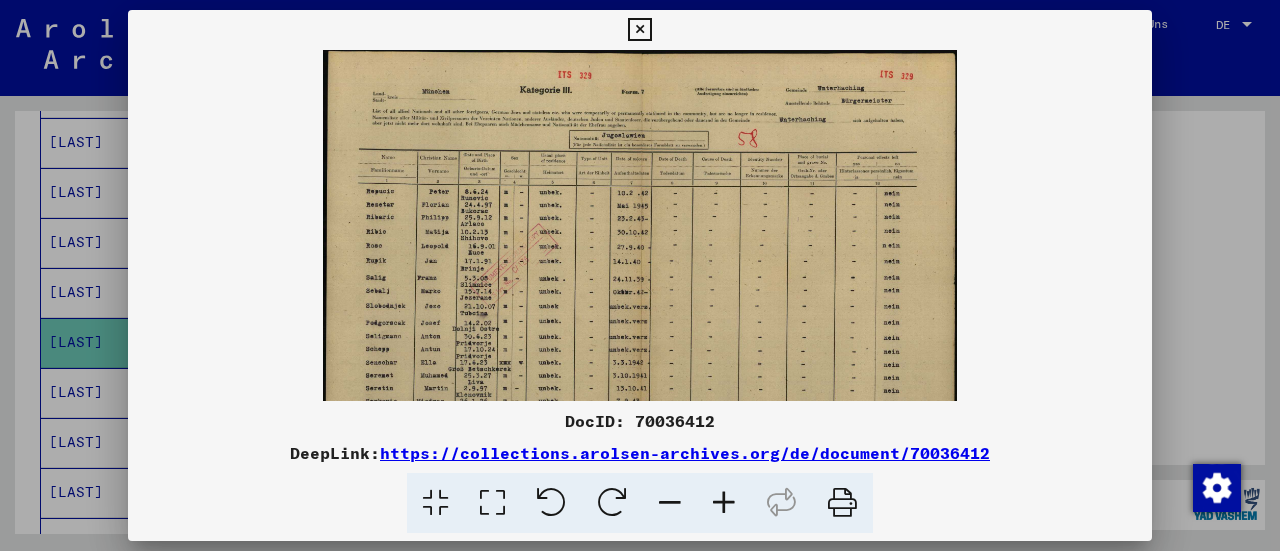 click at bounding box center (724, 503) 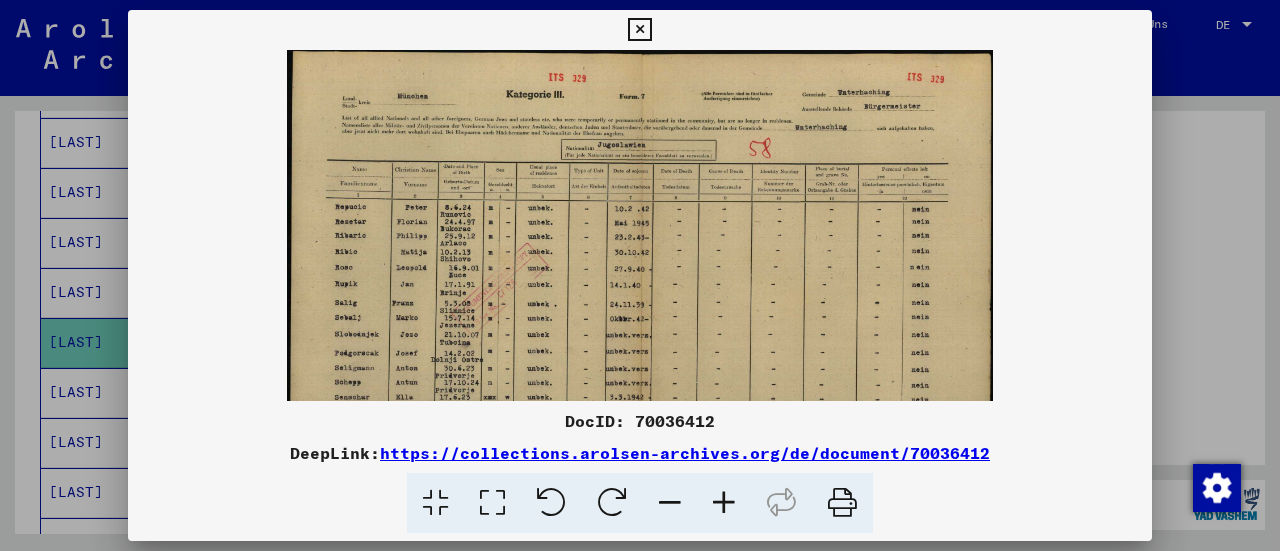 click at bounding box center (724, 503) 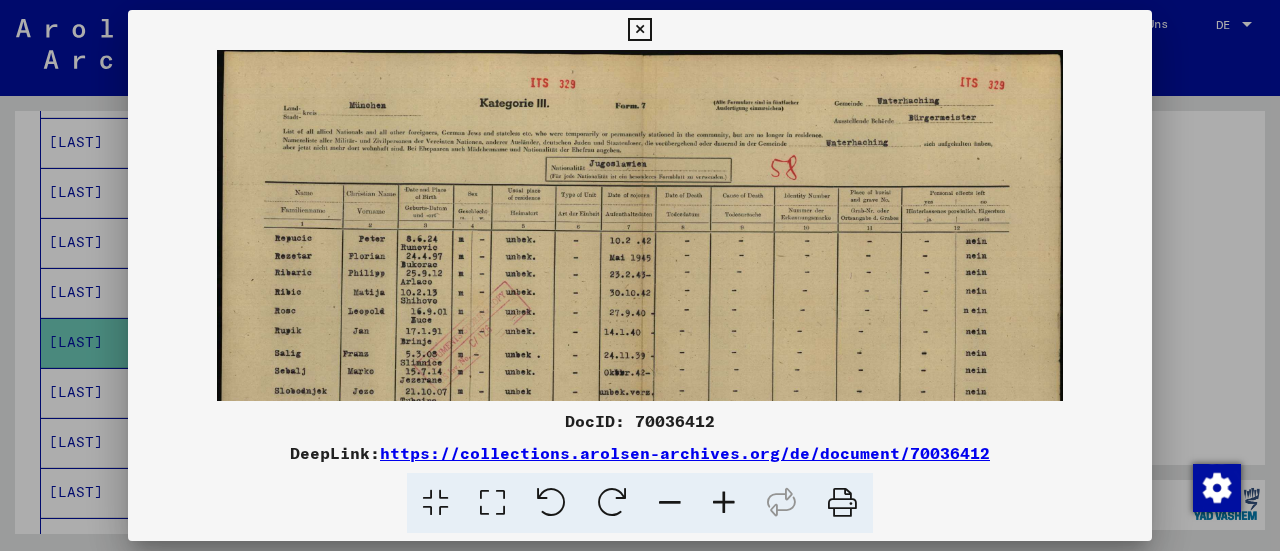 click at bounding box center [724, 503] 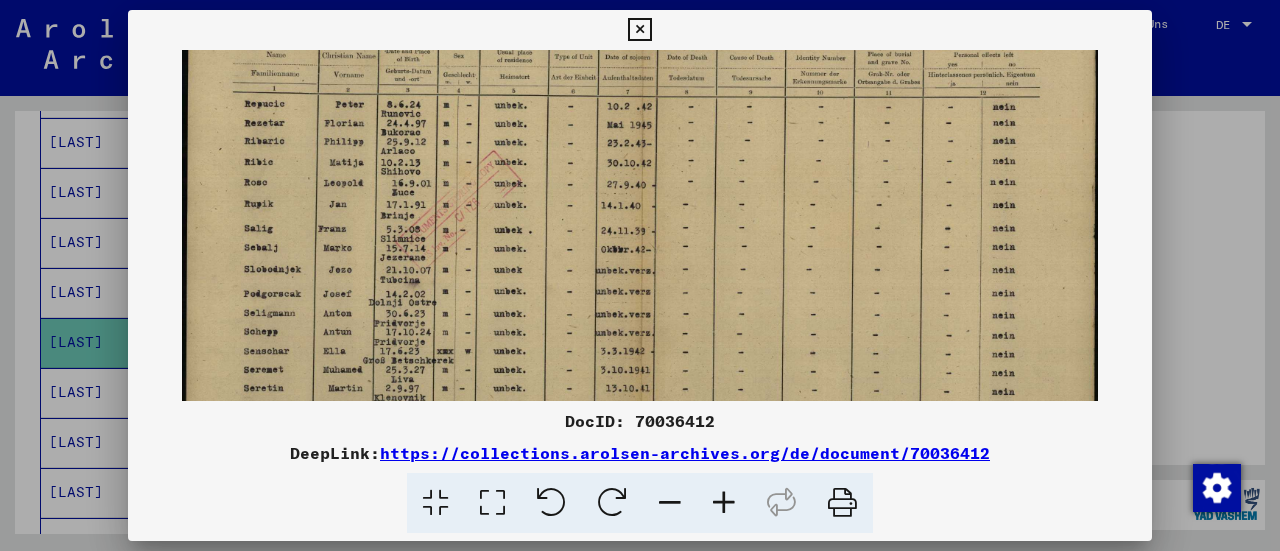 drag, startPoint x: 958, startPoint y: 322, endPoint x: 931, endPoint y: 168, distance: 156.34897 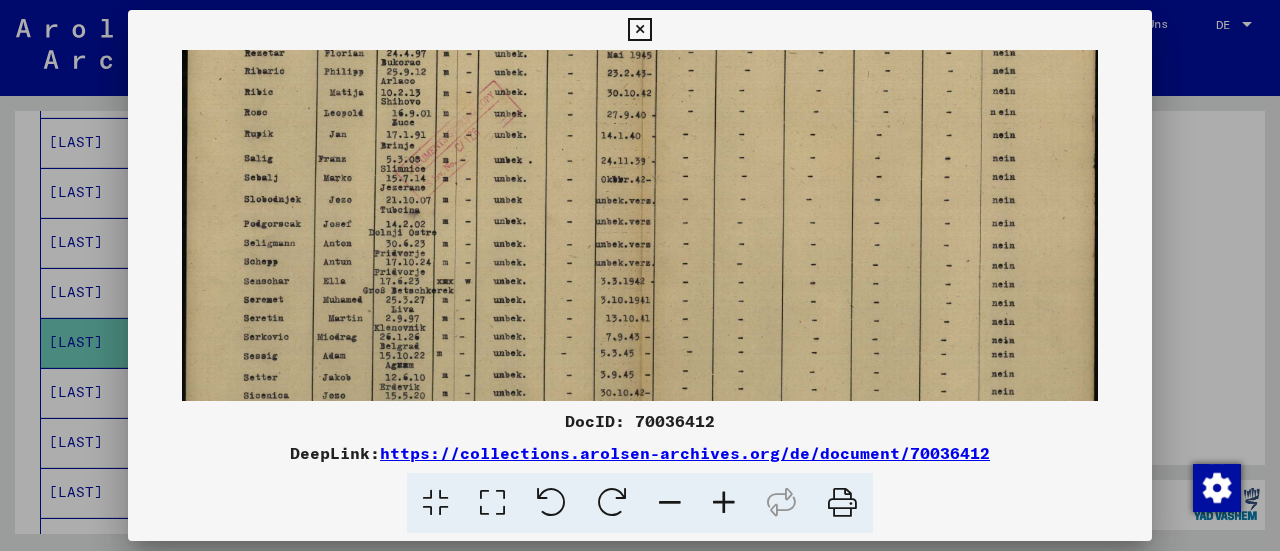 drag, startPoint x: 918, startPoint y: 223, endPoint x: 909, endPoint y: 150, distance: 73.552704 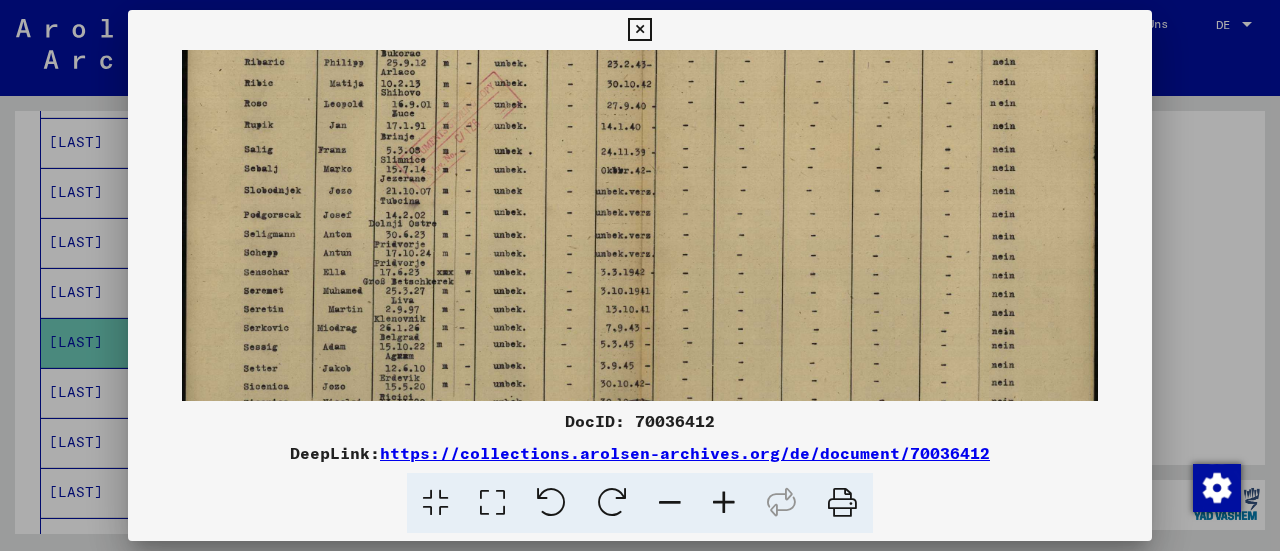 scroll, scrollTop: 300, scrollLeft: 0, axis: vertical 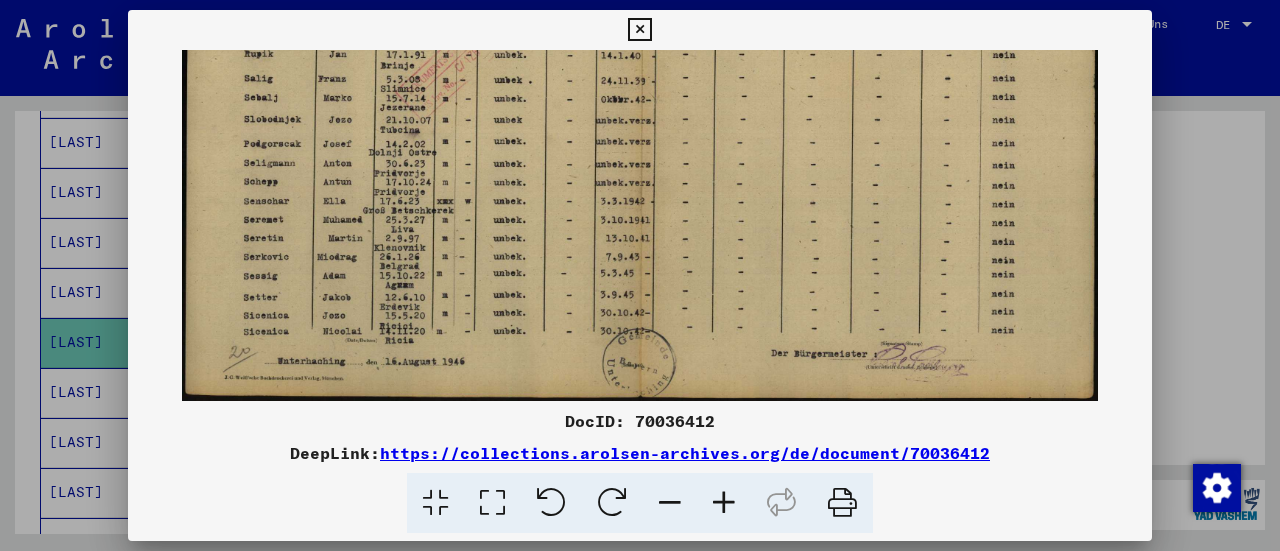 drag, startPoint x: 884, startPoint y: 227, endPoint x: 866, endPoint y: 149, distance: 80.04999 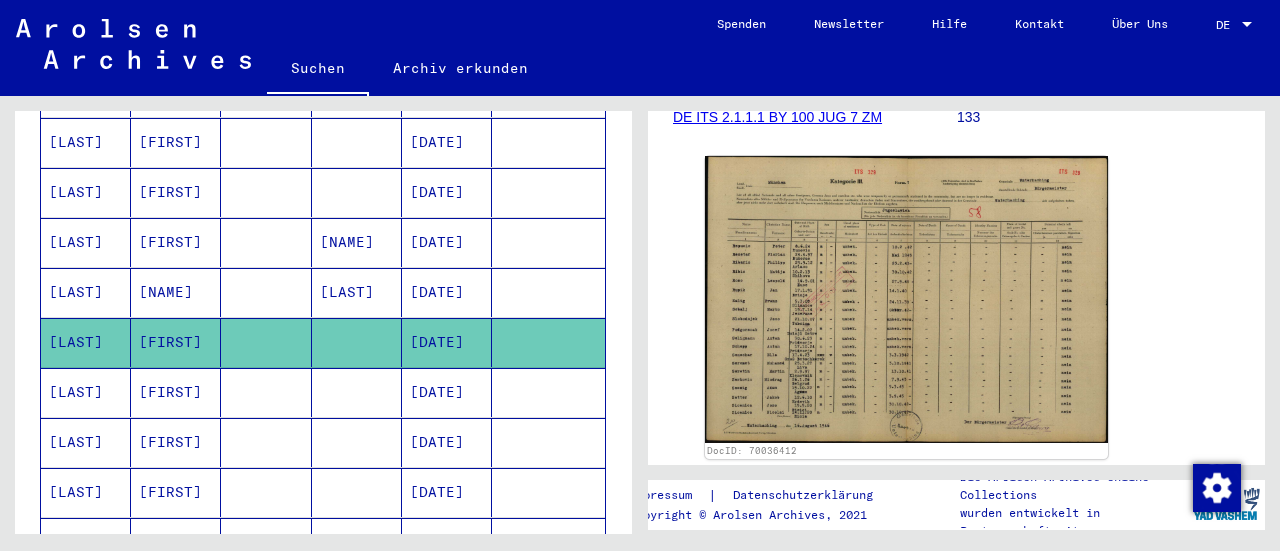 click on "[NAME]" at bounding box center (176, 342) 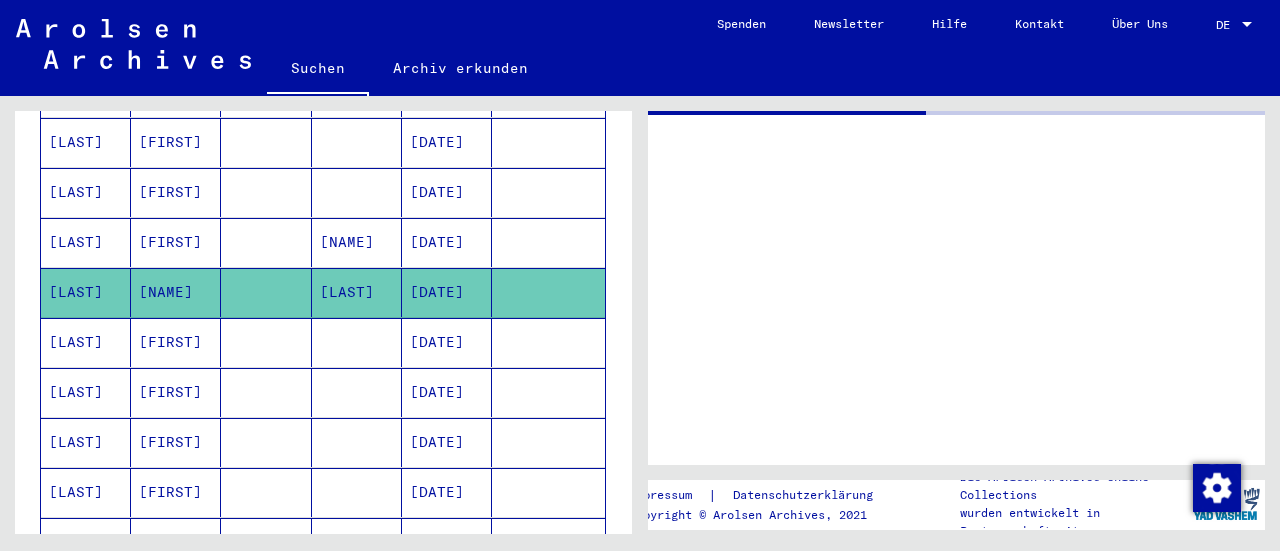 click on "[NAME]" 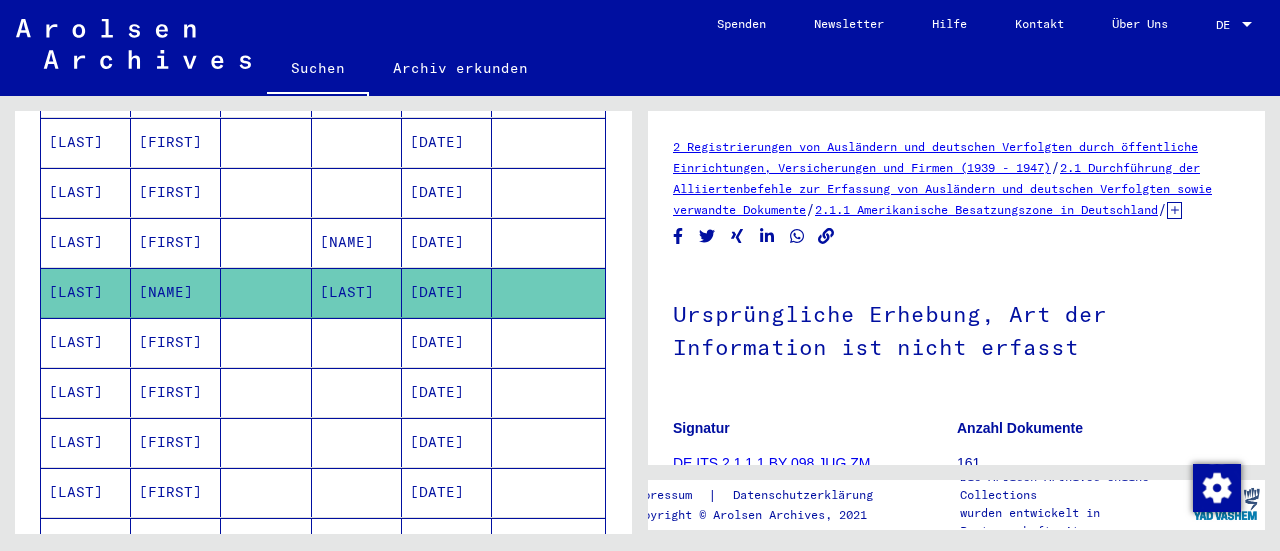 scroll, scrollTop: 0, scrollLeft: 0, axis: both 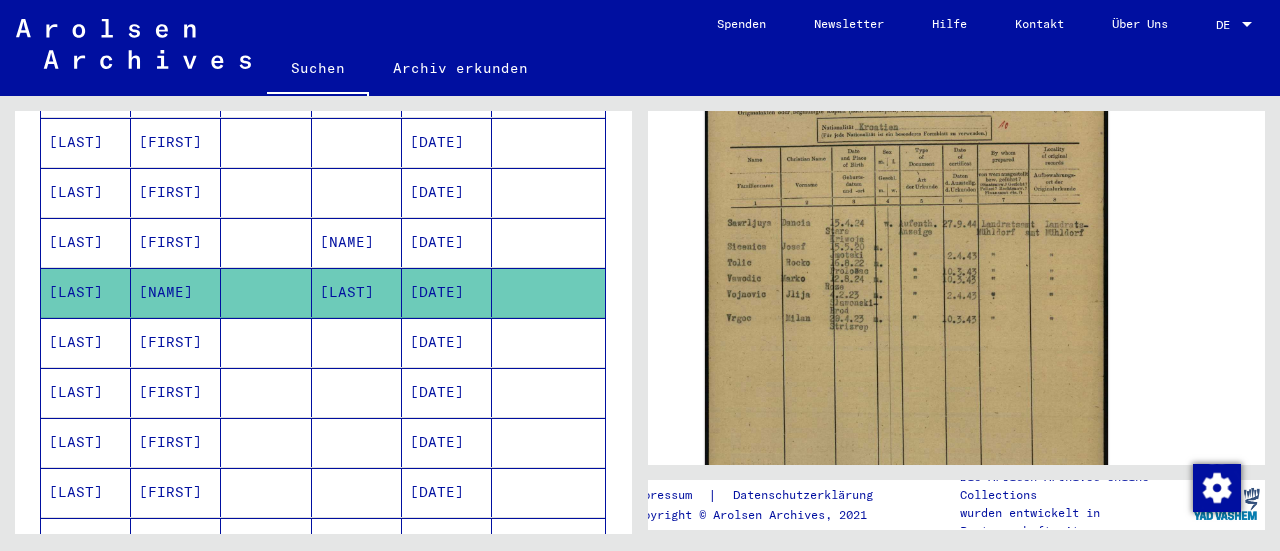 click on "[FIRST]" at bounding box center (176, 442) 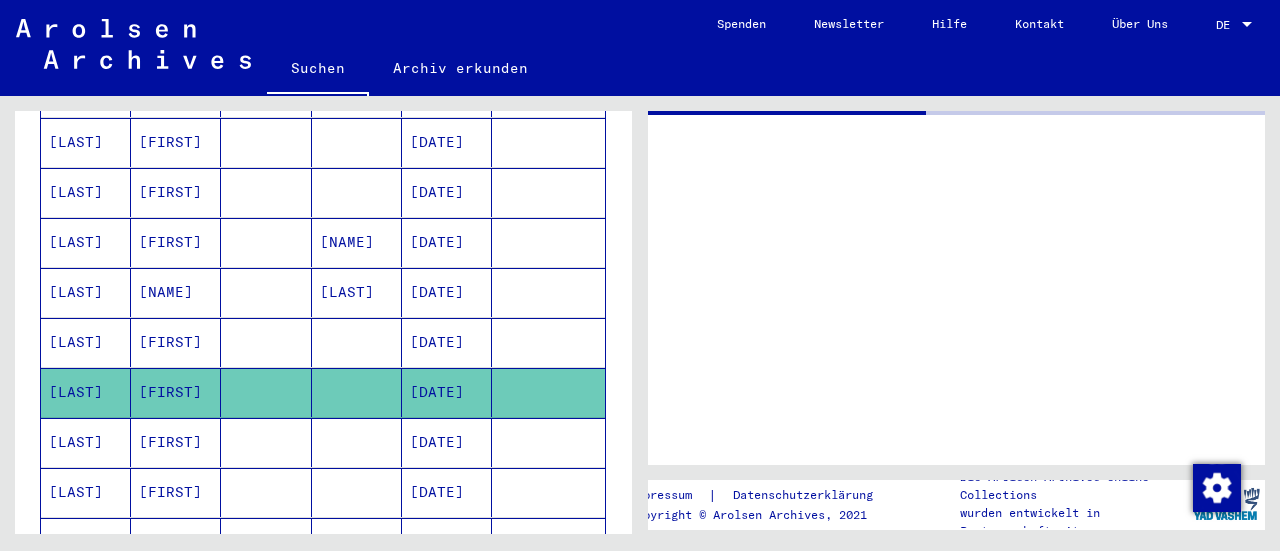 click on "[FIRST]" 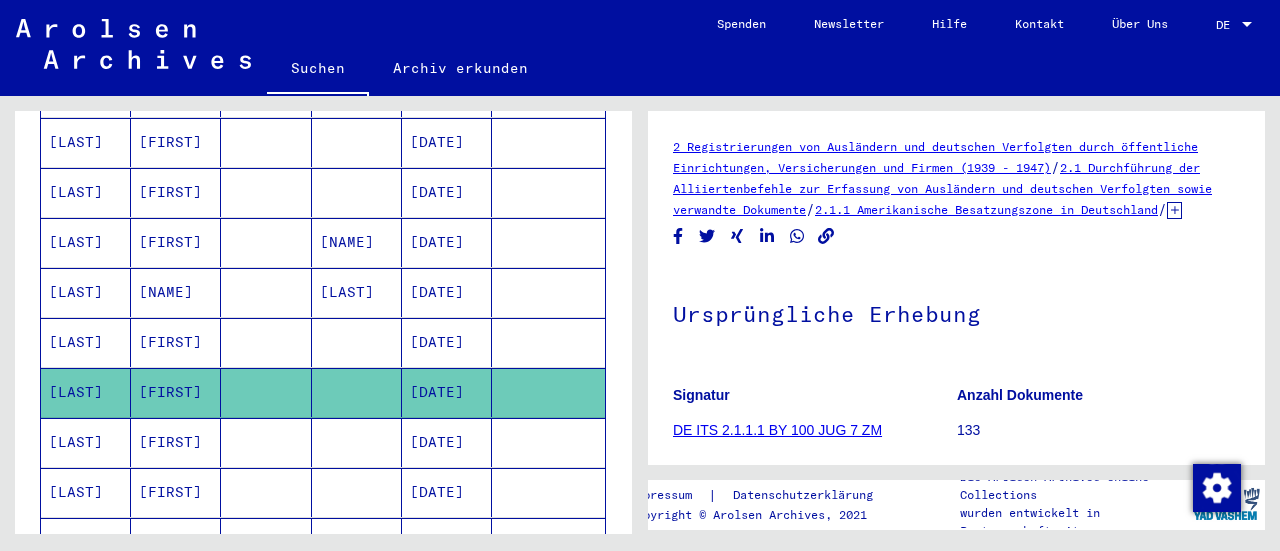 scroll, scrollTop: 0, scrollLeft: 0, axis: both 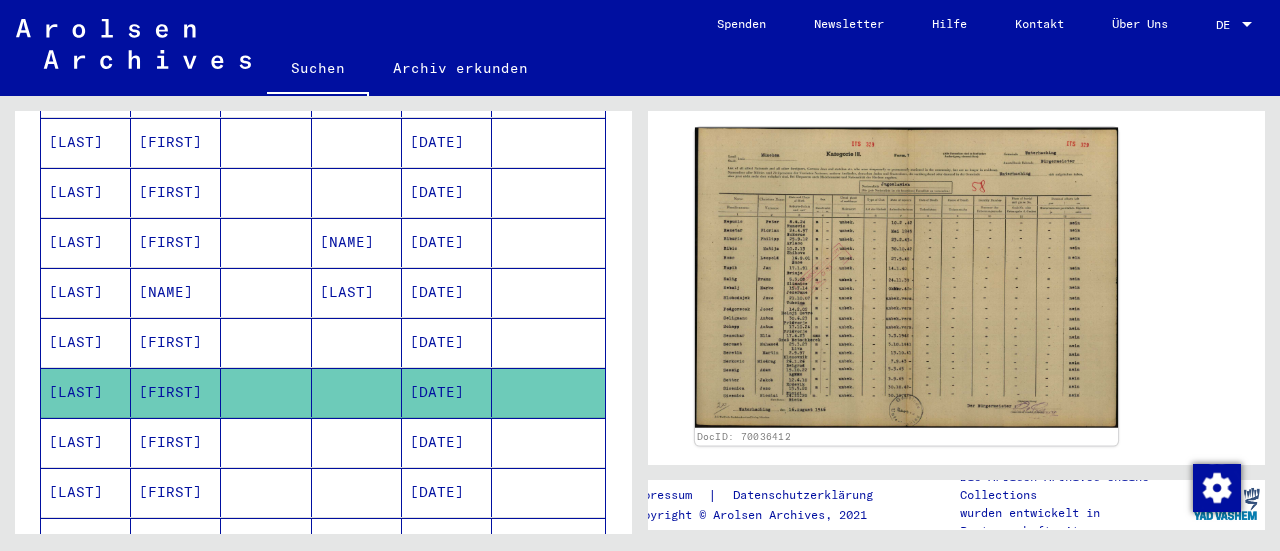 click 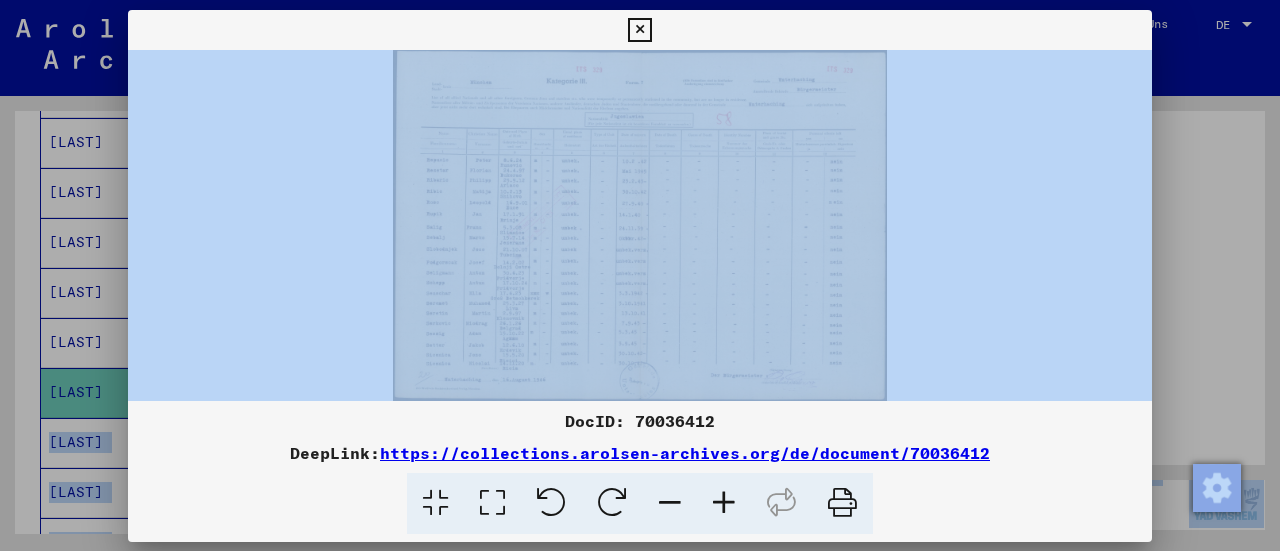 click on "DocID: 70036412  DeepLink:  https://collections.arolsen-archives.org/de/document/70036412" at bounding box center (640, 276) 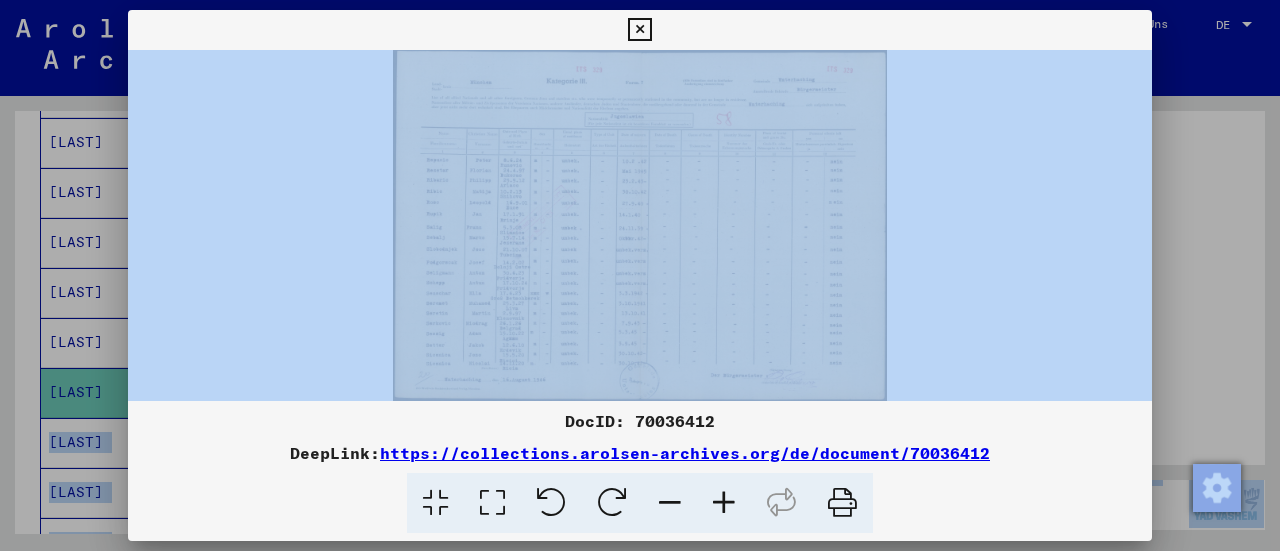 click at bounding box center [640, 225] 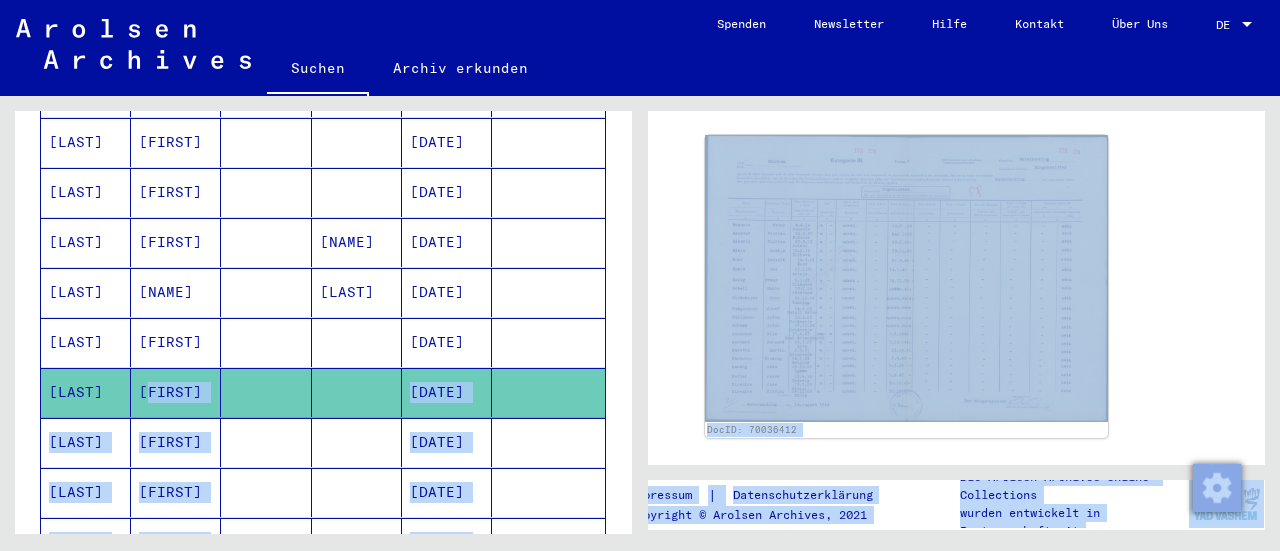 click 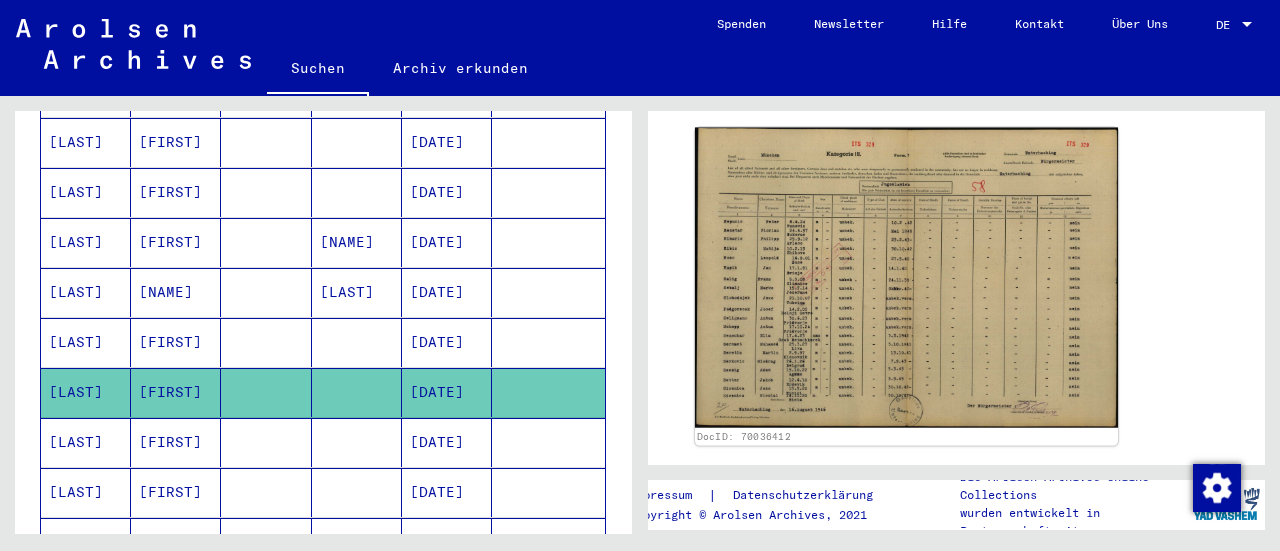 click 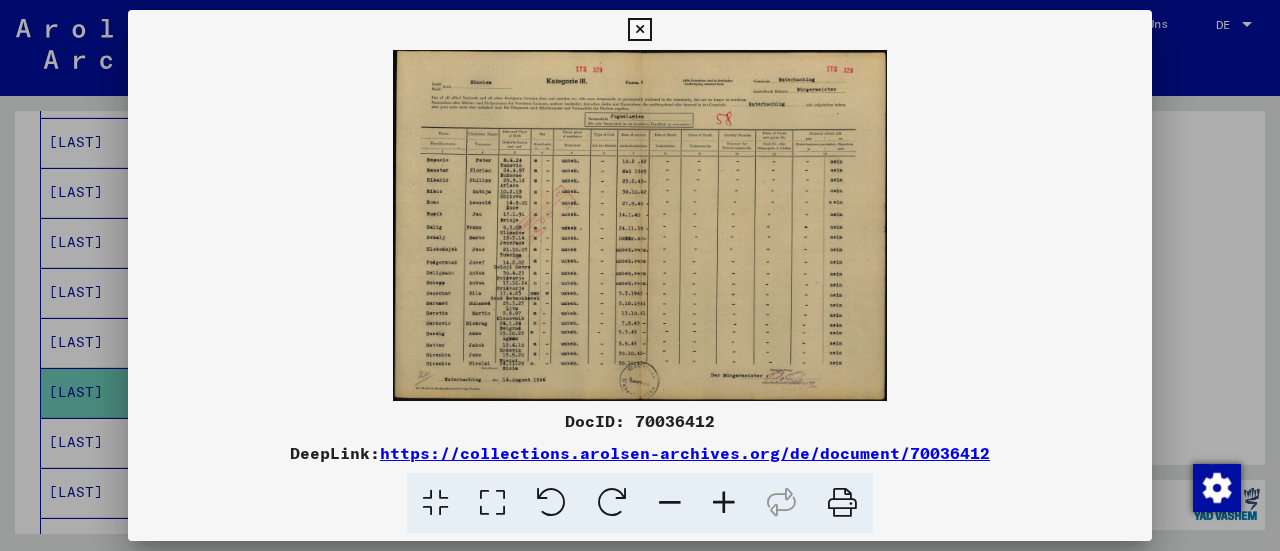 click at bounding box center (724, 503) 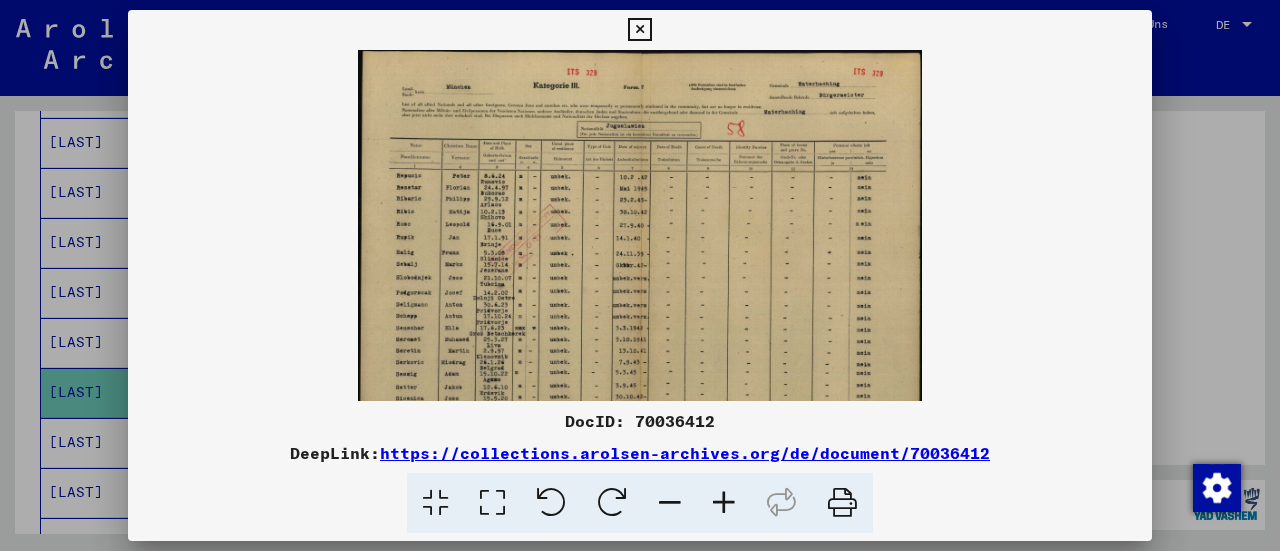 click at bounding box center (724, 503) 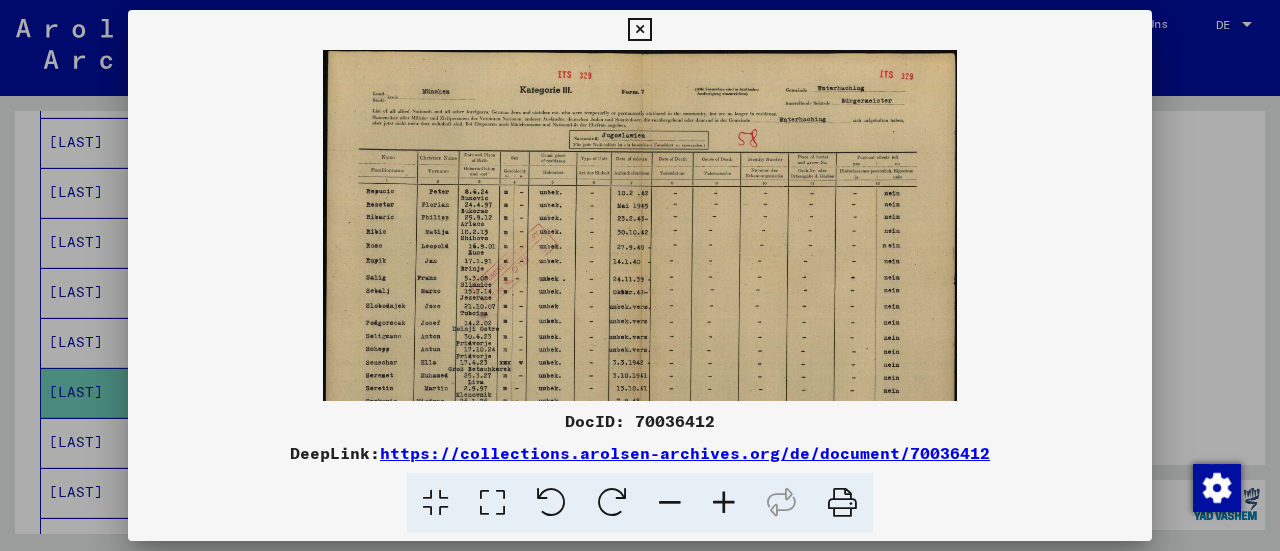 click at bounding box center (724, 503) 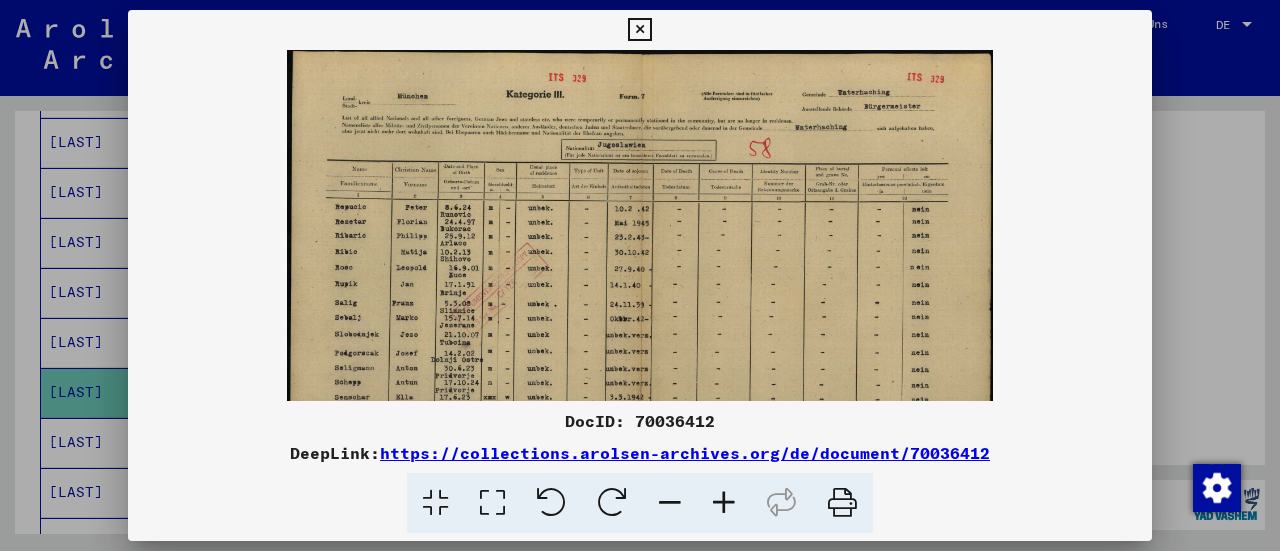 click at bounding box center [724, 503] 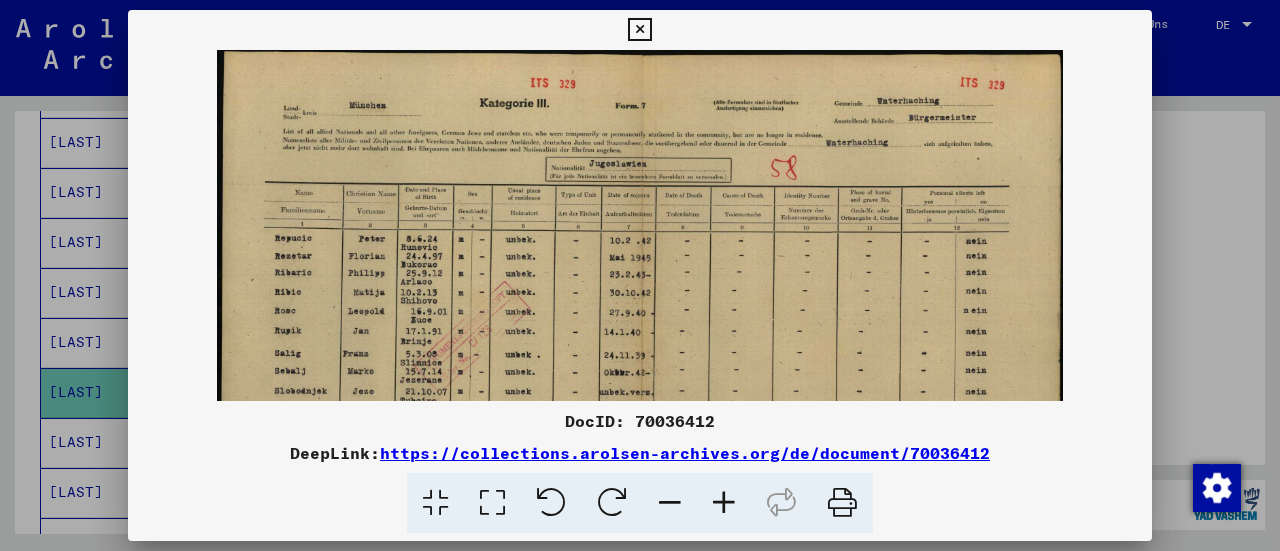 click at bounding box center [724, 503] 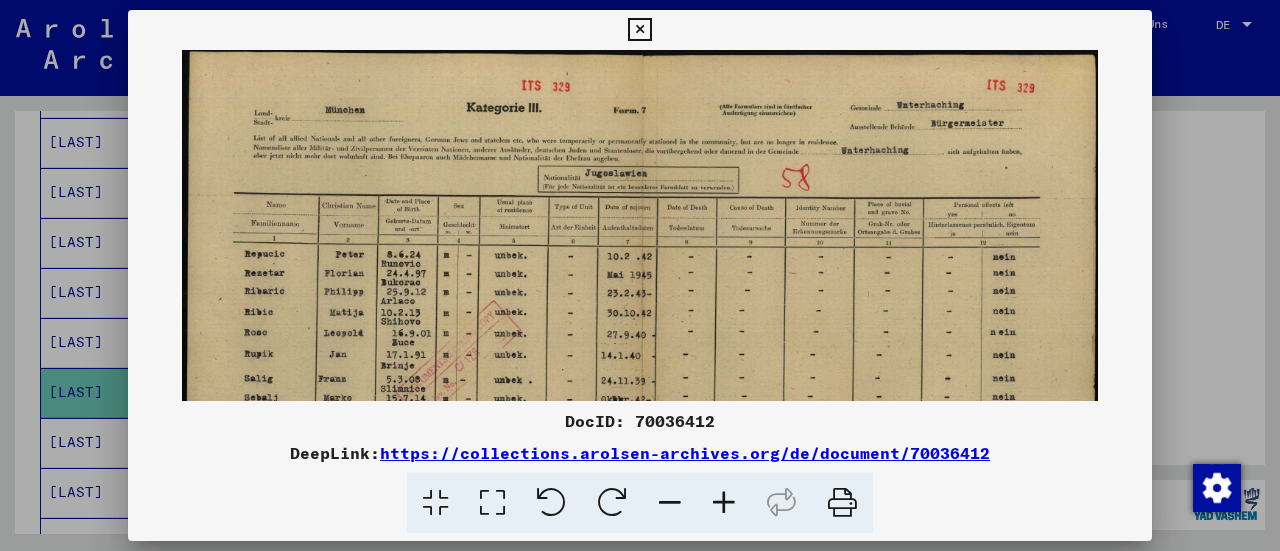 click at bounding box center [724, 503] 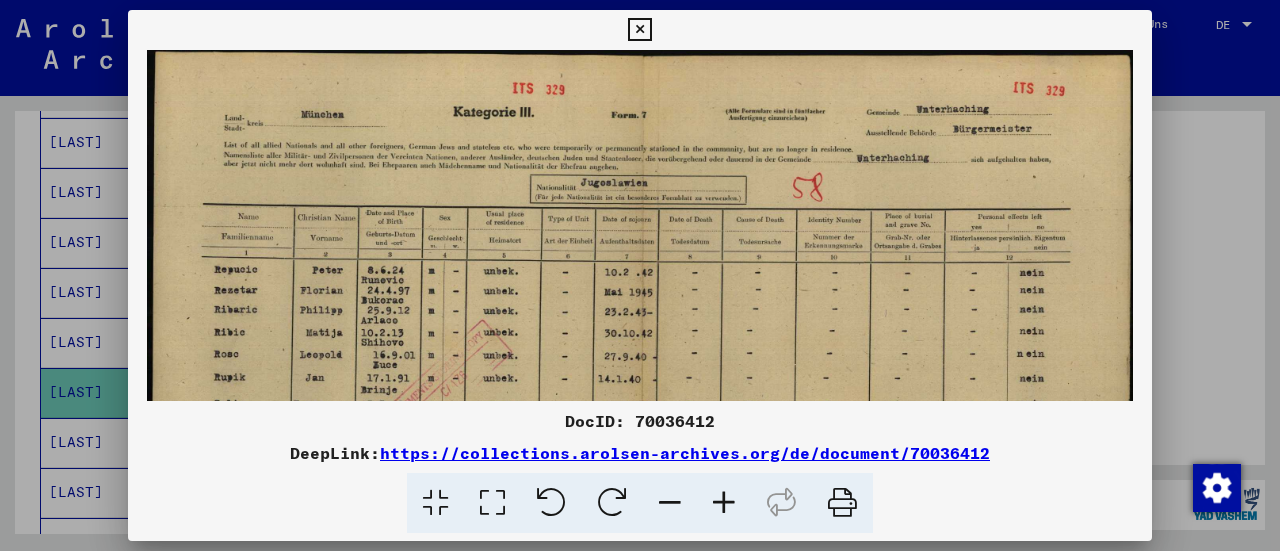 click at bounding box center [724, 503] 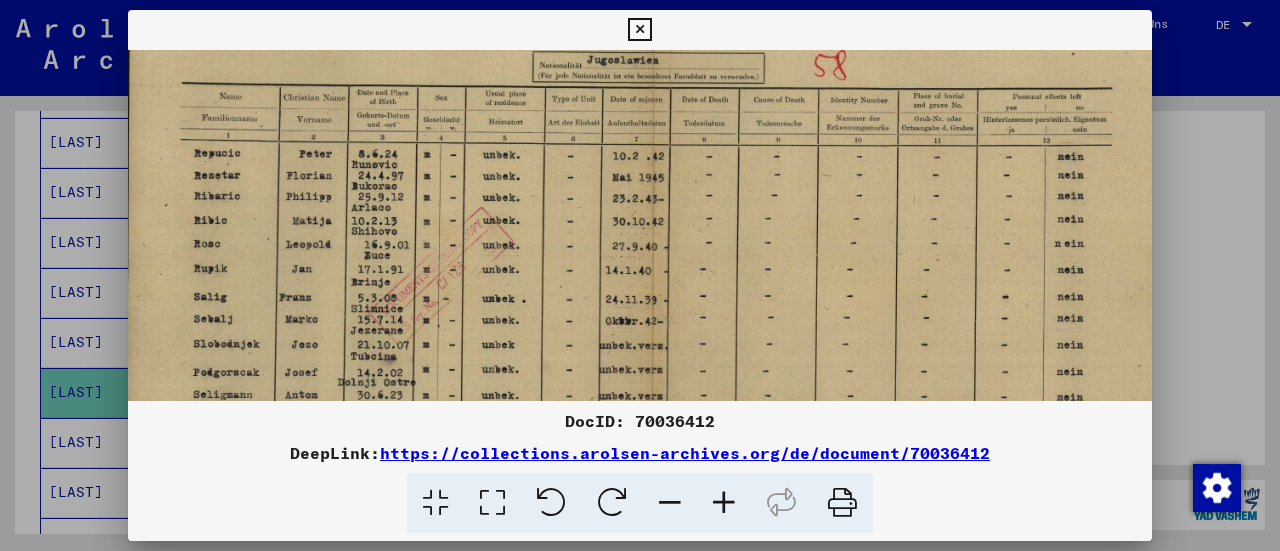 drag, startPoint x: 1018, startPoint y: 327, endPoint x: 1012, endPoint y: 192, distance: 135.13327 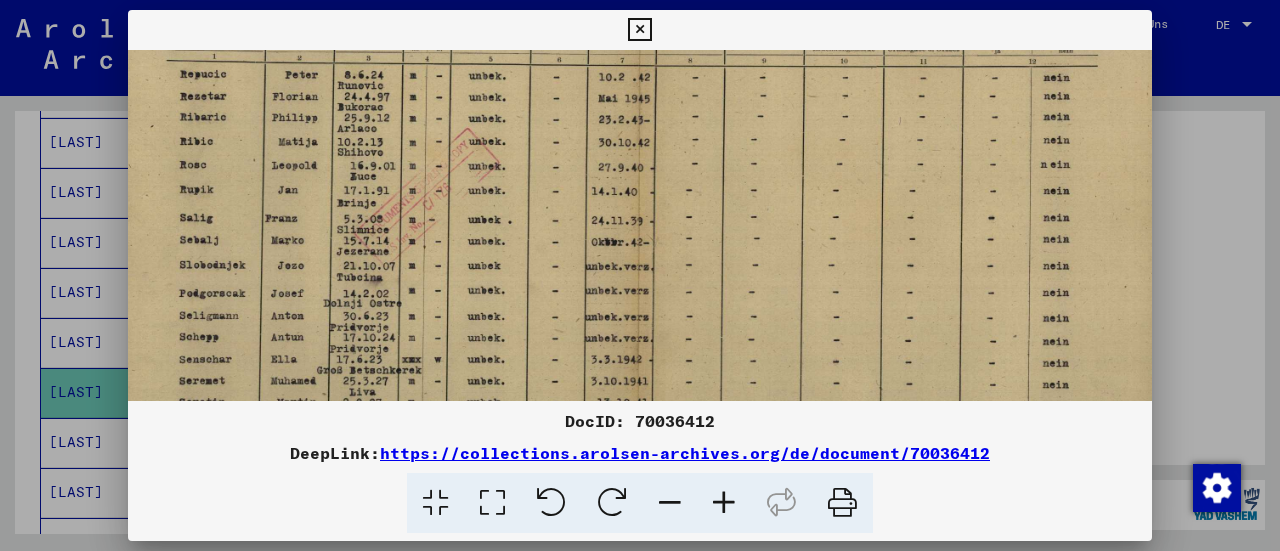 drag, startPoint x: 972, startPoint y: 243, endPoint x: 958, endPoint y: 169, distance: 75.31268 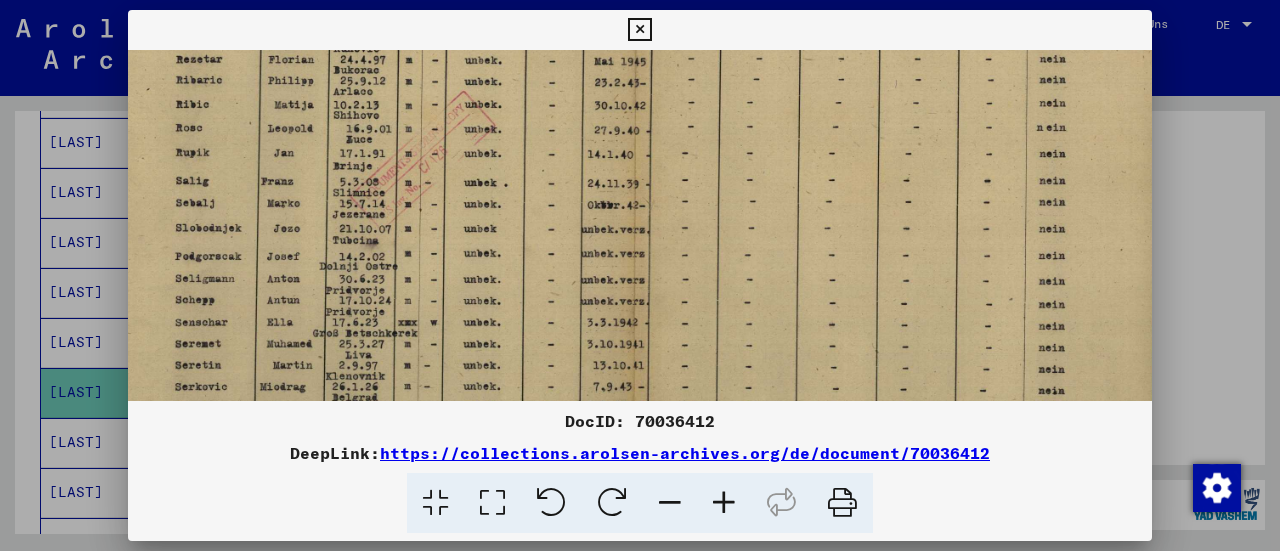 drag, startPoint x: 943, startPoint y: 231, endPoint x: 941, endPoint y: 184, distance: 47.042534 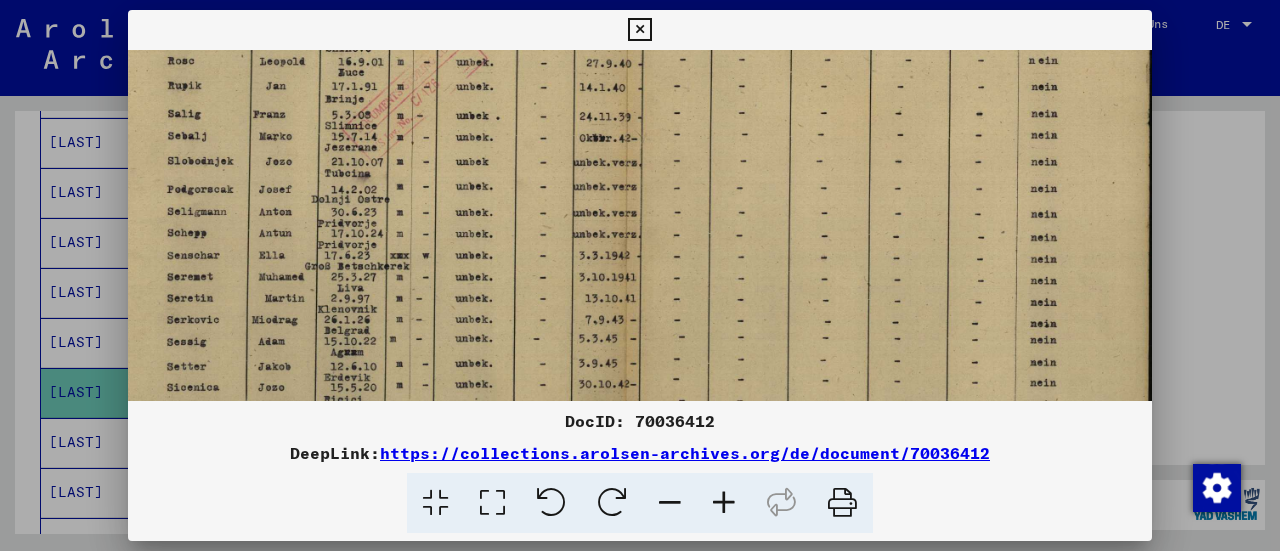 drag, startPoint x: 938, startPoint y: 241, endPoint x: 927, endPoint y: 183, distance: 59.03389 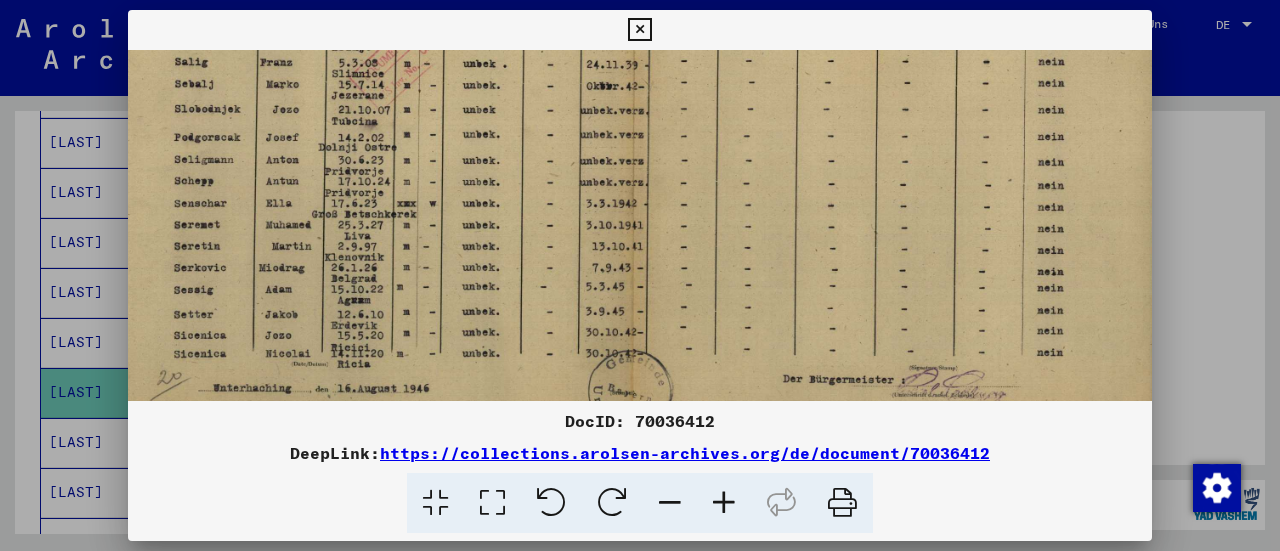 drag, startPoint x: 930, startPoint y: 213, endPoint x: 939, endPoint y: 163, distance: 50.803543 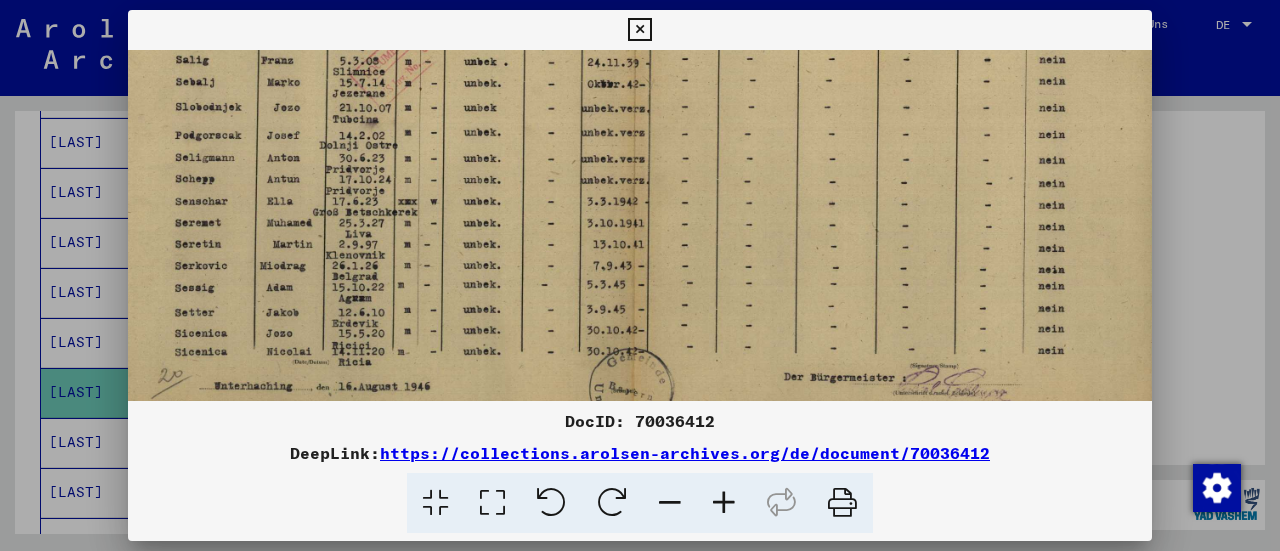click at bounding box center [639, 30] 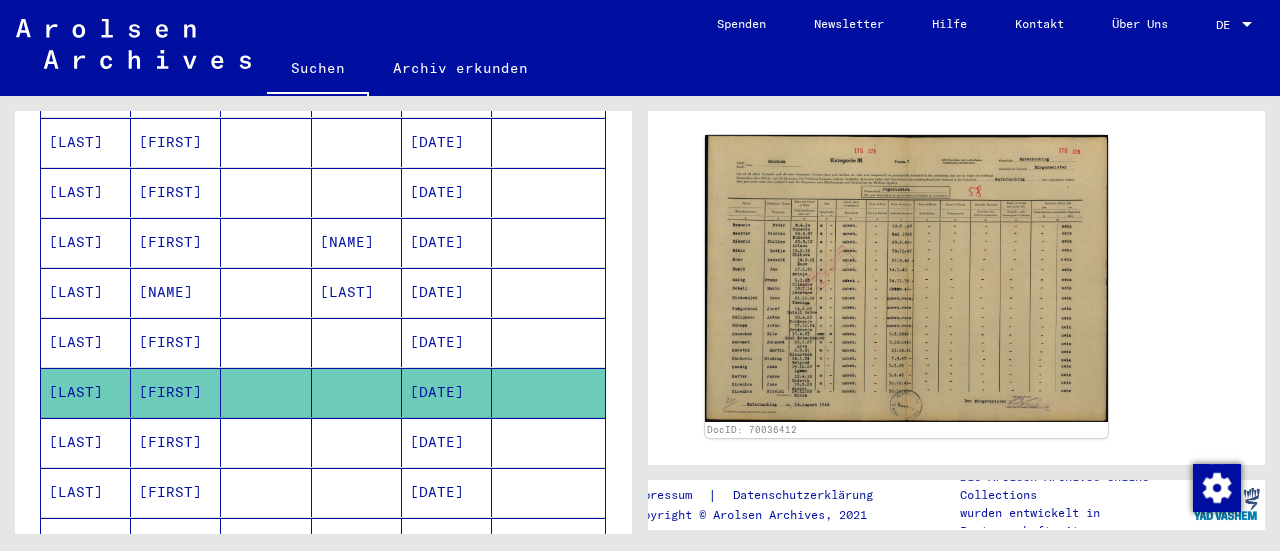 click on "[FIRST]" at bounding box center (176, 492) 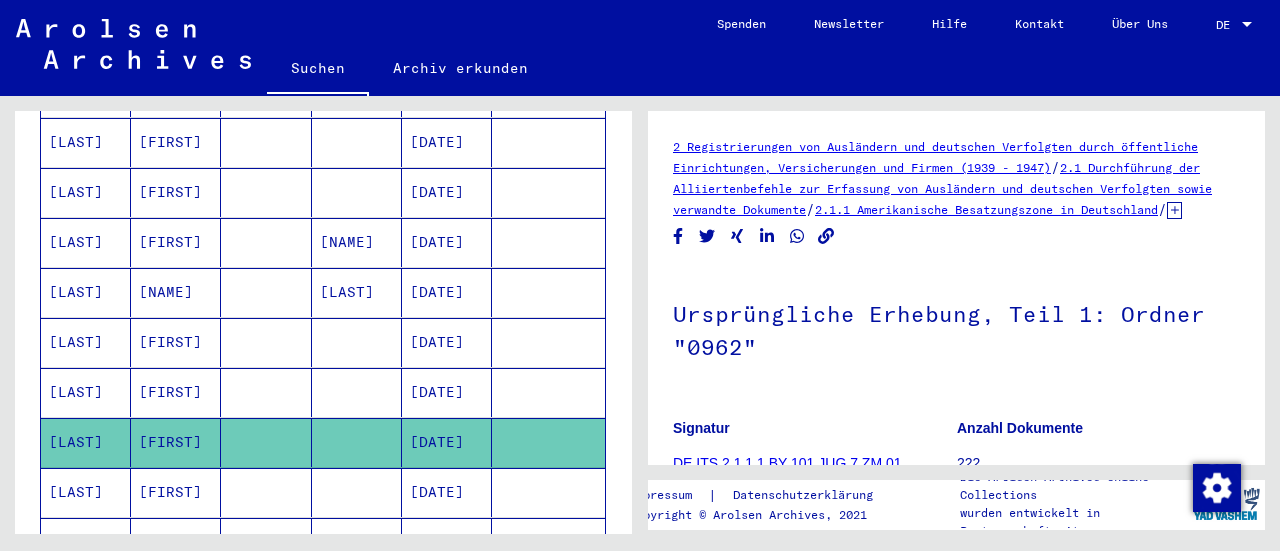scroll, scrollTop: 0, scrollLeft: 0, axis: both 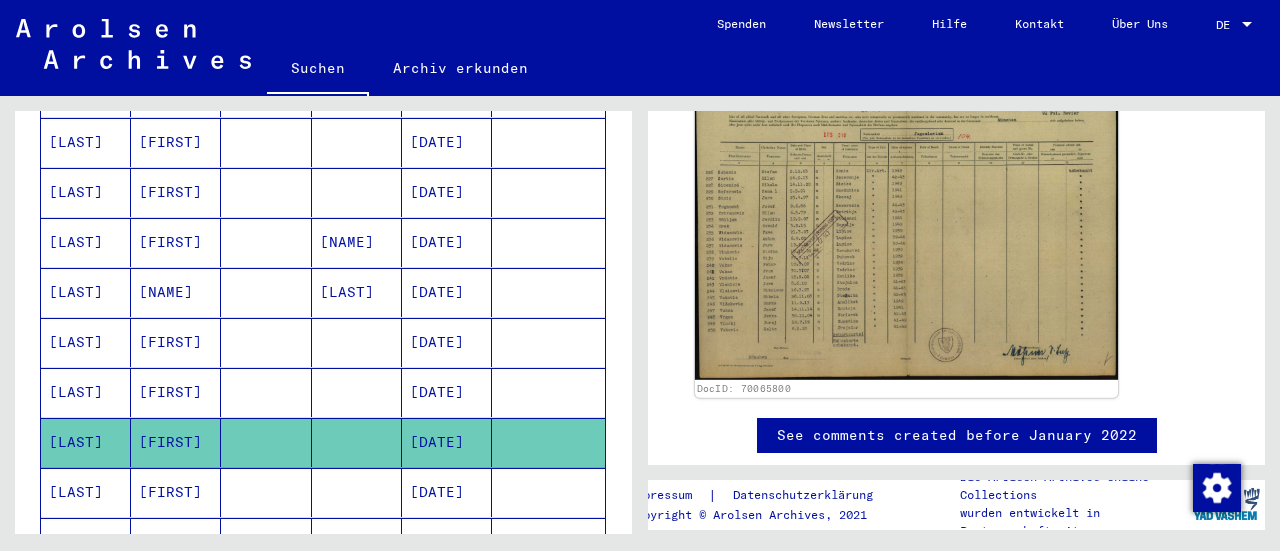 click 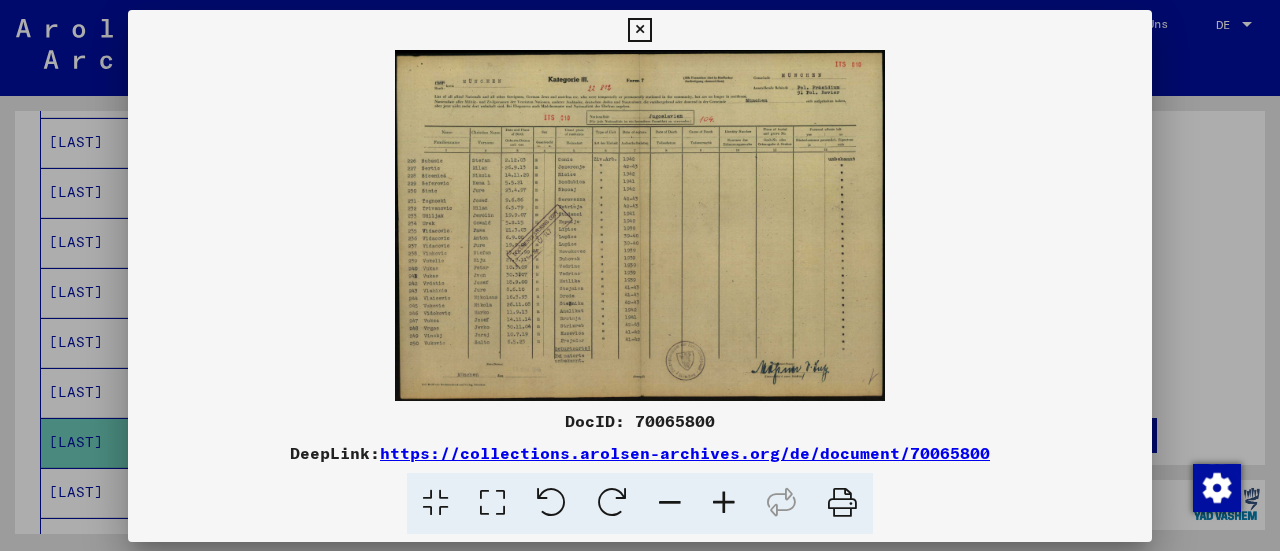 scroll, scrollTop: 417, scrollLeft: 0, axis: vertical 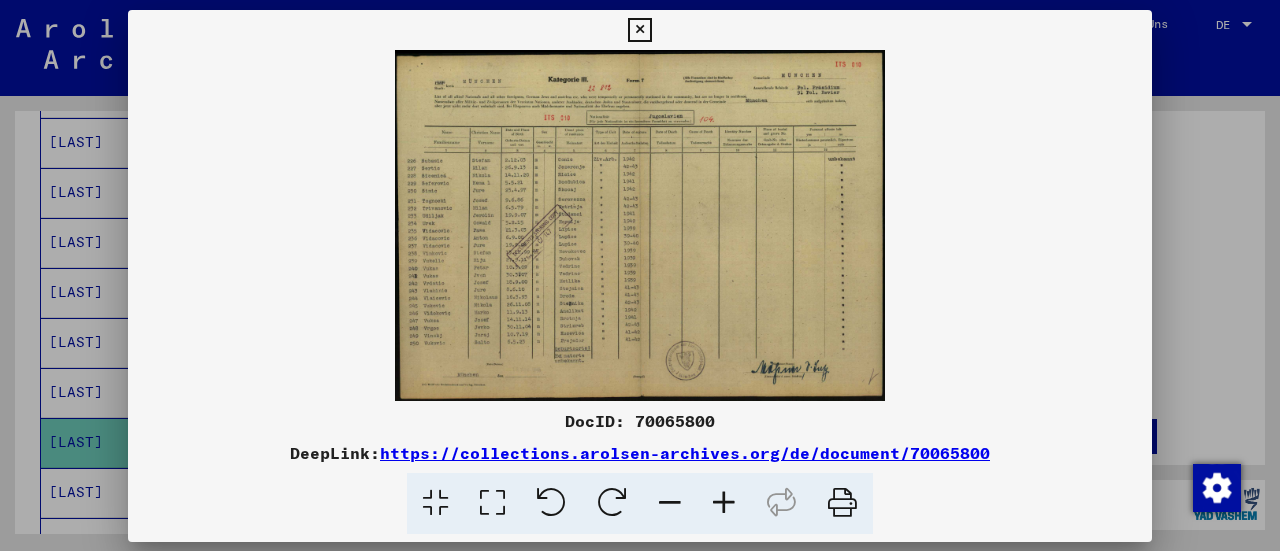 click at bounding box center [640, 225] 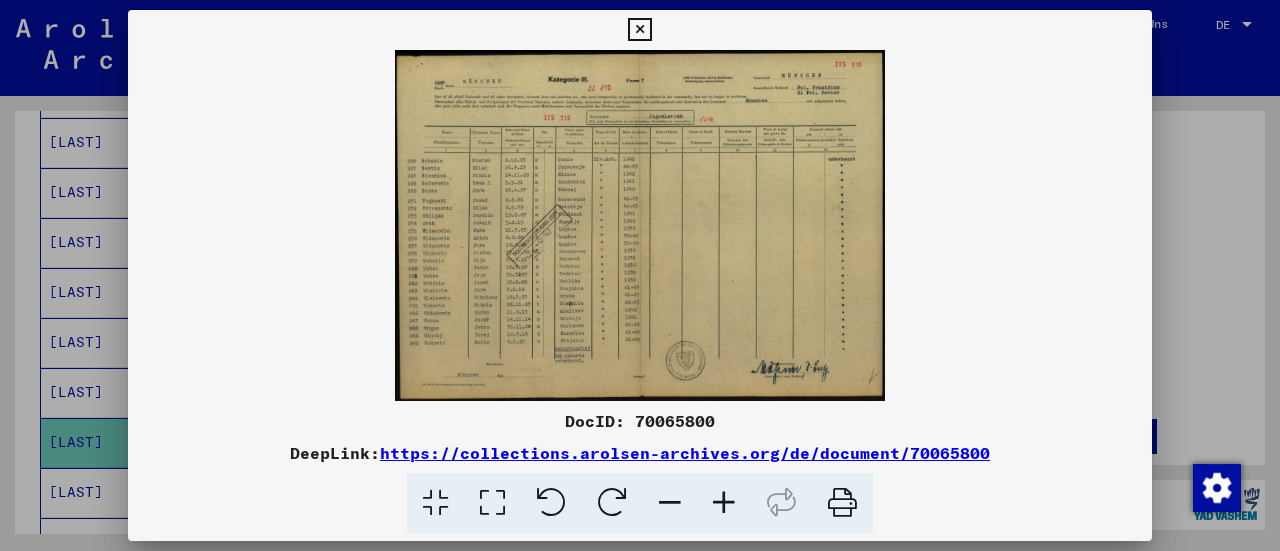 click at bounding box center (724, 503) 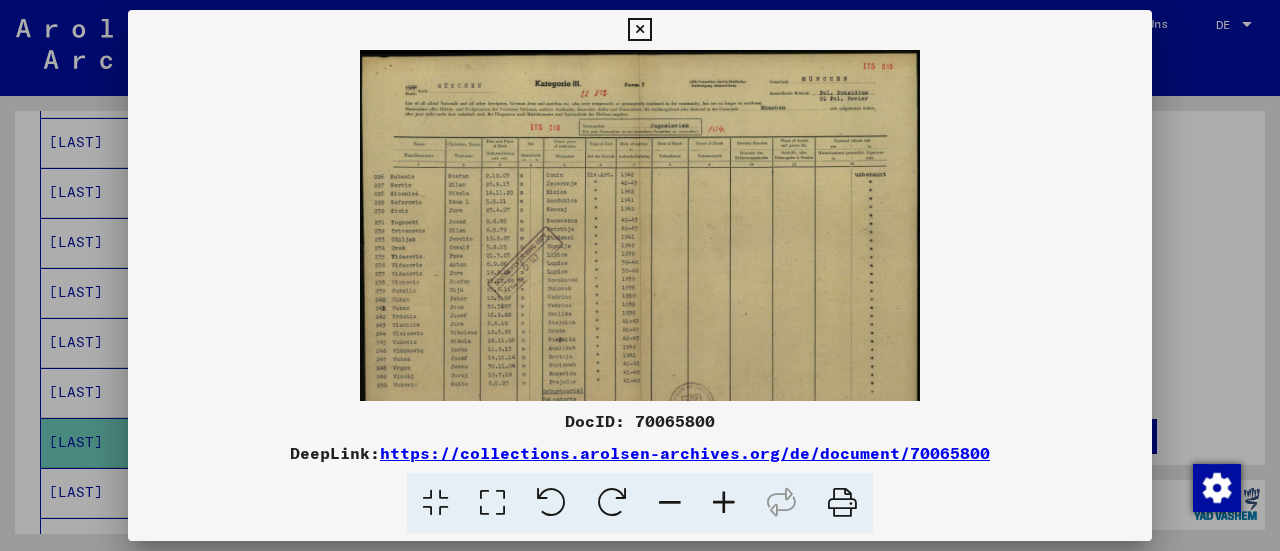 click at bounding box center [724, 503] 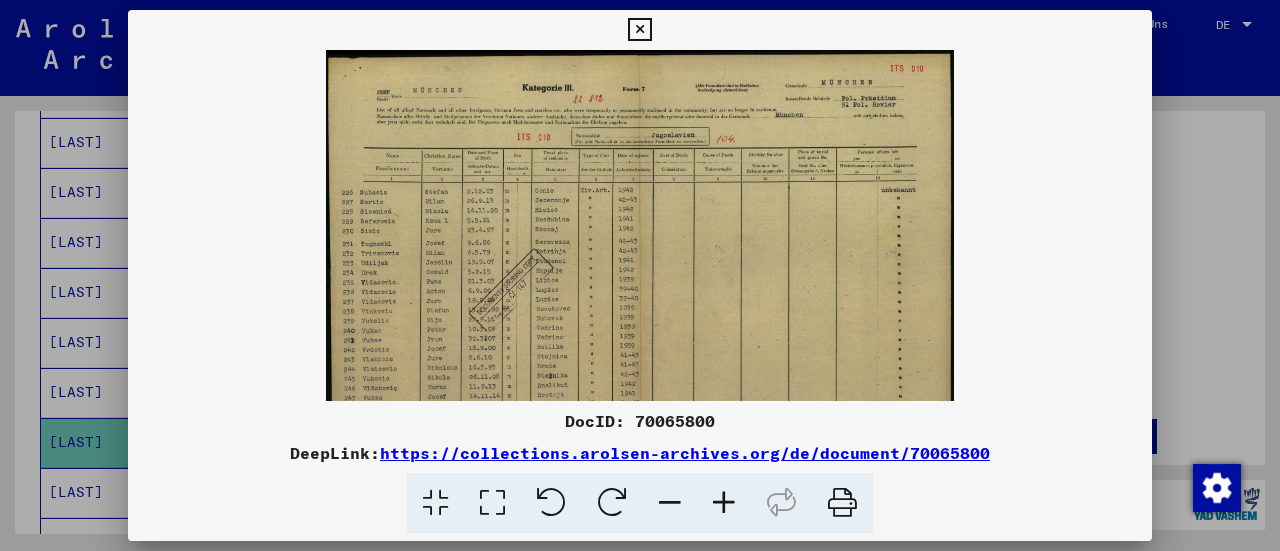 click at bounding box center (724, 503) 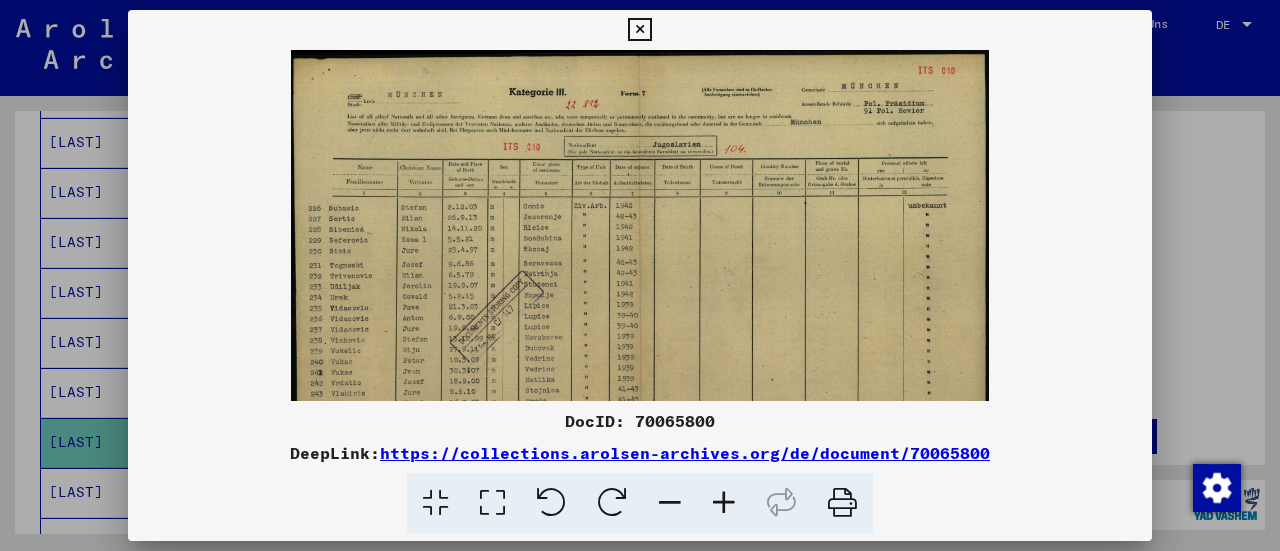 click at bounding box center (724, 503) 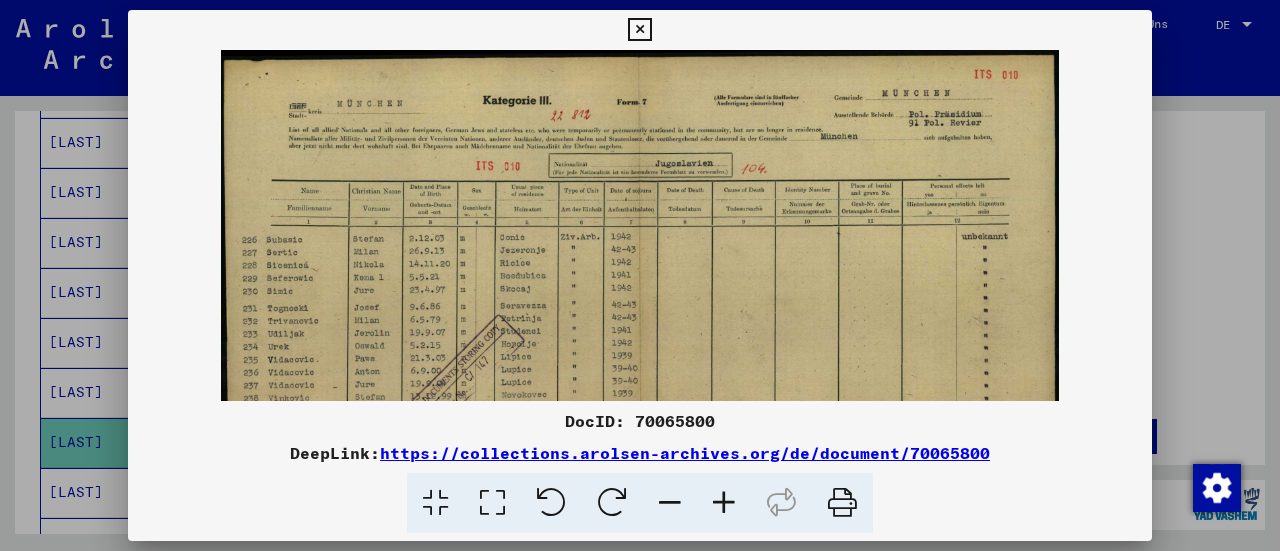 click at bounding box center (724, 503) 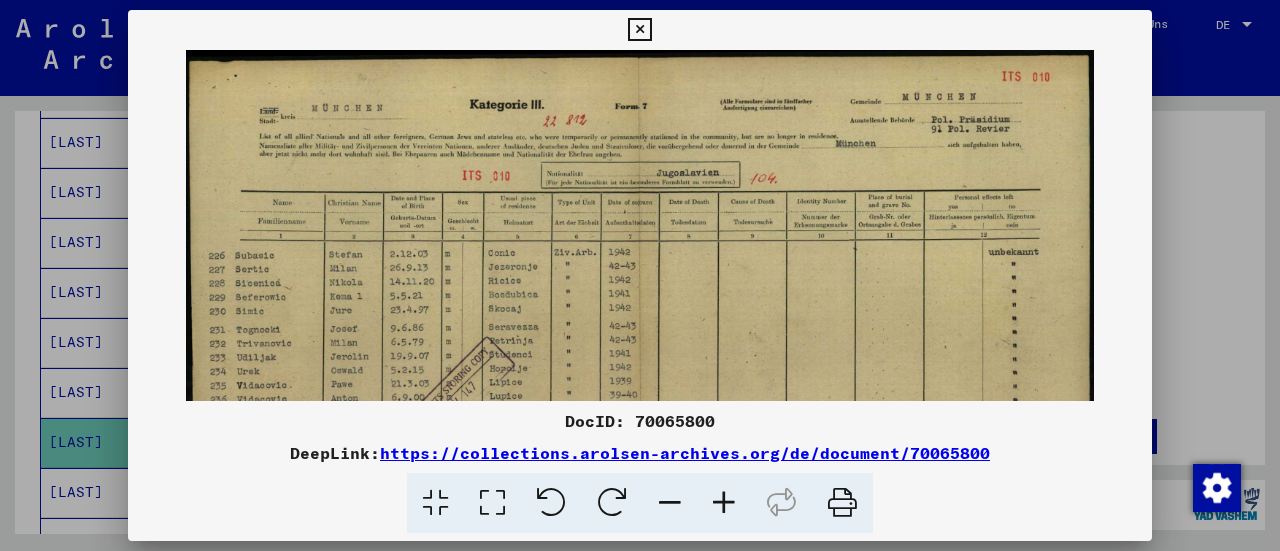 click at bounding box center [724, 503] 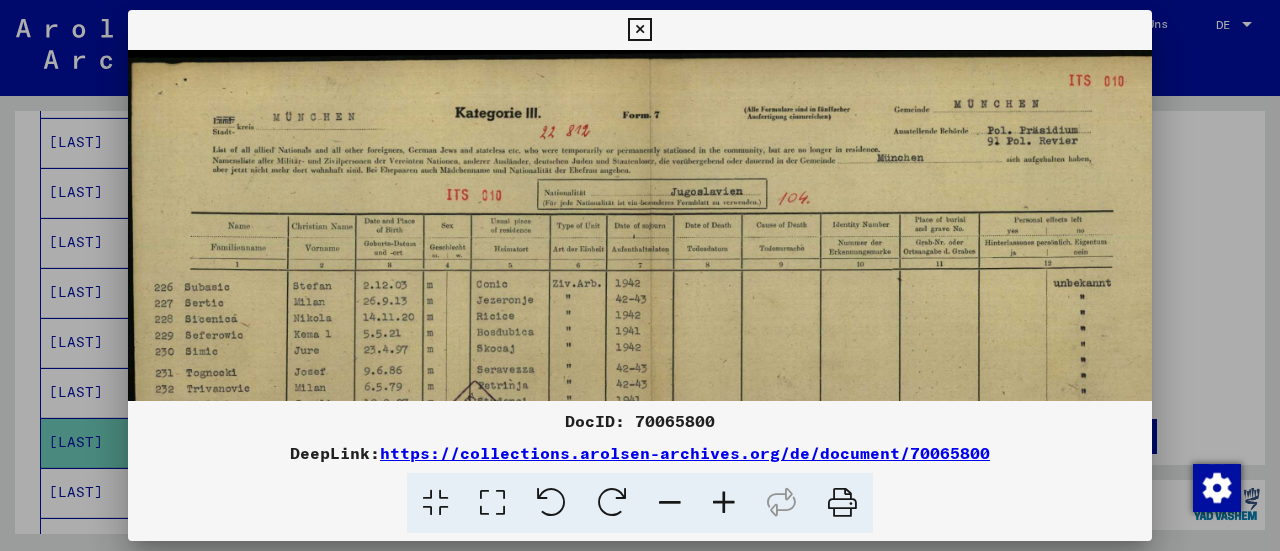 click at bounding box center (724, 503) 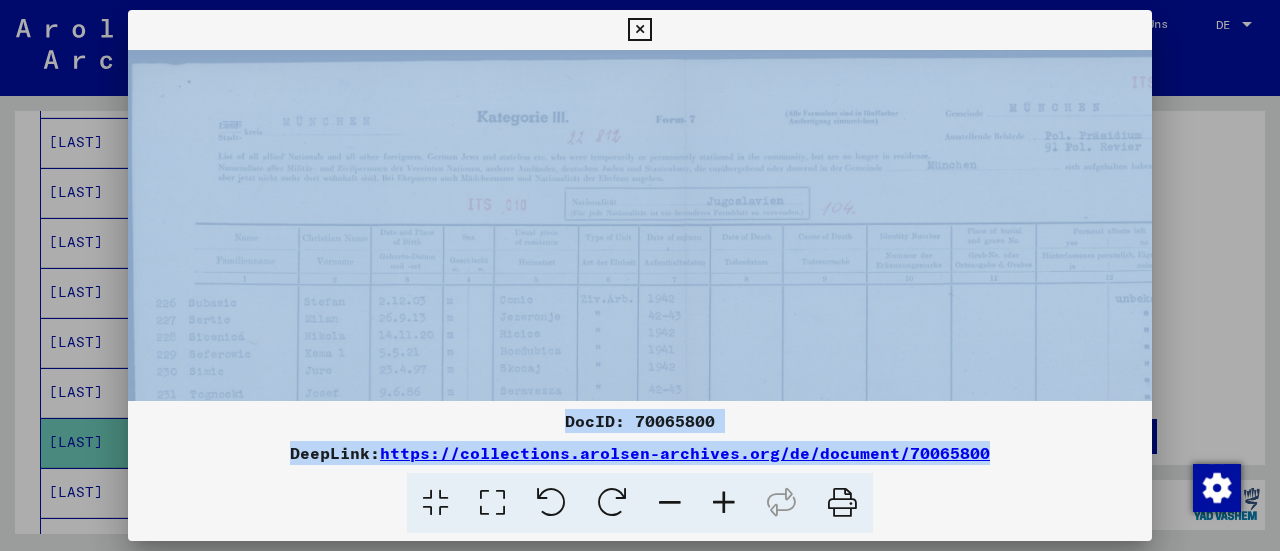 drag, startPoint x: 727, startPoint y: 501, endPoint x: 655, endPoint y: 301, distance: 212.56528 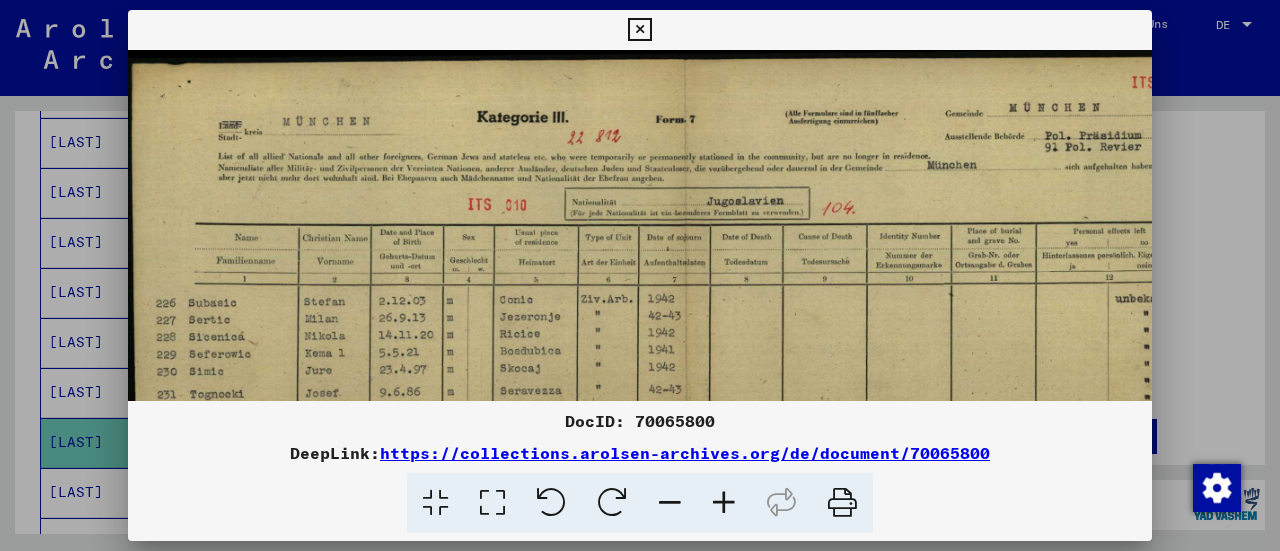 click at bounding box center [640, 275] 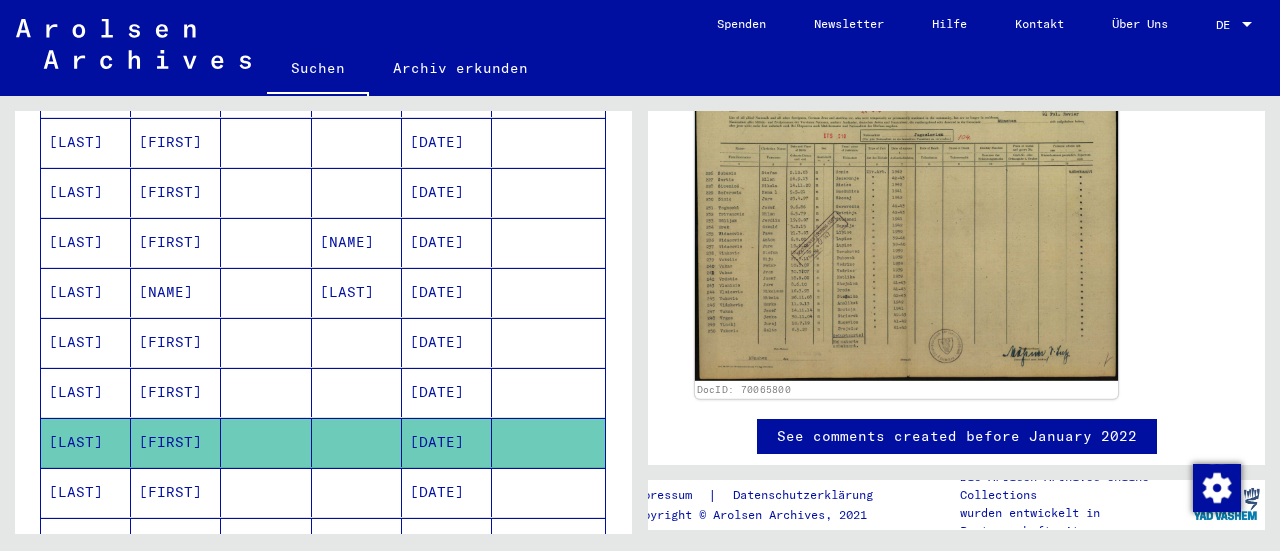 click 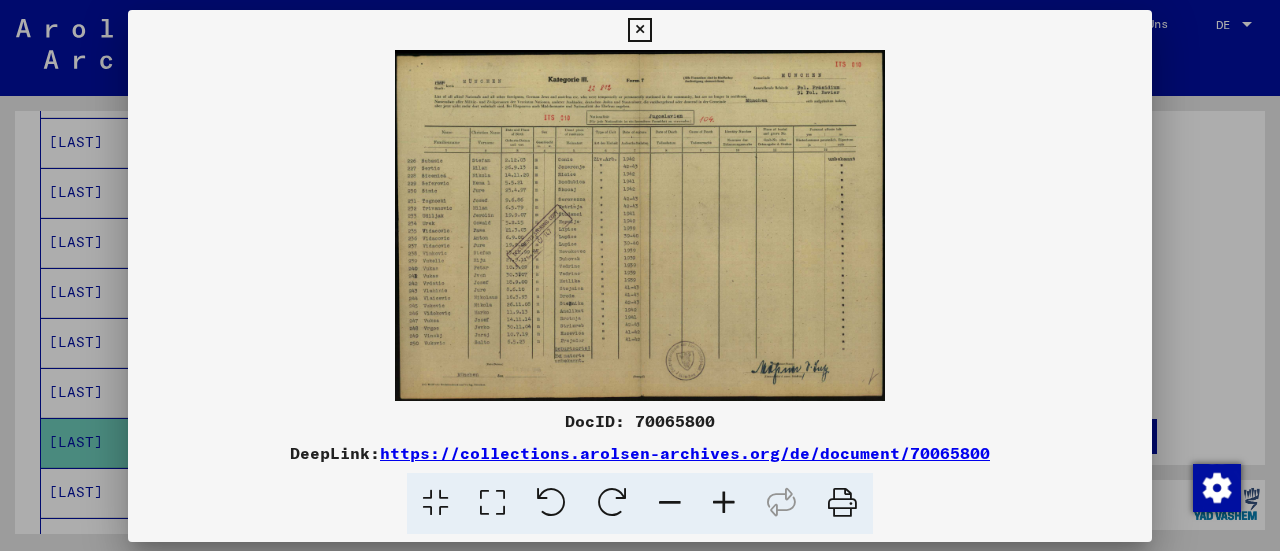 scroll, scrollTop: 416, scrollLeft: 0, axis: vertical 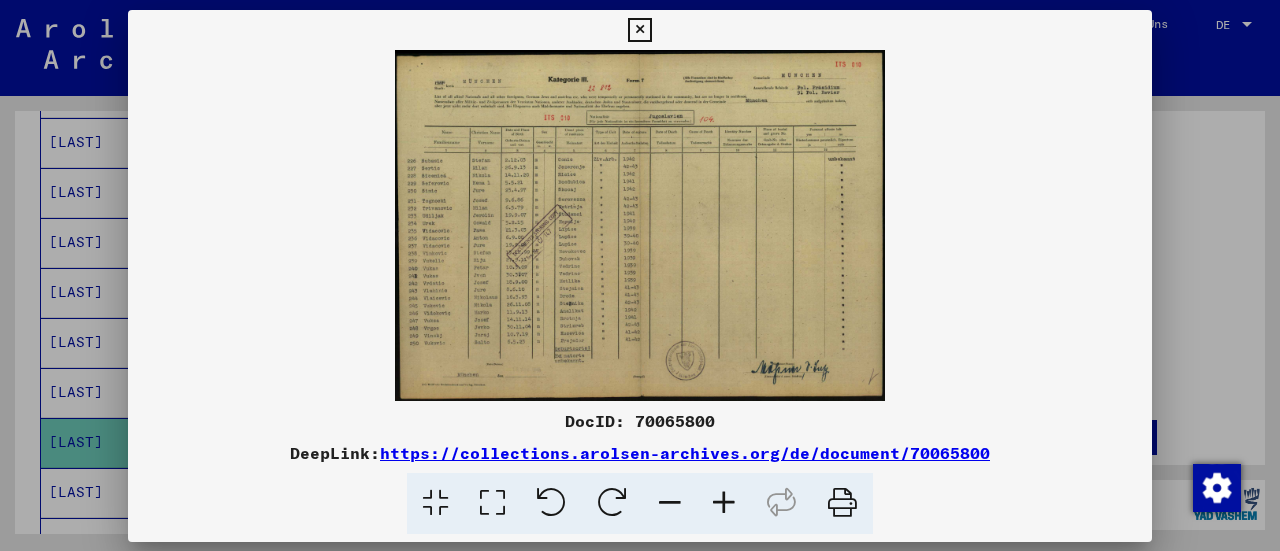 click at bounding box center [640, 225] 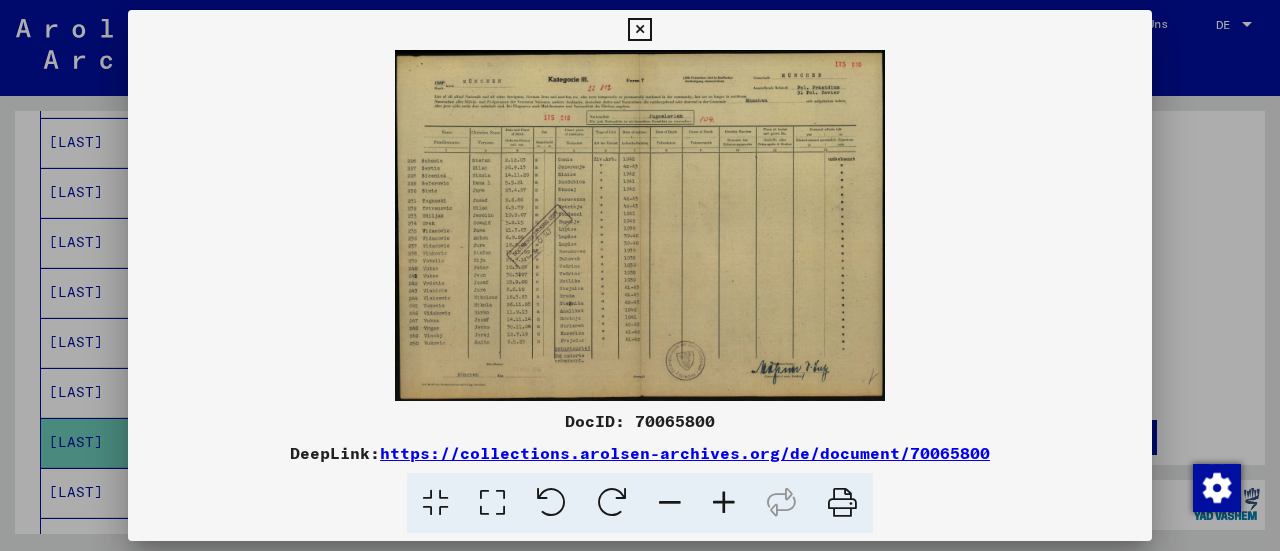 click at bounding box center (724, 503) 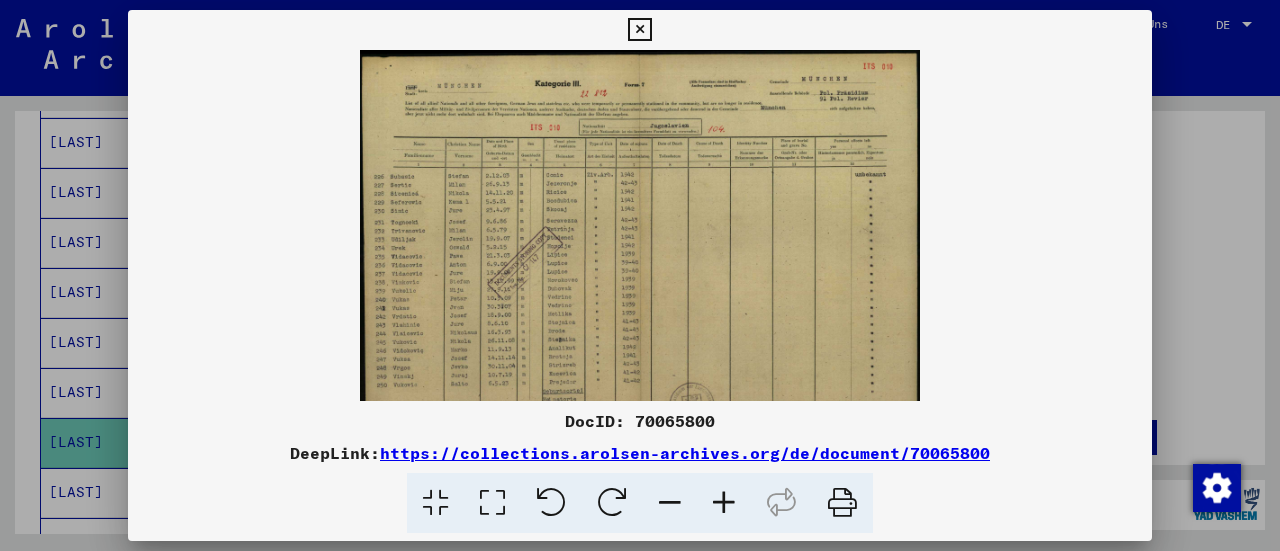click at bounding box center [724, 503] 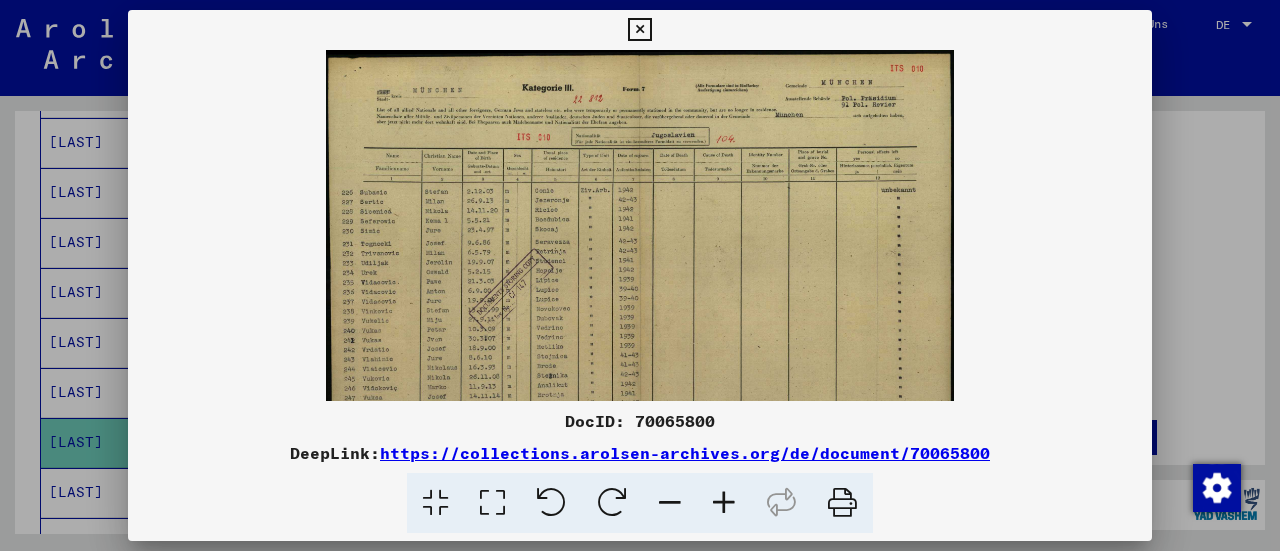 click at bounding box center [724, 503] 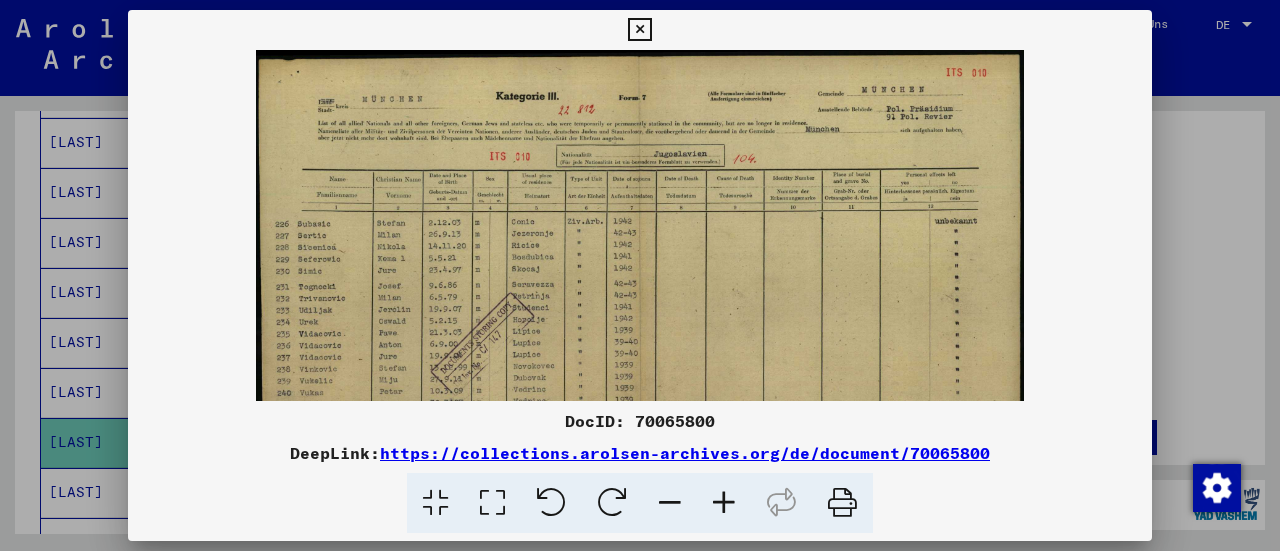 click at bounding box center [724, 503] 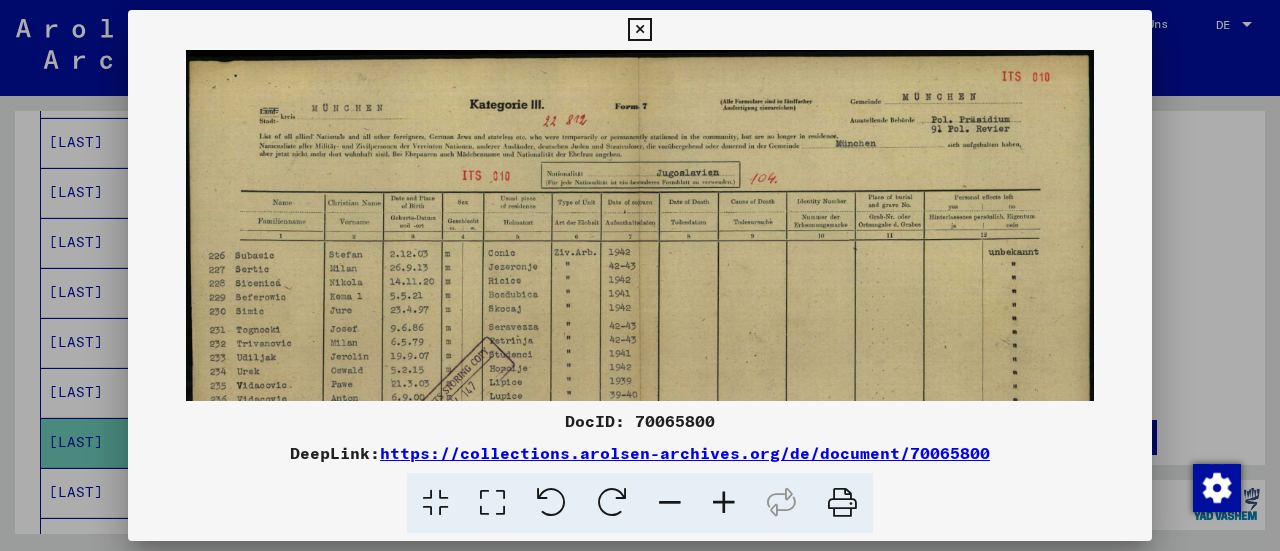 click at bounding box center (724, 503) 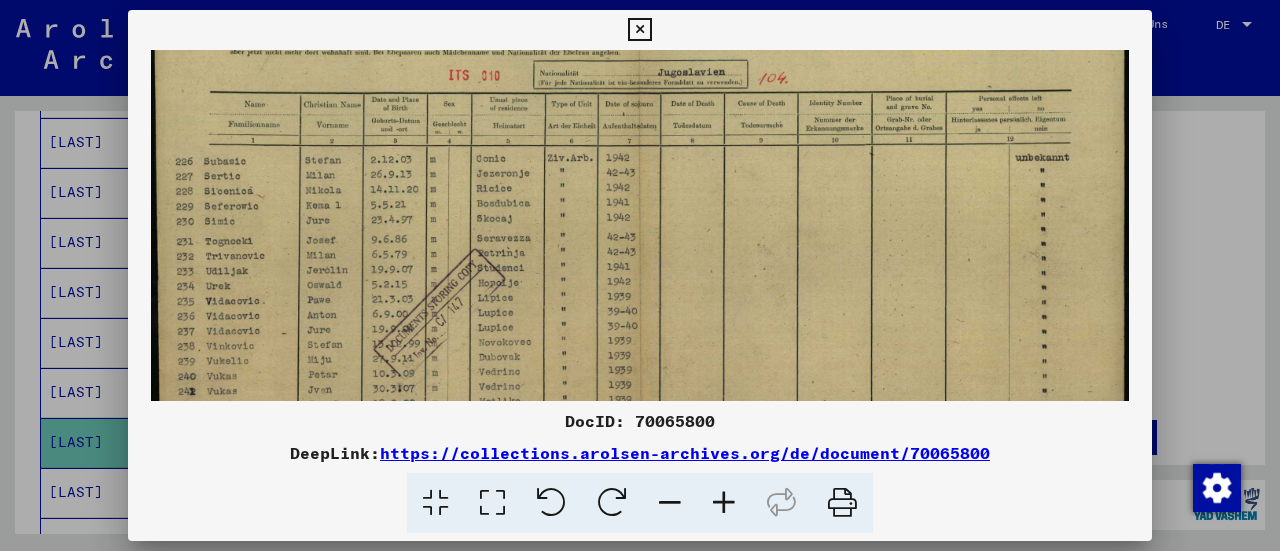 scroll, scrollTop: 123, scrollLeft: 0, axis: vertical 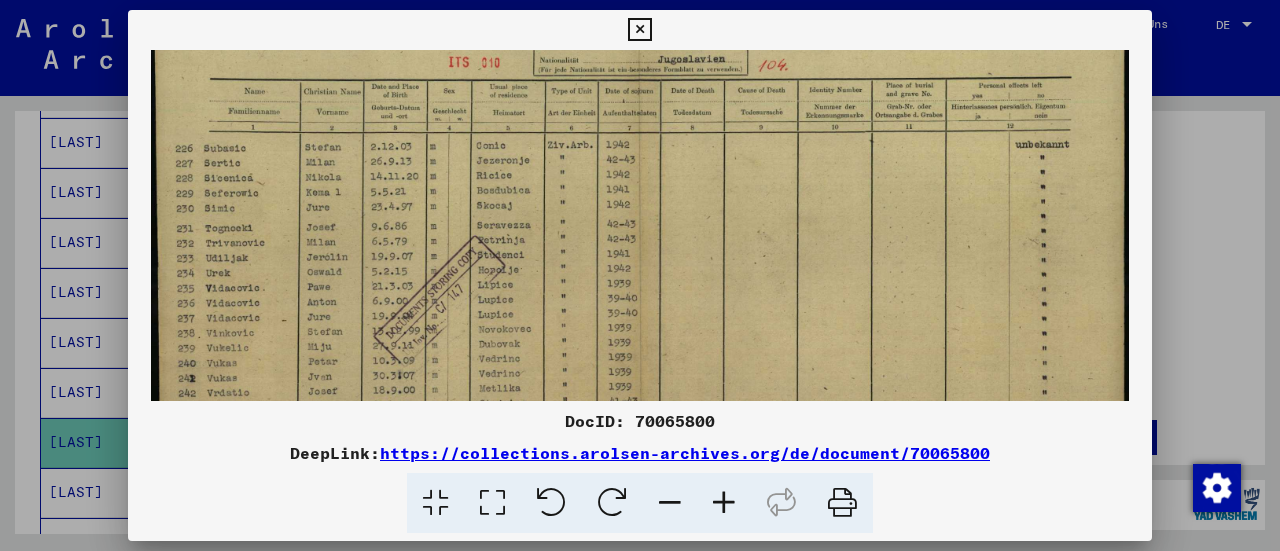 drag, startPoint x: 986, startPoint y: 348, endPoint x: 989, endPoint y: 227, distance: 121.037186 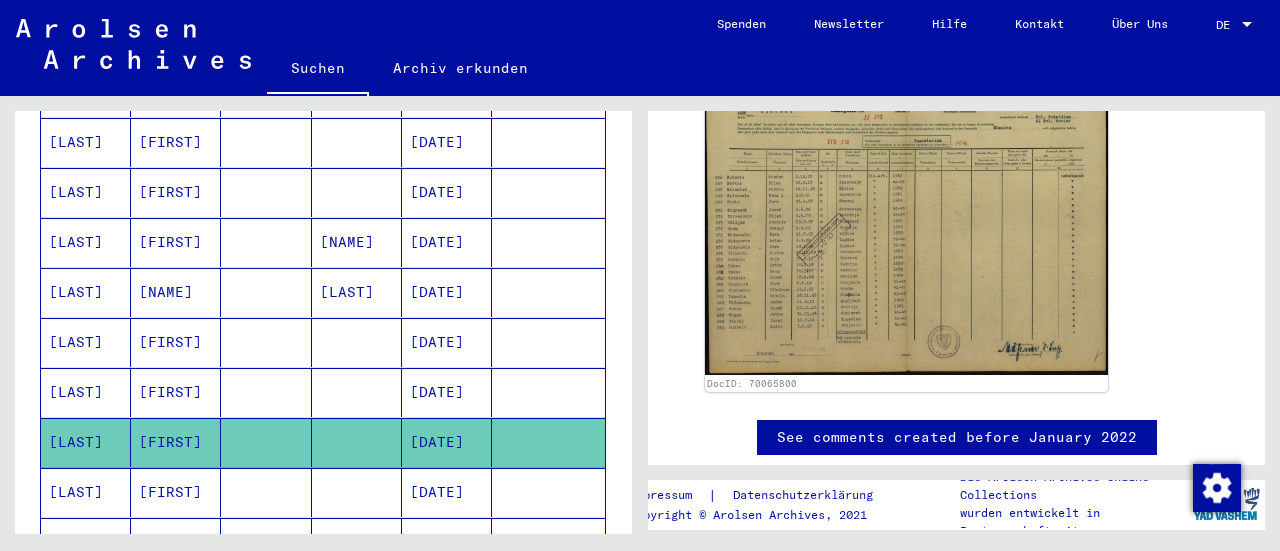 click on "[FIRST]" at bounding box center [176, 542] 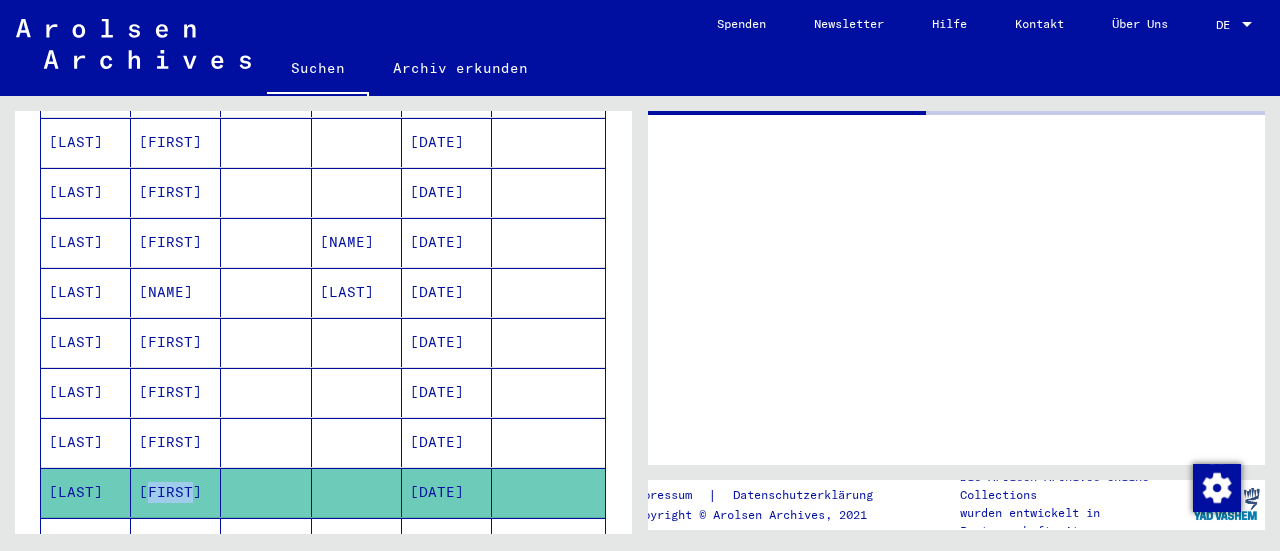 scroll, scrollTop: 0, scrollLeft: 0, axis: both 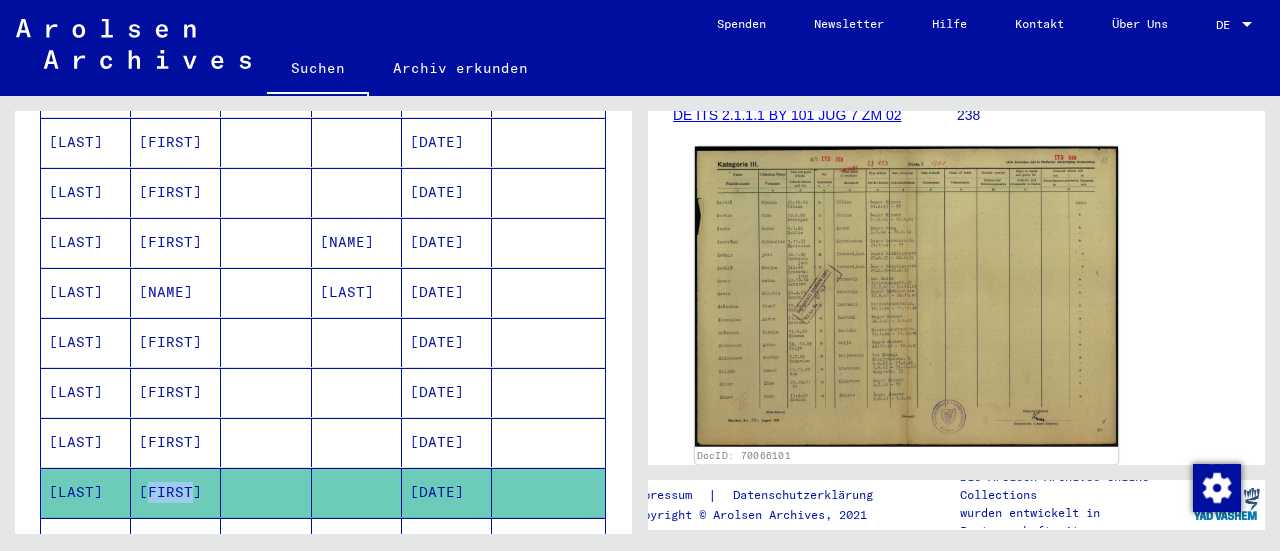 click 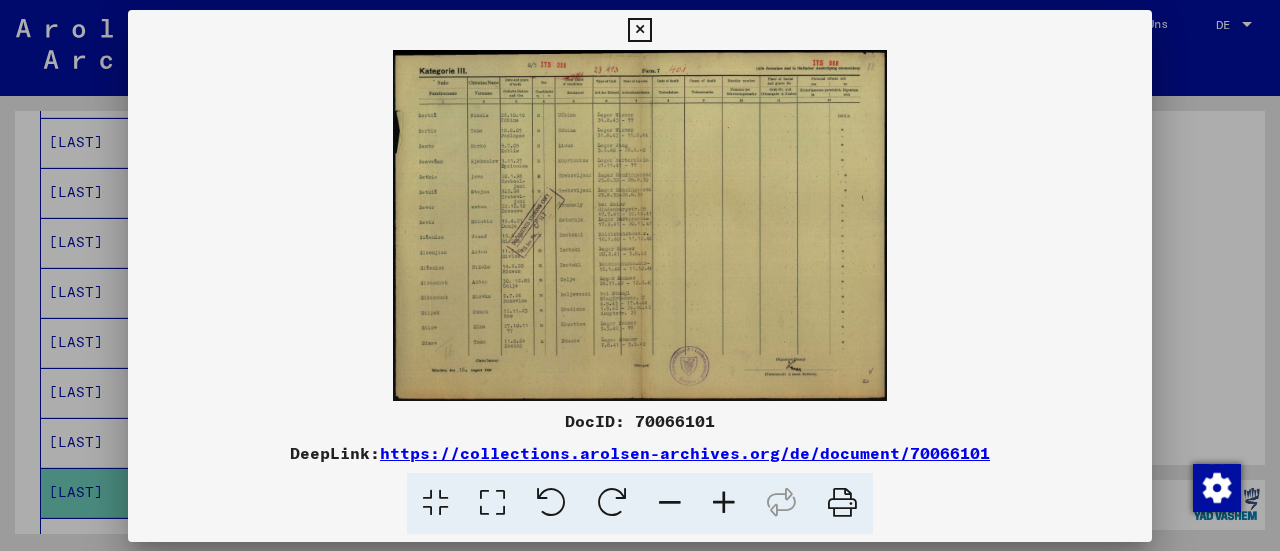 click at bounding box center (640, 225) 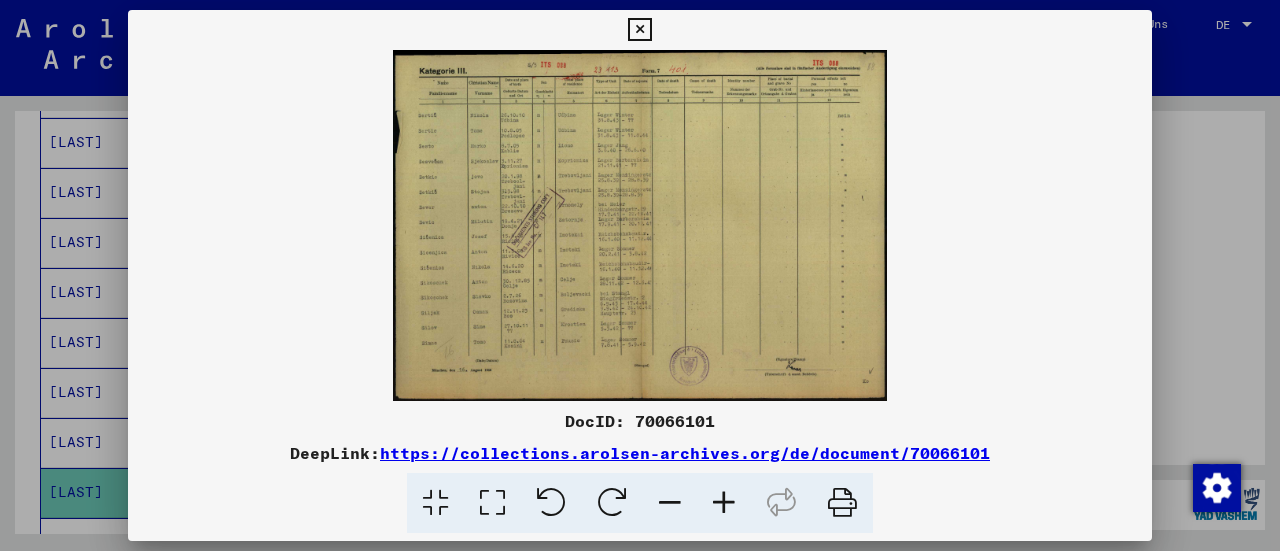 click at bounding box center (724, 503) 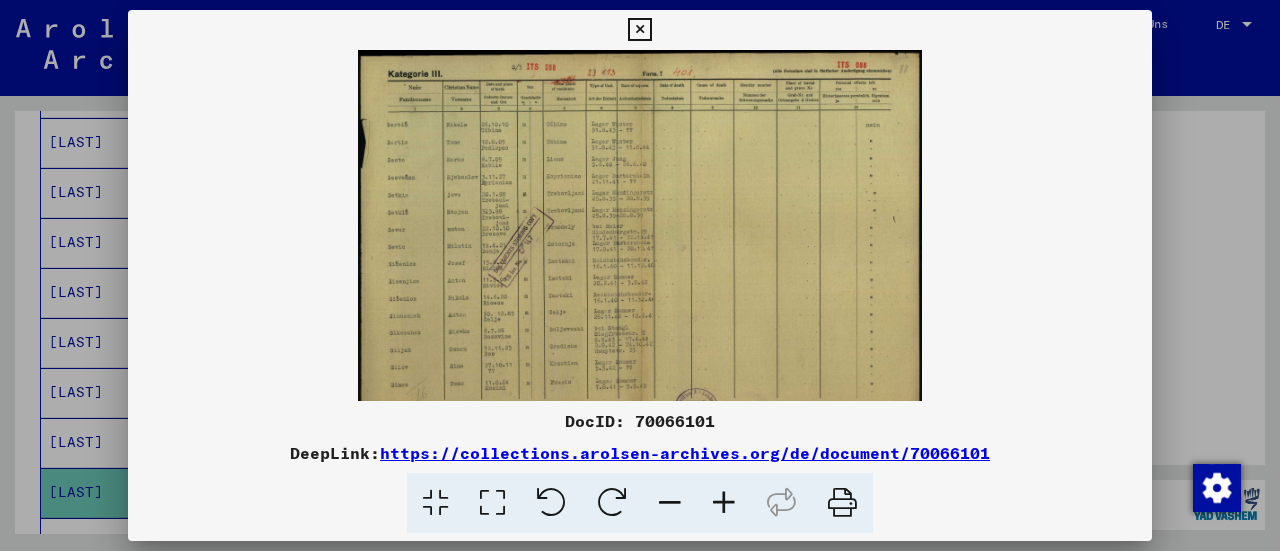 click at bounding box center [724, 503] 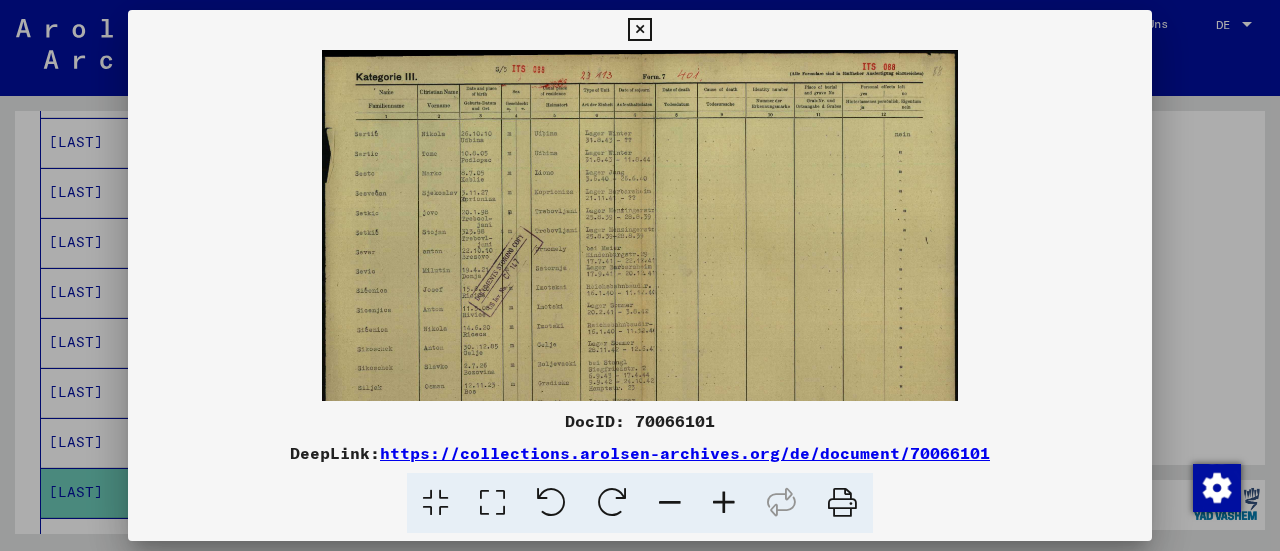 click at bounding box center (724, 503) 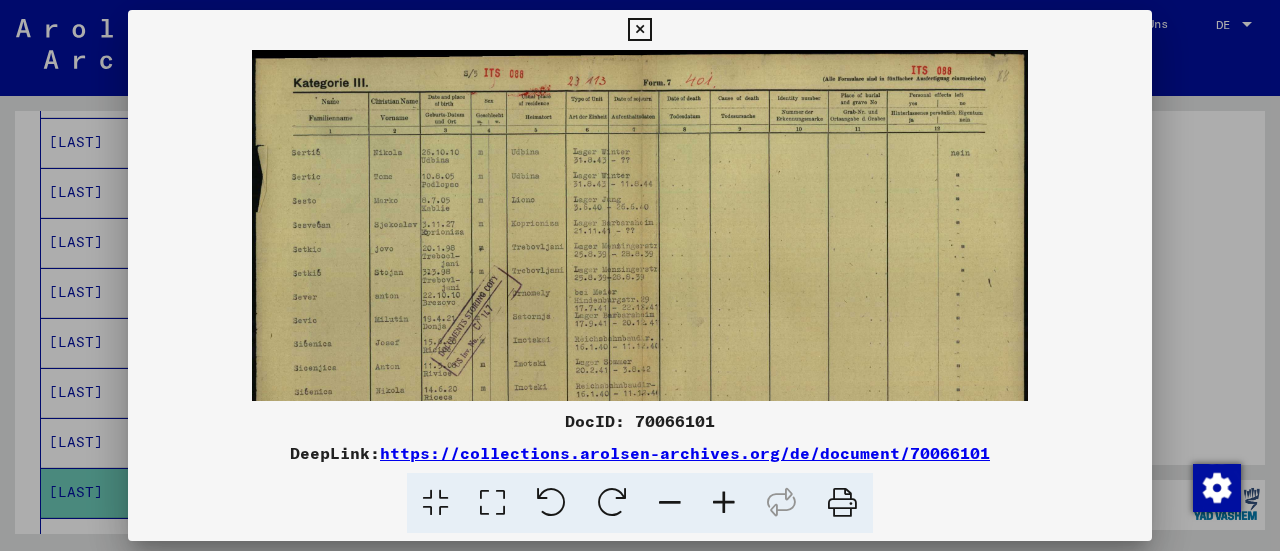 click at bounding box center [724, 503] 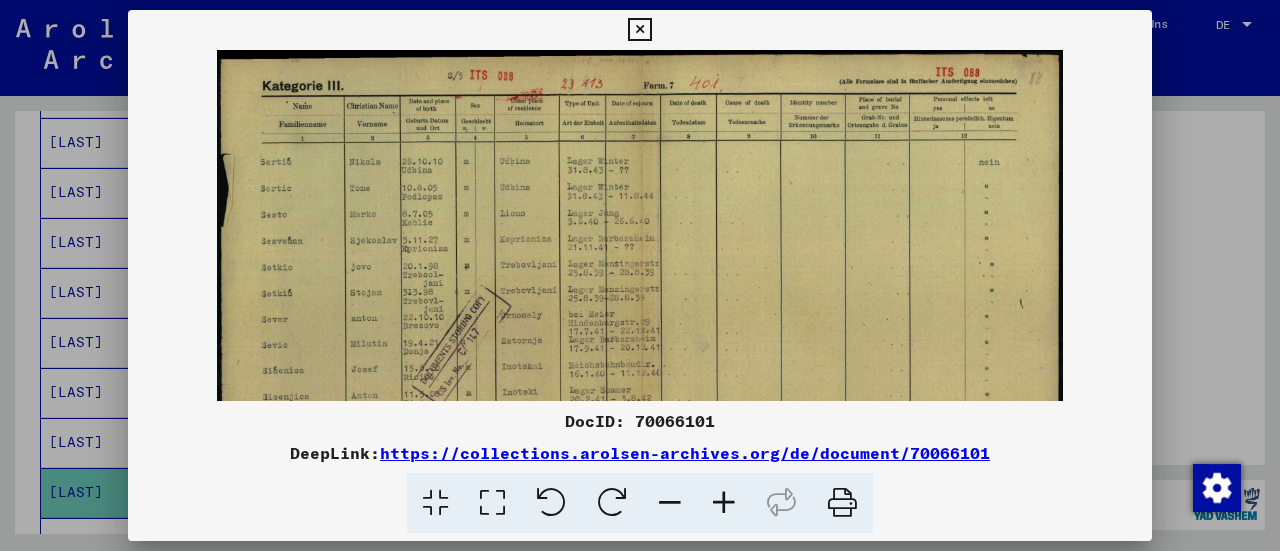 click at bounding box center (724, 503) 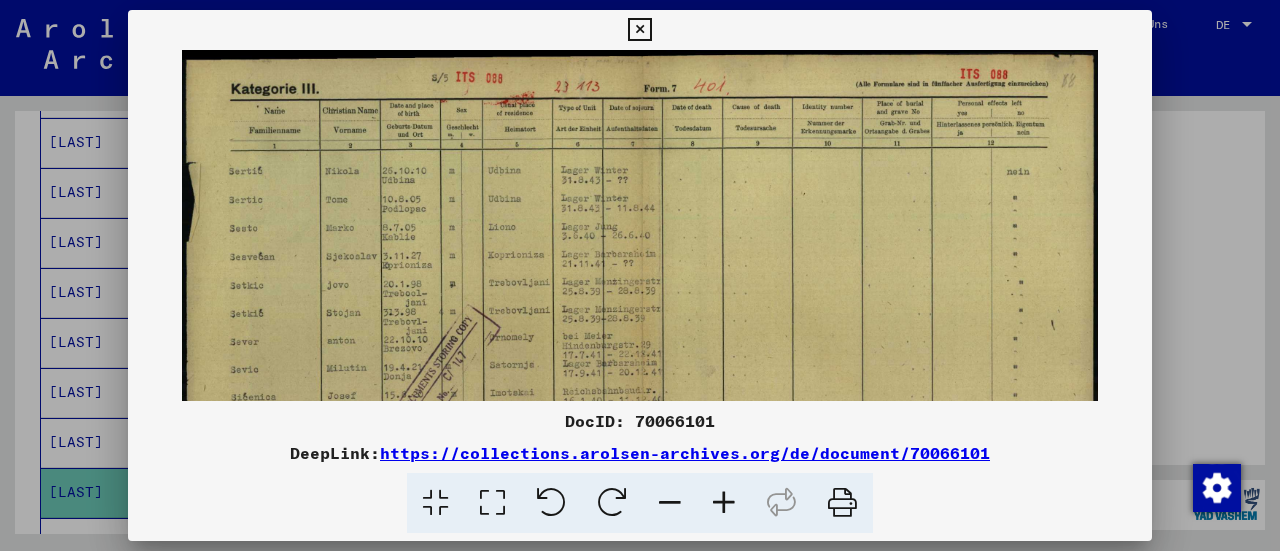click at bounding box center (724, 503) 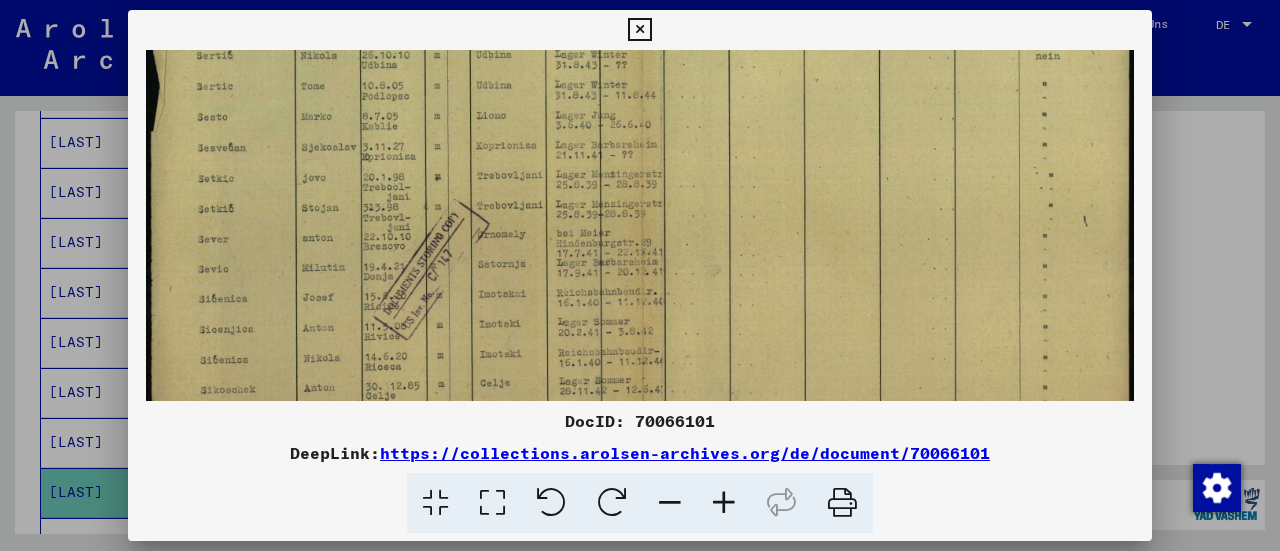 drag, startPoint x: 653, startPoint y: 327, endPoint x: 650, endPoint y: 203, distance: 124.036285 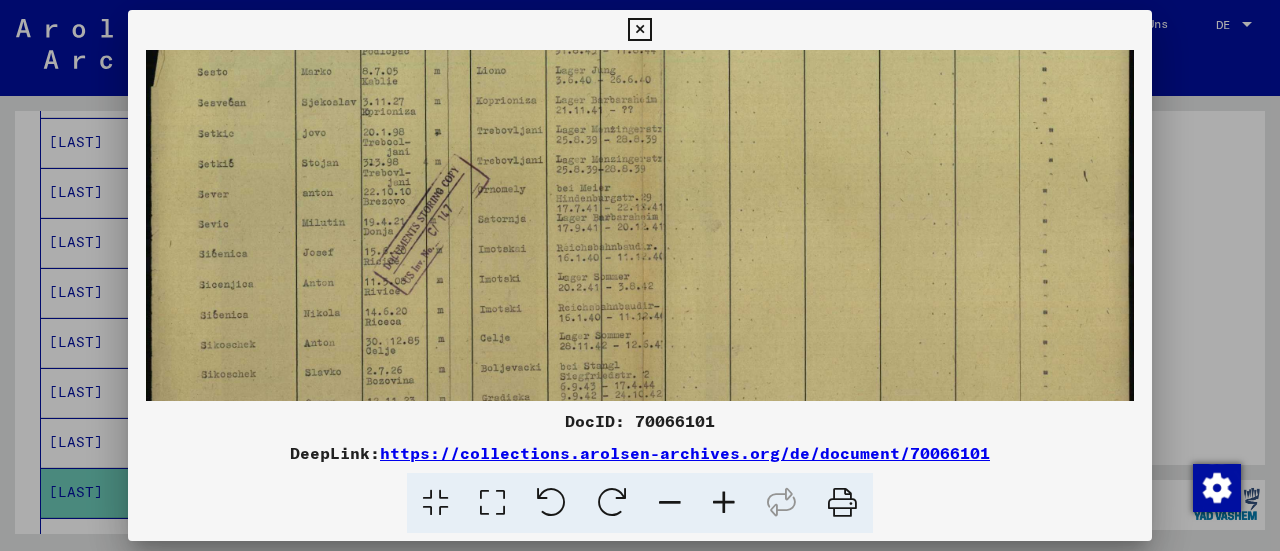 drag, startPoint x: 648, startPoint y: 273, endPoint x: 638, endPoint y: 229, distance: 45.122055 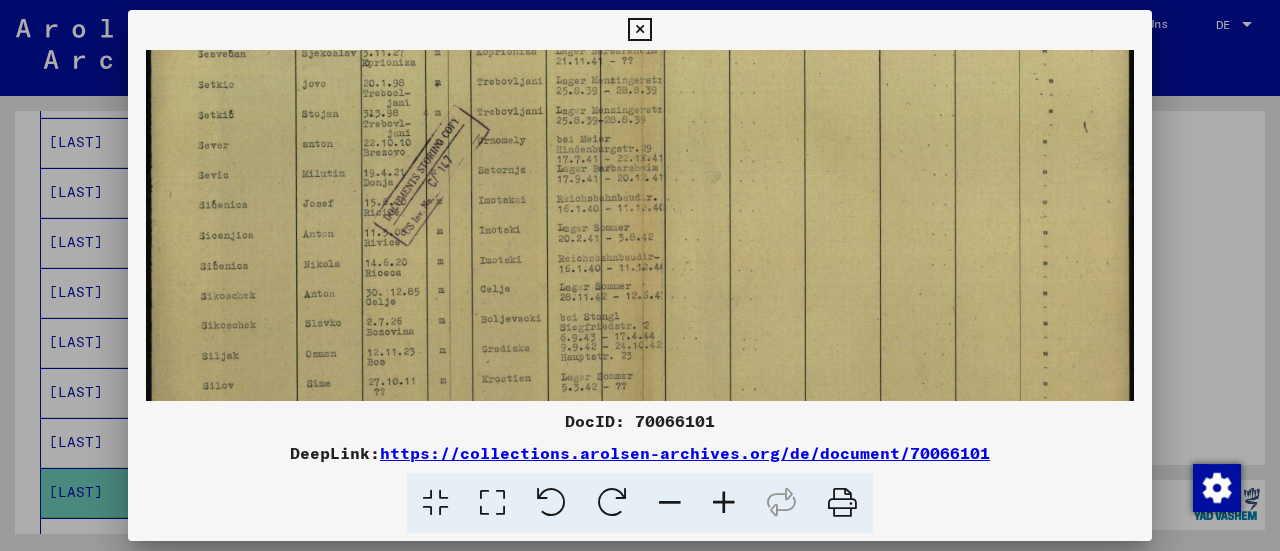 scroll, scrollTop: 232, scrollLeft: 0, axis: vertical 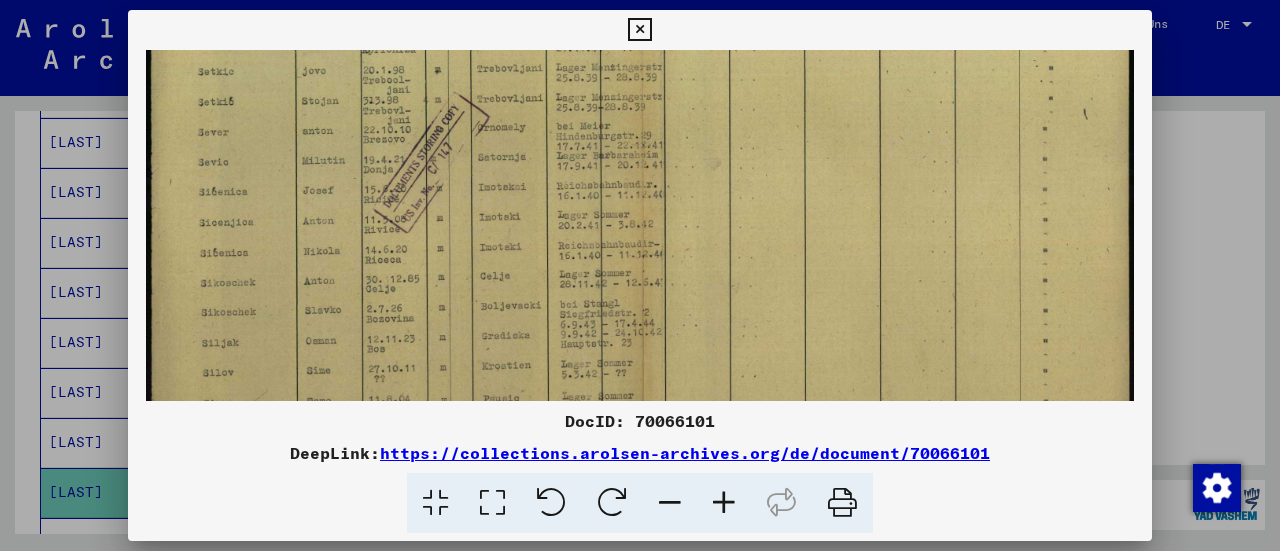 drag, startPoint x: 618, startPoint y: 284, endPoint x: 644, endPoint y: 223, distance: 66.309875 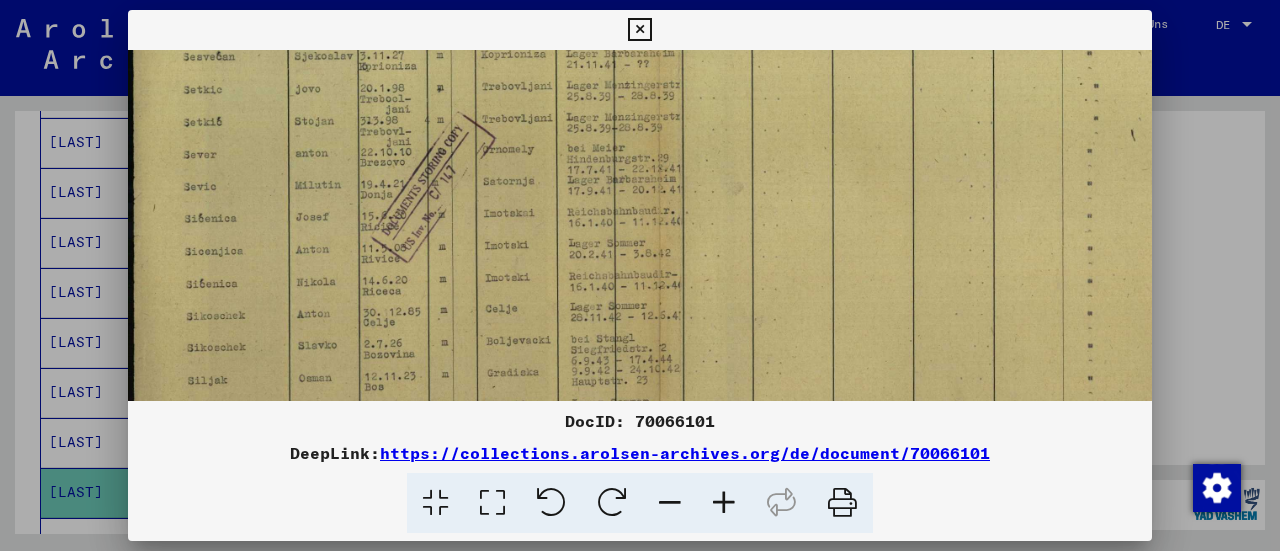 click at bounding box center (724, 503) 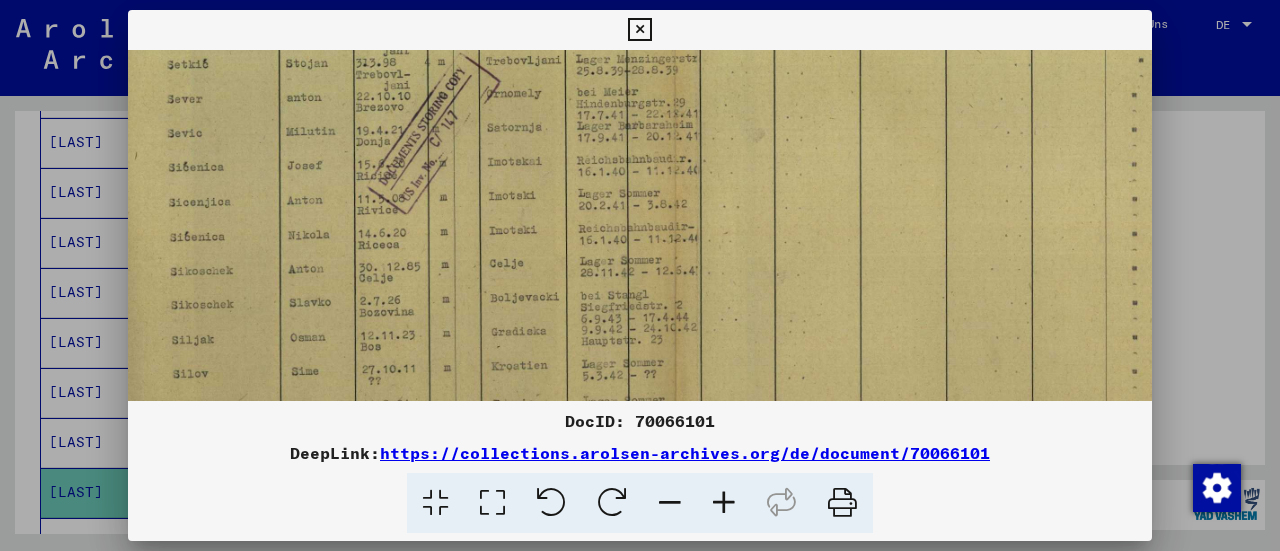 drag, startPoint x: 590, startPoint y: 311, endPoint x: 572, endPoint y: 235, distance: 78.10249 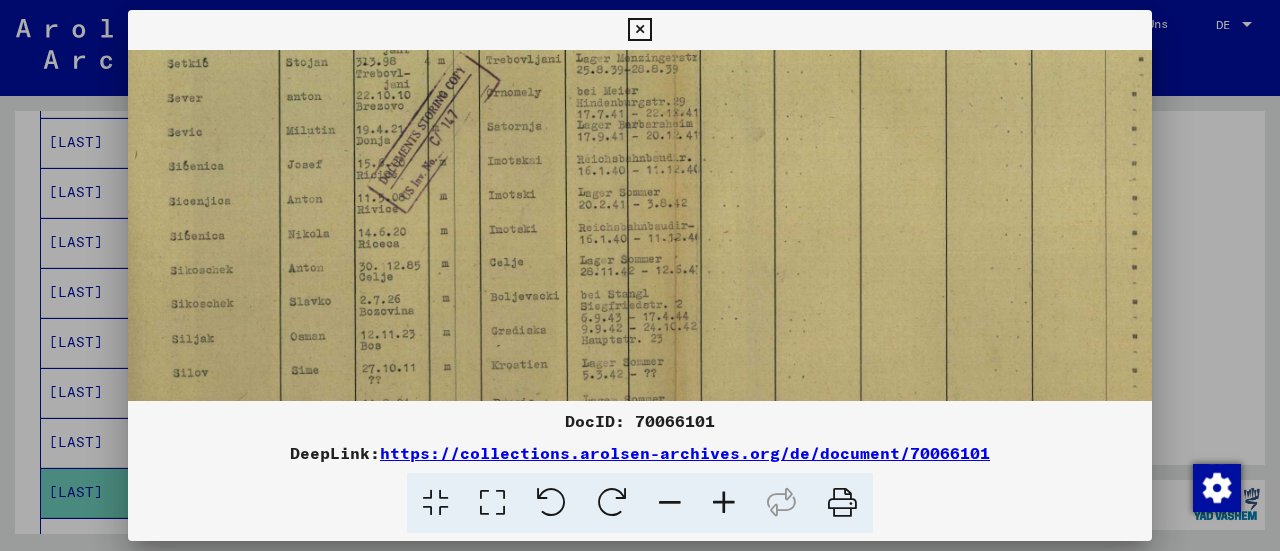 click at bounding box center (639, 30) 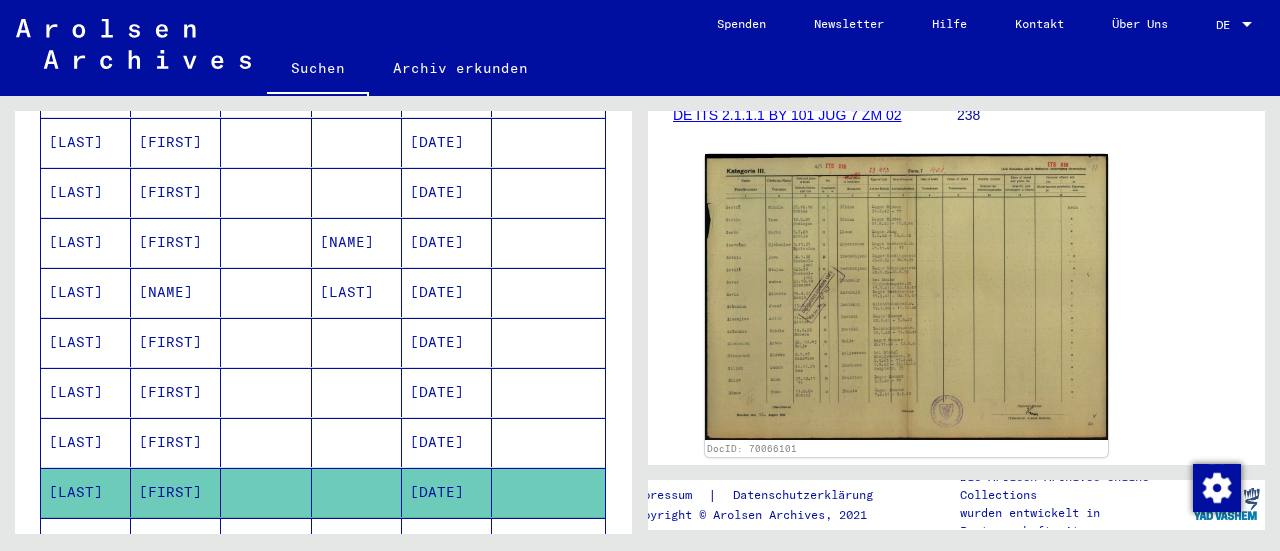 click on "[FIRST]" at bounding box center [176, 592] 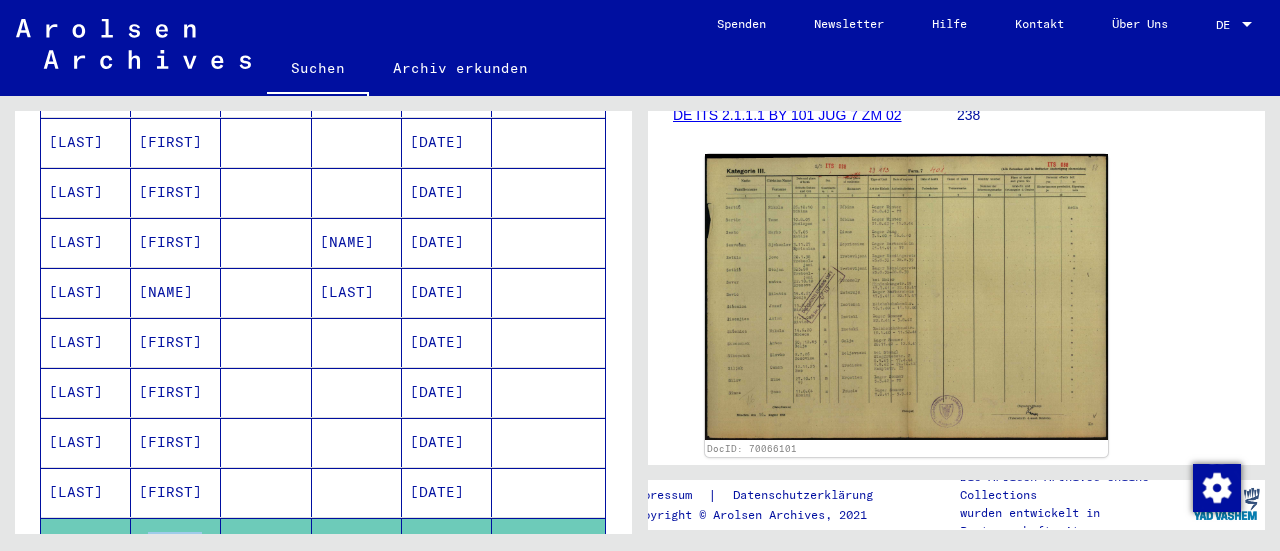 click on "[FIRST]" 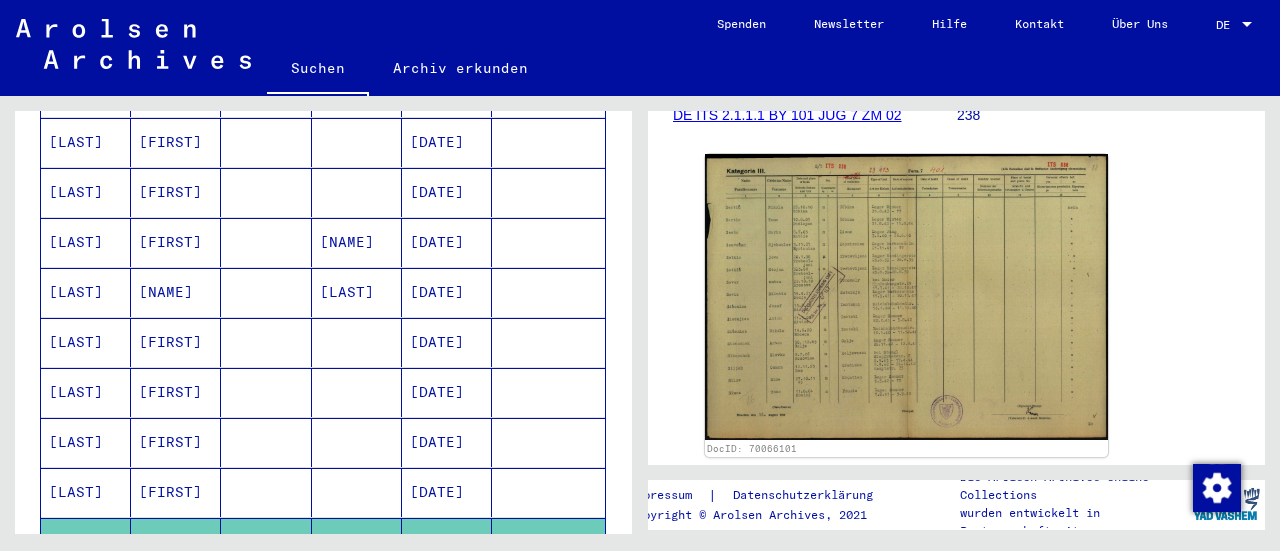 click 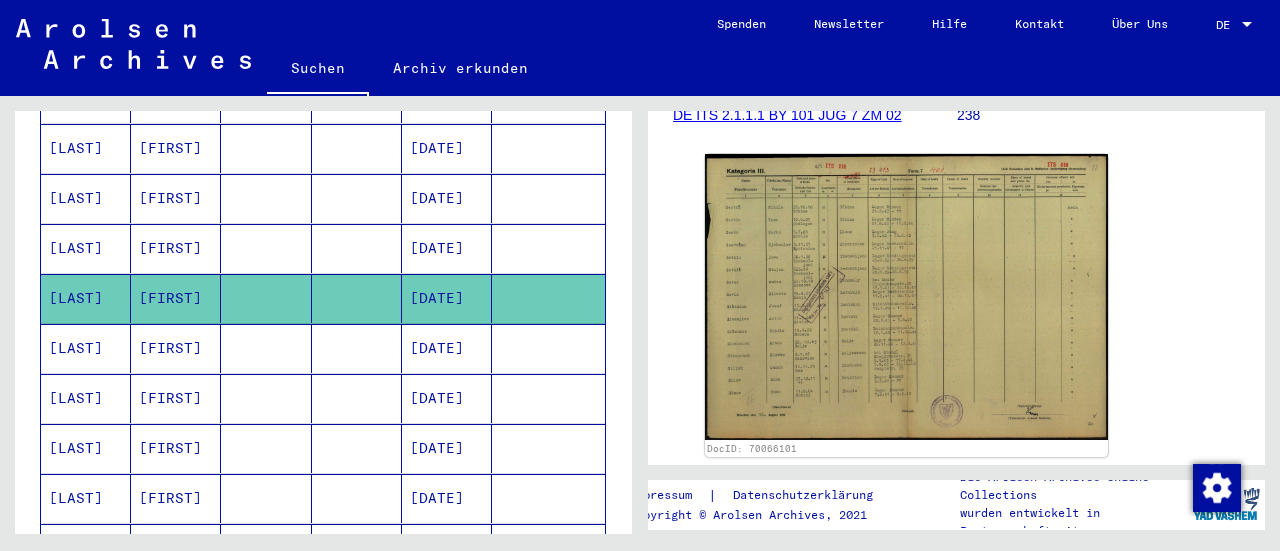 scroll, scrollTop: 858, scrollLeft: 0, axis: vertical 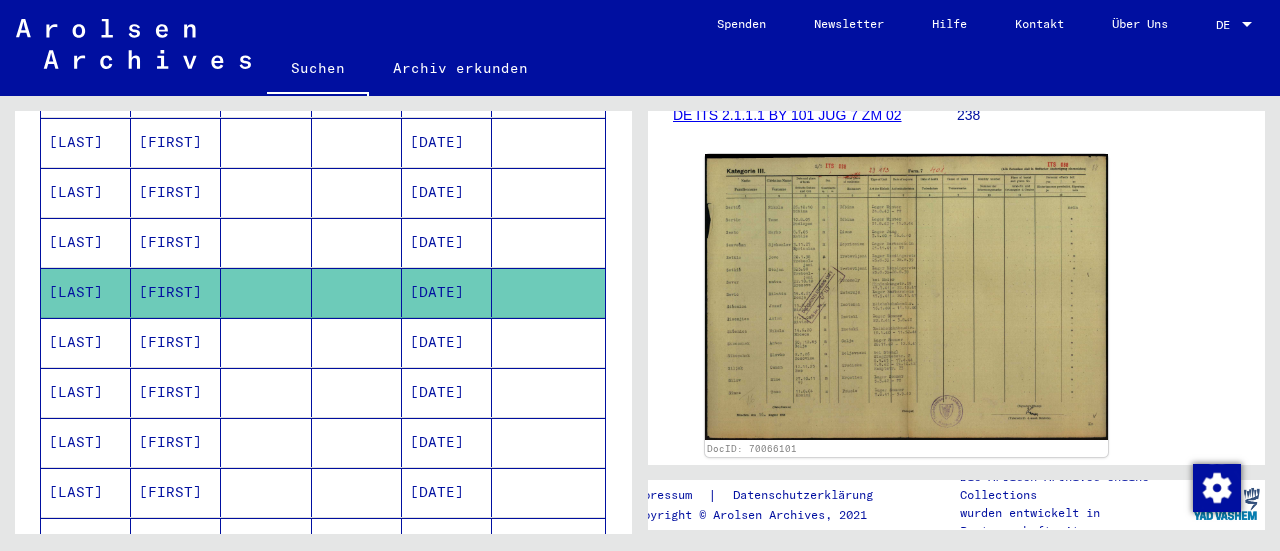 click on "[FIRST]" at bounding box center [176, 392] 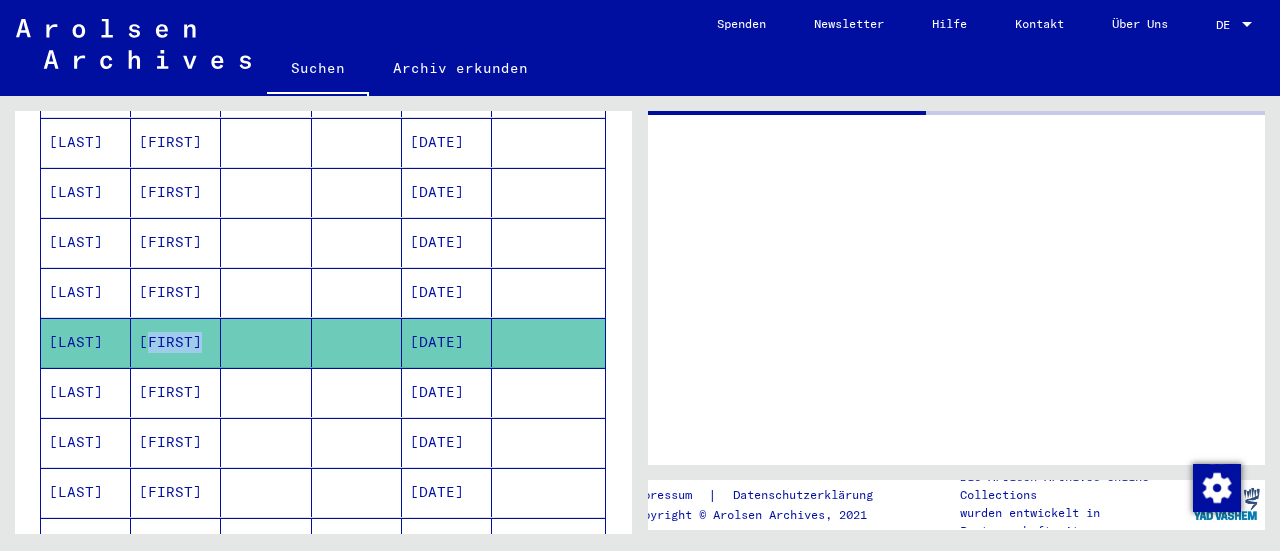 scroll, scrollTop: 0, scrollLeft: 0, axis: both 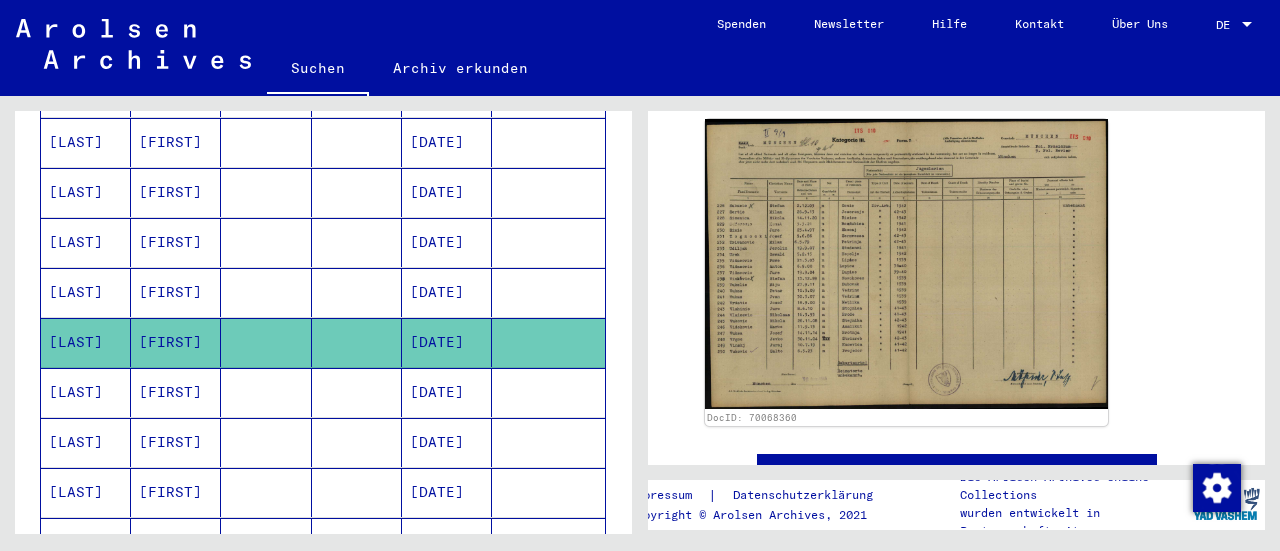 click on "[FIRST]" at bounding box center (176, 442) 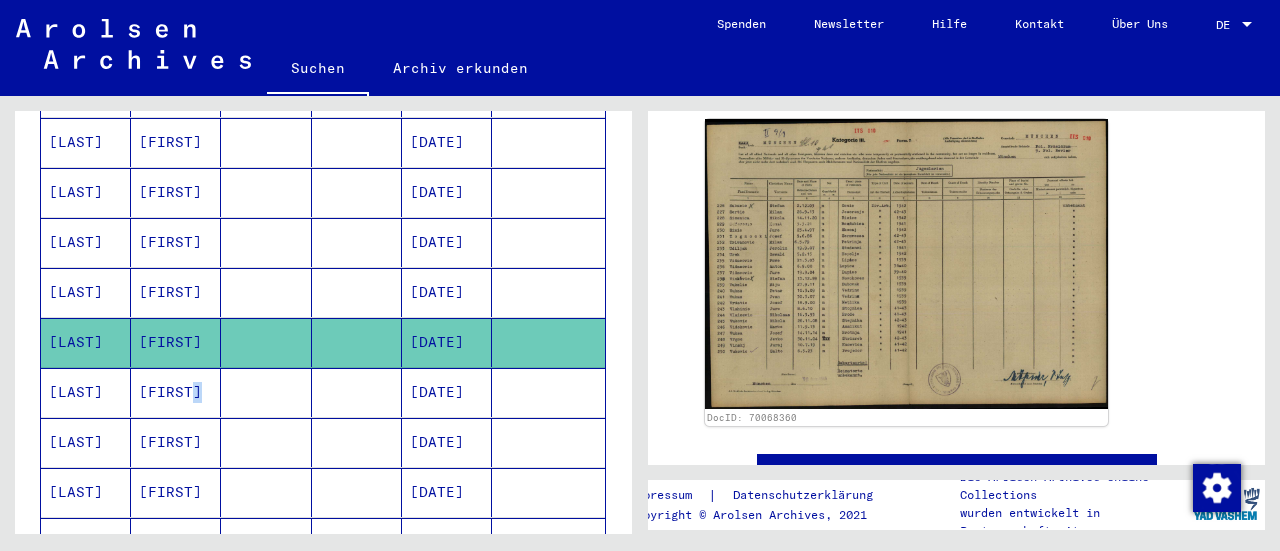 scroll, scrollTop: 0, scrollLeft: 0, axis: both 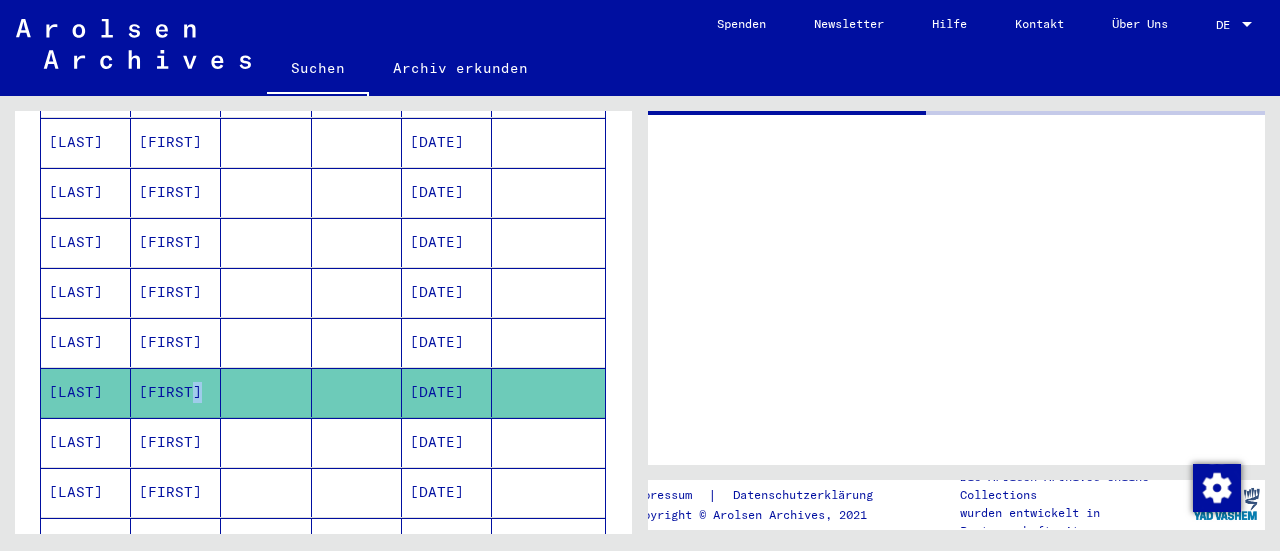 click on "[FIRST]" 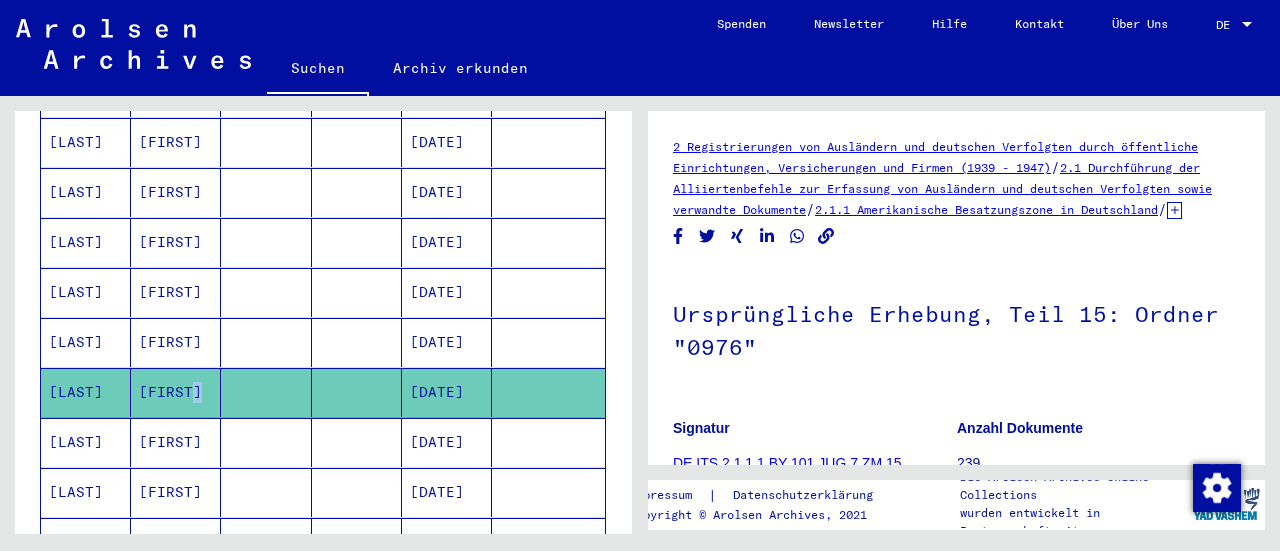 scroll, scrollTop: 0, scrollLeft: 0, axis: both 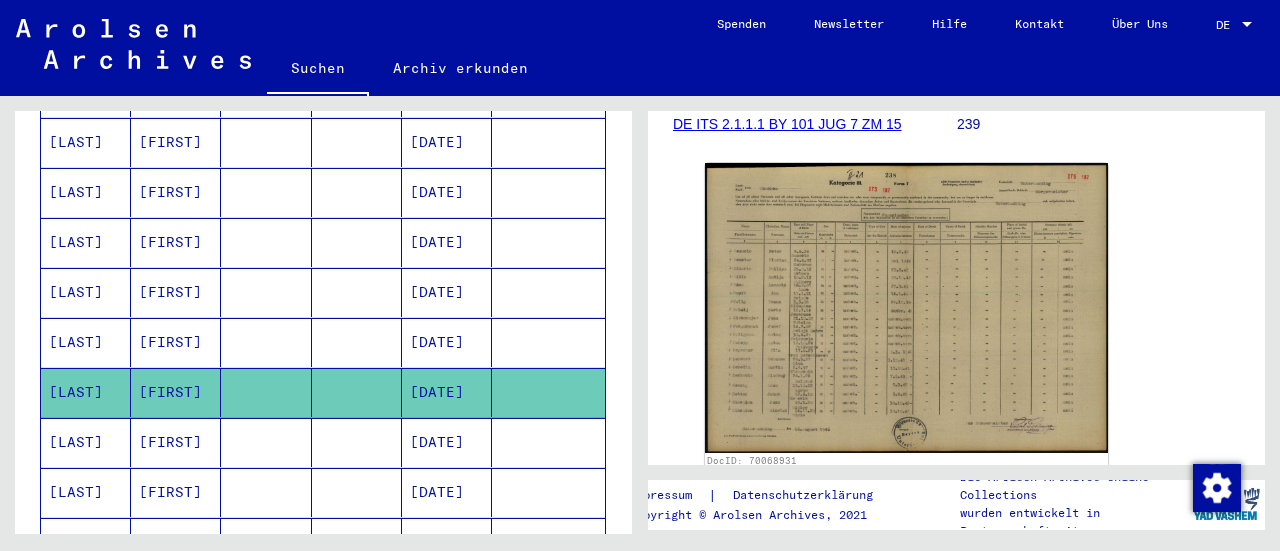 click at bounding box center (266, 592) 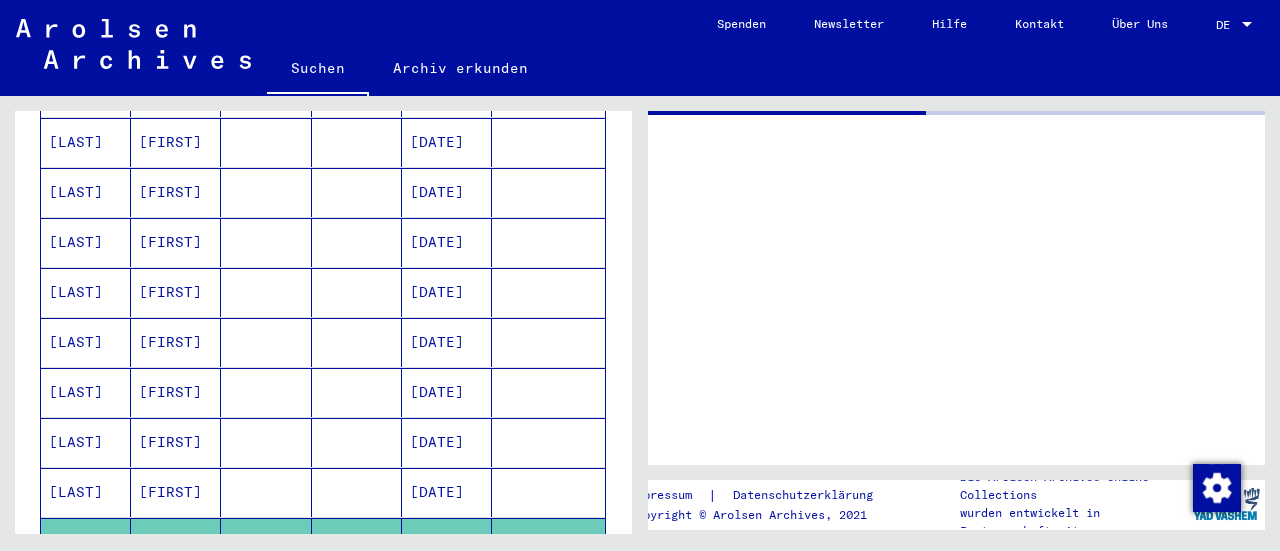 click 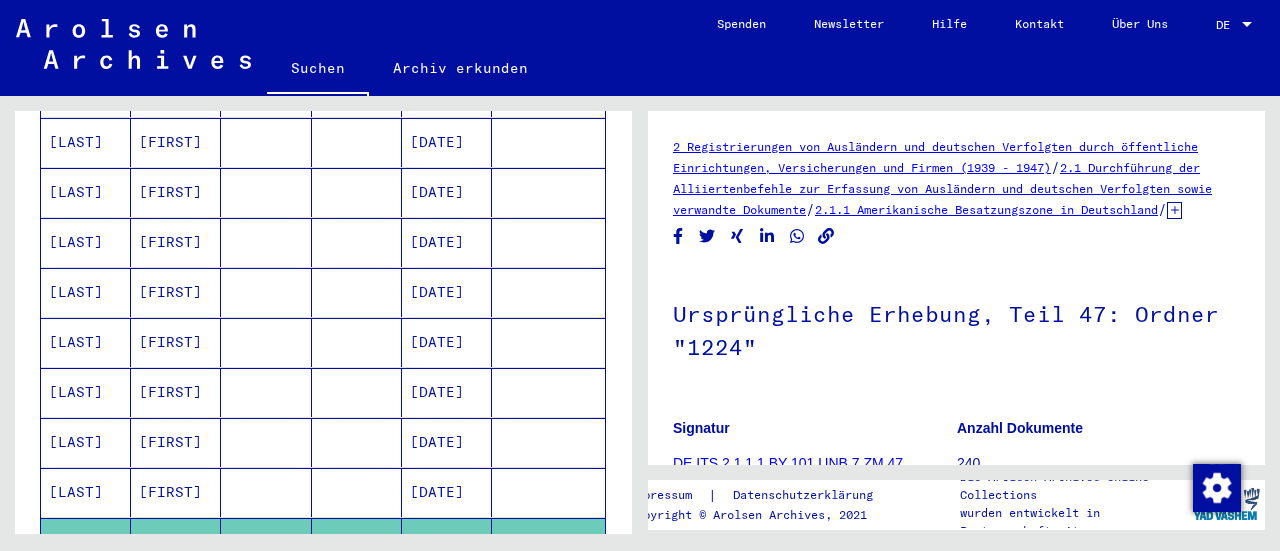 scroll, scrollTop: 0, scrollLeft: 0, axis: both 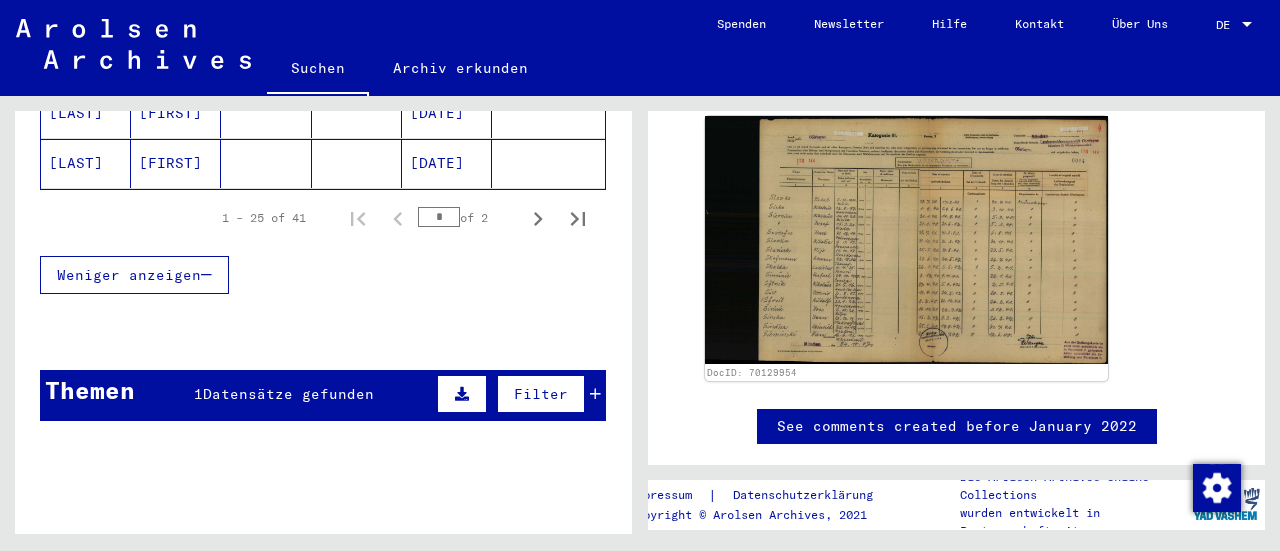 click on "Datensätze gefunden" at bounding box center (288, 394) 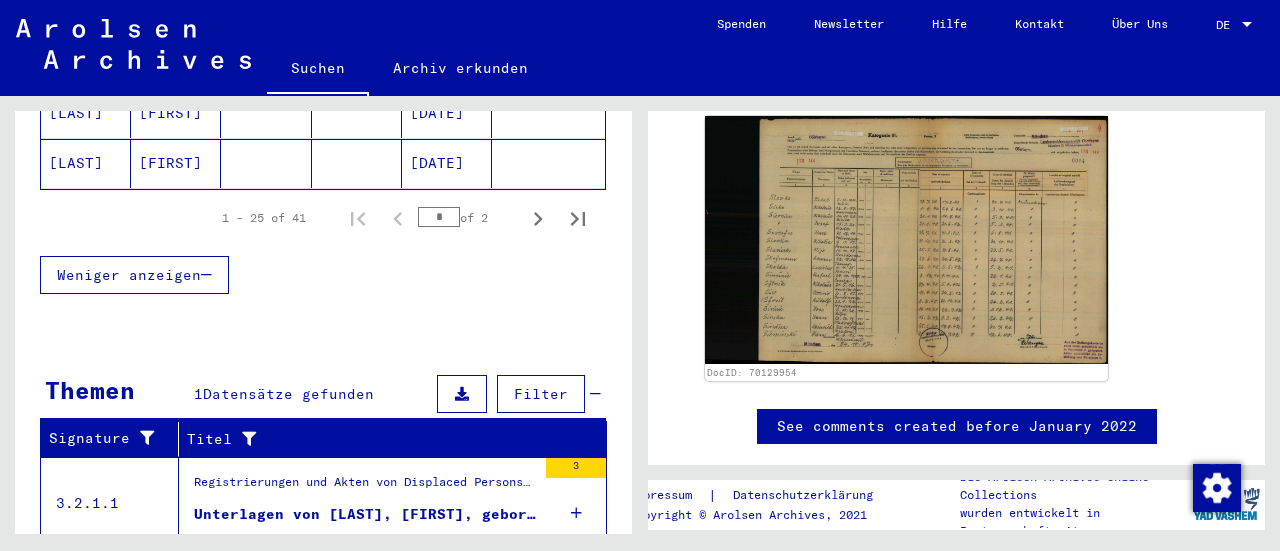 click on "Unterlagen von [LAST], [FIRST], geboren am [DATE], geboren in [CITY] und von weiteren Personen" at bounding box center (365, 514) 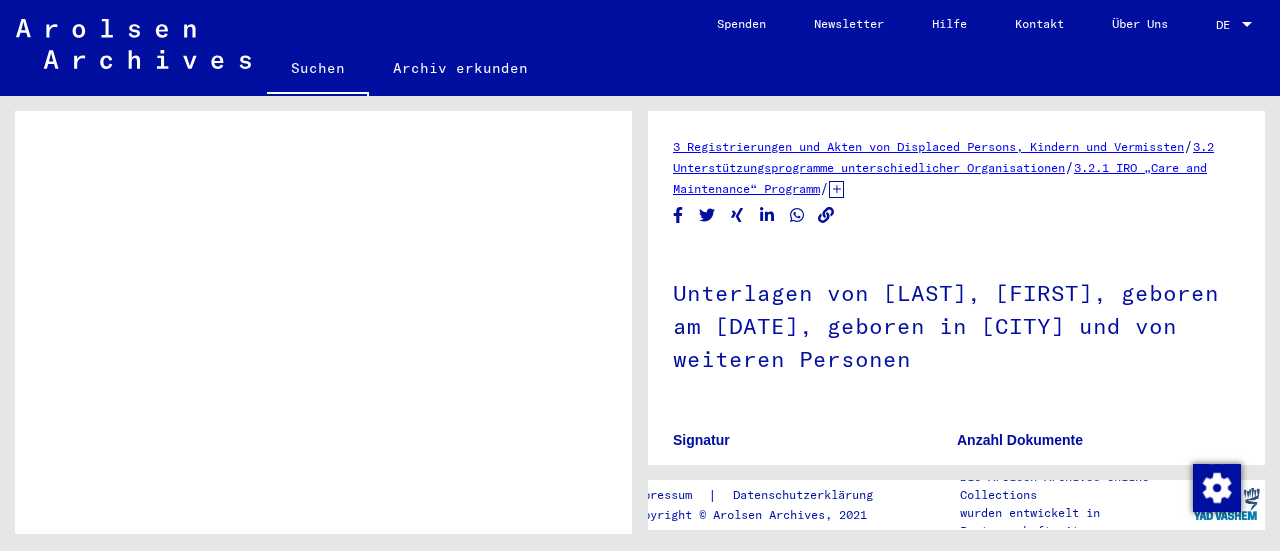scroll, scrollTop: 0, scrollLeft: 0, axis: both 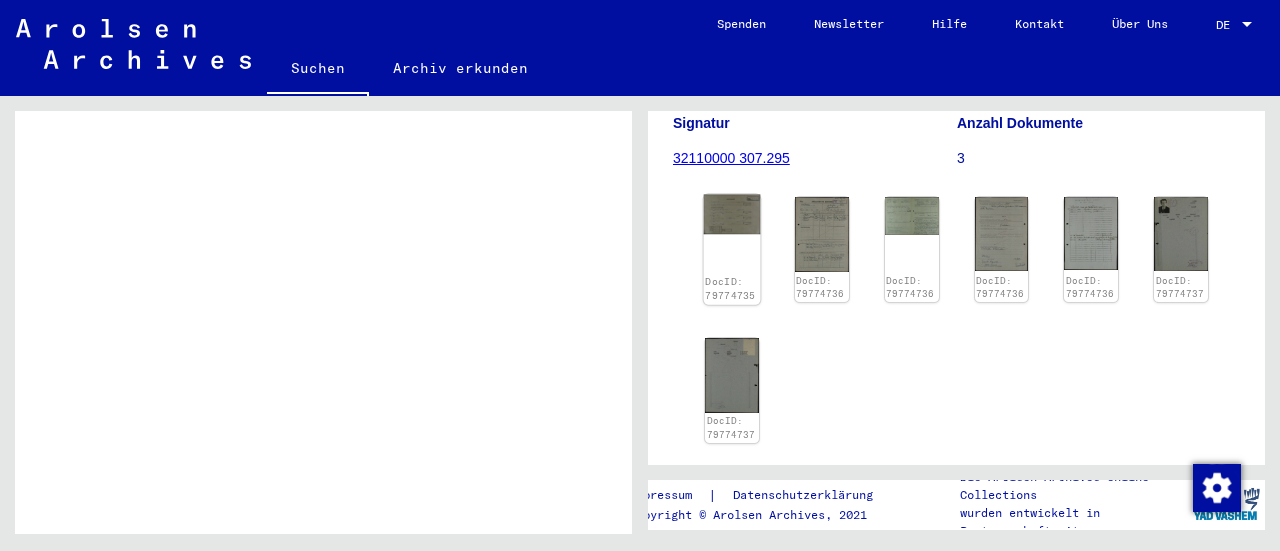 click on "DocID: 79774735" 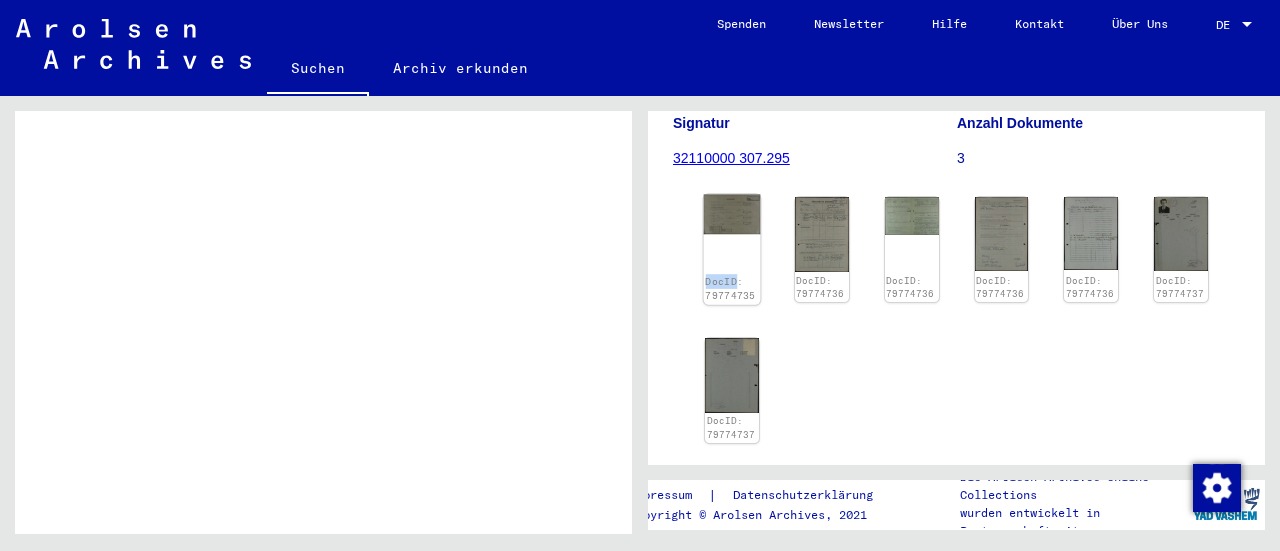 click on "DocID: 79774735" 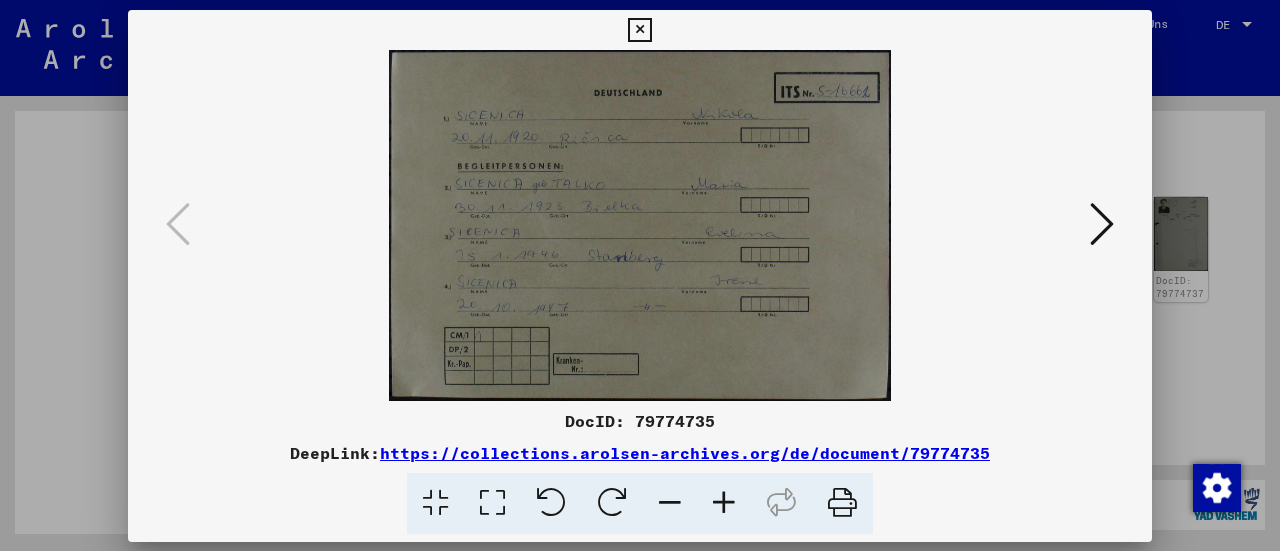 click at bounding box center [640, 225] 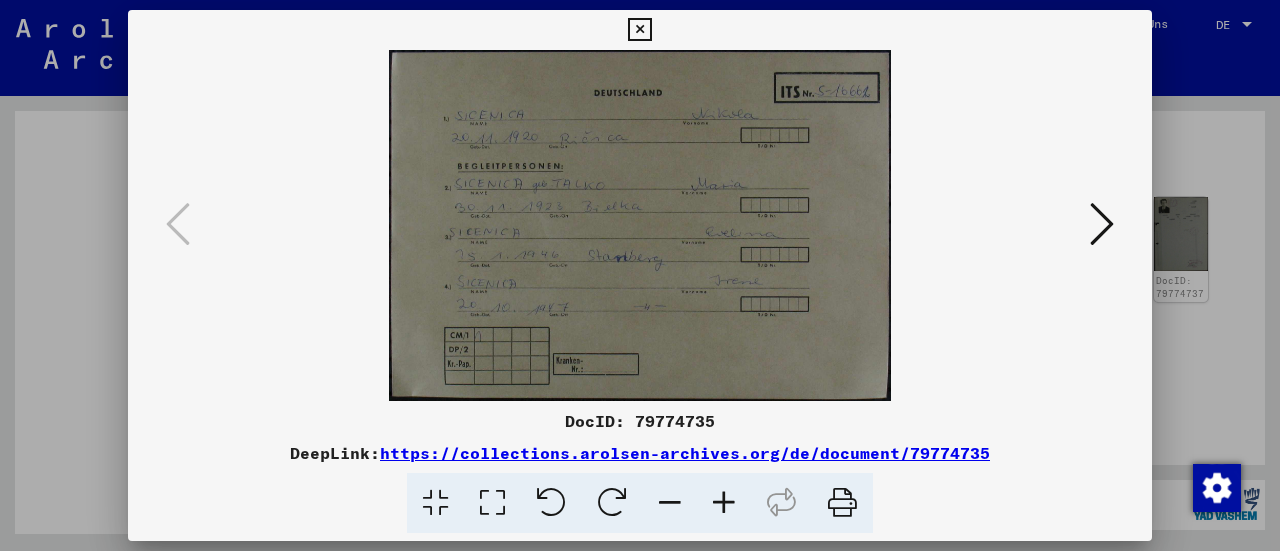 click at bounding box center [724, 503] 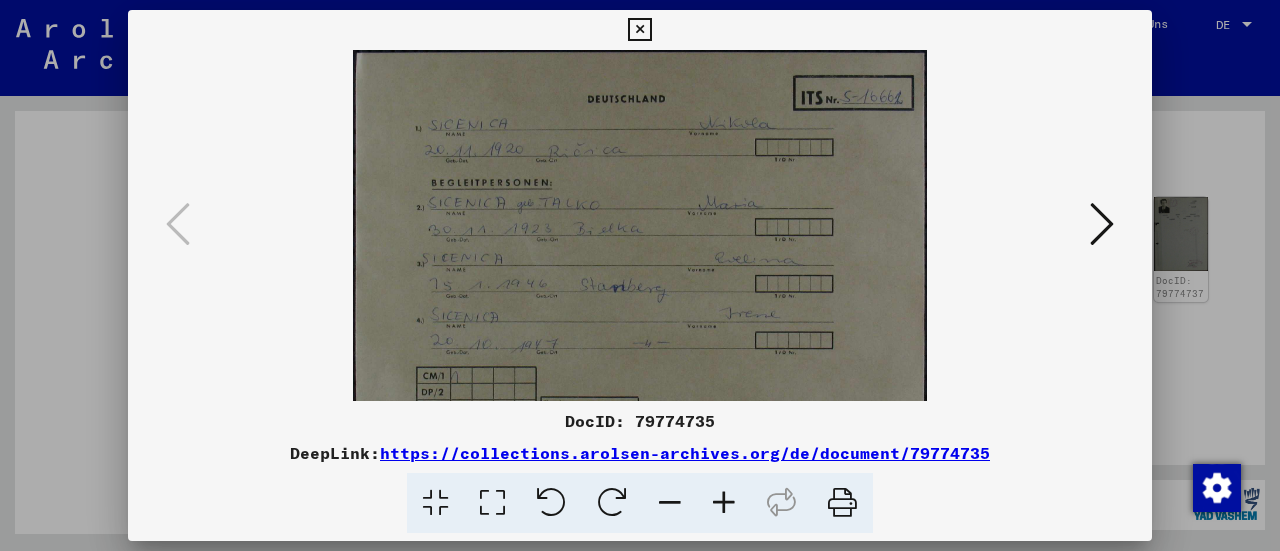 click at bounding box center [724, 503] 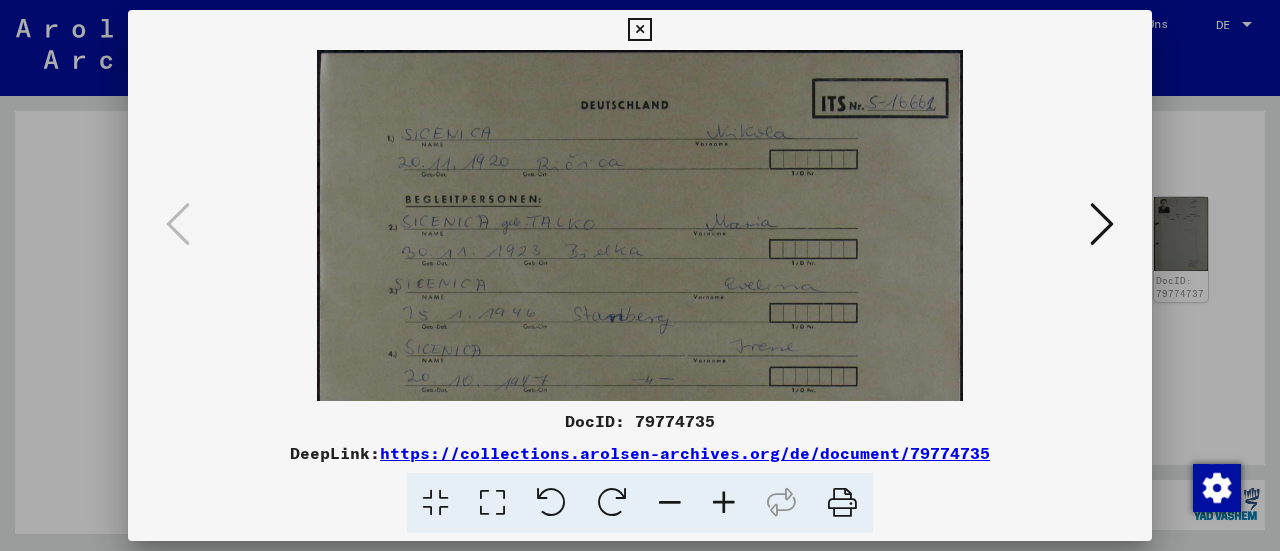 click at bounding box center (724, 503) 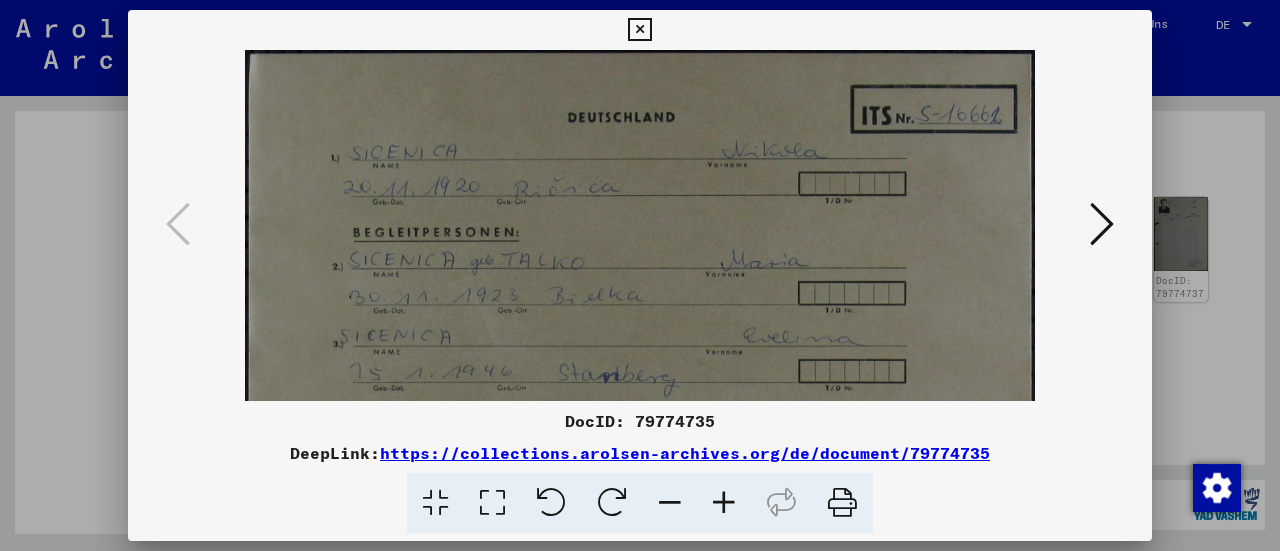 click at bounding box center (724, 503) 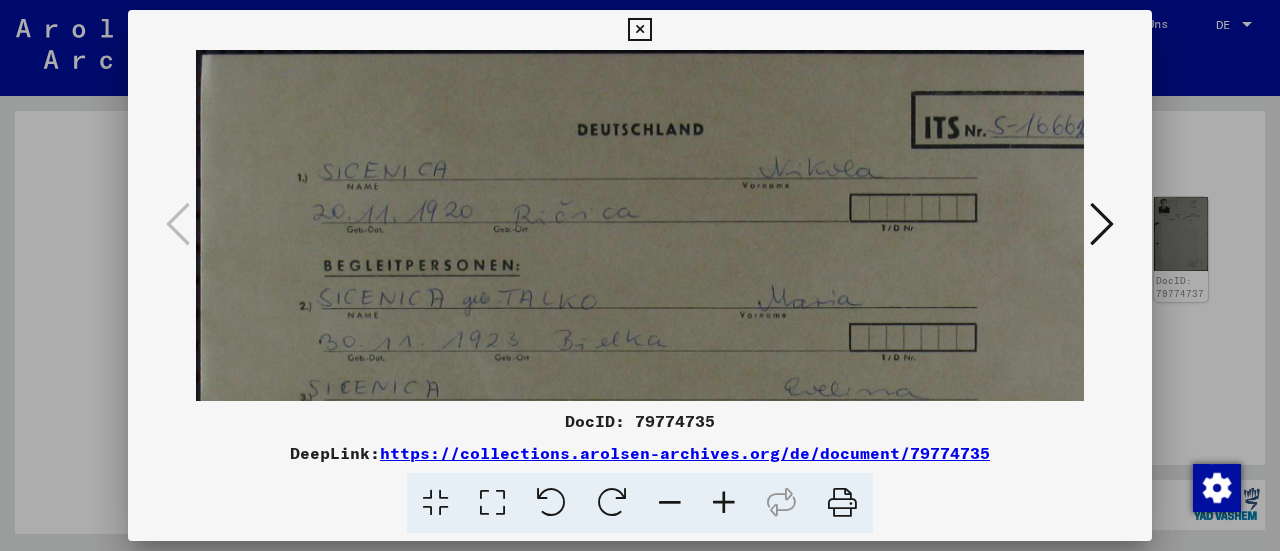 click at bounding box center (724, 503) 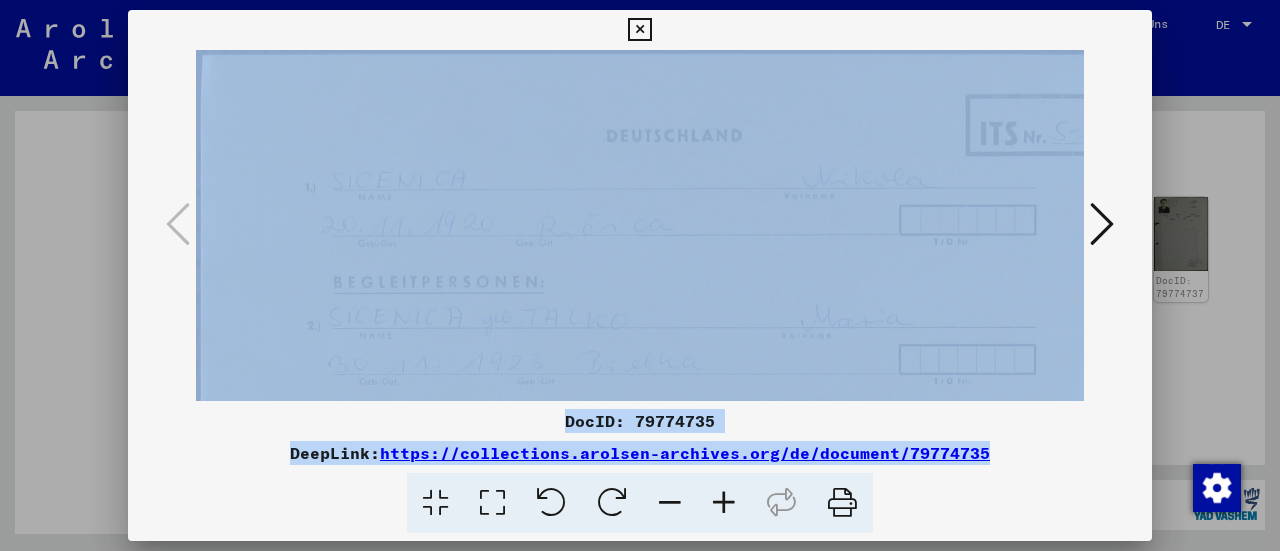 drag, startPoint x: 726, startPoint y: 504, endPoint x: 670, endPoint y: 315, distance: 197.1218 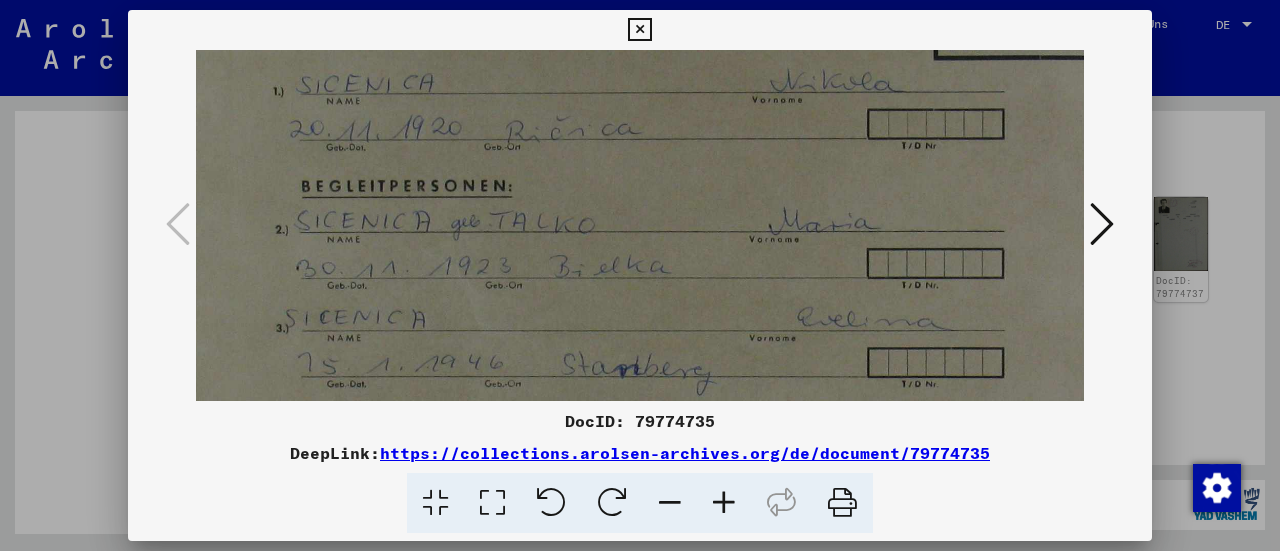 drag, startPoint x: 726, startPoint y: 305, endPoint x: 694, endPoint y: 205, distance: 104.99524 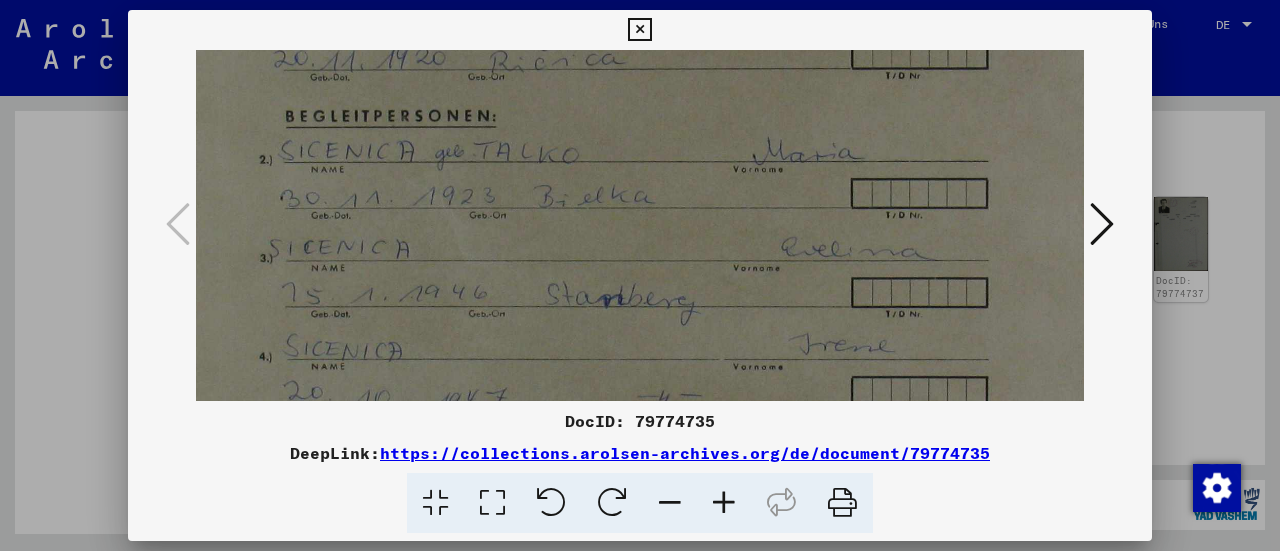 drag, startPoint x: 724, startPoint y: 307, endPoint x: 711, endPoint y: 241, distance: 67.26812 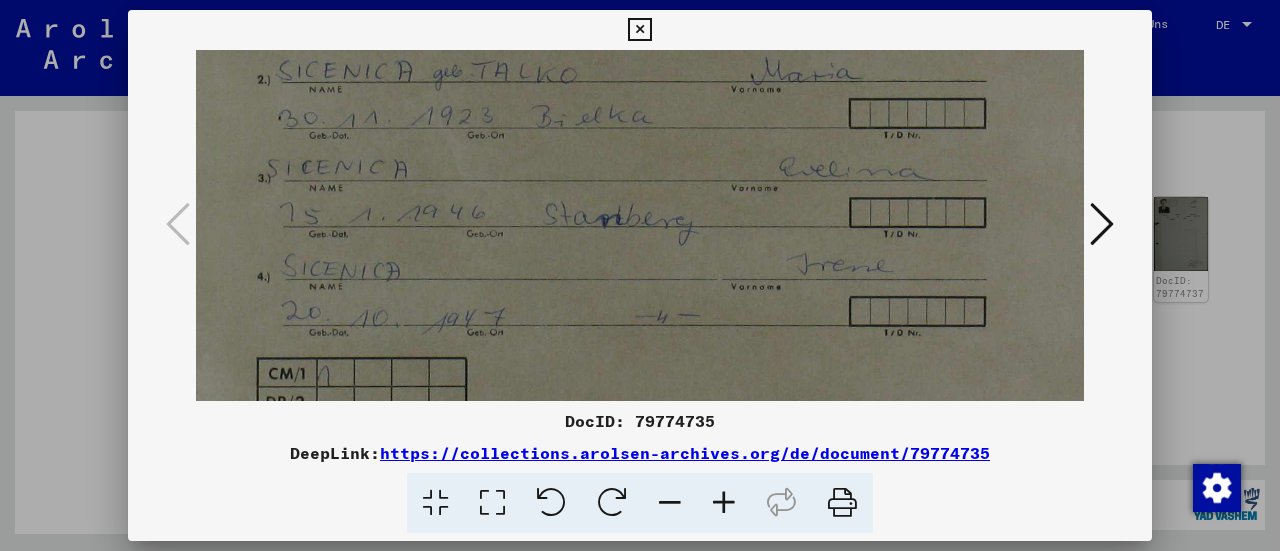 drag, startPoint x: 736, startPoint y: 315, endPoint x: 734, endPoint y: 233, distance: 82.02438 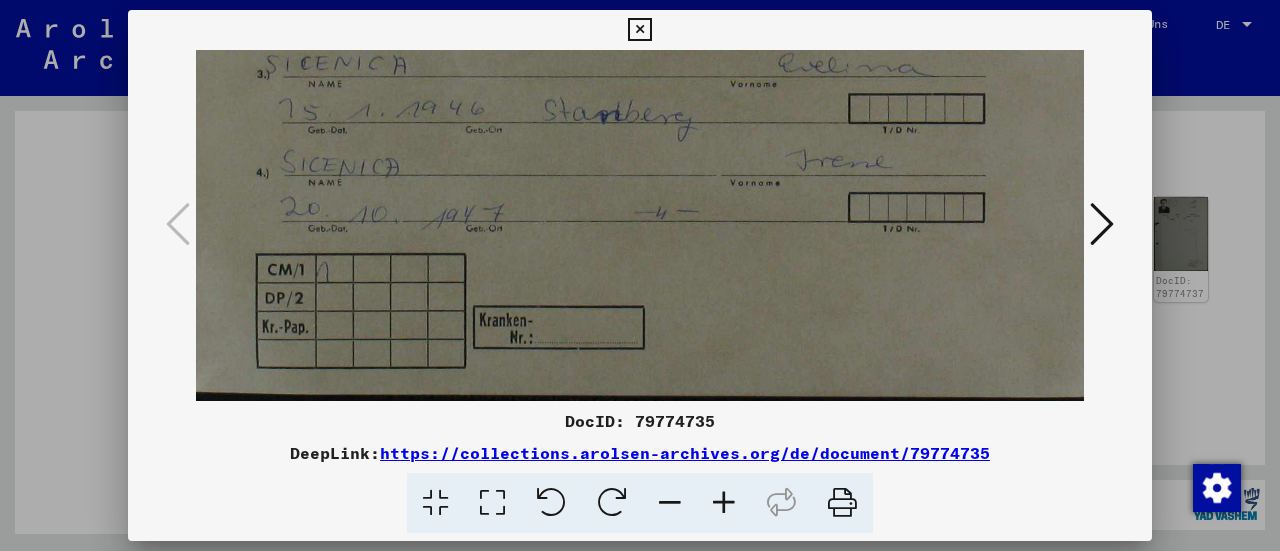 drag, startPoint x: 574, startPoint y: 308, endPoint x: 573, endPoint y: 187, distance: 121.004135 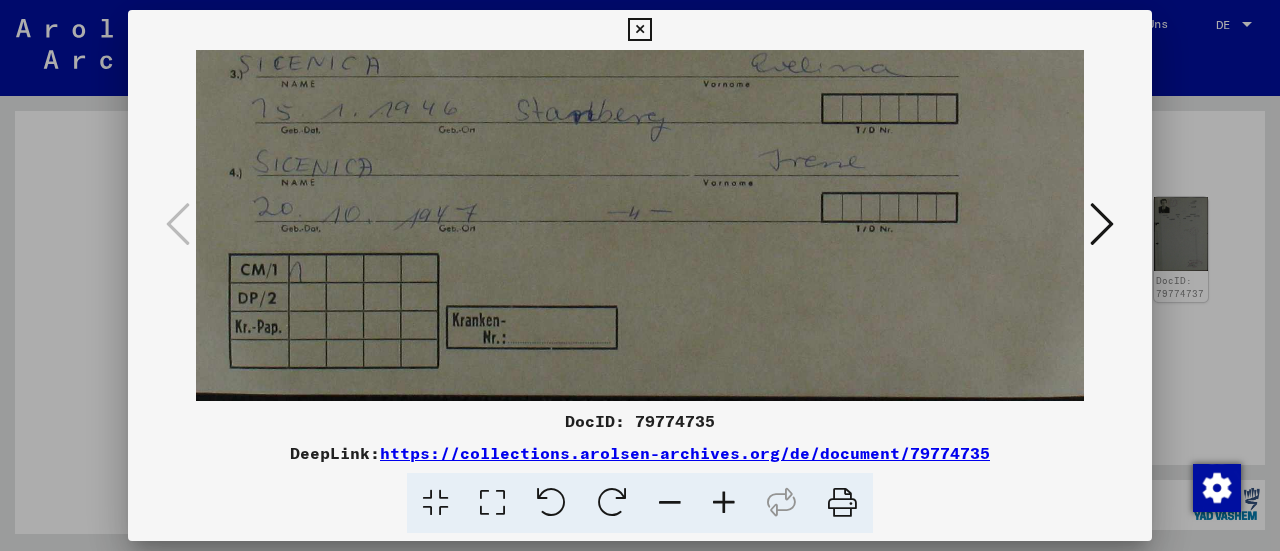 drag, startPoint x: 589, startPoint y: 275, endPoint x: 560, endPoint y: 158, distance: 120.54045 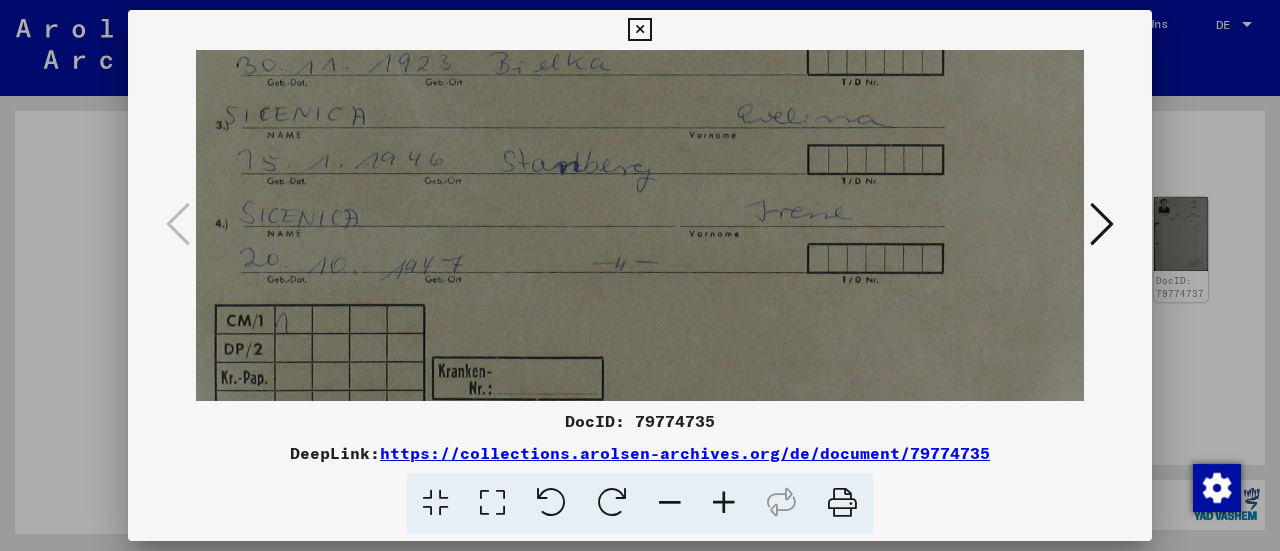 scroll, scrollTop: 285, scrollLeft: 97, axis: both 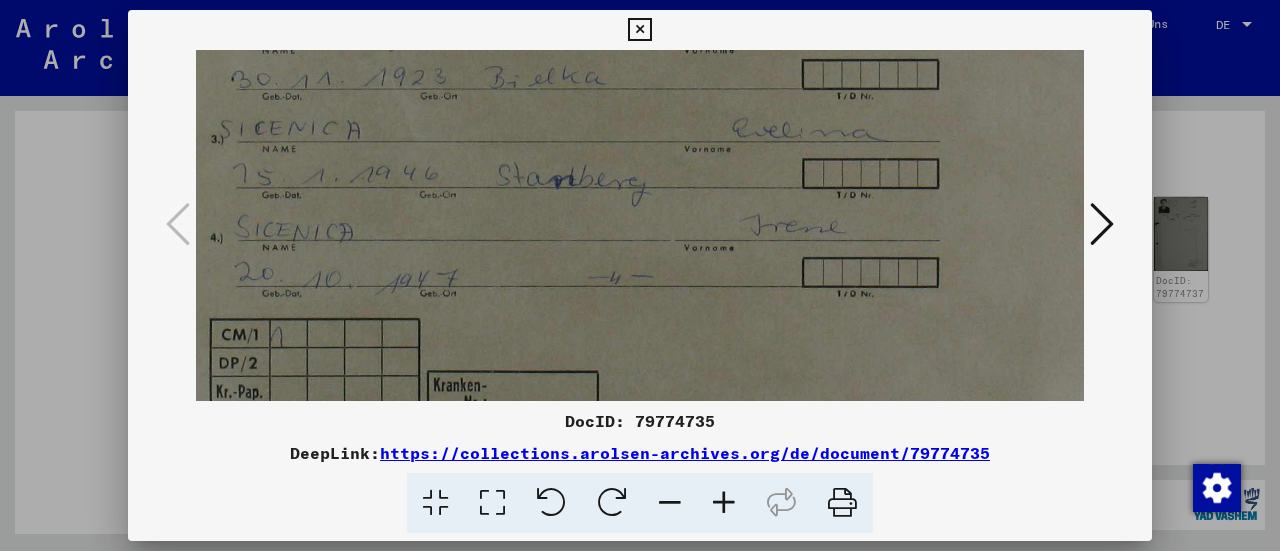 drag, startPoint x: 688, startPoint y: 236, endPoint x: 674, endPoint y: 301, distance: 66.4906 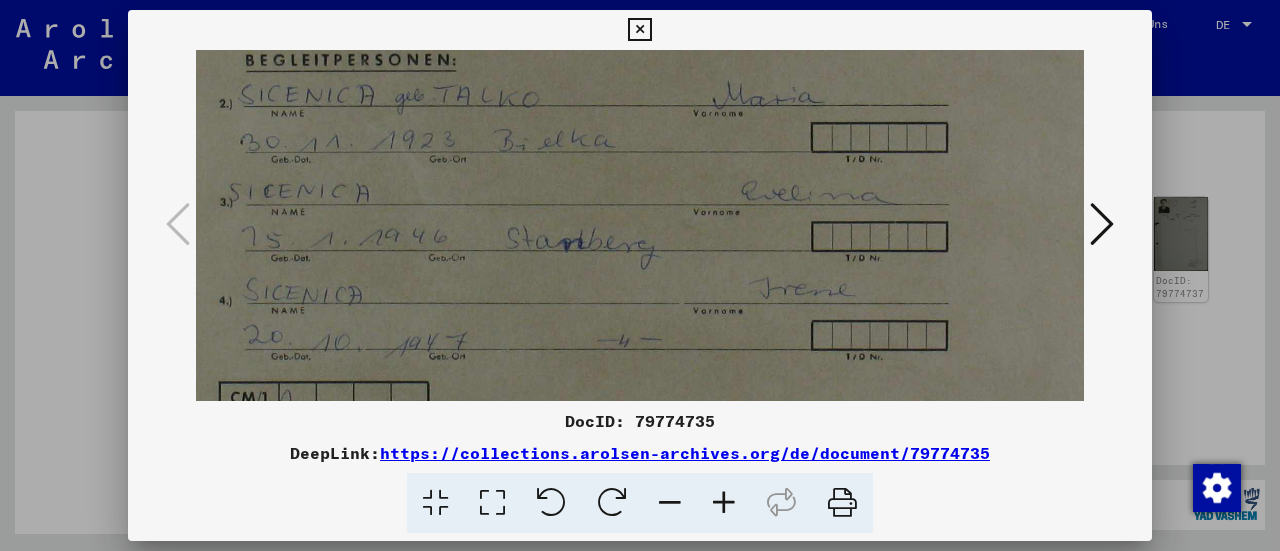 scroll, scrollTop: 209, scrollLeft: 88, axis: both 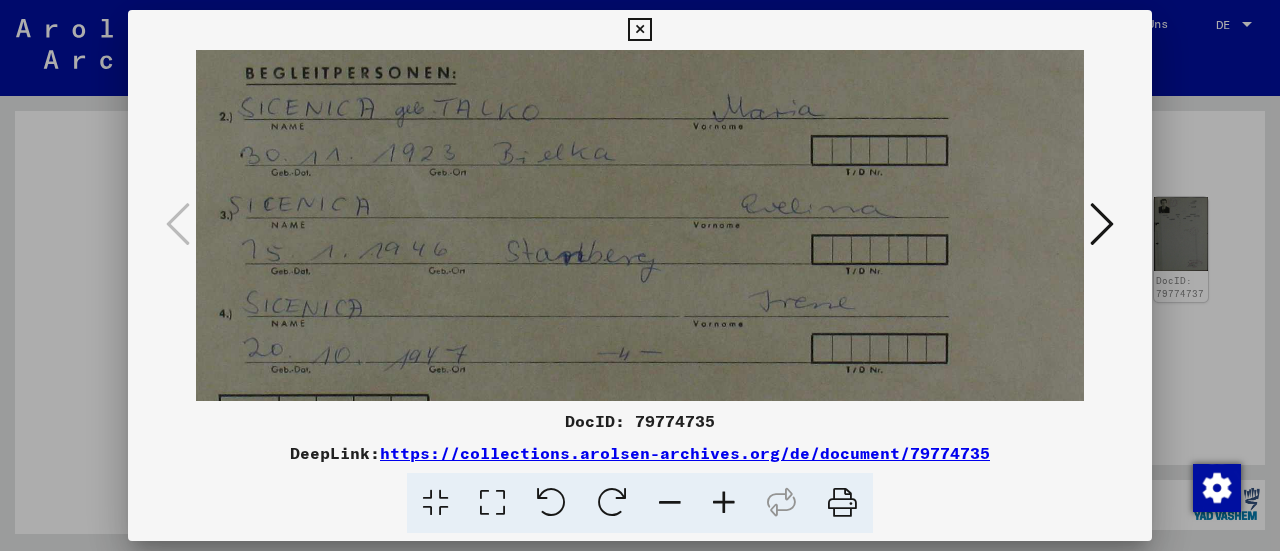 drag, startPoint x: 578, startPoint y: 218, endPoint x: 589, endPoint y: 295, distance: 77.781746 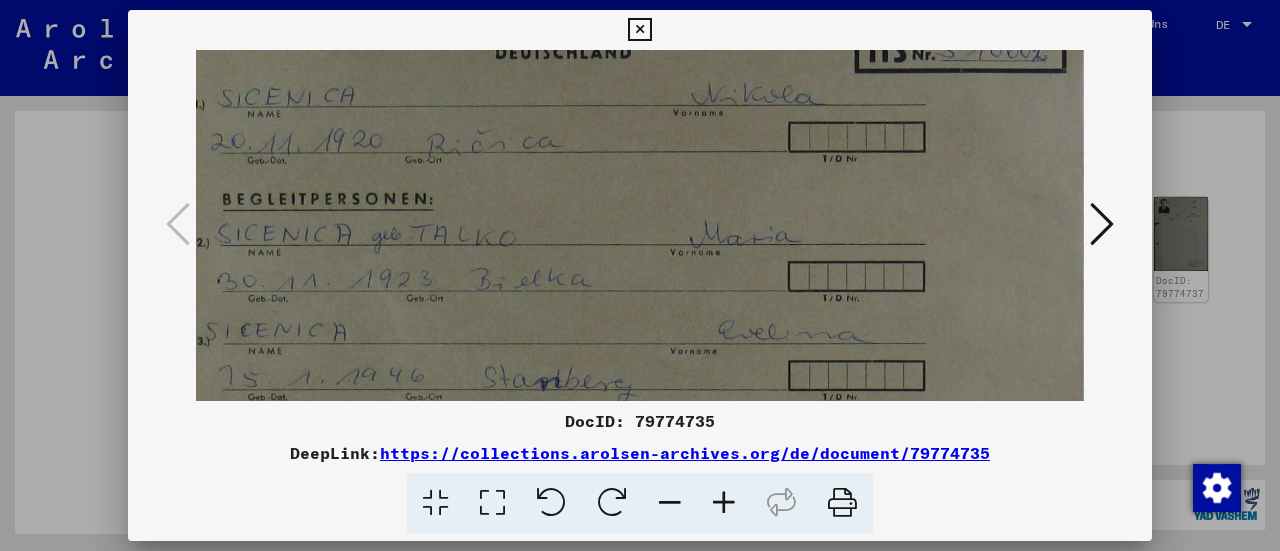 drag, startPoint x: 700, startPoint y: 196, endPoint x: 677, endPoint y: 331, distance: 136.94525 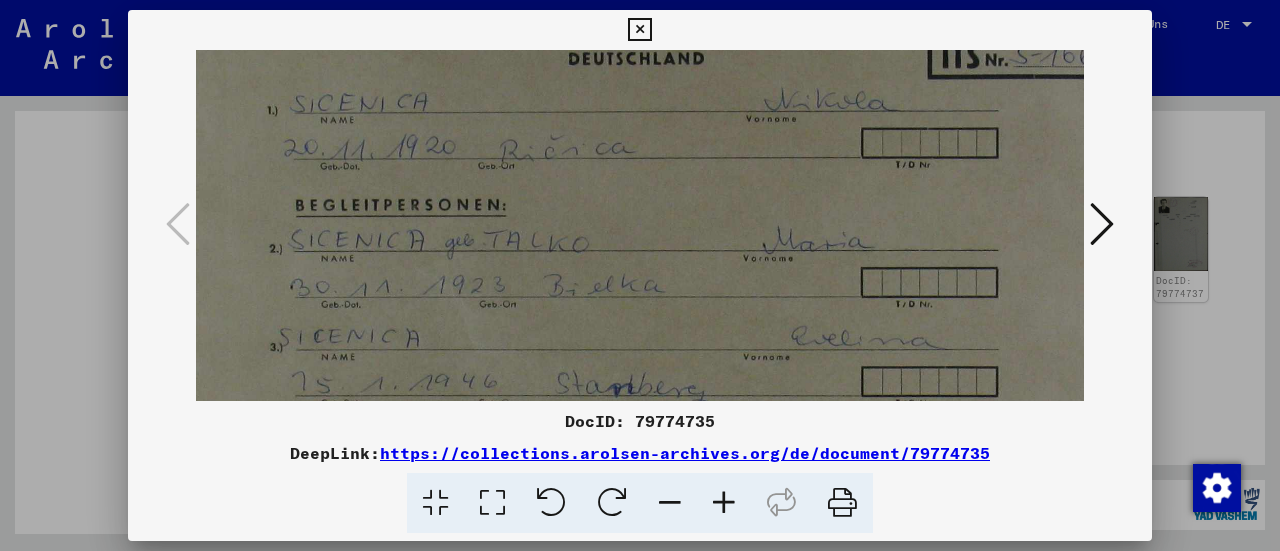 drag, startPoint x: 420, startPoint y: 311, endPoint x: 497, endPoint y: 311, distance: 77 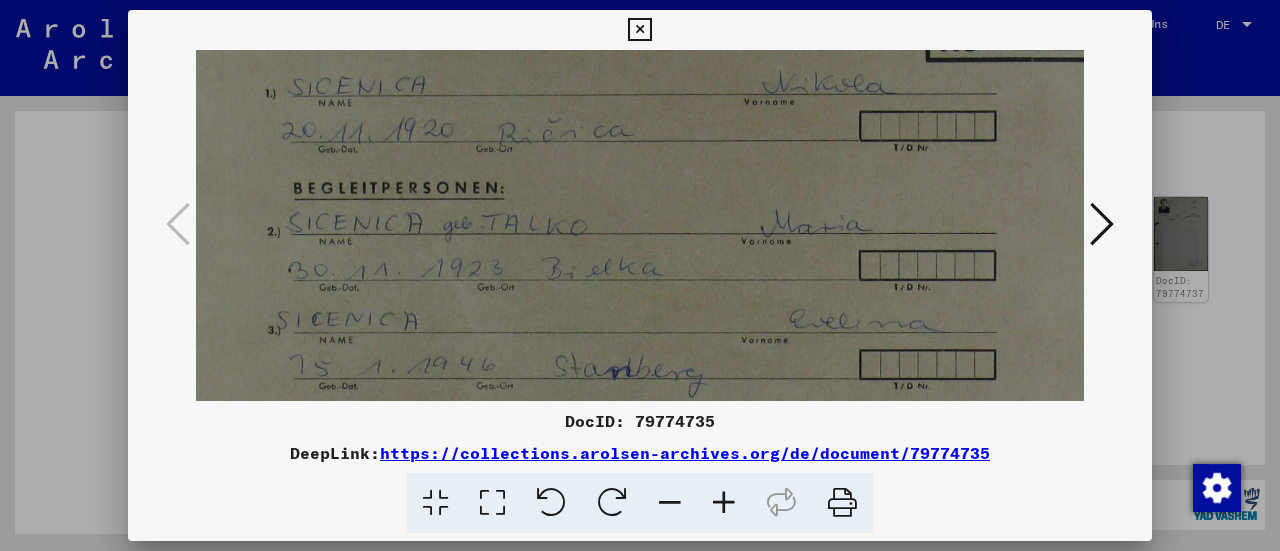 drag, startPoint x: 487, startPoint y: 331, endPoint x: 485, endPoint y: 315, distance: 16.124516 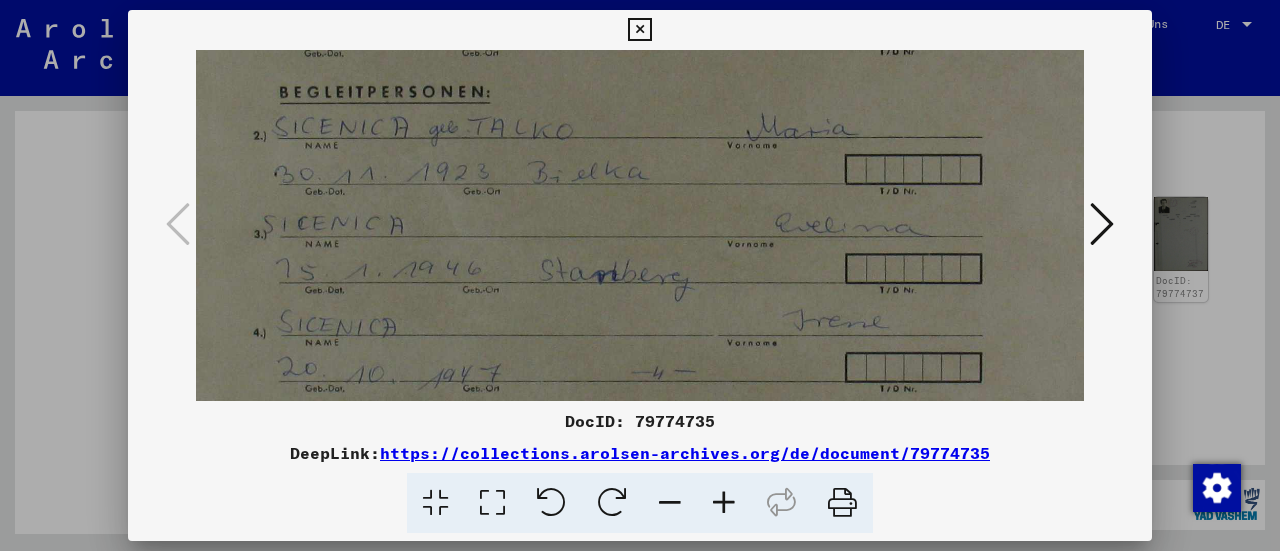 drag, startPoint x: 929, startPoint y: 293, endPoint x: 917, endPoint y: 197, distance: 96.74709 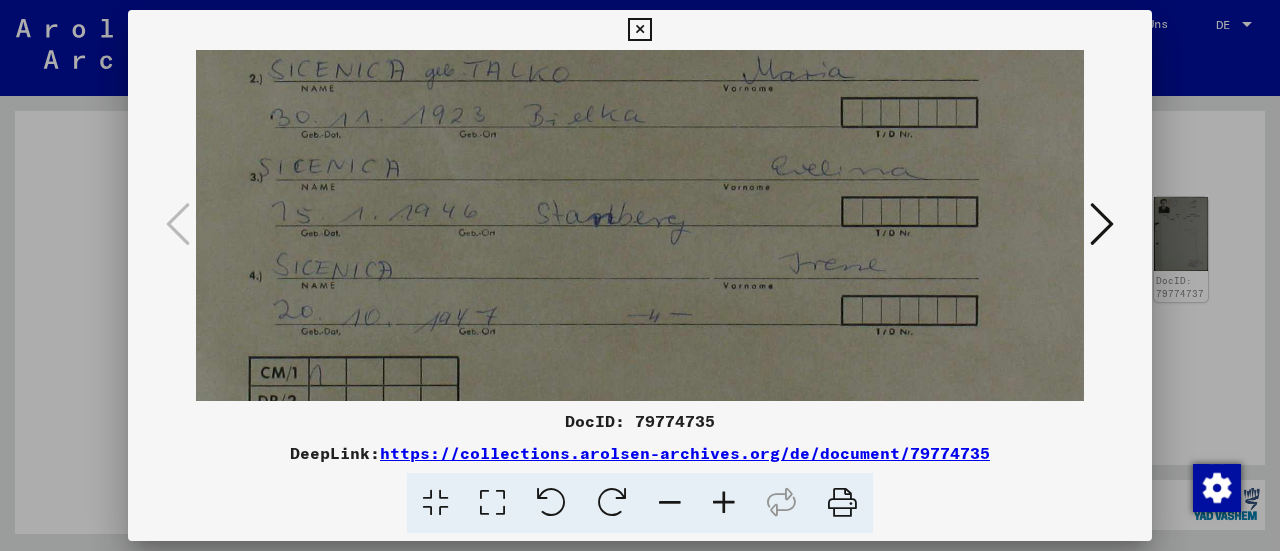 scroll, scrollTop: 274, scrollLeft: 57, axis: both 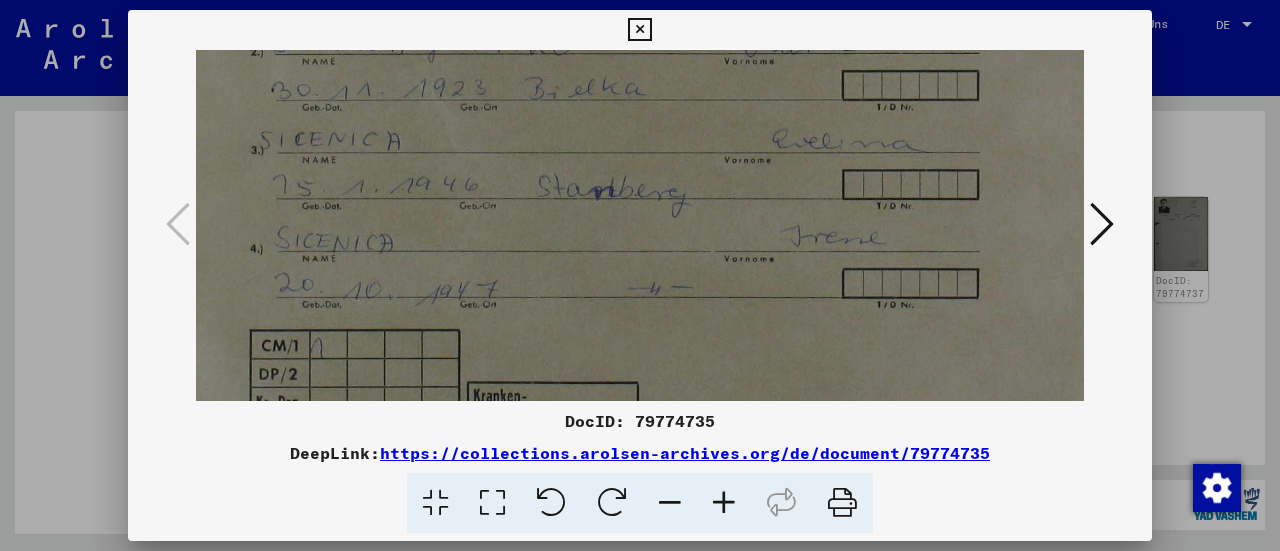 drag, startPoint x: 894, startPoint y: 245, endPoint x: 892, endPoint y: 164, distance: 81.02469 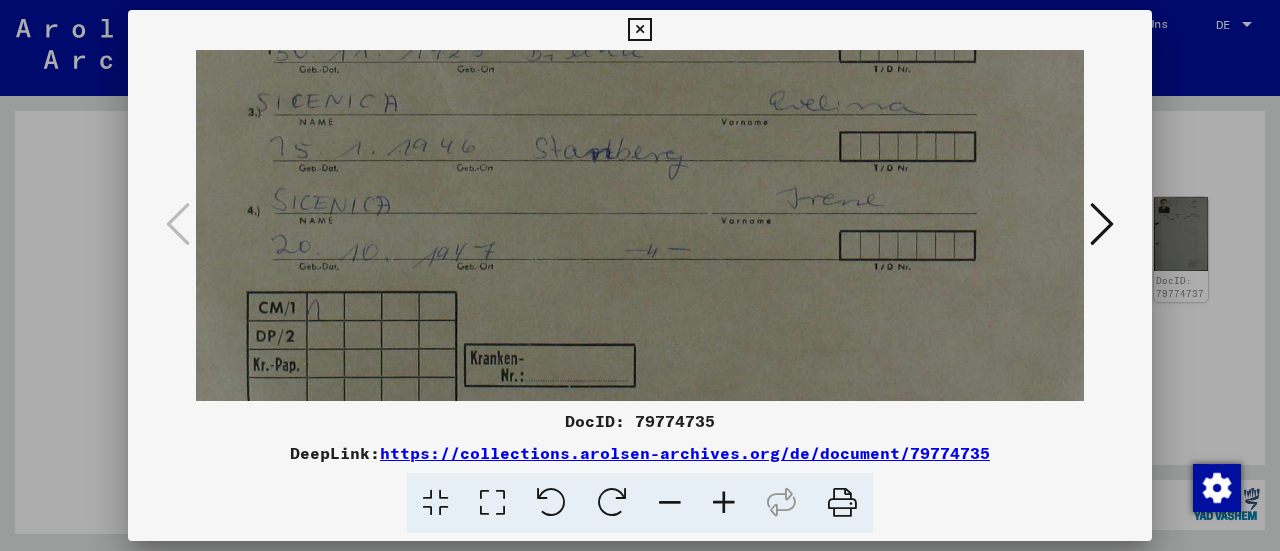 drag, startPoint x: 870, startPoint y: 241, endPoint x: 868, endPoint y: 203, distance: 38.052597 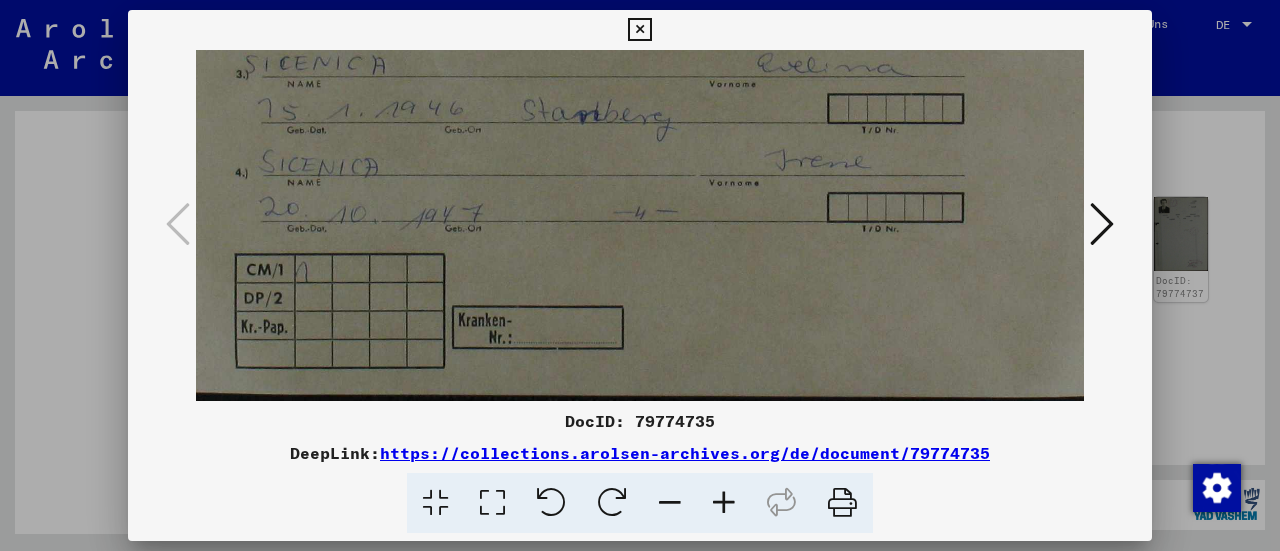 drag, startPoint x: 760, startPoint y: 223, endPoint x: 750, endPoint y: 141, distance: 82.607506 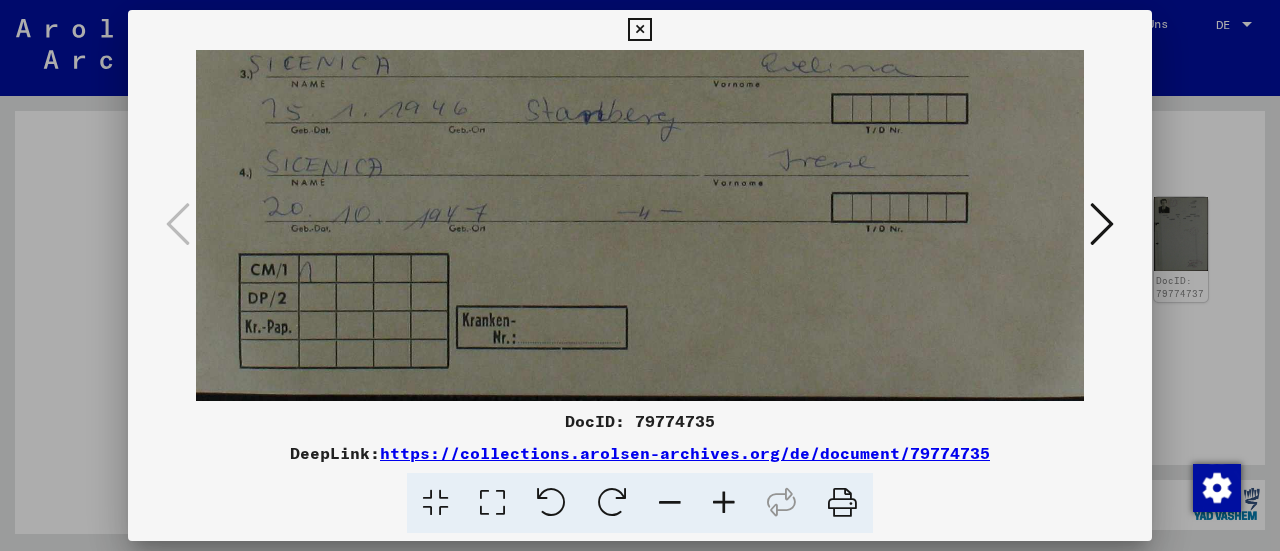 drag, startPoint x: 756, startPoint y: 233, endPoint x: 760, endPoint y: 154, distance: 79.101204 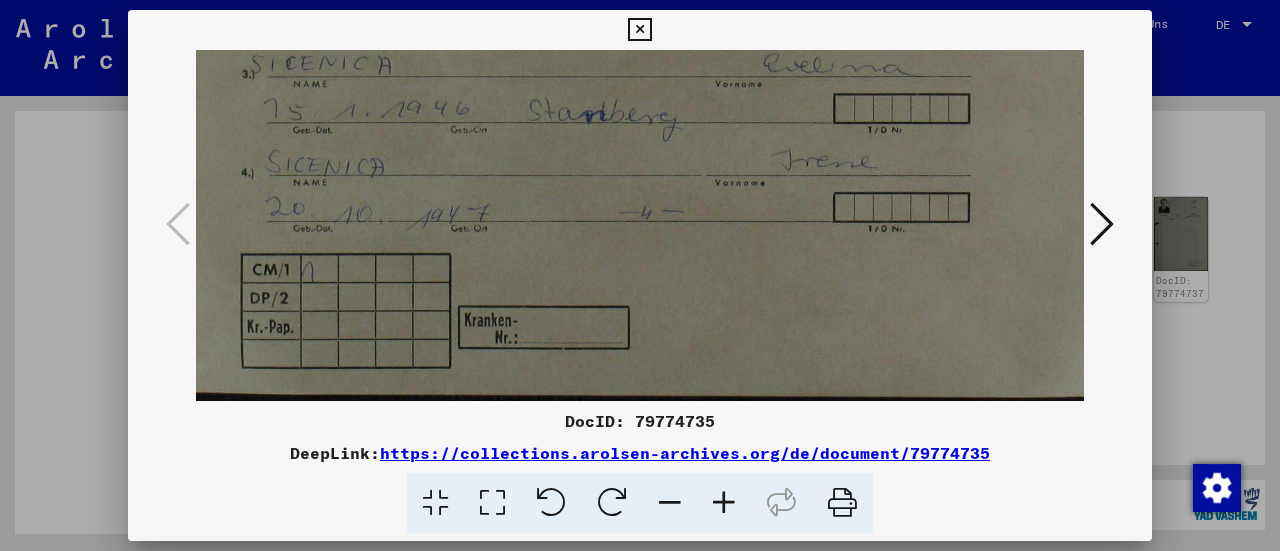 click at bounding box center (639, 30) 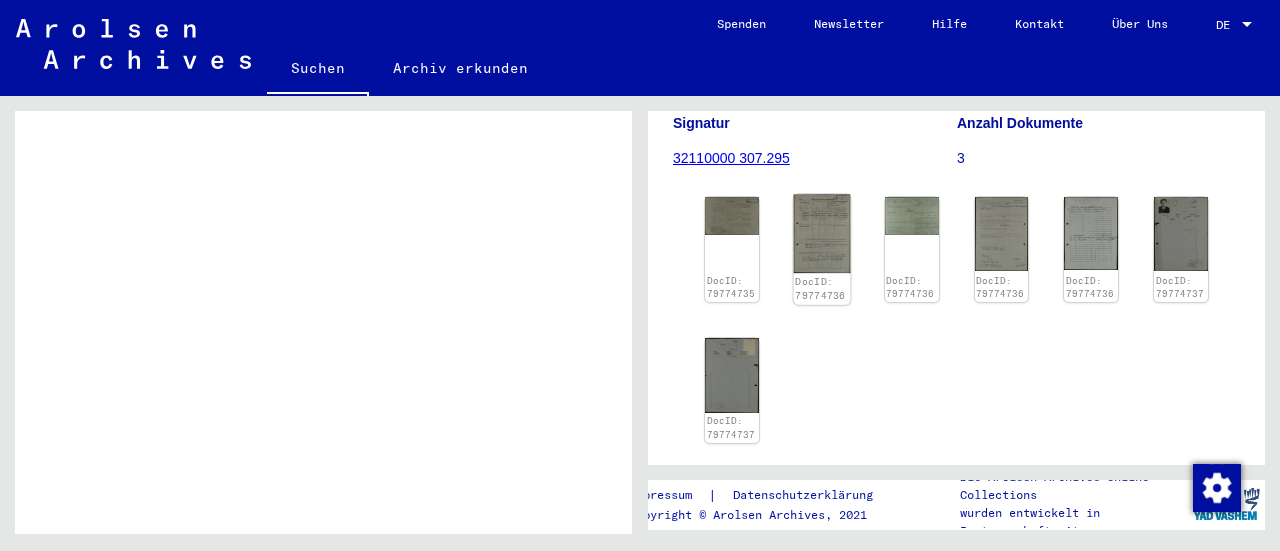 click 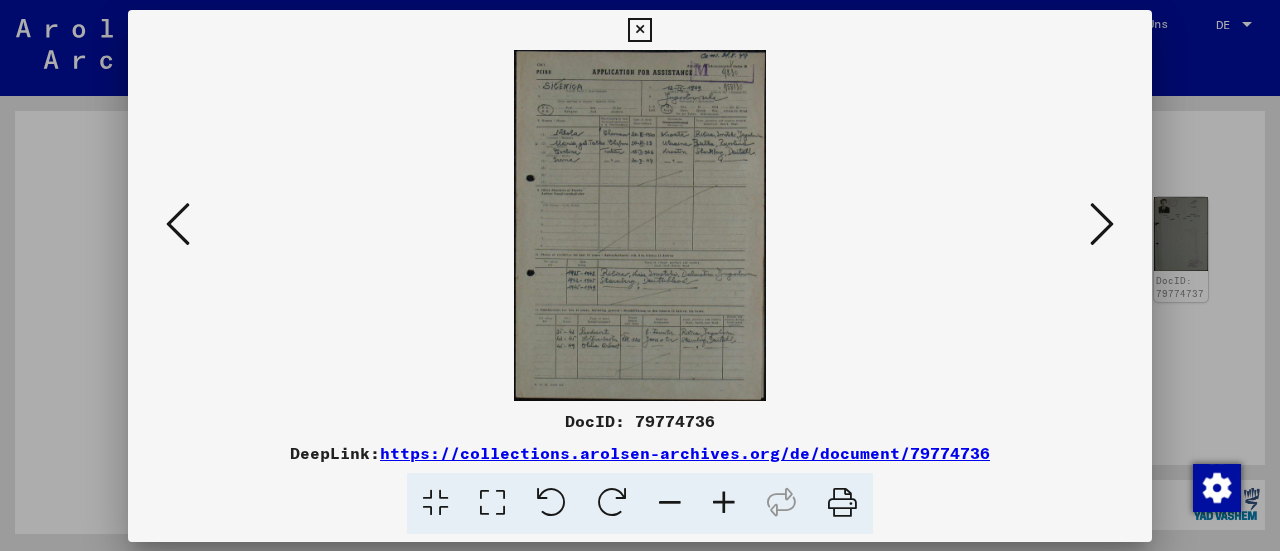 click at bounding box center [640, 225] 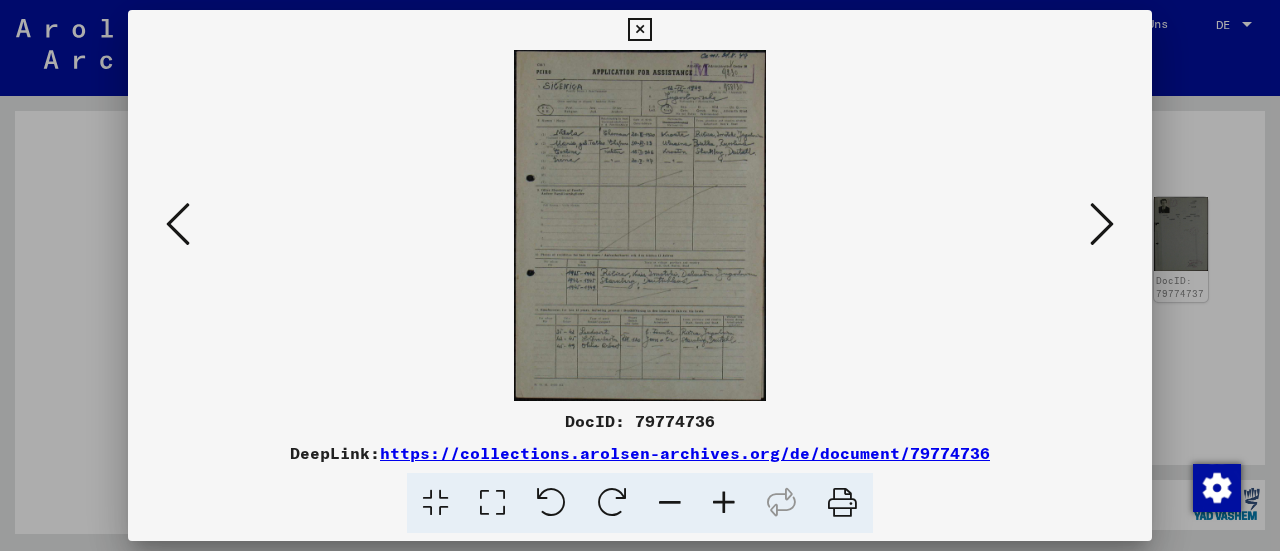click at bounding box center (724, 503) 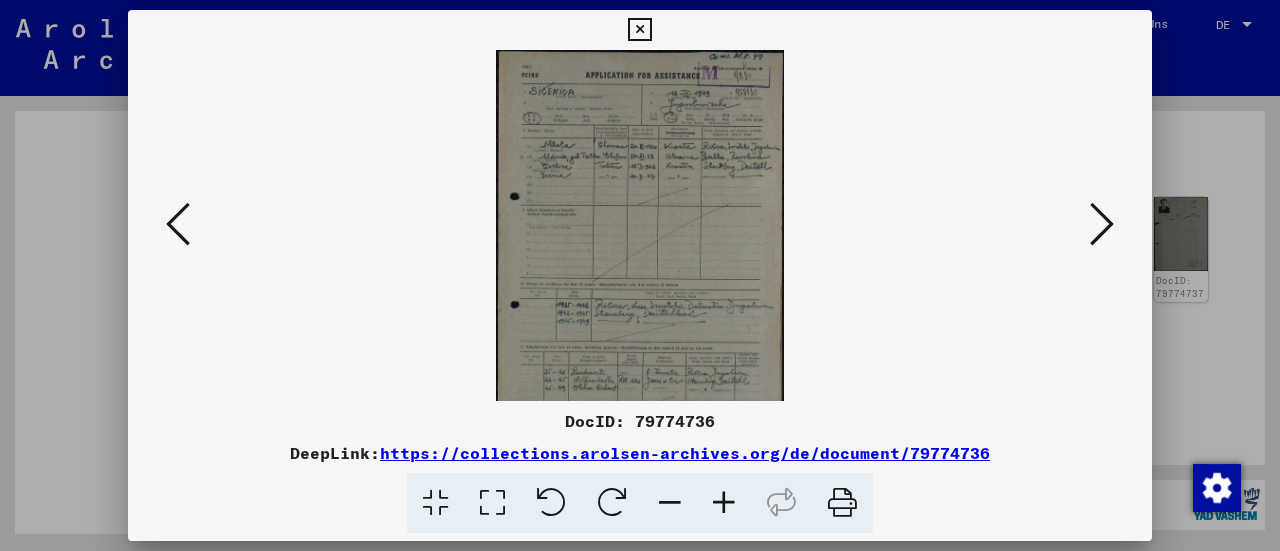 click at bounding box center [724, 503] 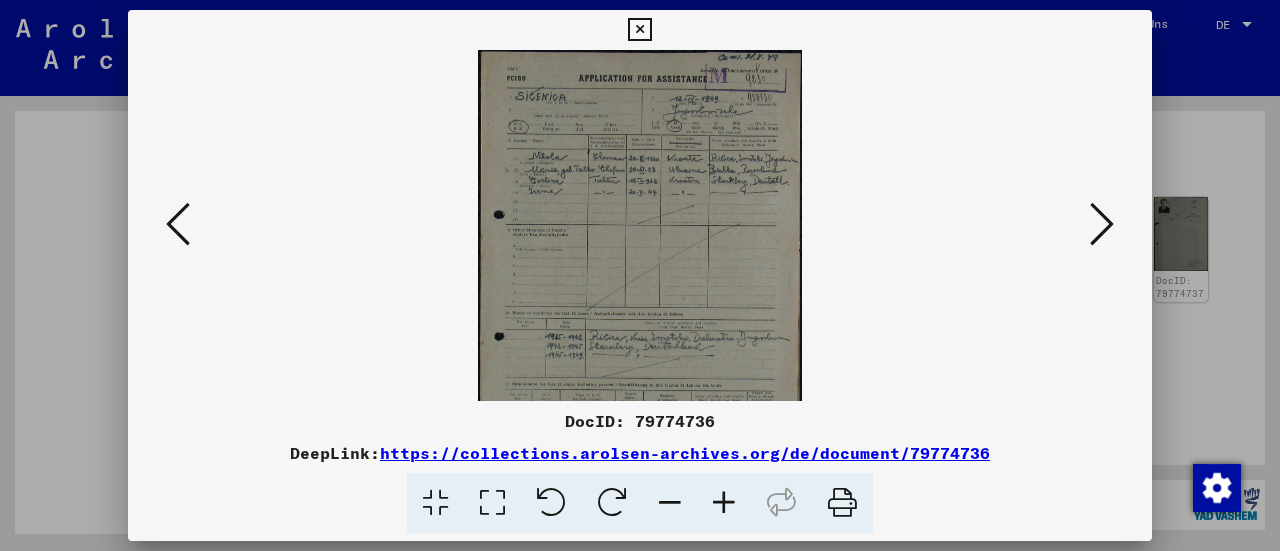 click at bounding box center [724, 503] 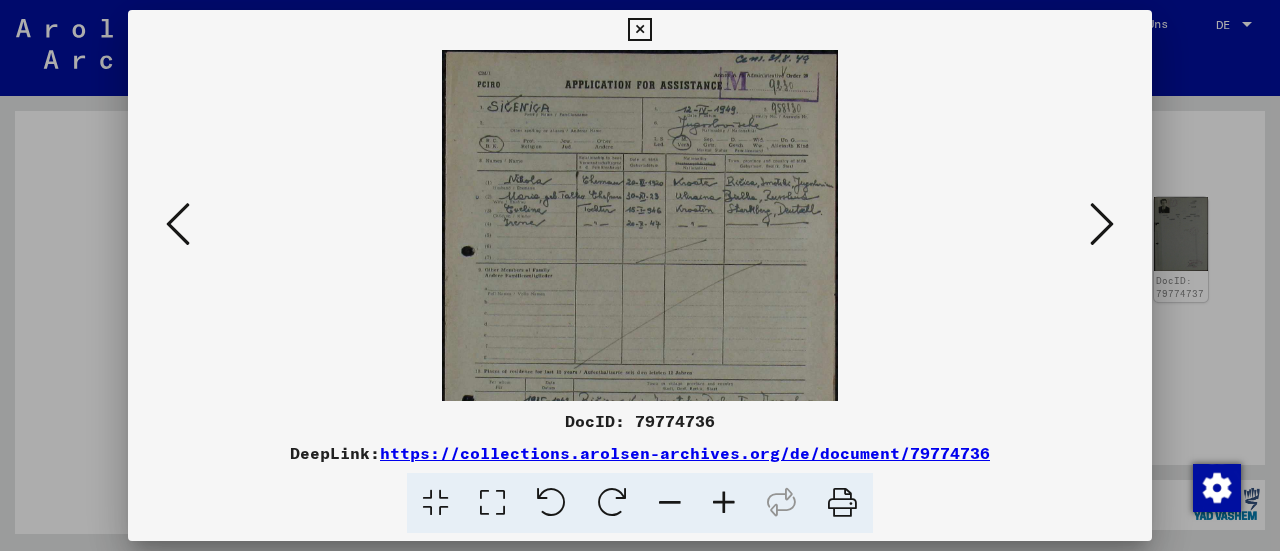 click at bounding box center (724, 503) 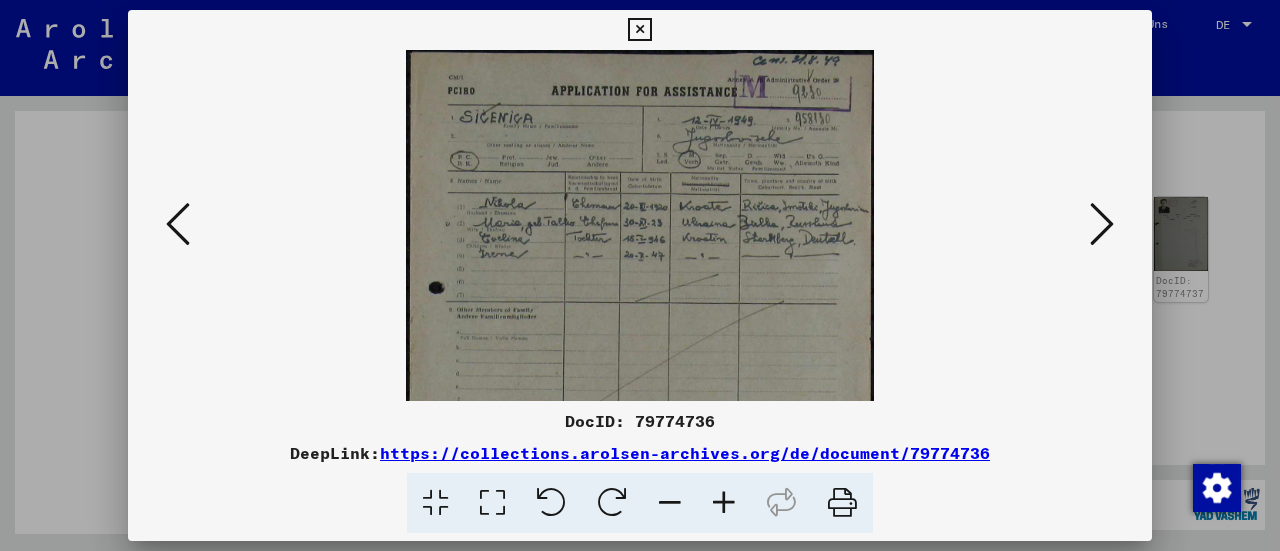 click at bounding box center (724, 503) 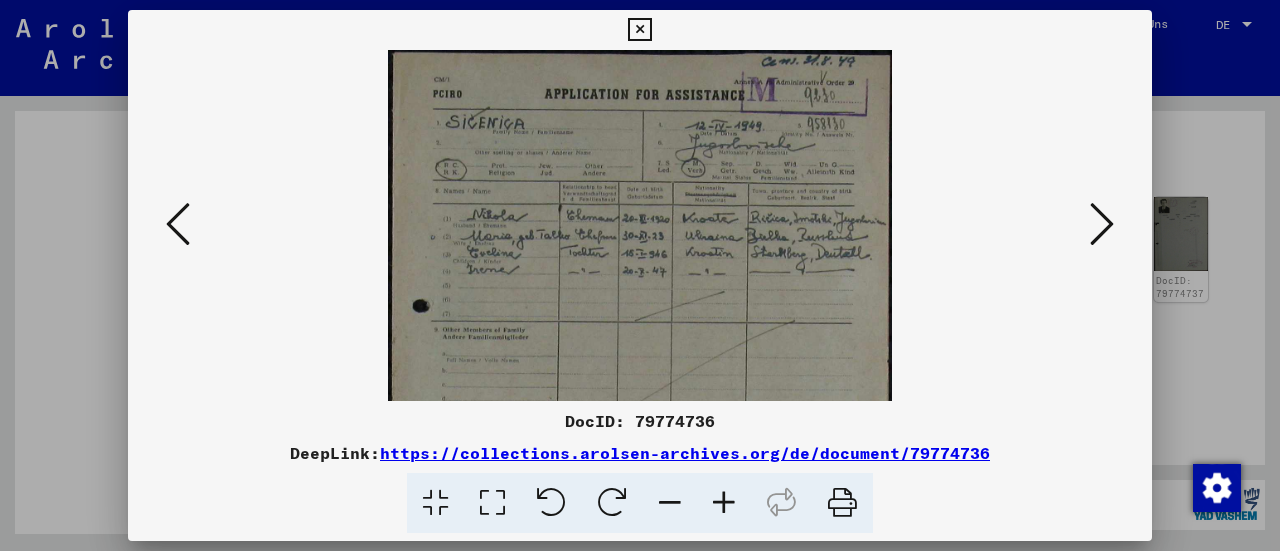 click at bounding box center [724, 503] 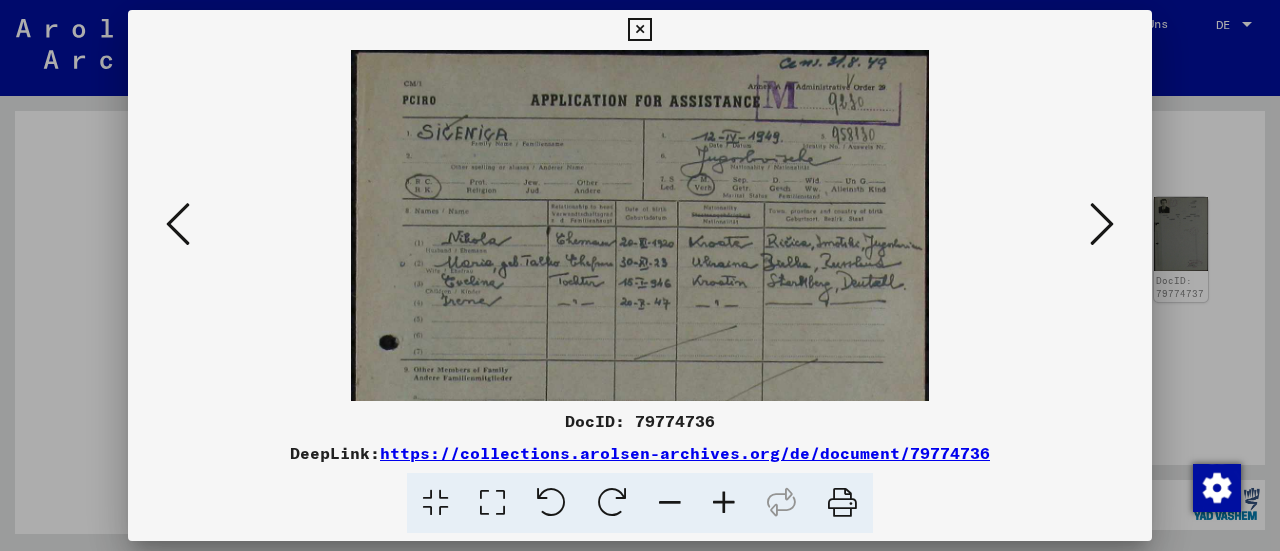 click at bounding box center (724, 503) 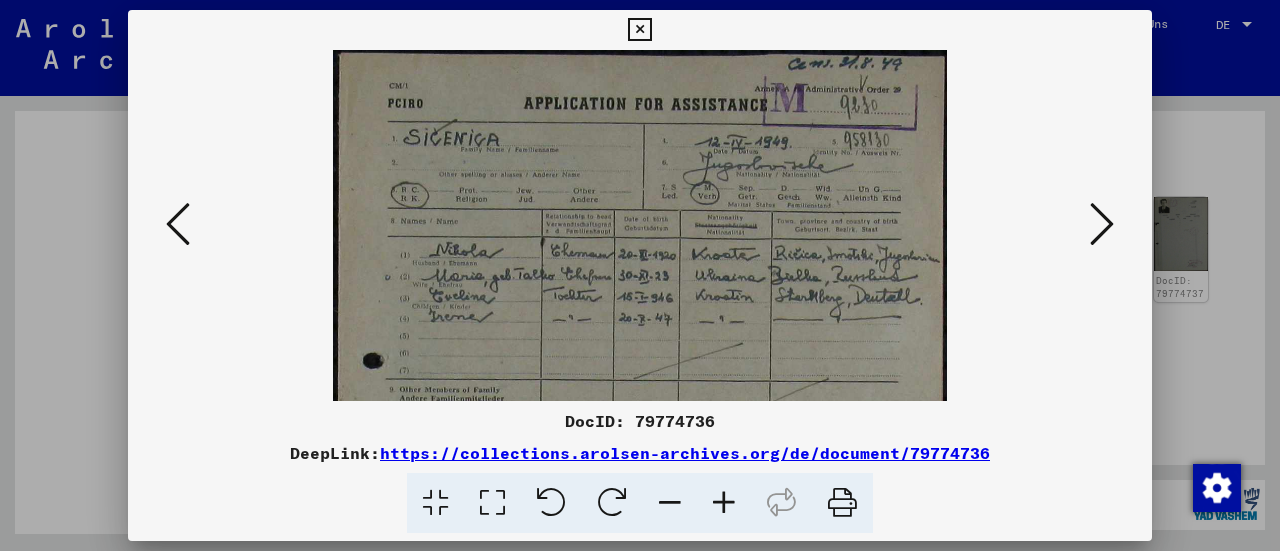 click at bounding box center (724, 503) 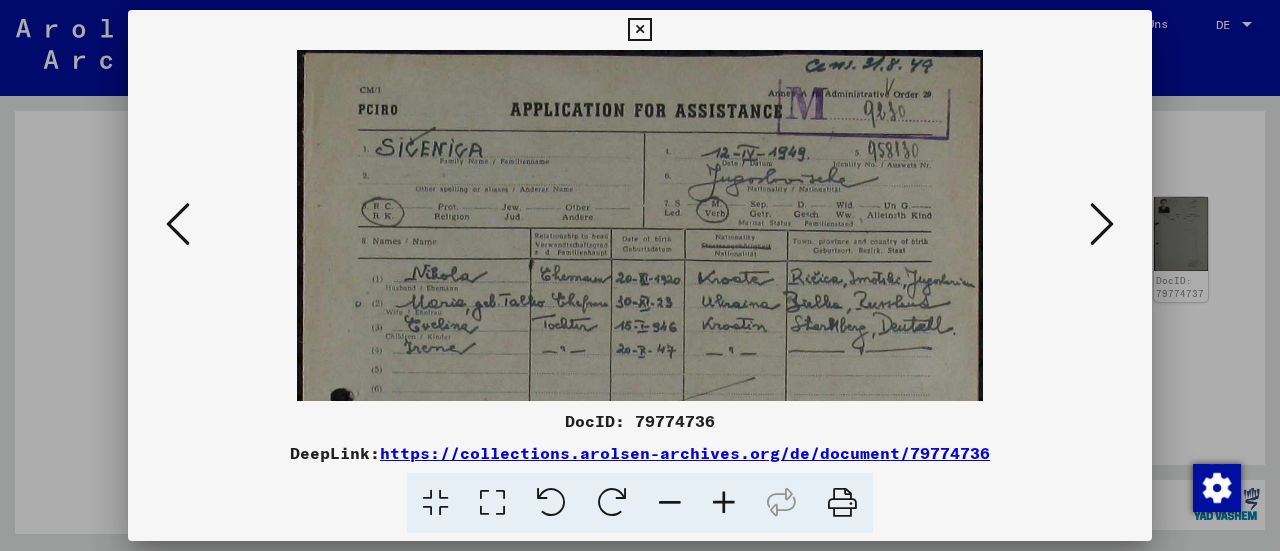 click at bounding box center (724, 503) 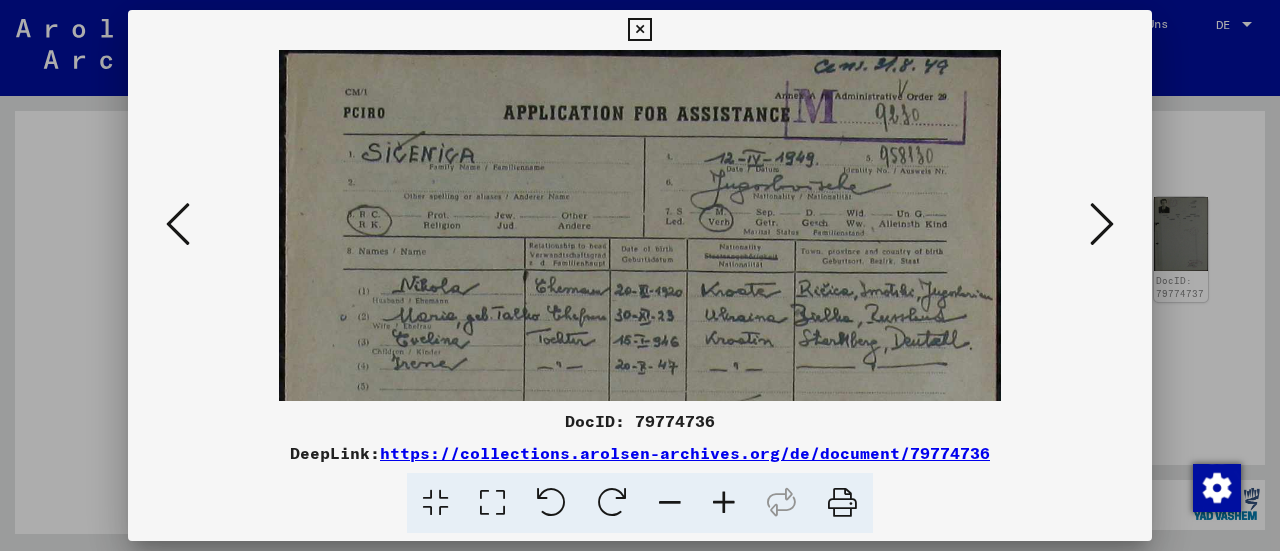 click at bounding box center (724, 503) 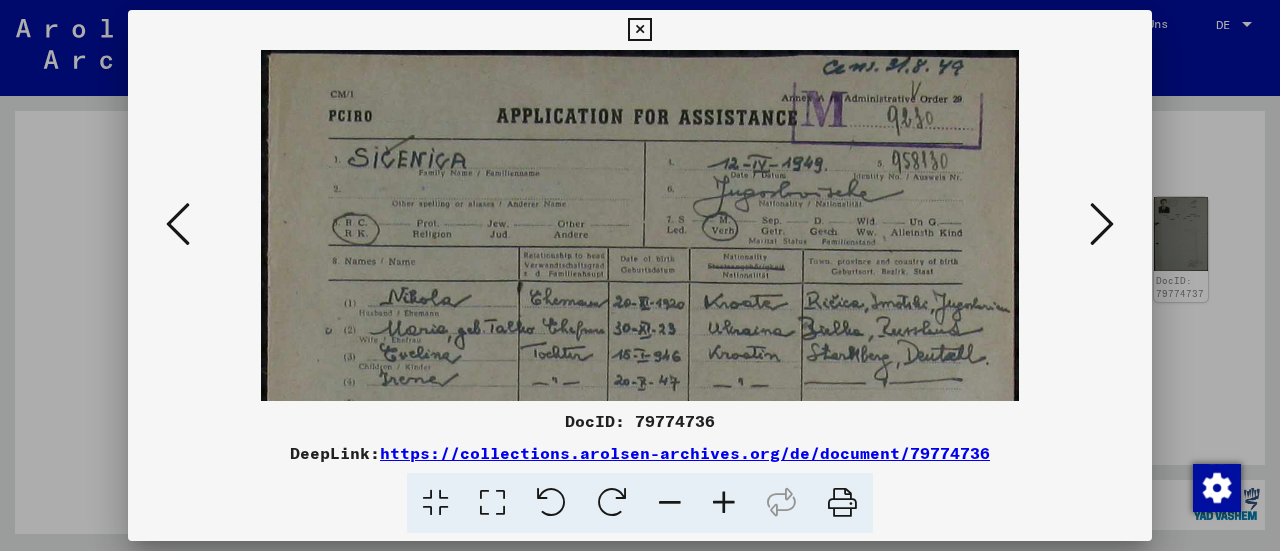 click at bounding box center (724, 503) 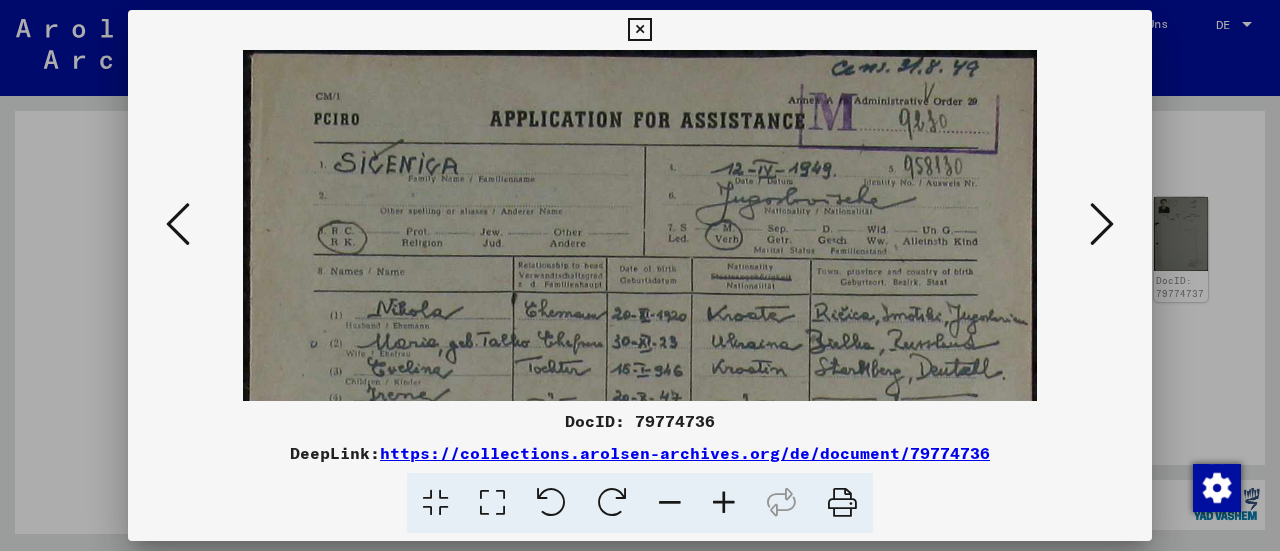 click at bounding box center (724, 503) 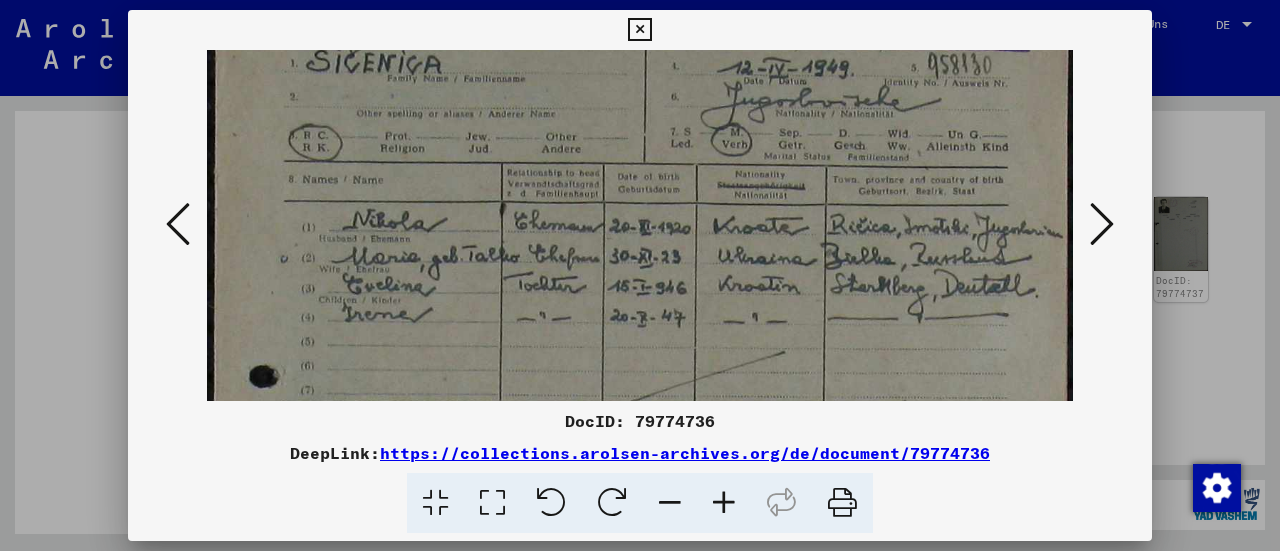 drag, startPoint x: 707, startPoint y: 327, endPoint x: 676, endPoint y: 212, distance: 119.104996 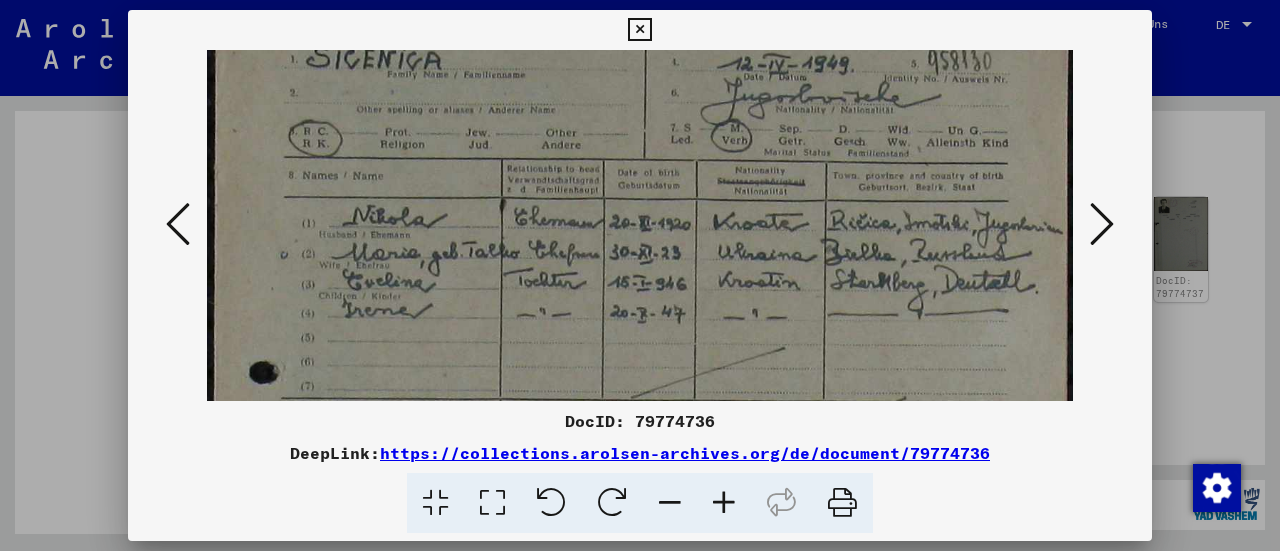 click at bounding box center [639, 534] 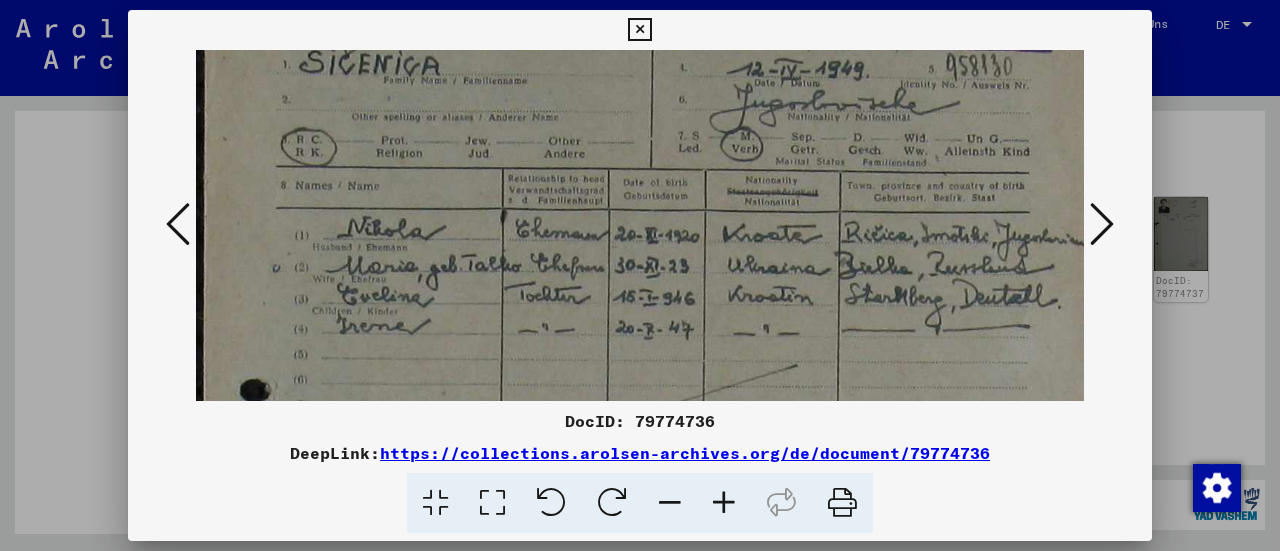 click at bounding box center (724, 503) 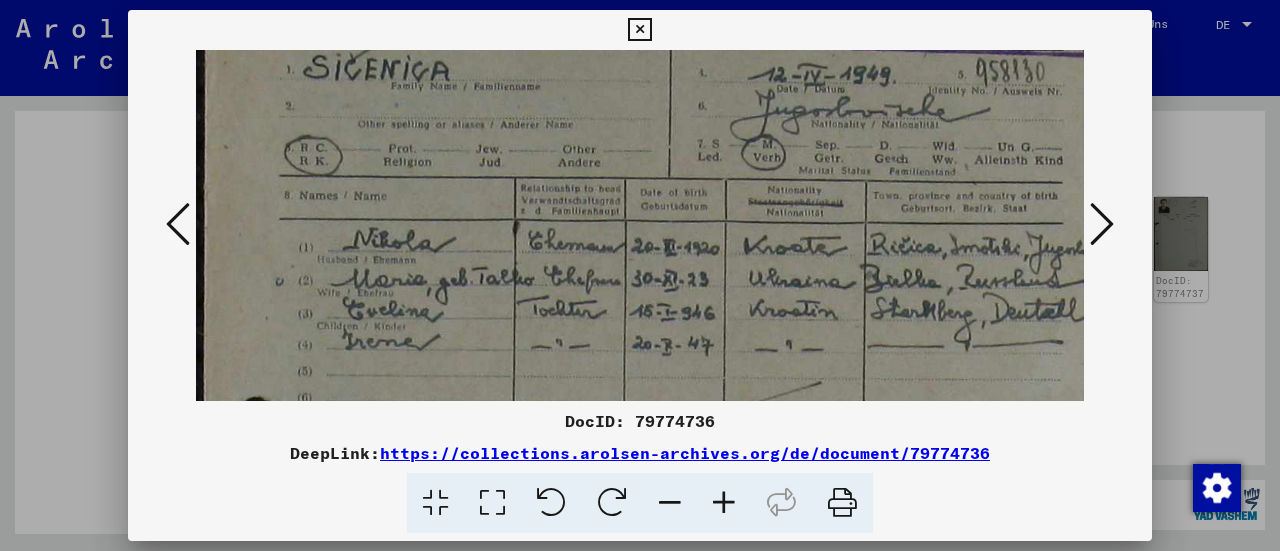 click at bounding box center (724, 503) 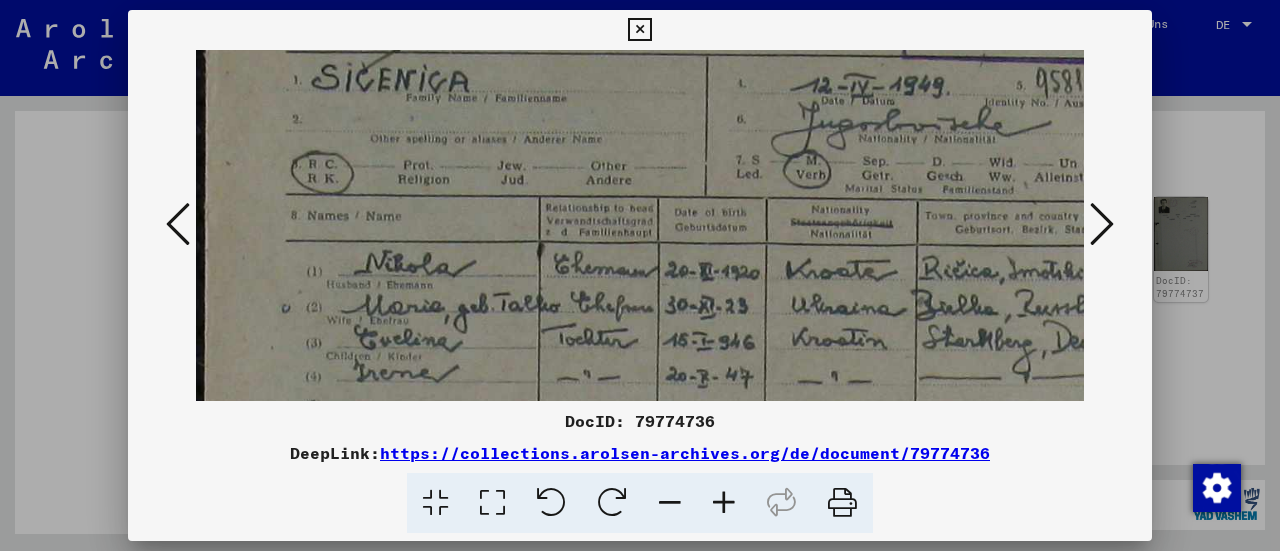 click at bounding box center (724, 503) 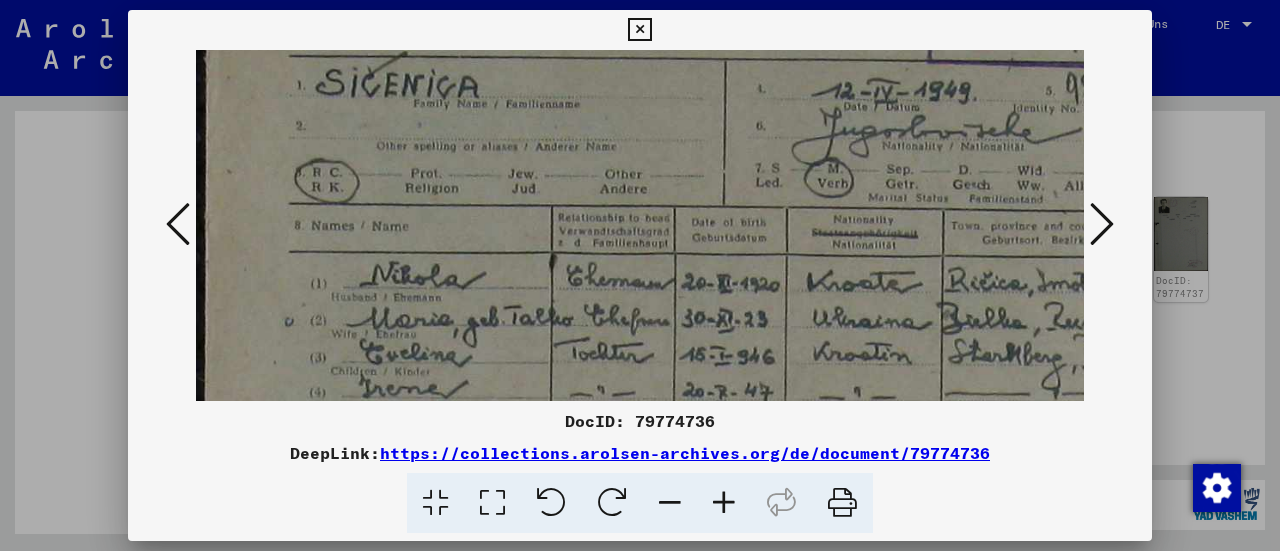 click at bounding box center [724, 503] 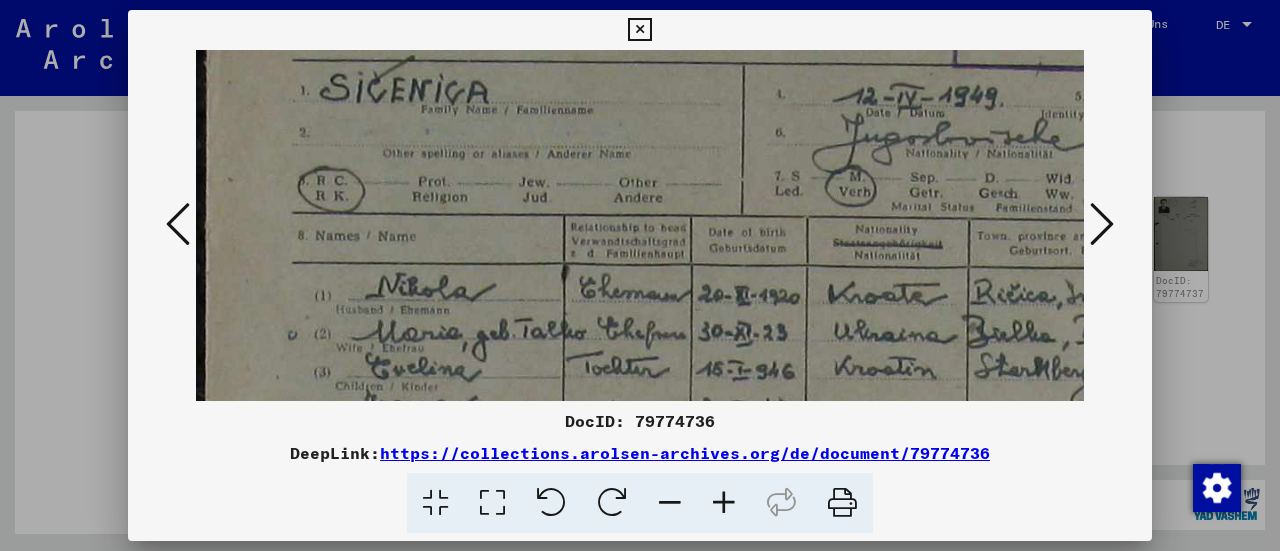 click at bounding box center [724, 503] 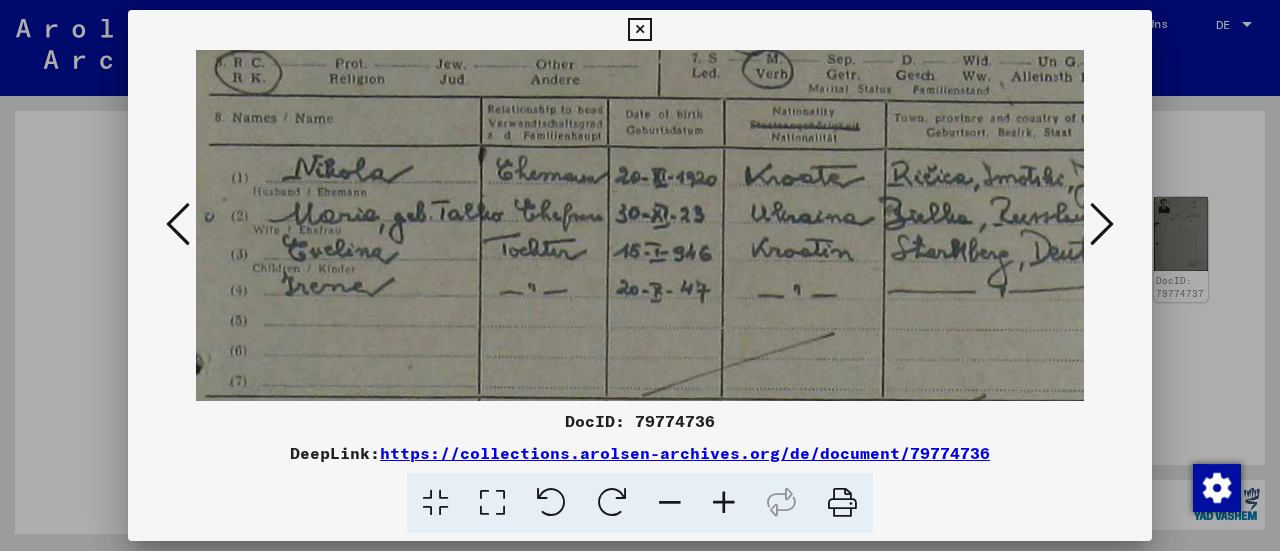 drag, startPoint x: 703, startPoint y: 363, endPoint x: 620, endPoint y: 246, distance: 143.45033 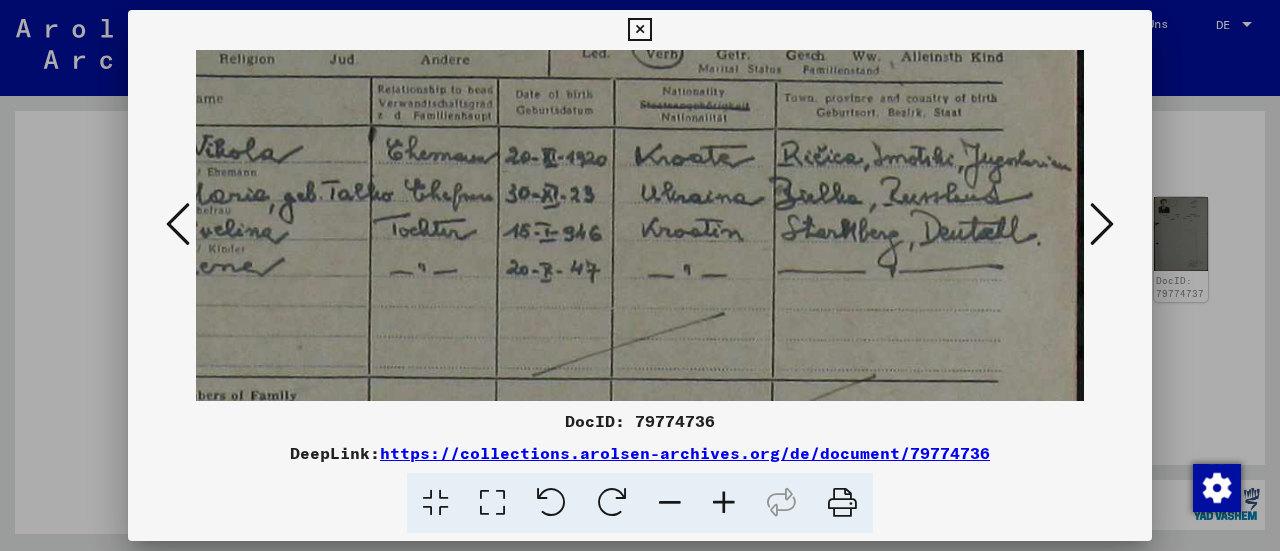 scroll, scrollTop: 248, scrollLeft: 193, axis: both 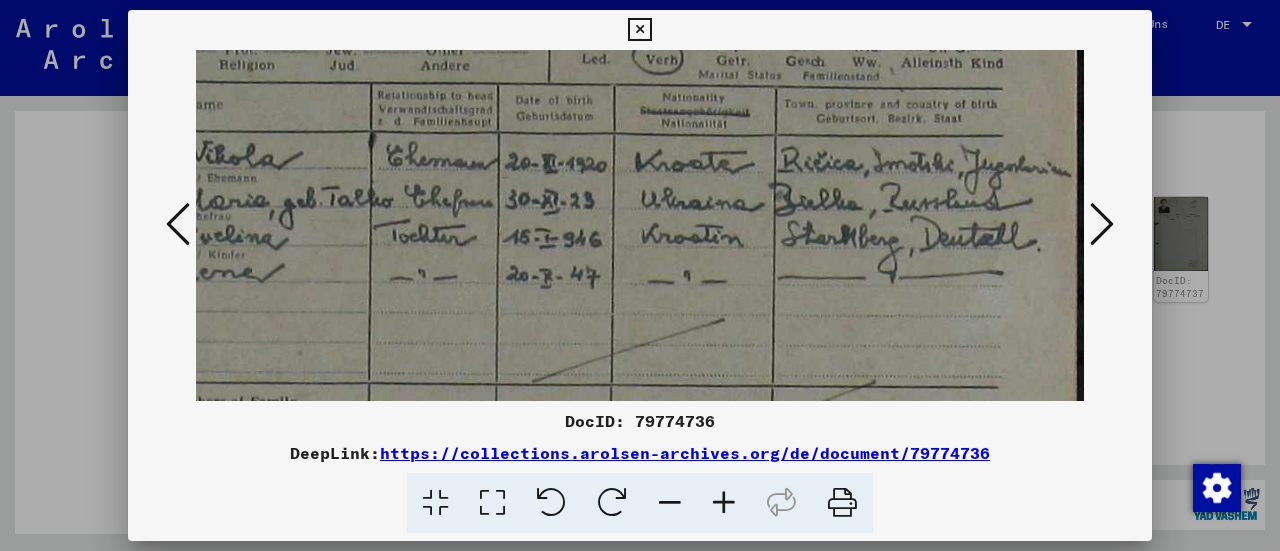 drag, startPoint x: 784, startPoint y: 297, endPoint x: 572, endPoint y: 285, distance: 212.33936 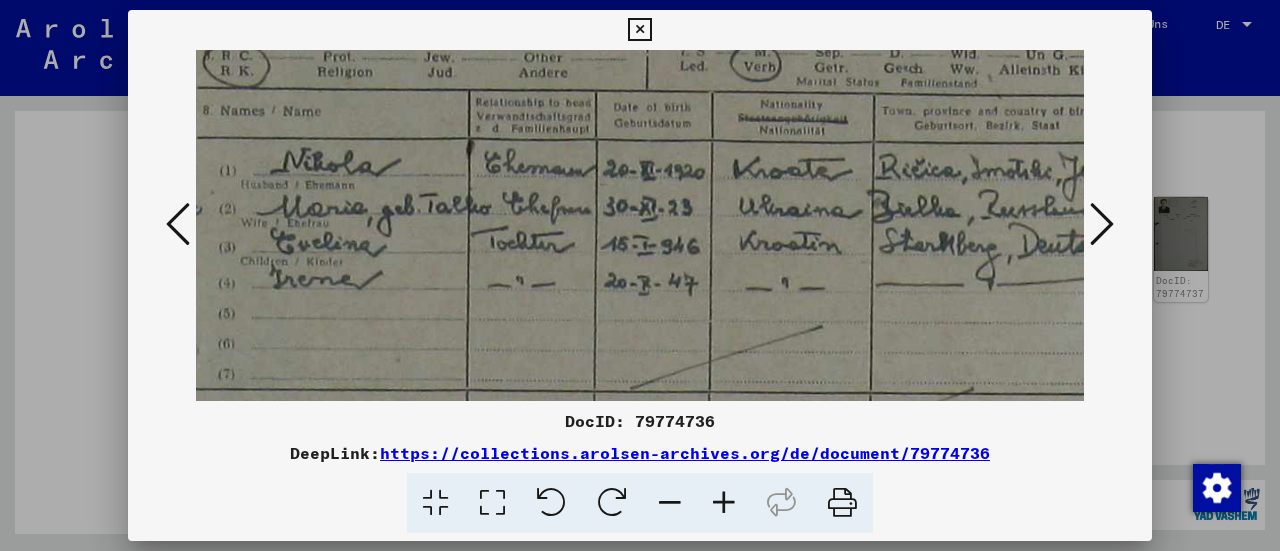 scroll, scrollTop: 245, scrollLeft: 36, axis: both 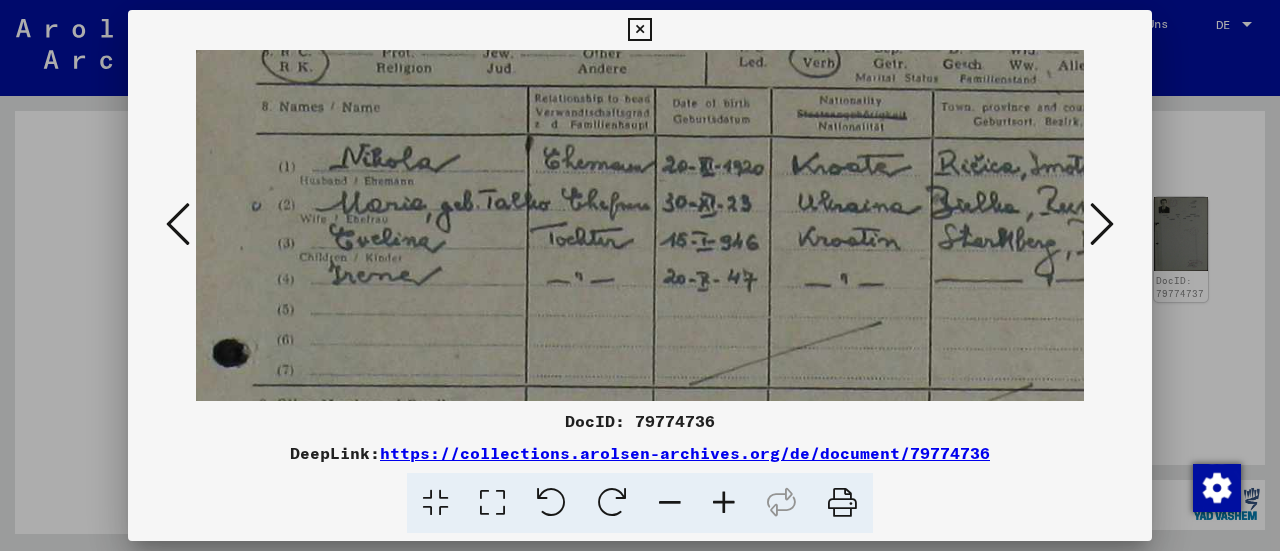drag, startPoint x: 646, startPoint y: 273, endPoint x: 804, endPoint y: 277, distance: 158.05063 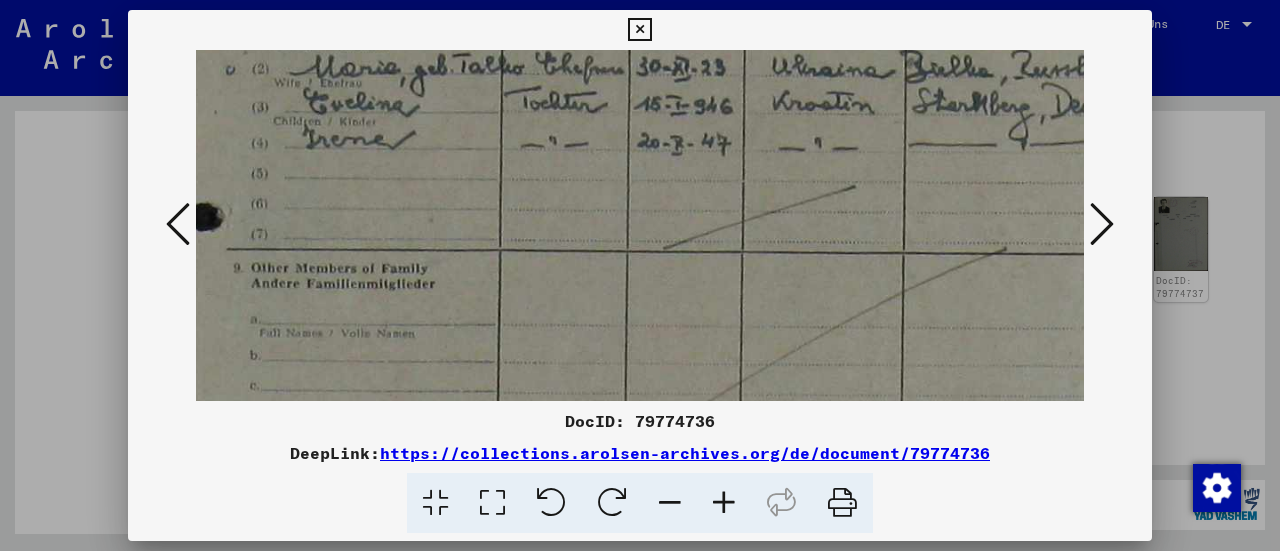drag, startPoint x: 625, startPoint y: 333, endPoint x: 600, endPoint y: 185, distance: 150.09663 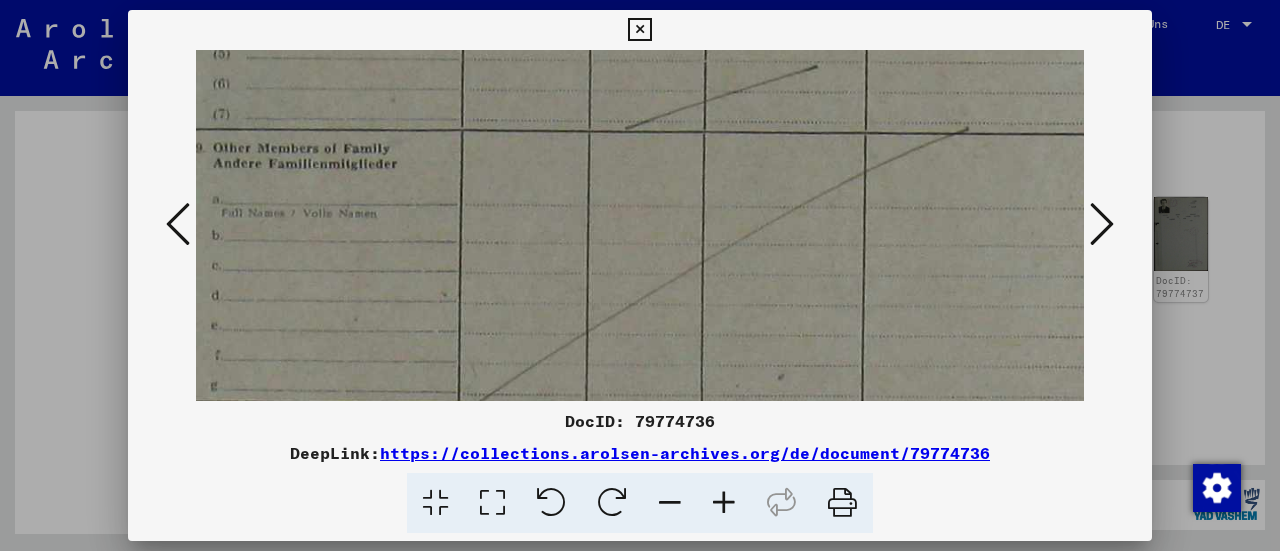 drag, startPoint x: 620, startPoint y: 257, endPoint x: 582, endPoint y: 151, distance: 112.60551 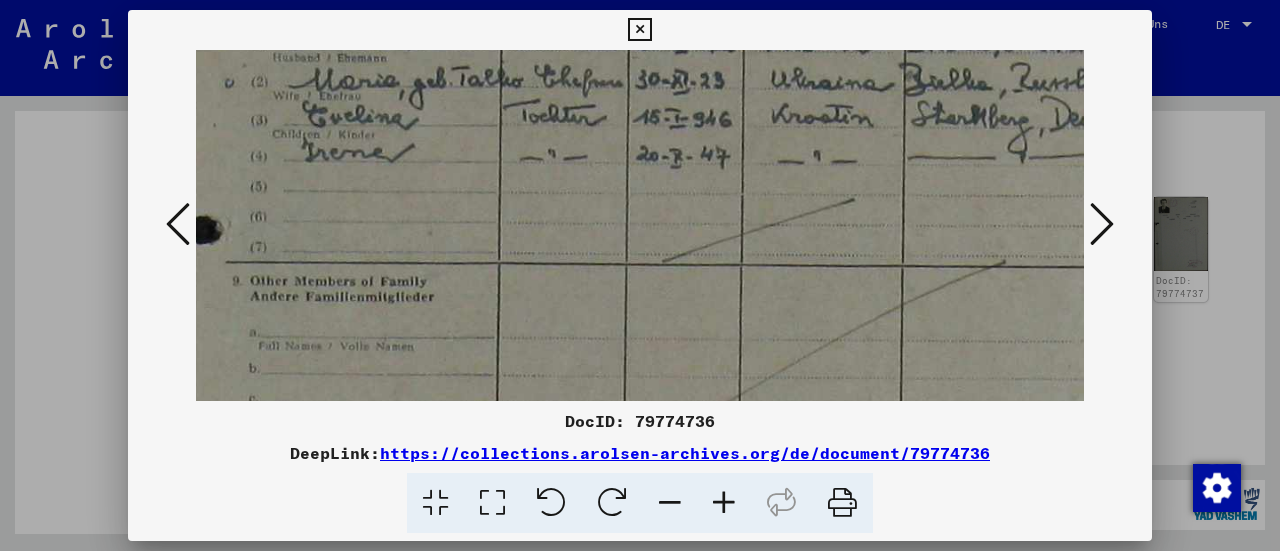 drag, startPoint x: 605, startPoint y: 268, endPoint x: 643, endPoint y: 402, distance: 139.28389 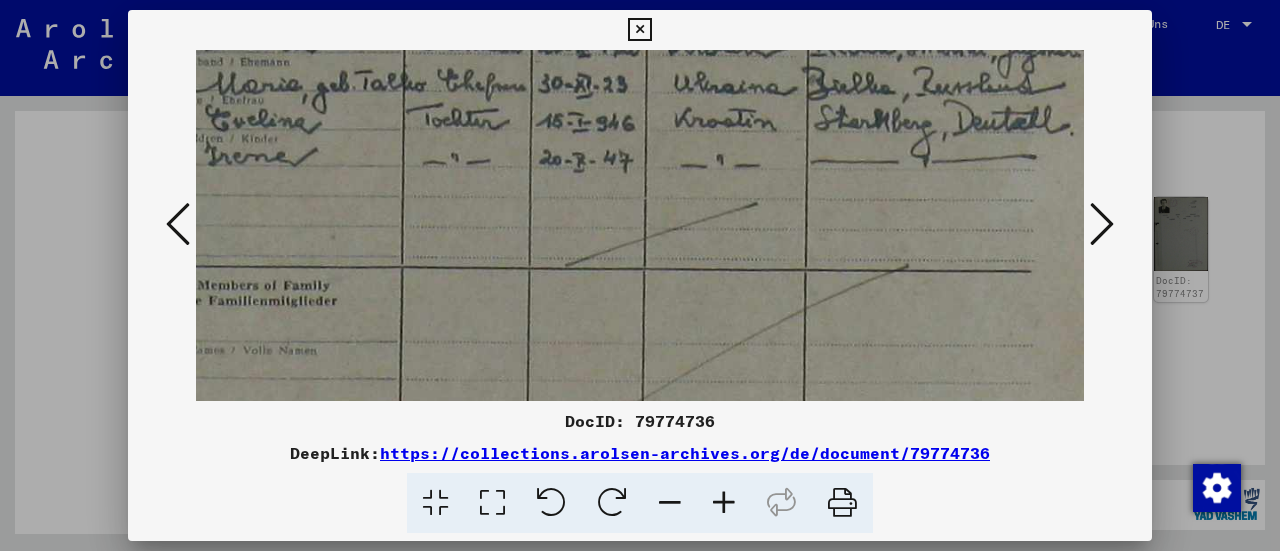 scroll, scrollTop: 354, scrollLeft: 193, axis: both 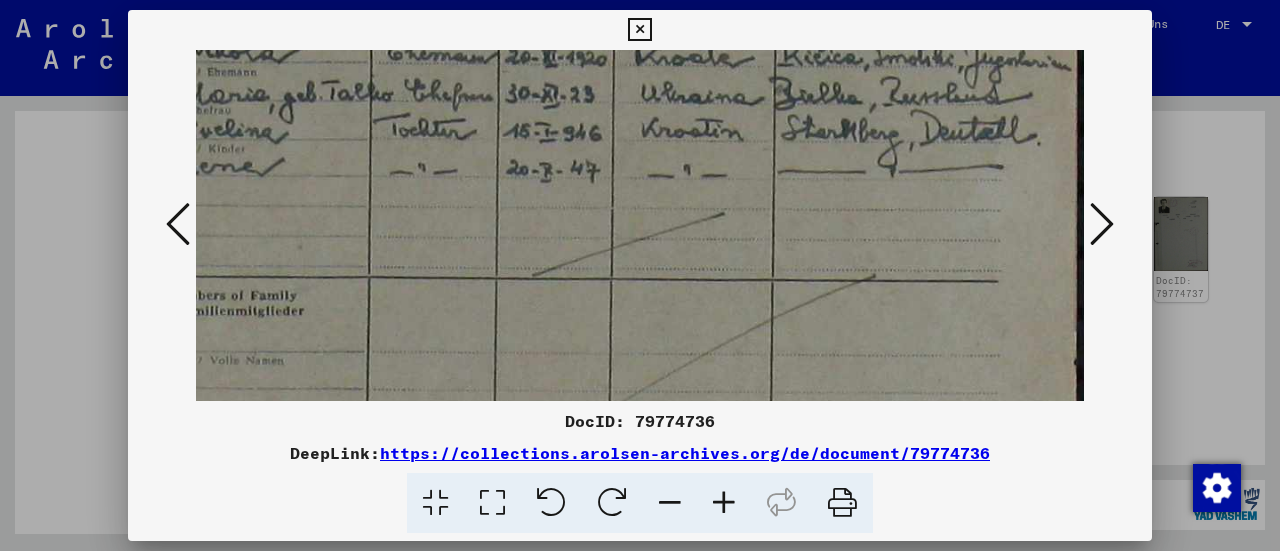 drag, startPoint x: 664, startPoint y: 290, endPoint x: 518, endPoint y: 306, distance: 146.8741 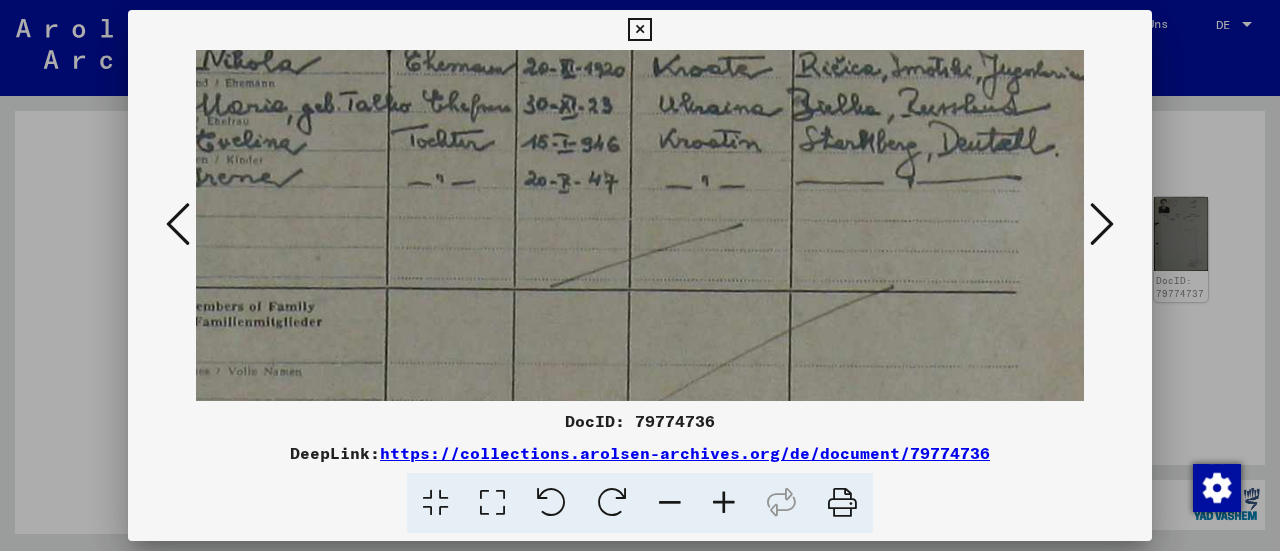 drag, startPoint x: 585, startPoint y: 321, endPoint x: 570, endPoint y: 341, distance: 25 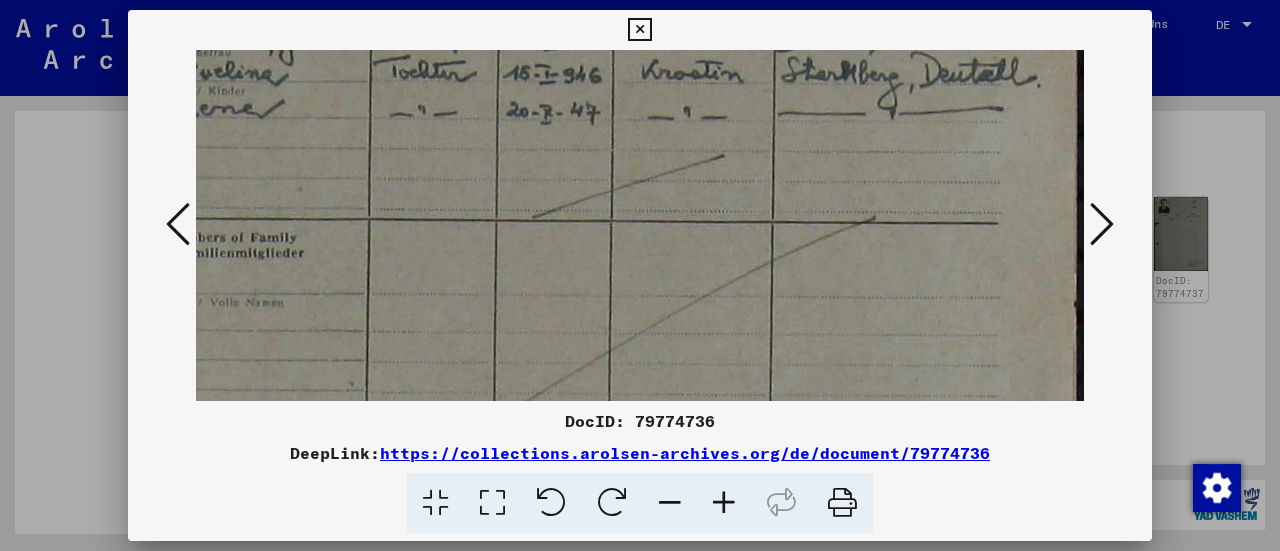 drag, startPoint x: 570, startPoint y: 341, endPoint x: 496, endPoint y: 265, distance: 106.07545 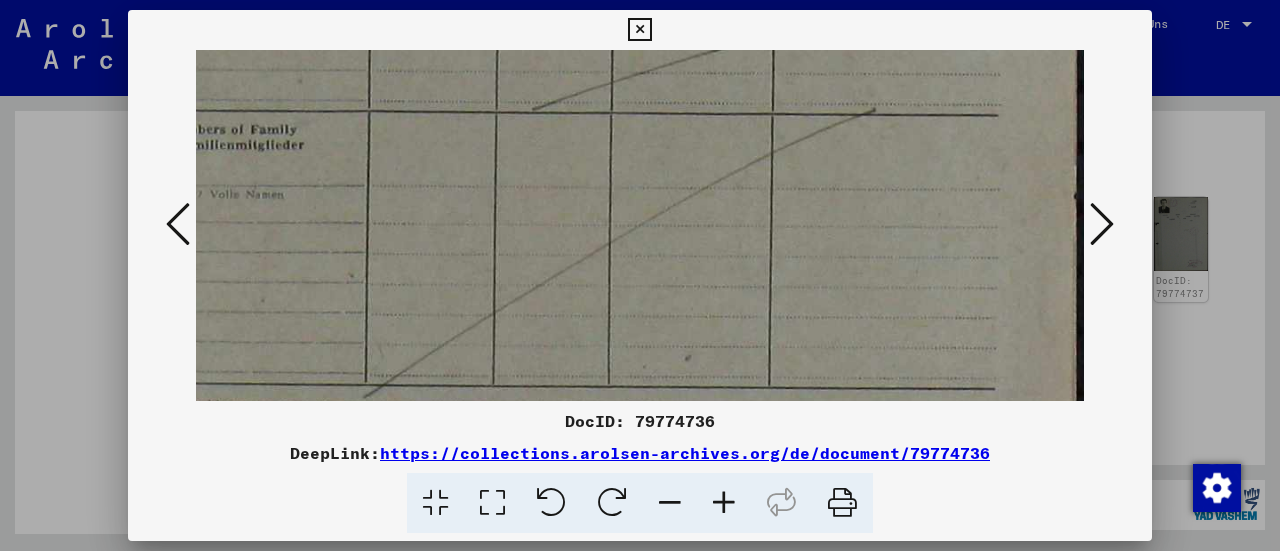 drag, startPoint x: 534, startPoint y: 301, endPoint x: 519, endPoint y: 190, distance: 112.00893 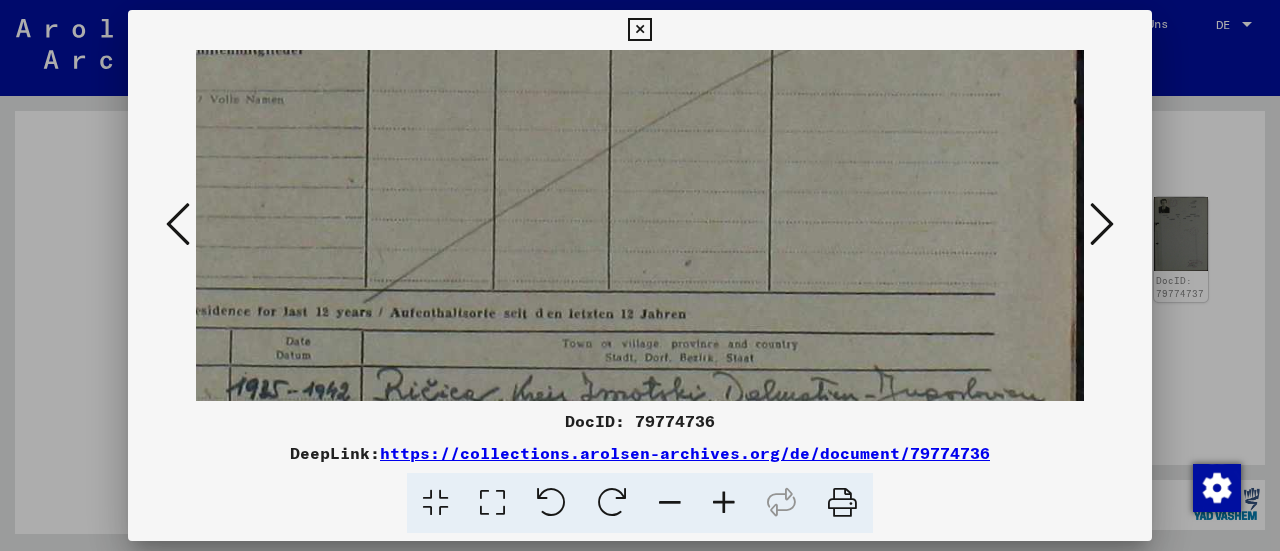 drag, startPoint x: 554, startPoint y: 273, endPoint x: 542, endPoint y: 113, distance: 160.44937 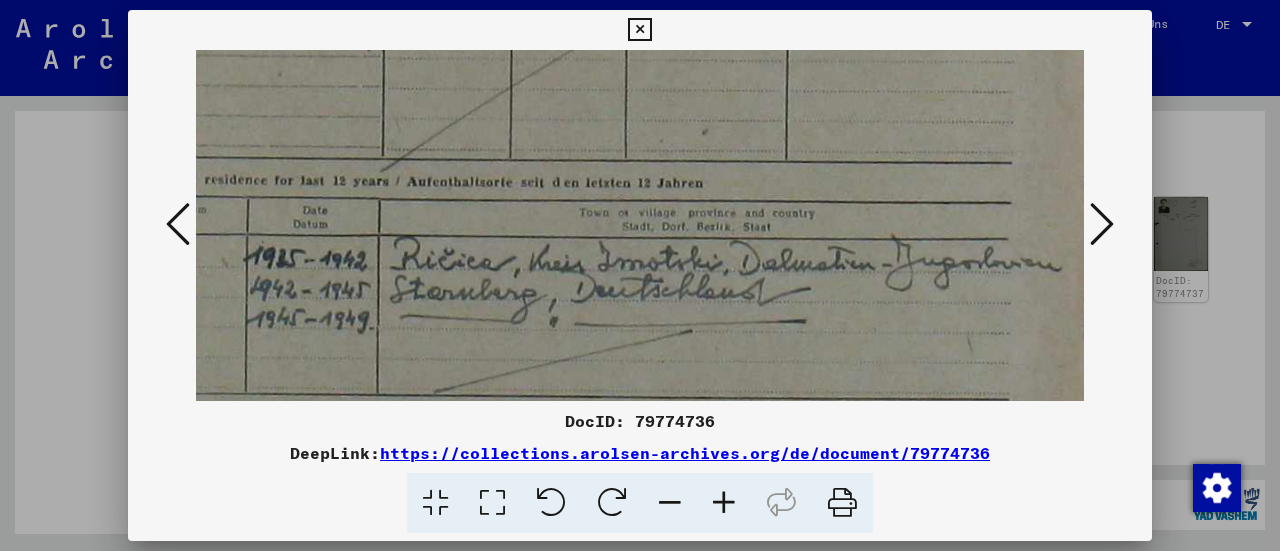 drag, startPoint x: 571, startPoint y: 207, endPoint x: 606, endPoint y: 127, distance: 87.32124 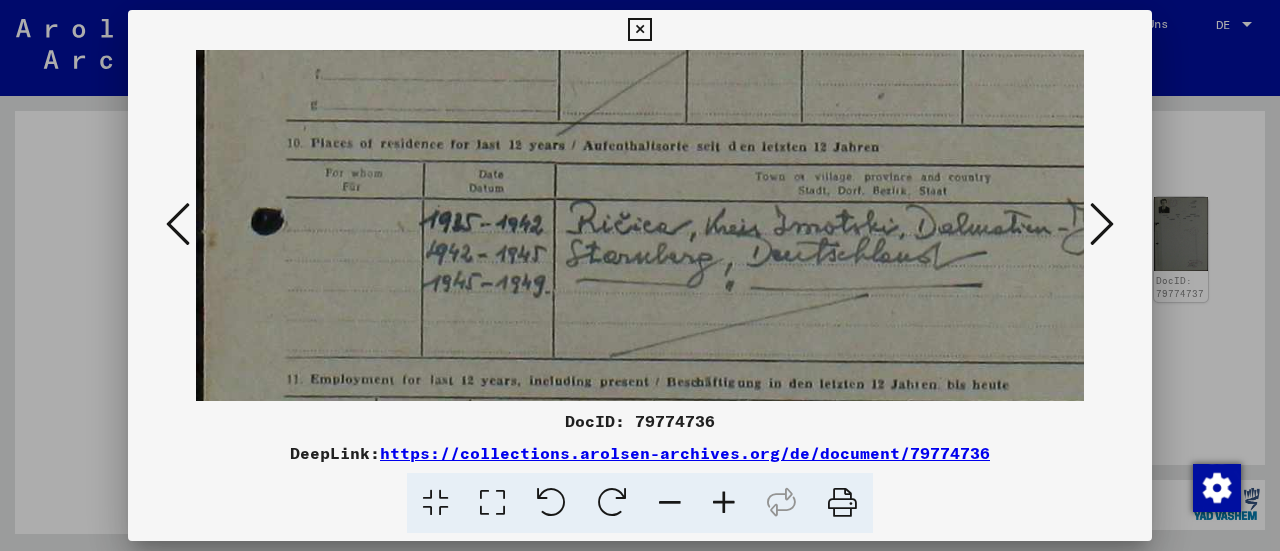 drag, startPoint x: 588, startPoint y: 207, endPoint x: 769, endPoint y: 193, distance: 181.54063 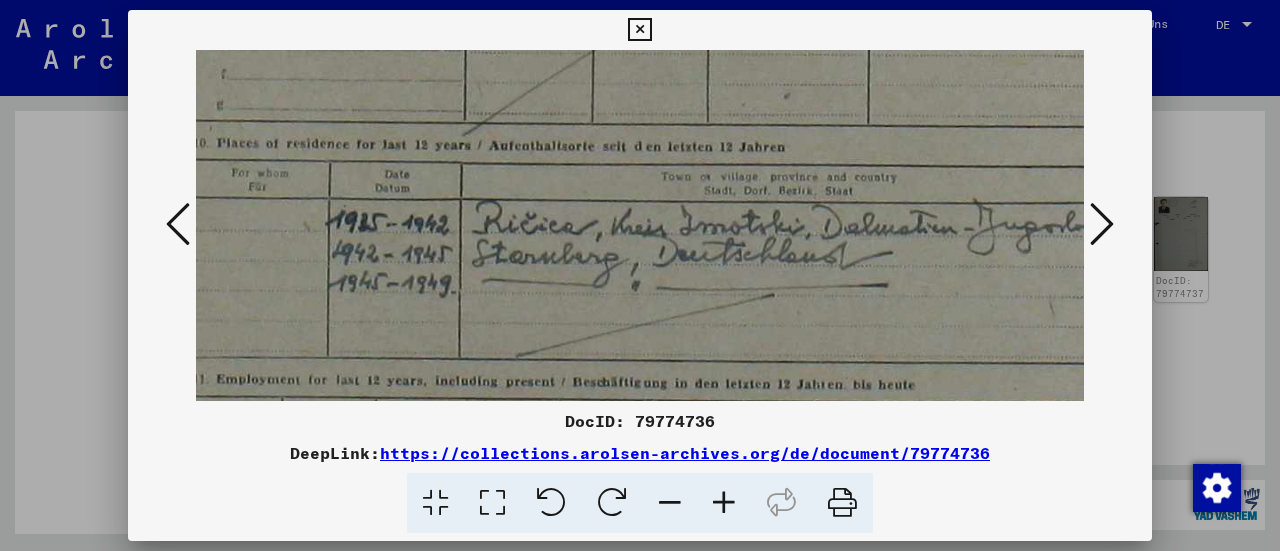 drag, startPoint x: 948, startPoint y: 303, endPoint x: 827, endPoint y: 308, distance: 121.103264 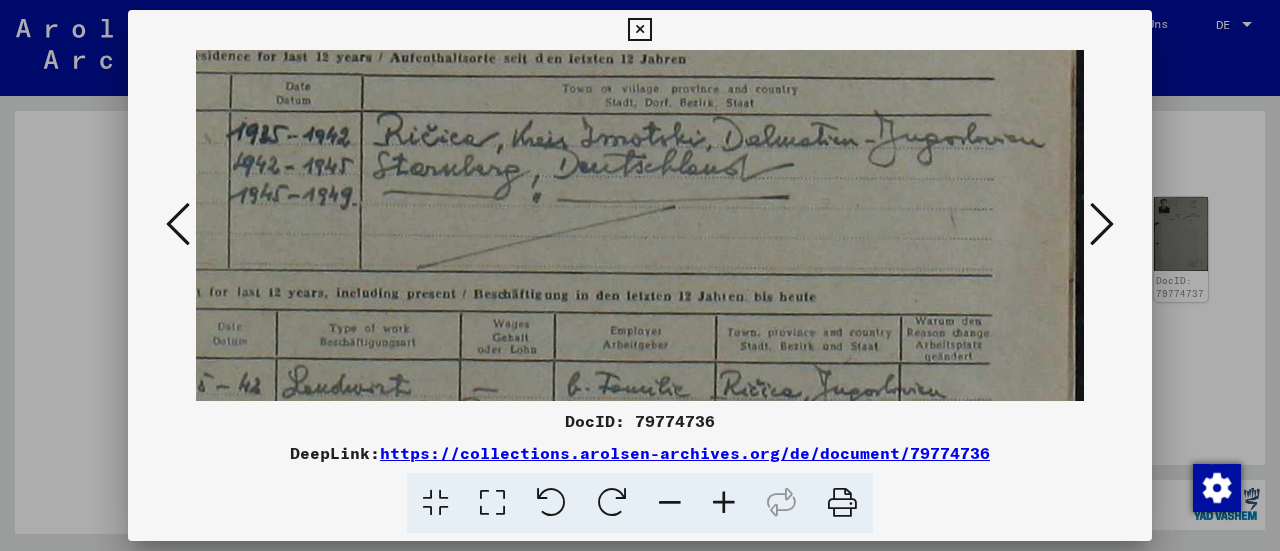 drag, startPoint x: 892, startPoint y: 294, endPoint x: 819, endPoint y: 205, distance: 115.10864 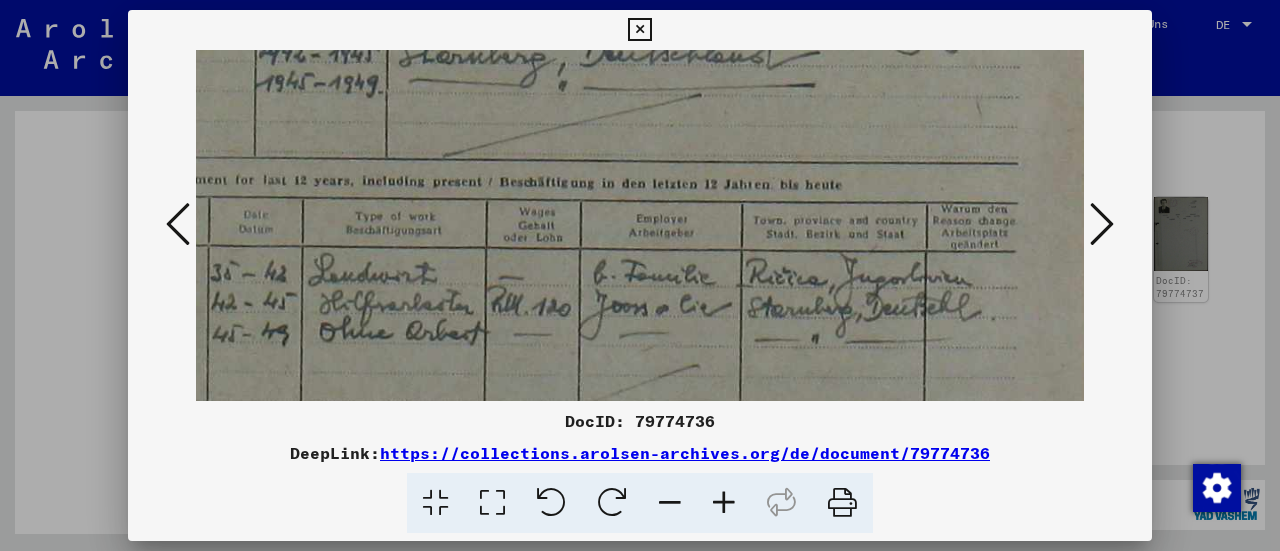drag, startPoint x: 829, startPoint y: 271, endPoint x: 856, endPoint y: 160, distance: 114.236595 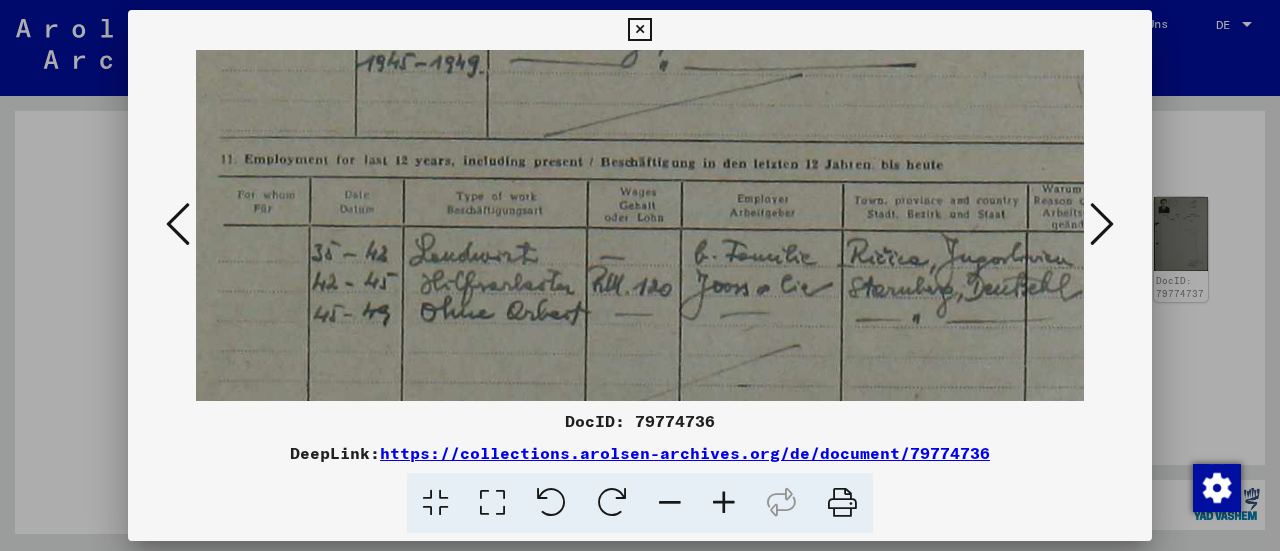 drag, startPoint x: 820, startPoint y: 249, endPoint x: 923, endPoint y: 229, distance: 104.92378 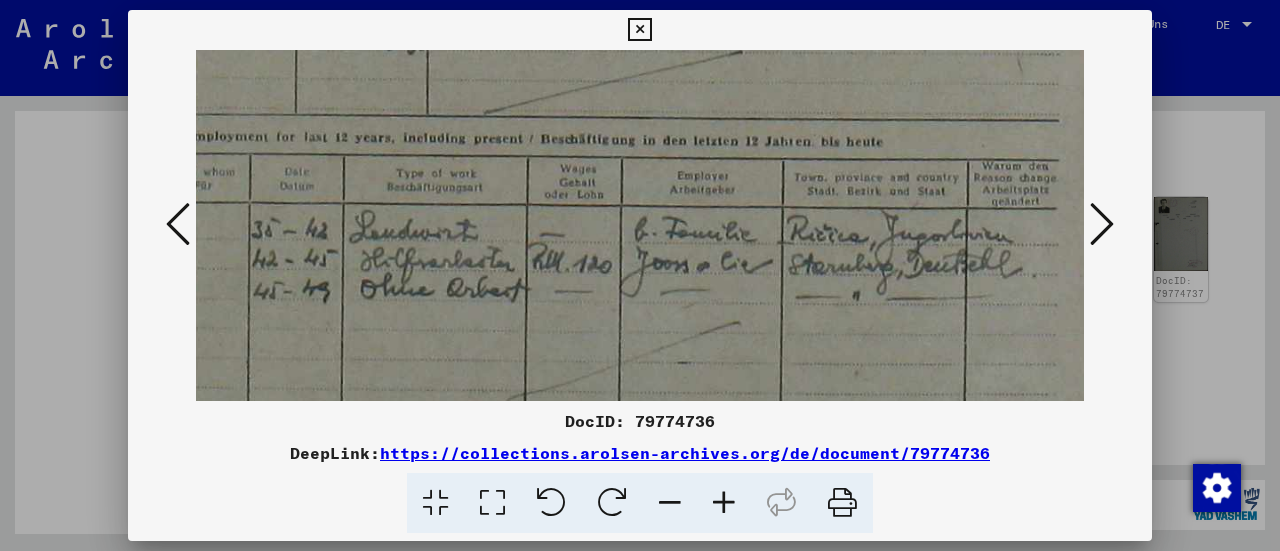 drag, startPoint x: 809, startPoint y: 317, endPoint x: 750, endPoint y: 295, distance: 62.968246 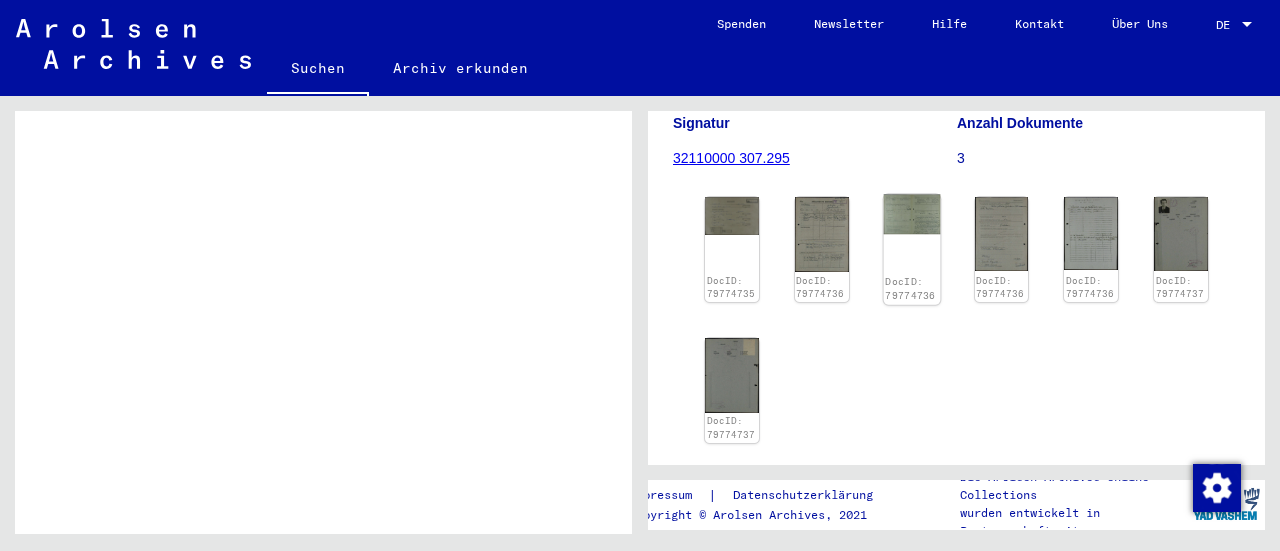click on "DocID: 79774736" 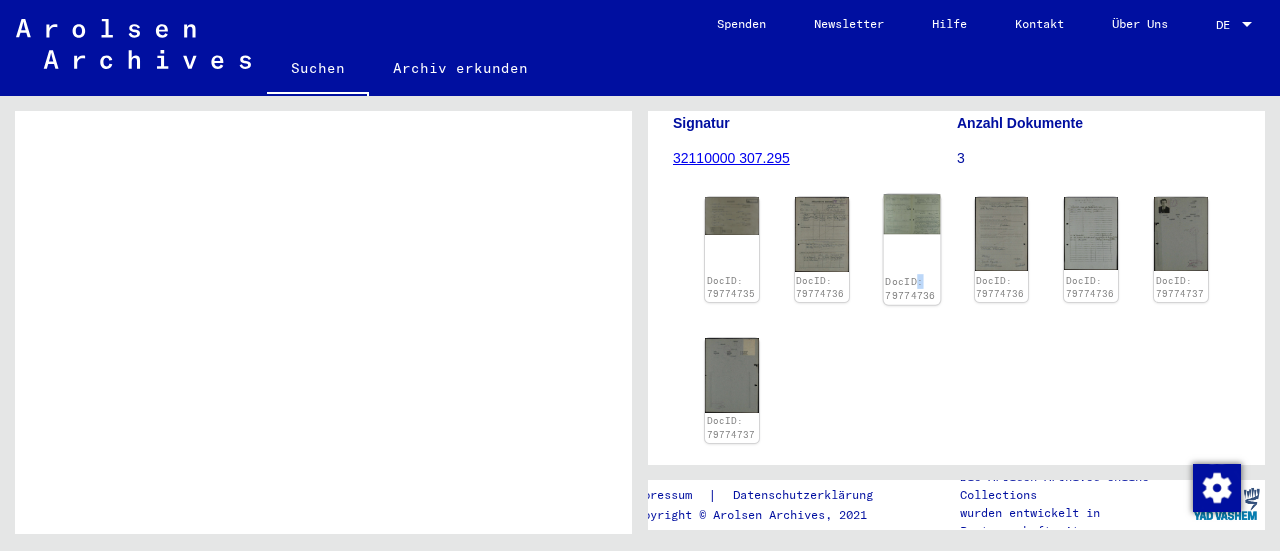 click on "DocID: 79774736" 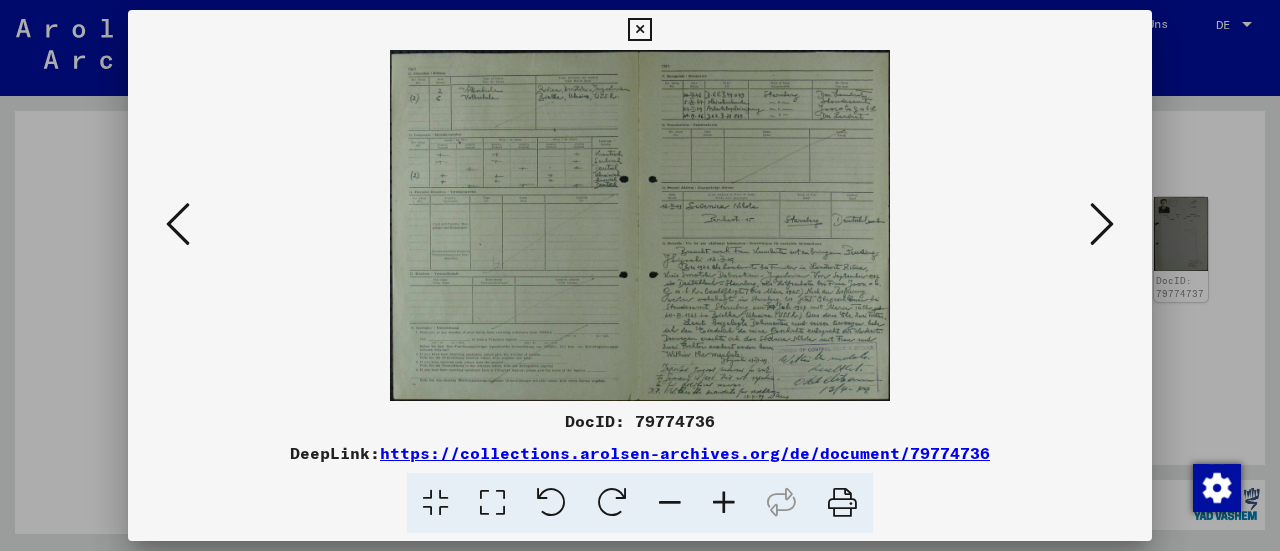 click at bounding box center [724, 503] 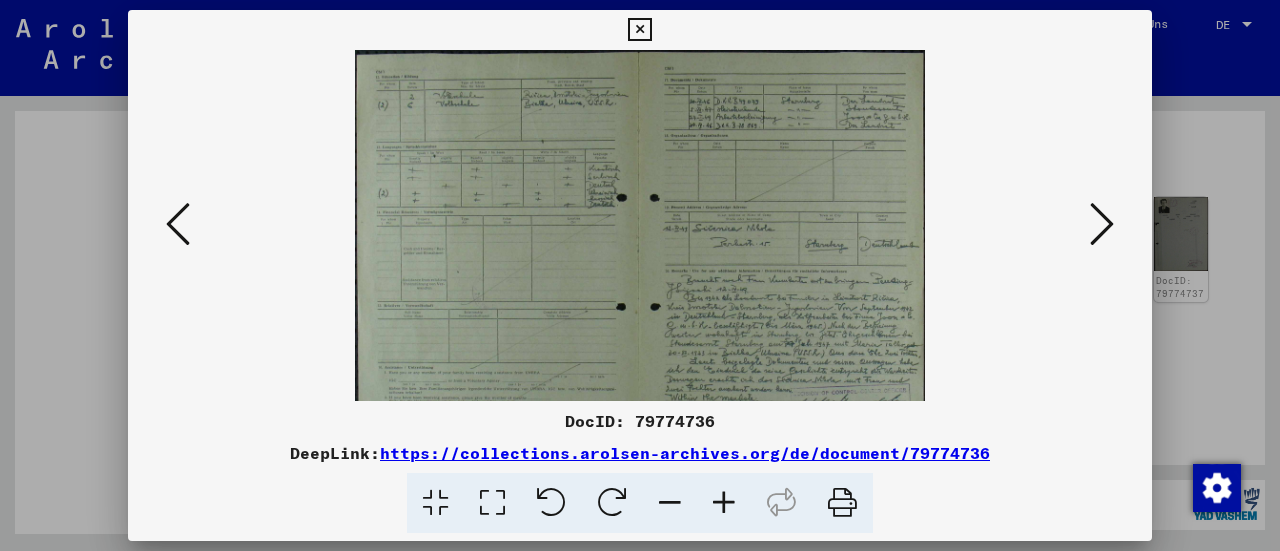 click at bounding box center (724, 503) 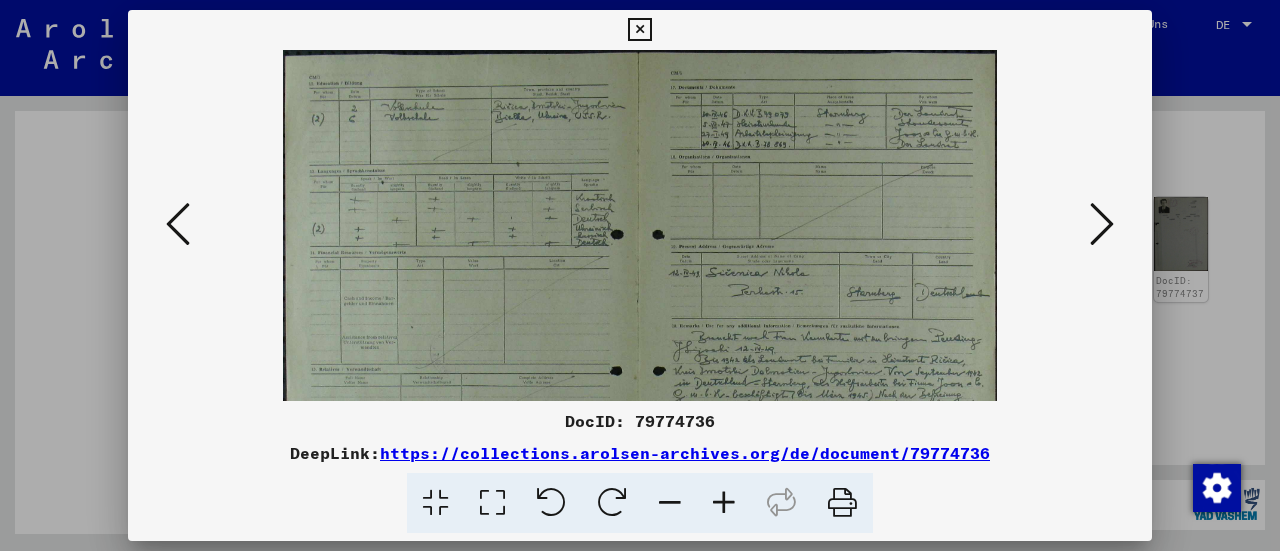 click at bounding box center [724, 503] 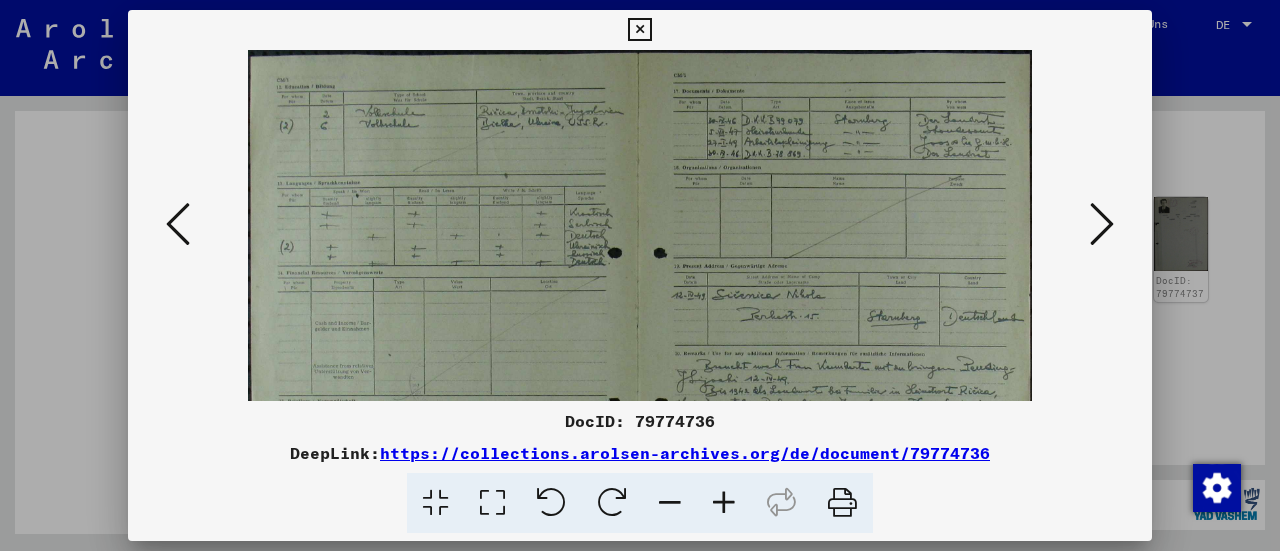 click at bounding box center (724, 503) 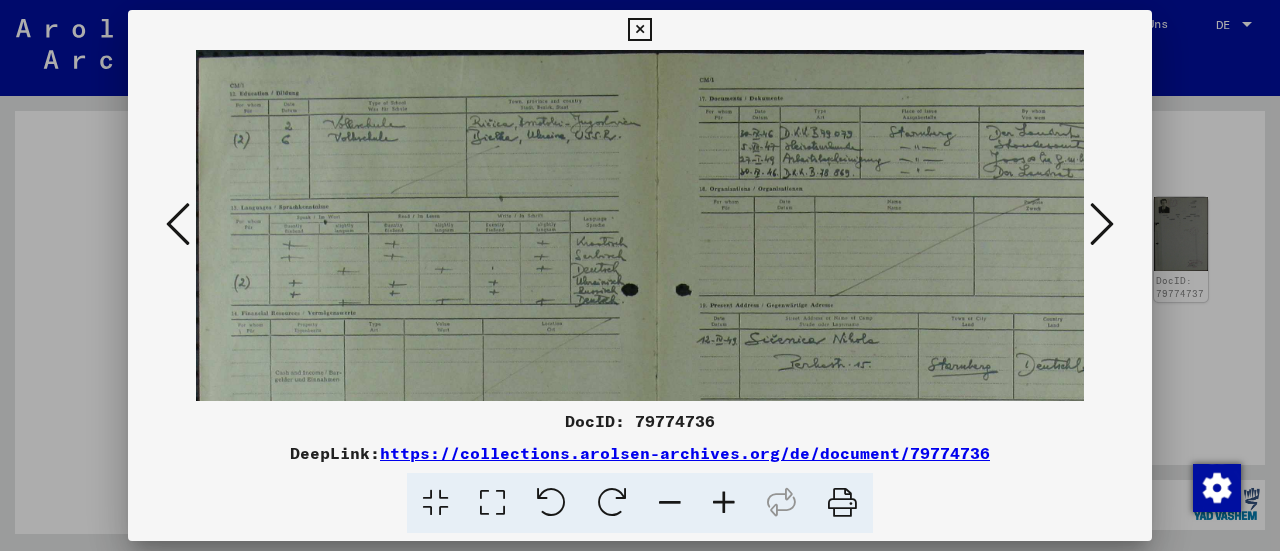 click at bounding box center (724, 503) 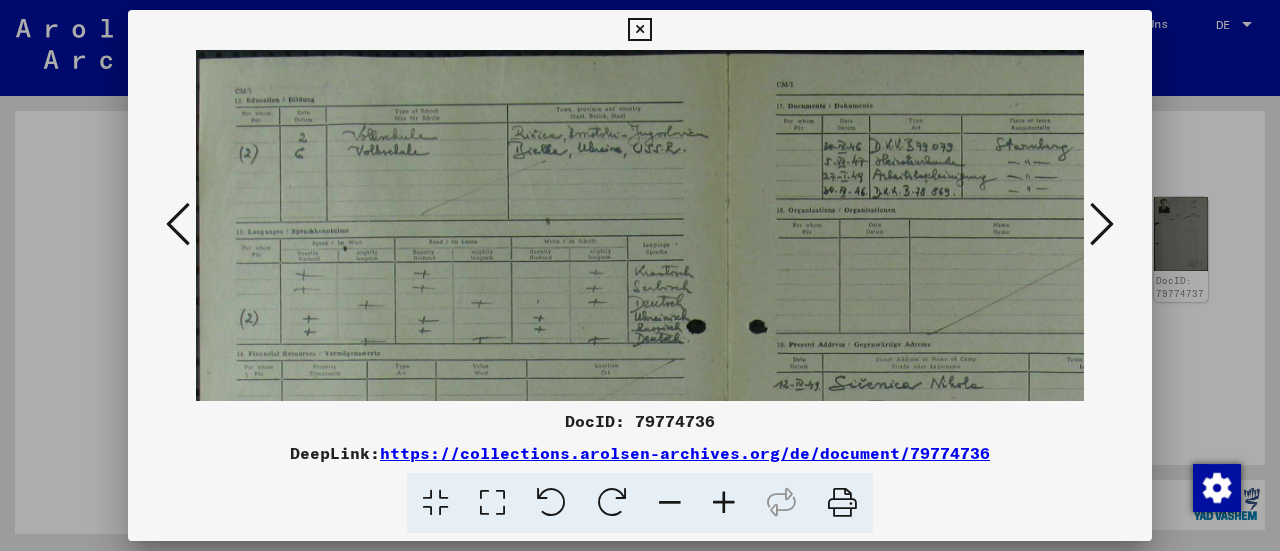 click at bounding box center [724, 503] 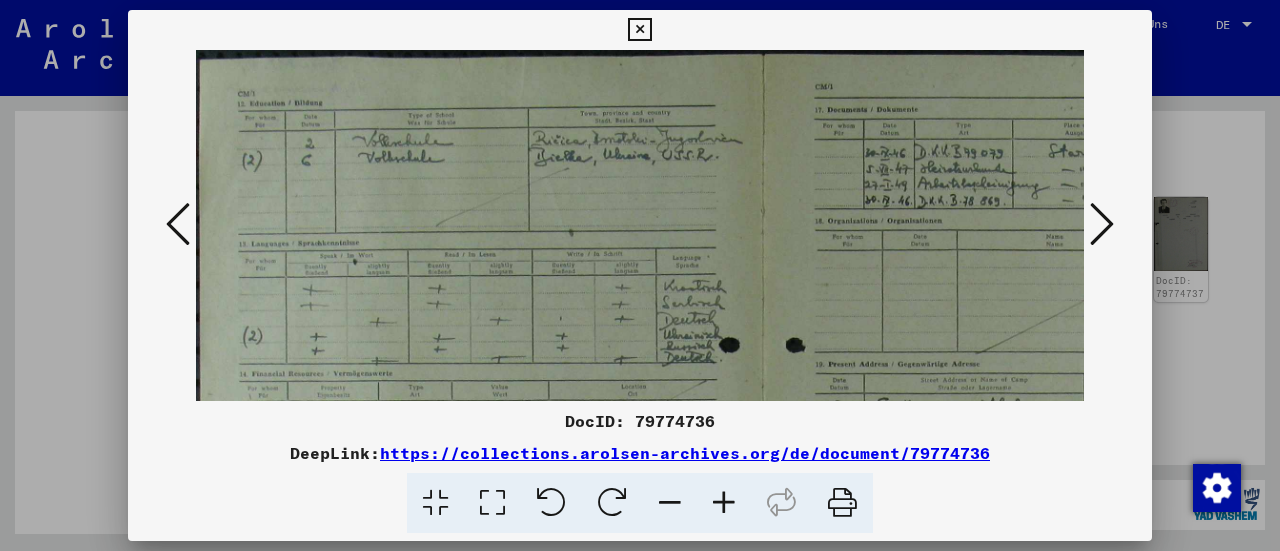 click at bounding box center (724, 503) 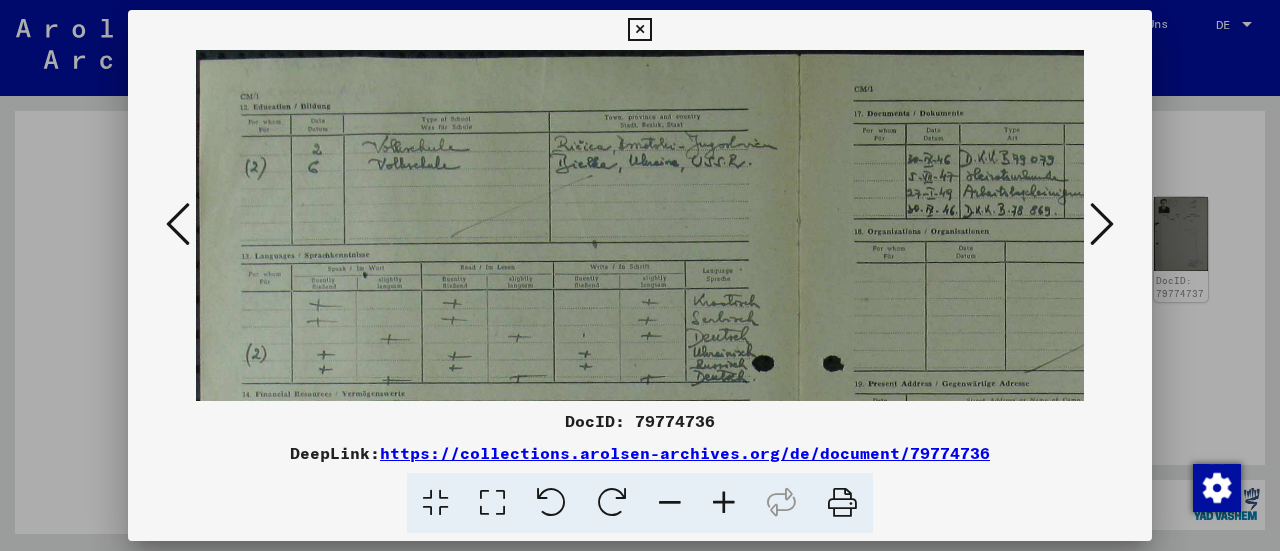 click at bounding box center (724, 503) 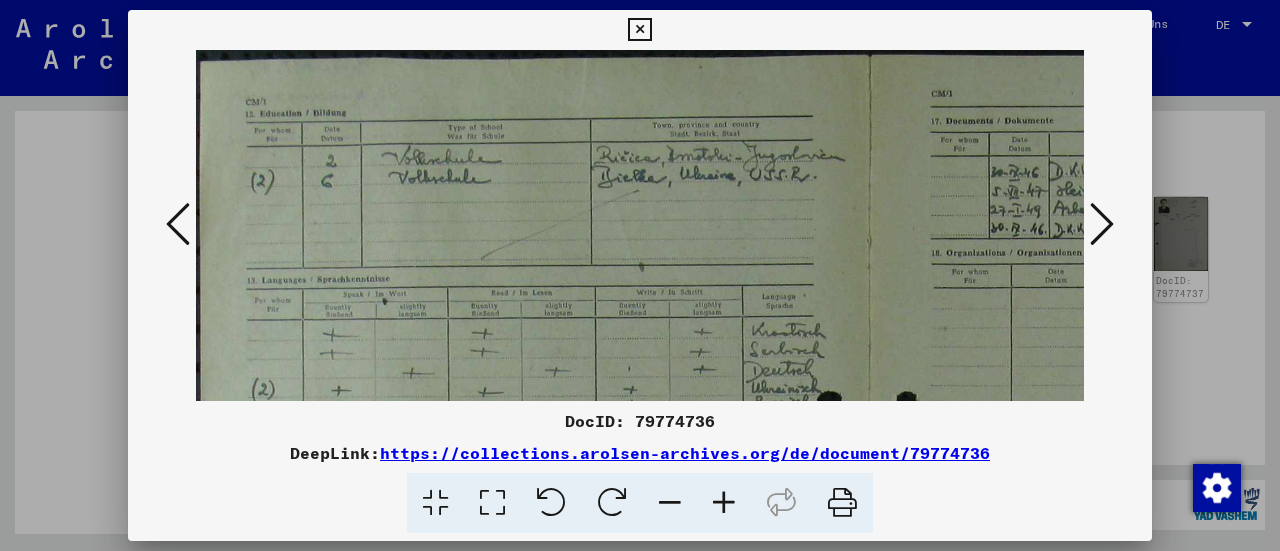 click at bounding box center (724, 503) 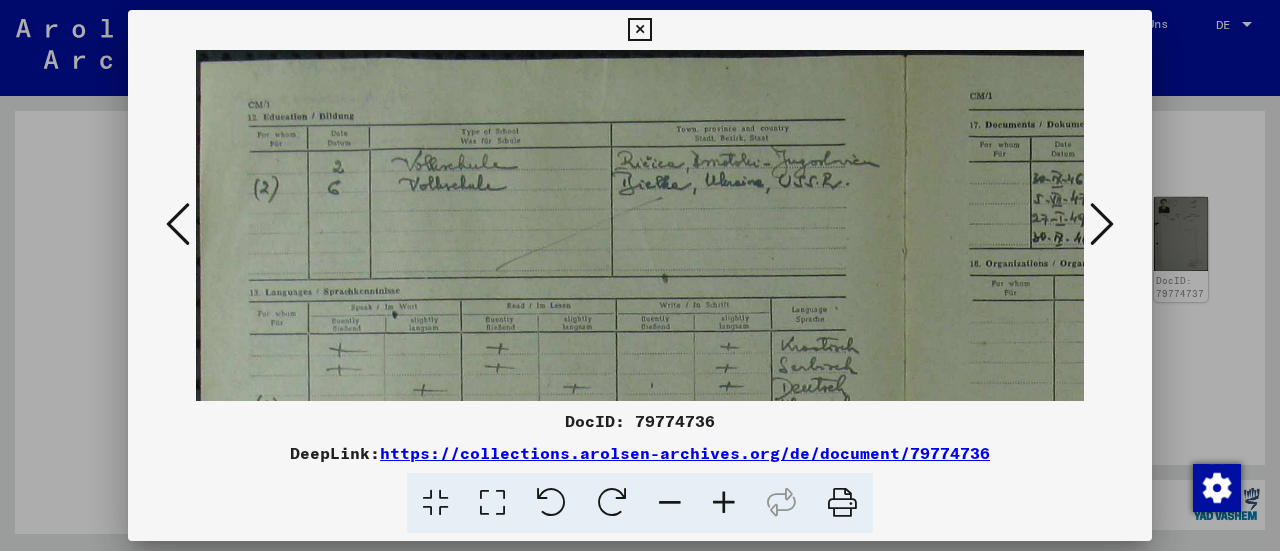 click at bounding box center (724, 503) 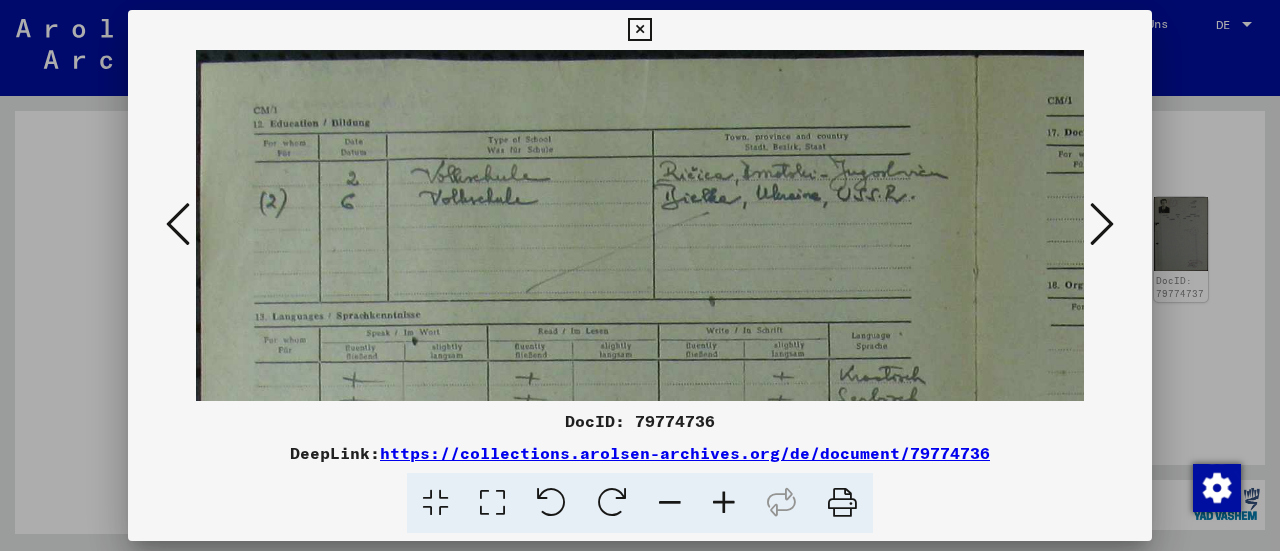 click at bounding box center (724, 503) 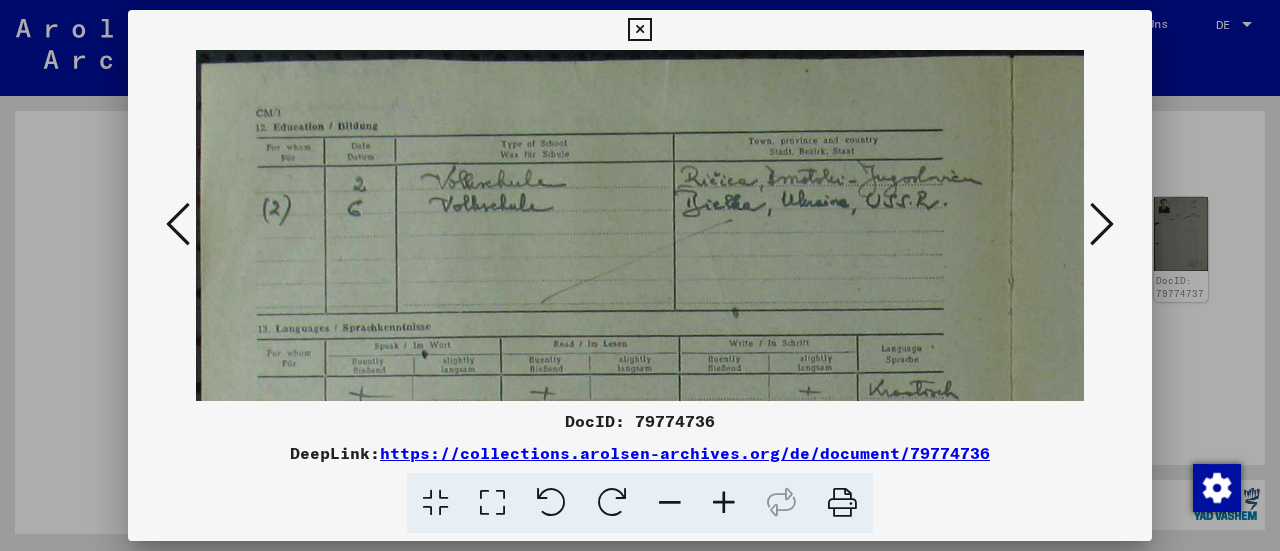 click at bounding box center (724, 503) 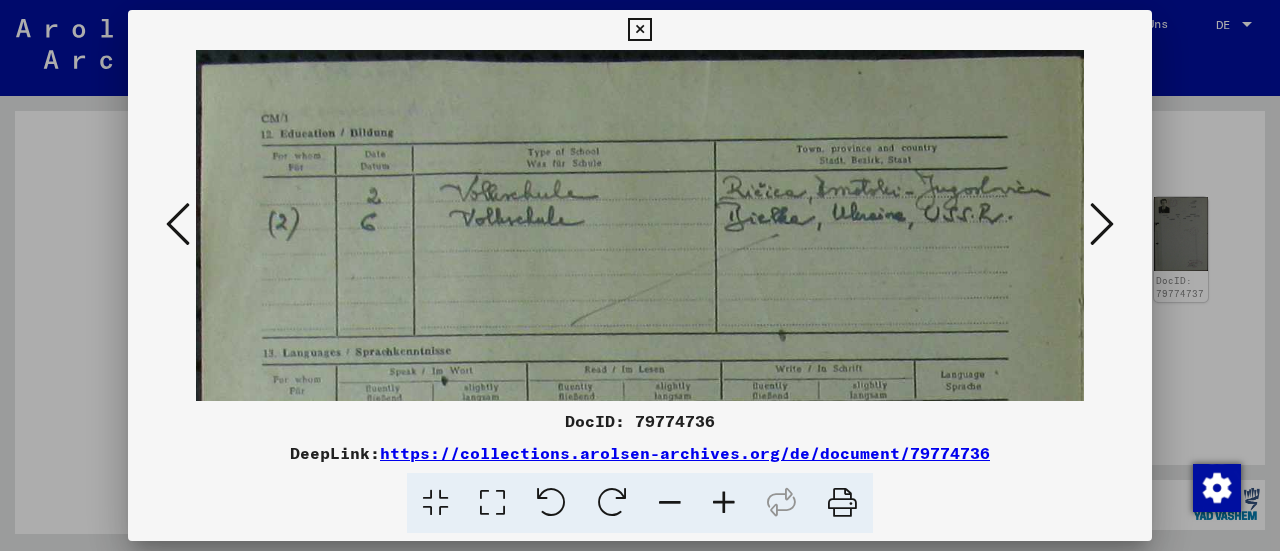 click at bounding box center (724, 503) 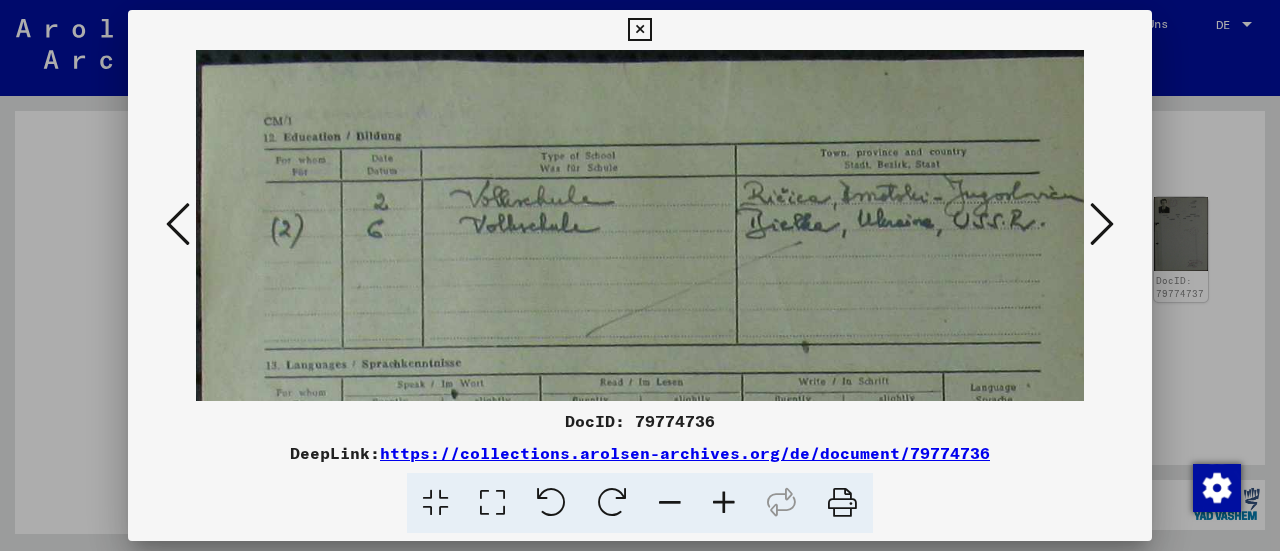 click at bounding box center [724, 503] 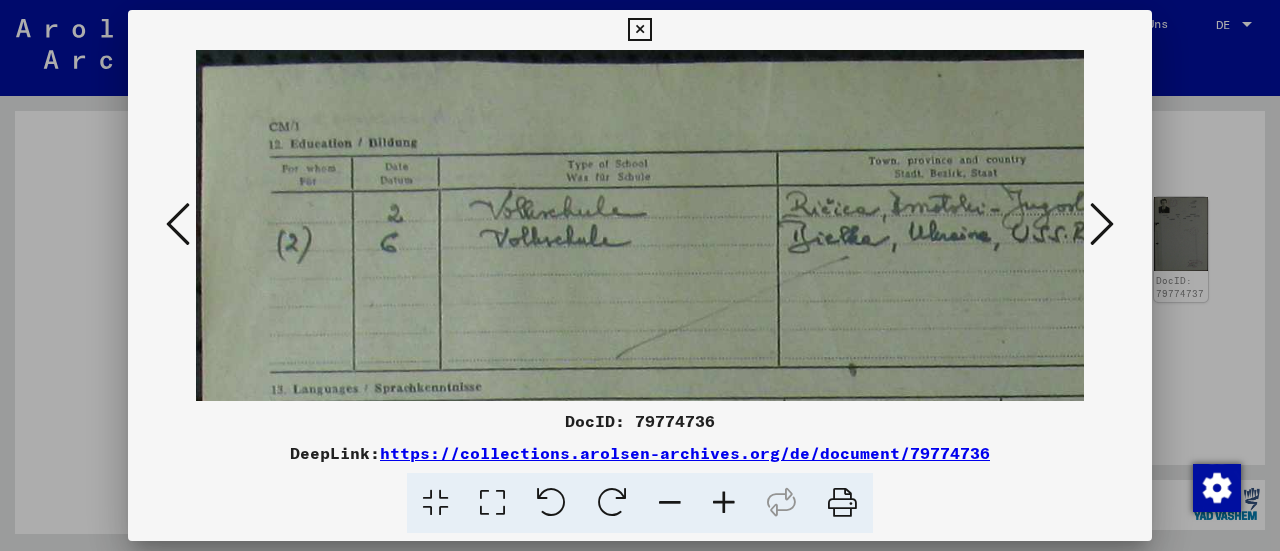 click at bounding box center [724, 503] 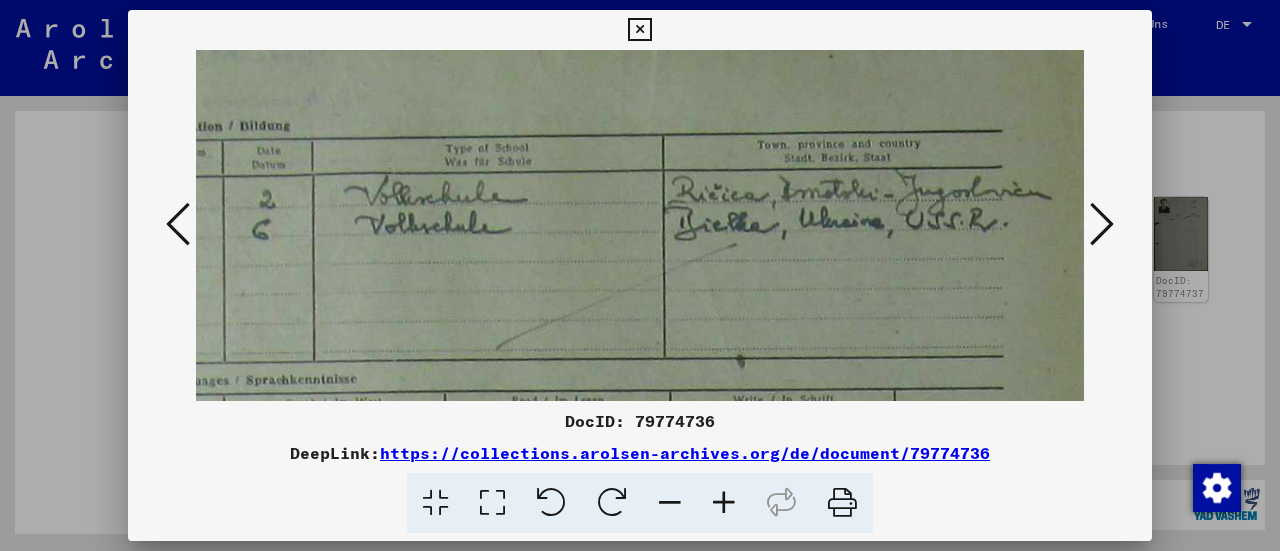 scroll, scrollTop: 26, scrollLeft: 185, axis: both 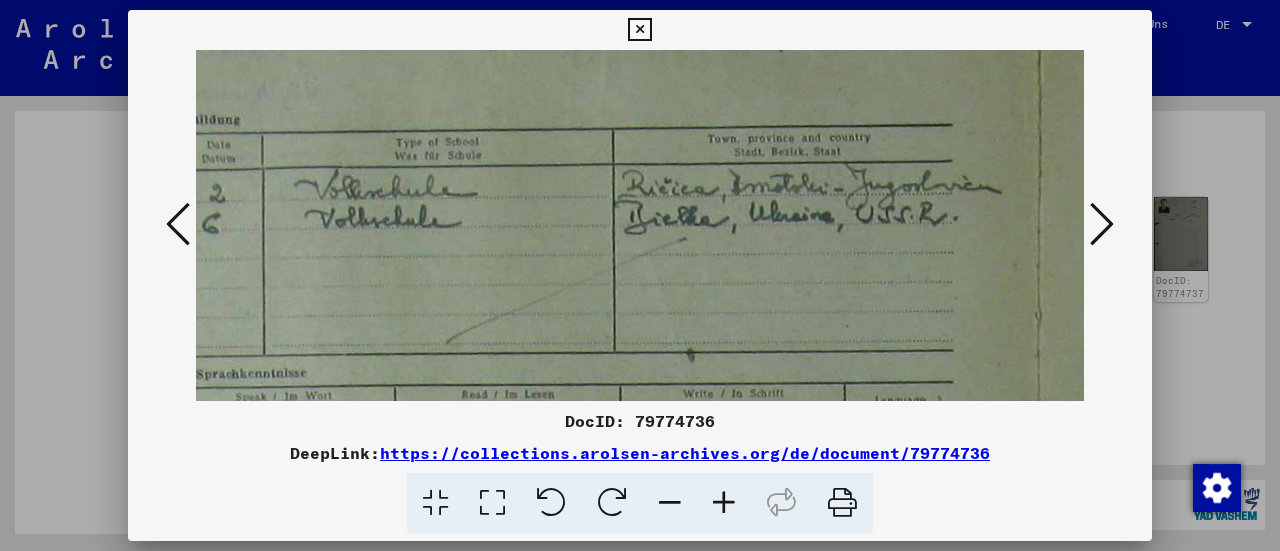drag, startPoint x: 706, startPoint y: 291, endPoint x: 522, endPoint y: 265, distance: 185.82788 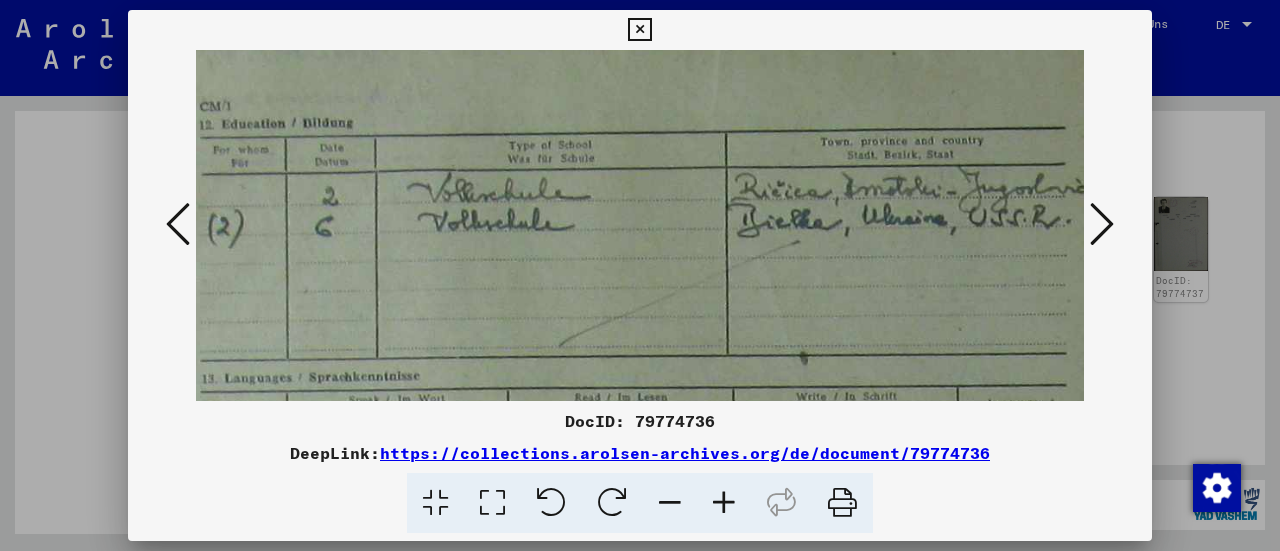 drag, startPoint x: 564, startPoint y: 282, endPoint x: 679, endPoint y: 285, distance: 115.03912 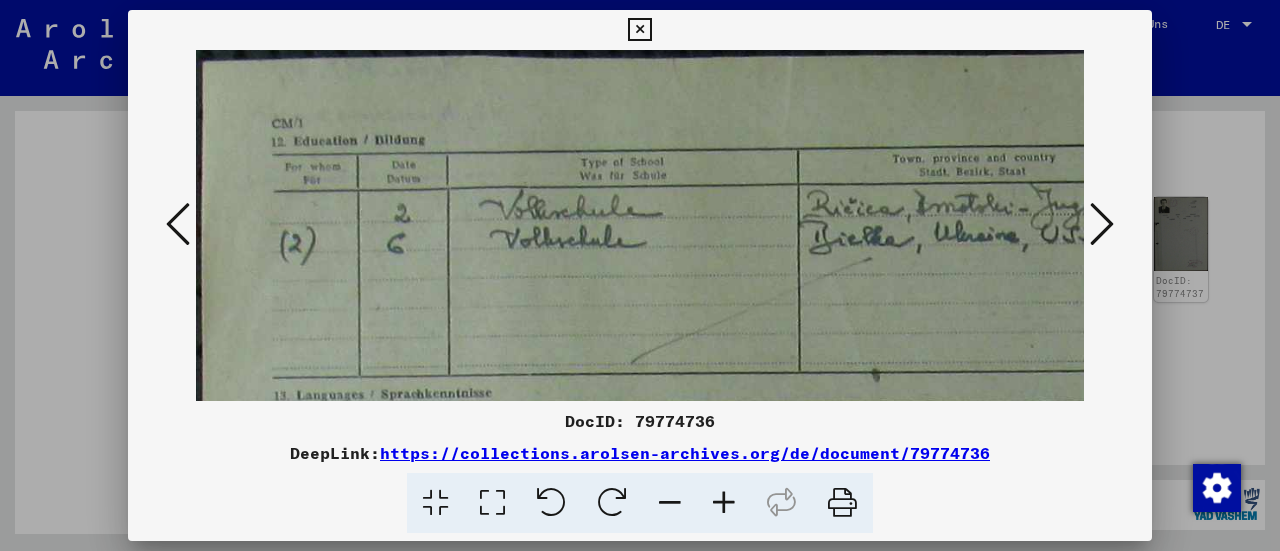 drag, startPoint x: 679, startPoint y: 279, endPoint x: 842, endPoint y: 295, distance: 163.78339 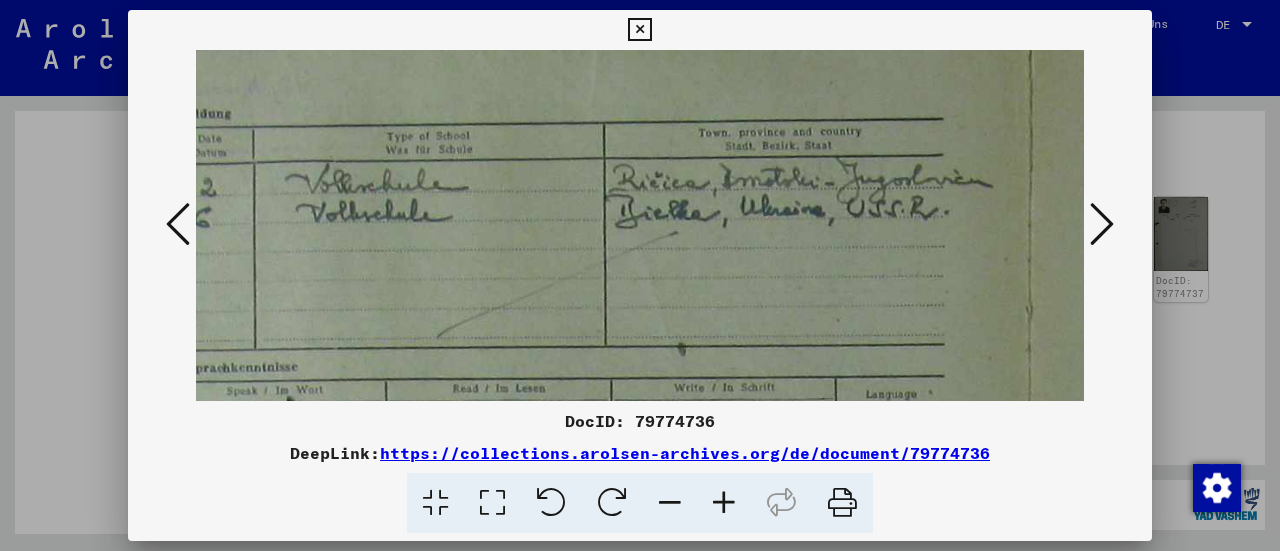 drag, startPoint x: 1008, startPoint y: 287, endPoint x: 776, endPoint y: 272, distance: 232.4844 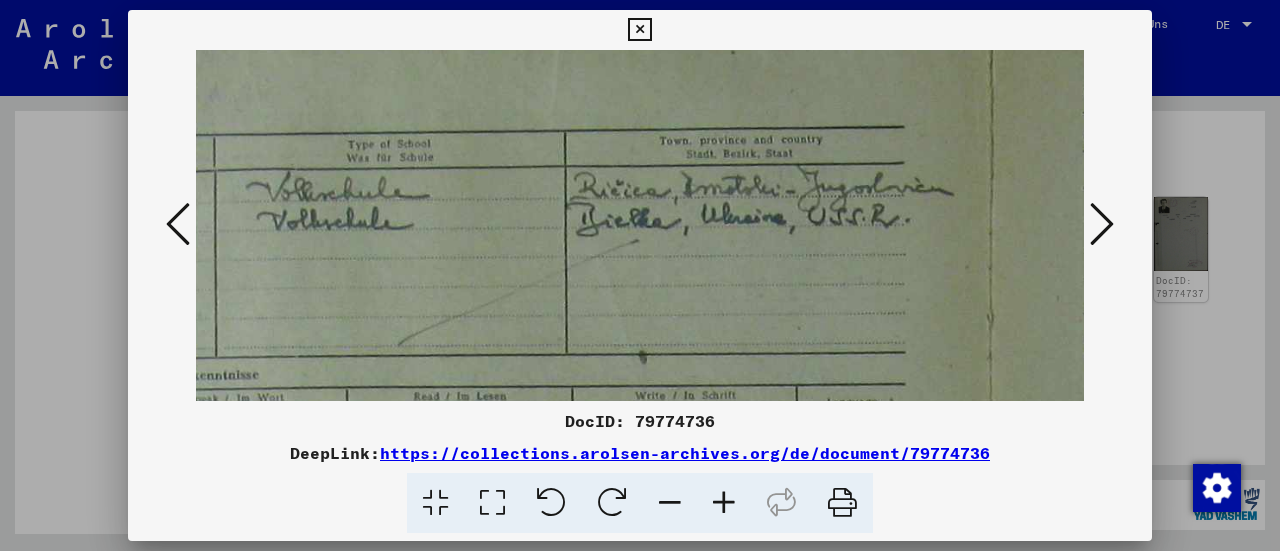 scroll, scrollTop: 98, scrollLeft: 282, axis: both 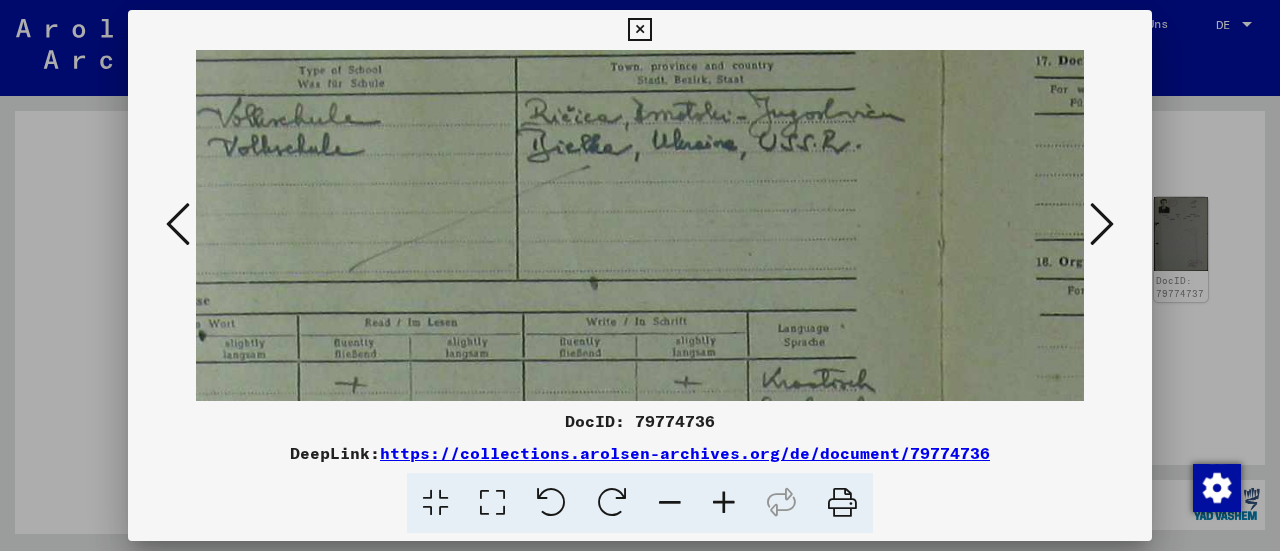 drag, startPoint x: 820, startPoint y: 283, endPoint x: 772, endPoint y: 209, distance: 88.20431 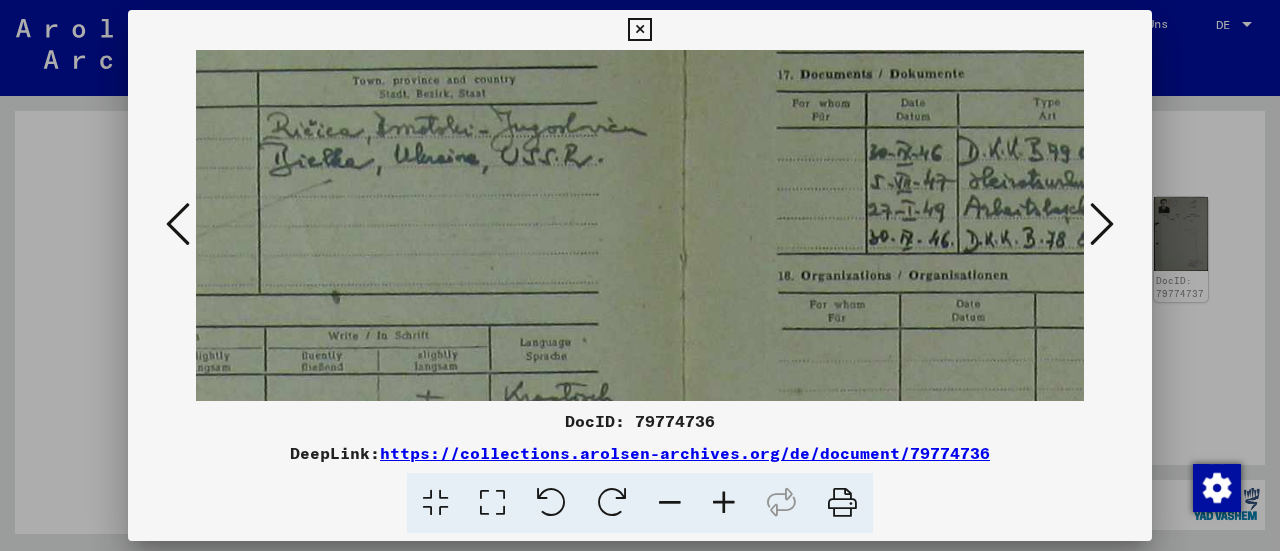 drag, startPoint x: 801, startPoint y: 284, endPoint x: 513, endPoint y: 306, distance: 288.83905 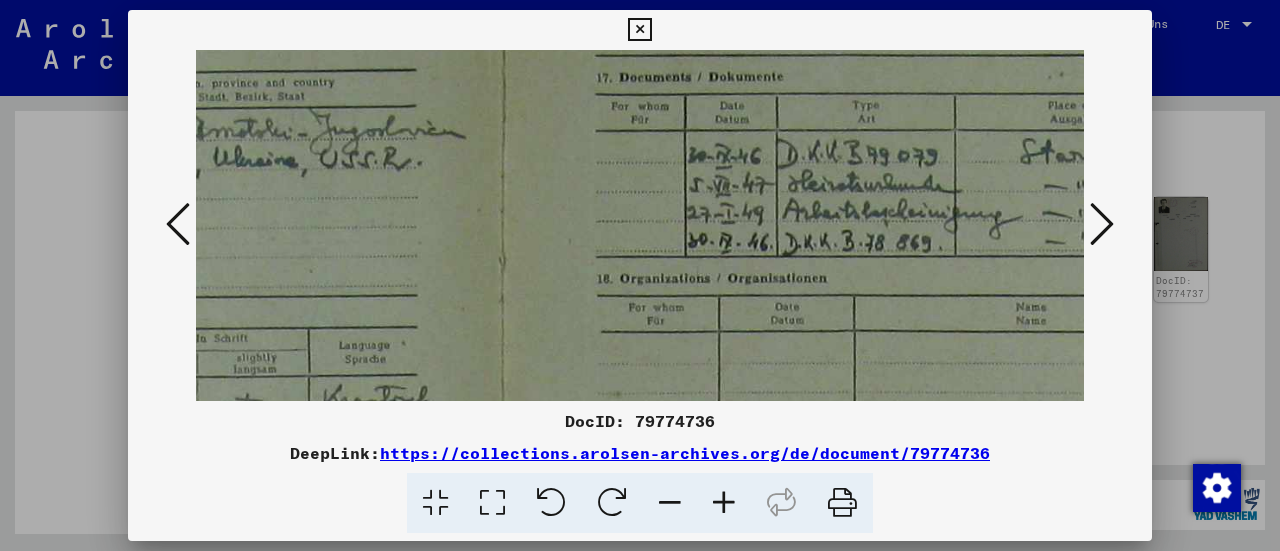 drag, startPoint x: 687, startPoint y: 310, endPoint x: 527, endPoint y: 310, distance: 160 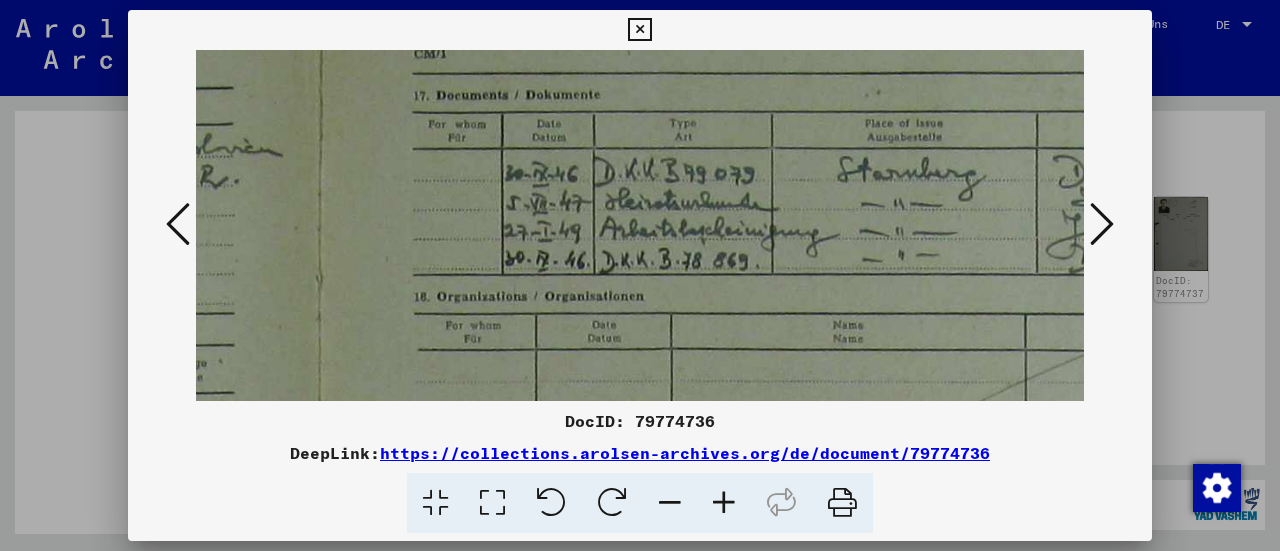 drag, startPoint x: 633, startPoint y: 315, endPoint x: 452, endPoint y: 331, distance: 181.70581 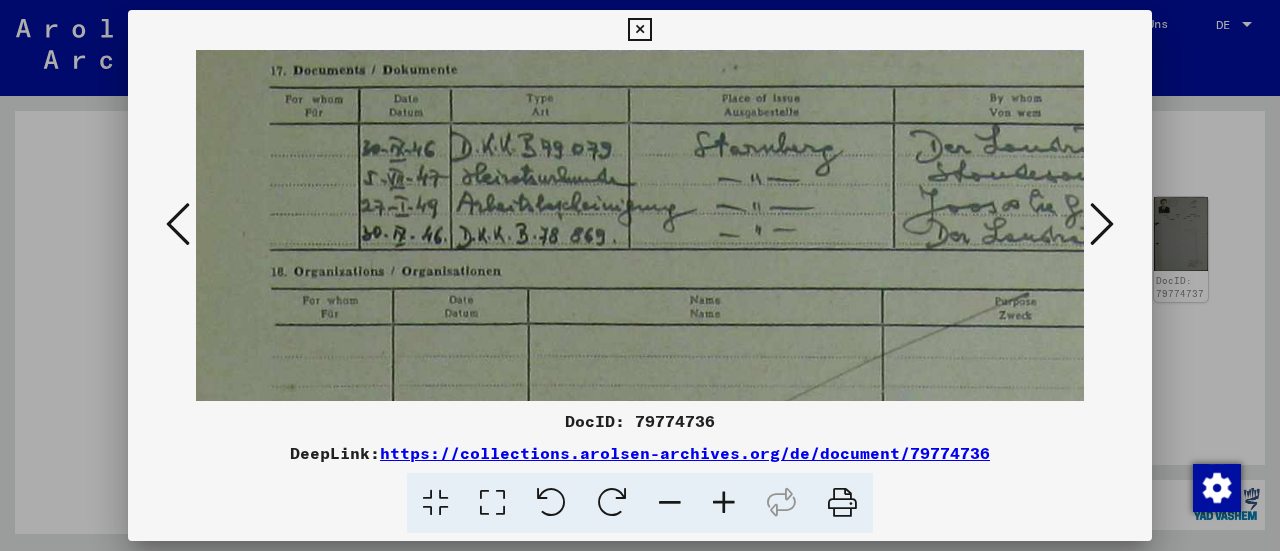 drag, startPoint x: 694, startPoint y: 353, endPoint x: 553, endPoint y: 329, distance: 143.02797 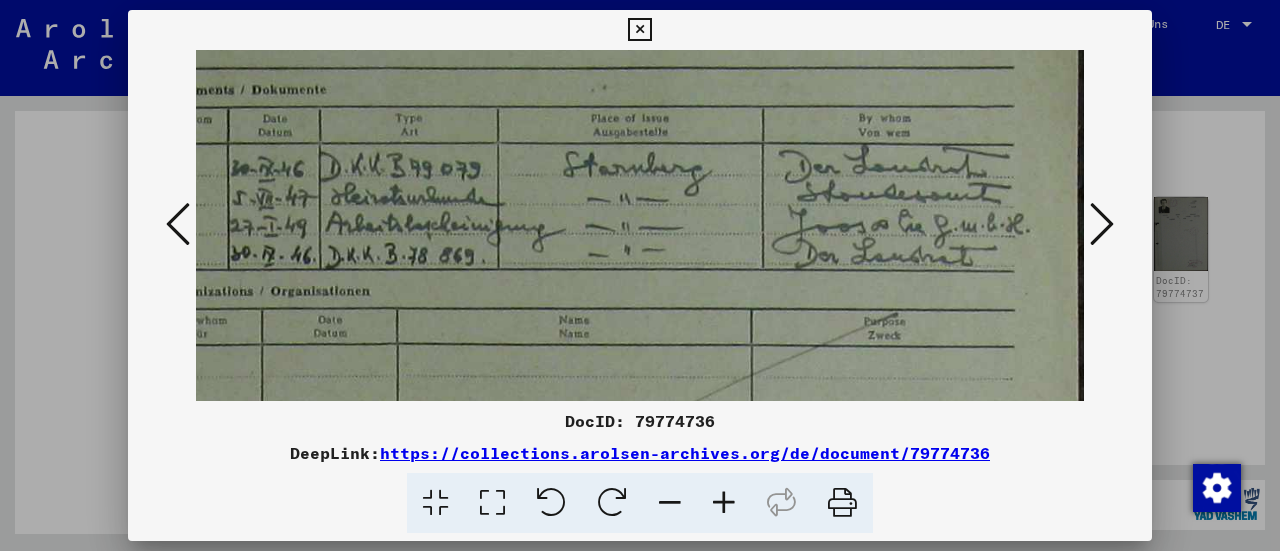 drag, startPoint x: 687, startPoint y: 309, endPoint x: 532, endPoint y: 332, distance: 156.69716 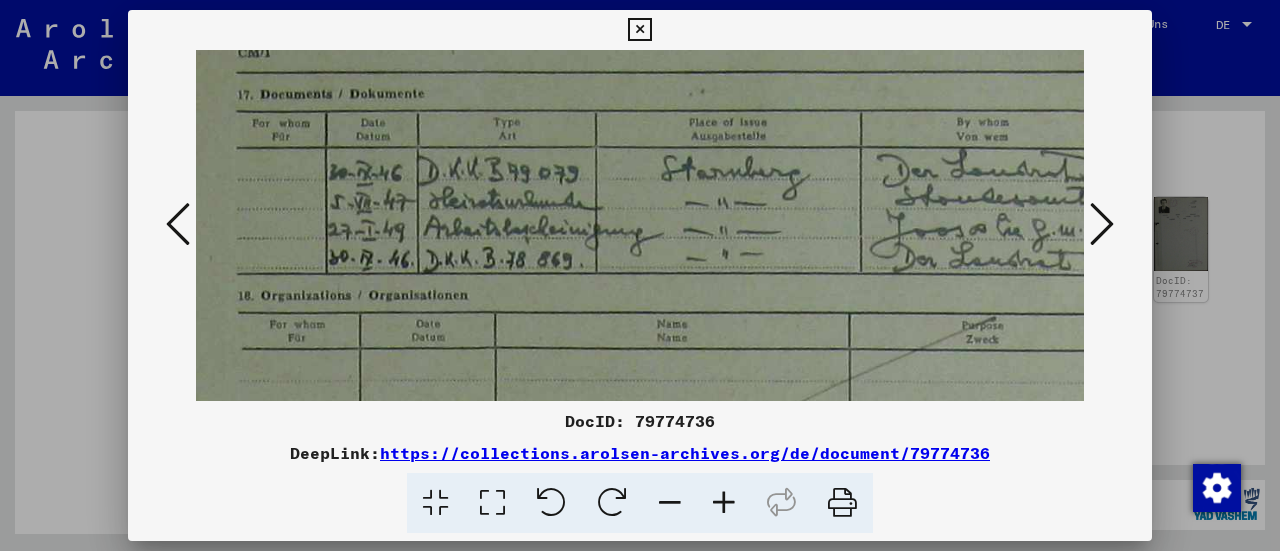 drag, startPoint x: 511, startPoint y: 314, endPoint x: 620, endPoint y: 317, distance: 109.041275 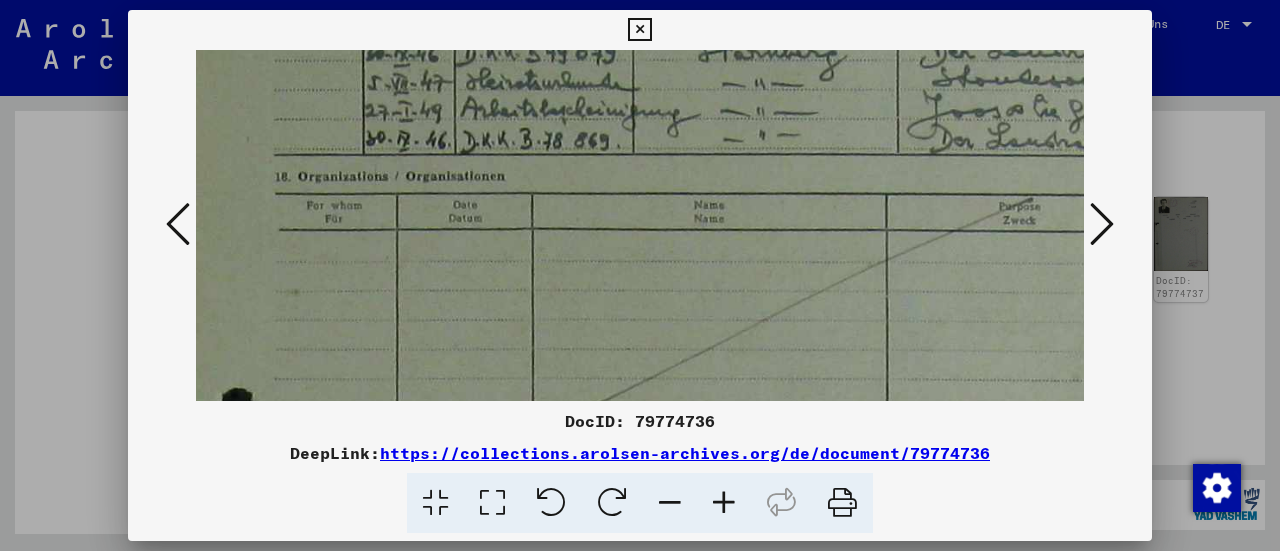 drag, startPoint x: 547, startPoint y: 355, endPoint x: 576, endPoint y: 233, distance: 125.39936 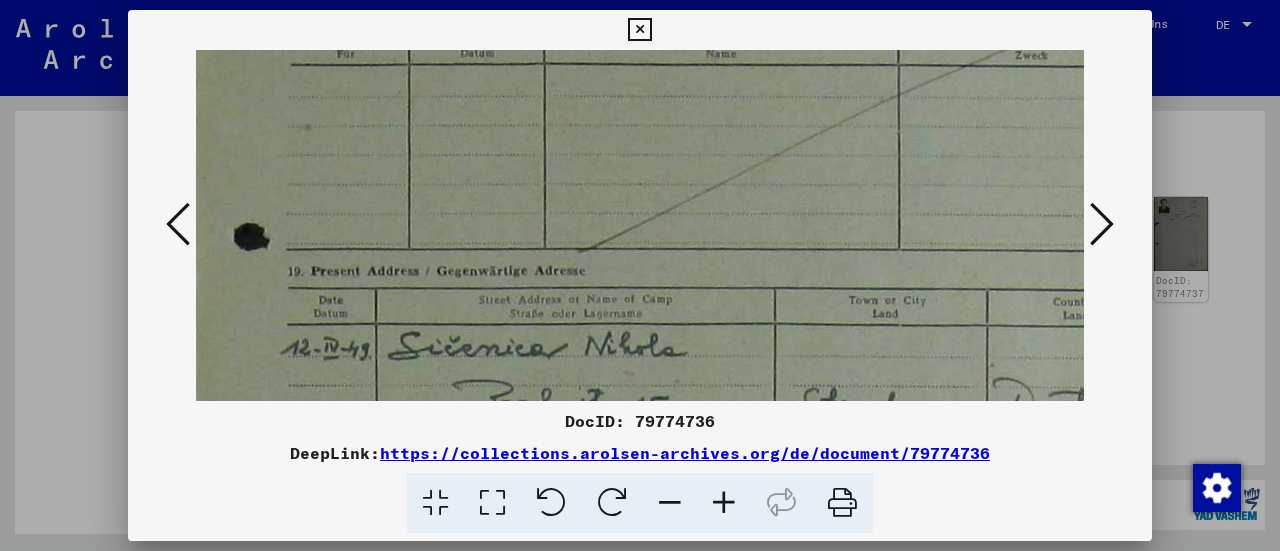 drag, startPoint x: 580, startPoint y: 305, endPoint x: 592, endPoint y: 145, distance: 160.44937 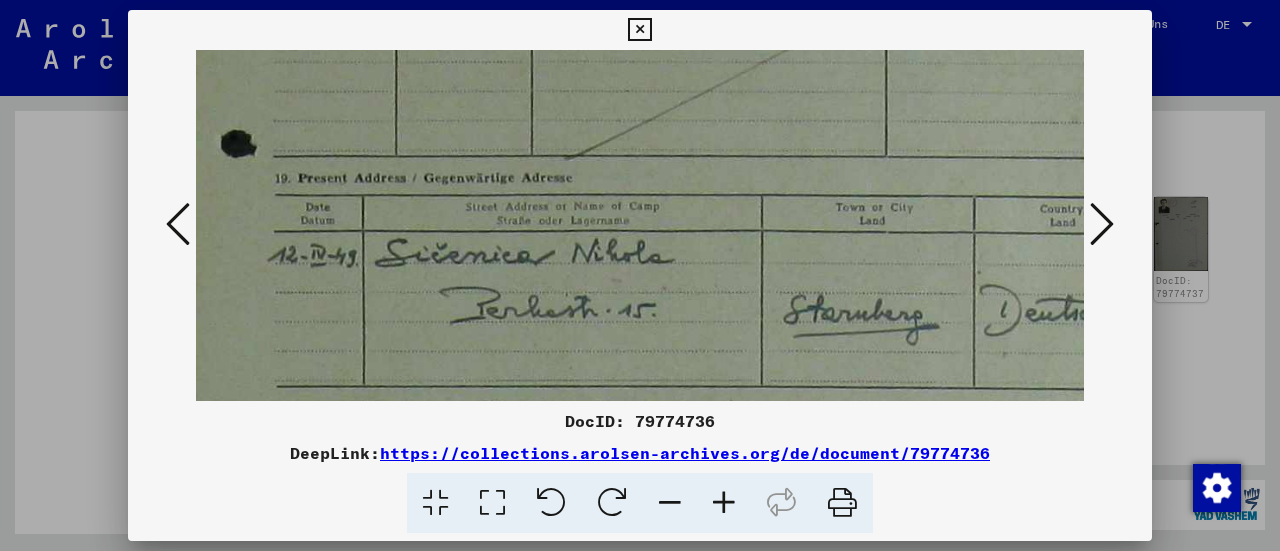 drag, startPoint x: 612, startPoint y: 272, endPoint x: 600, endPoint y: 180, distance: 92.779305 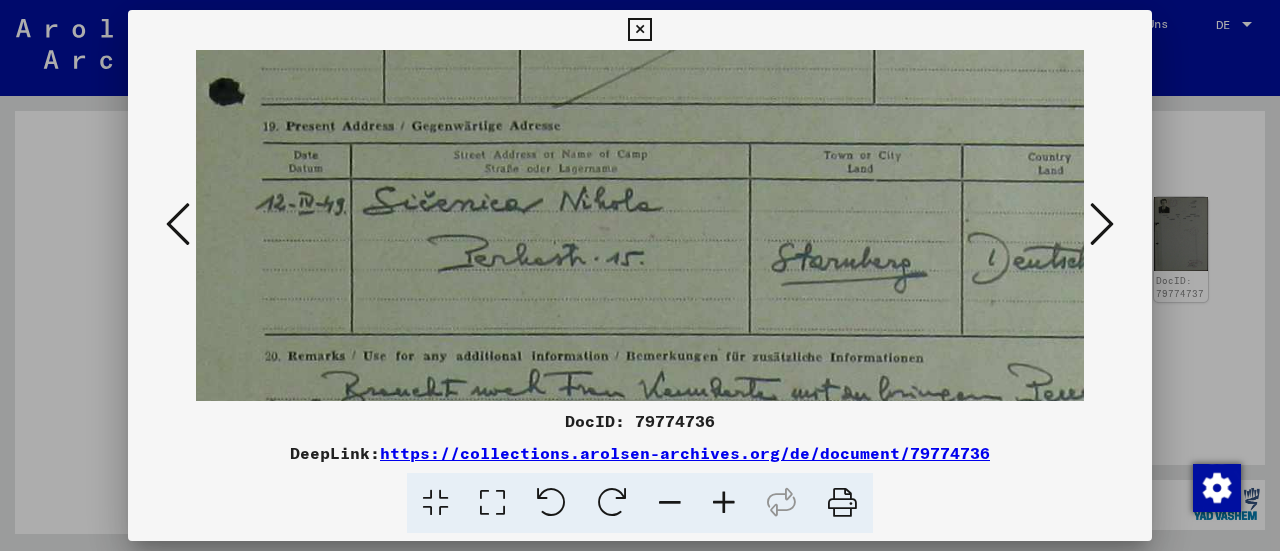 drag, startPoint x: 626, startPoint y: 302, endPoint x: 615, endPoint y: 251, distance: 52.17279 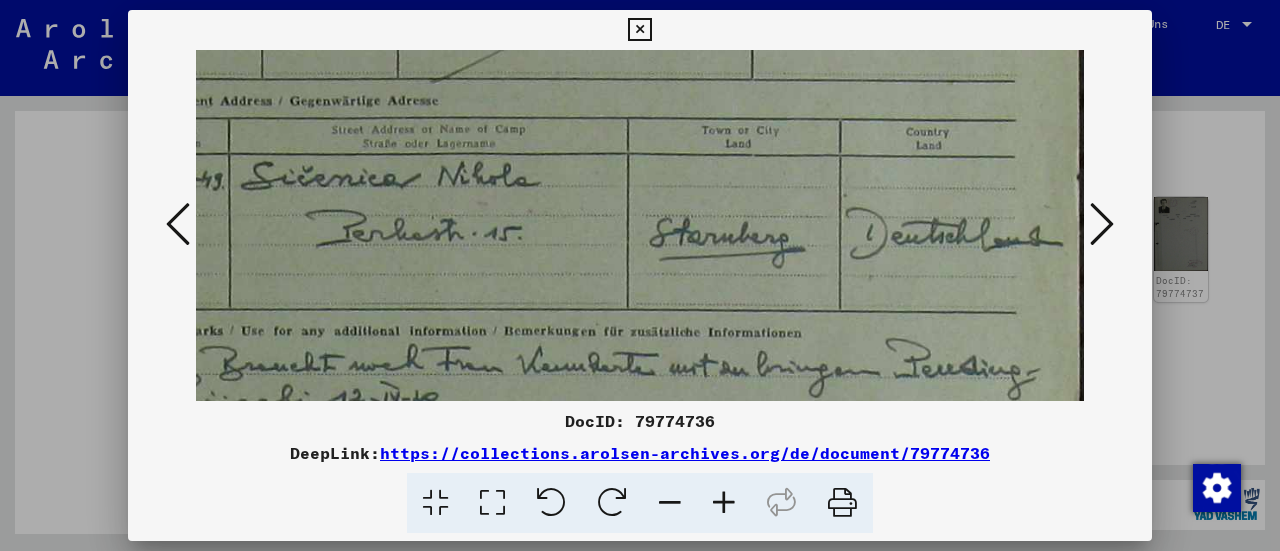 drag, startPoint x: 662, startPoint y: 302, endPoint x: 496, endPoint y: 277, distance: 167.87198 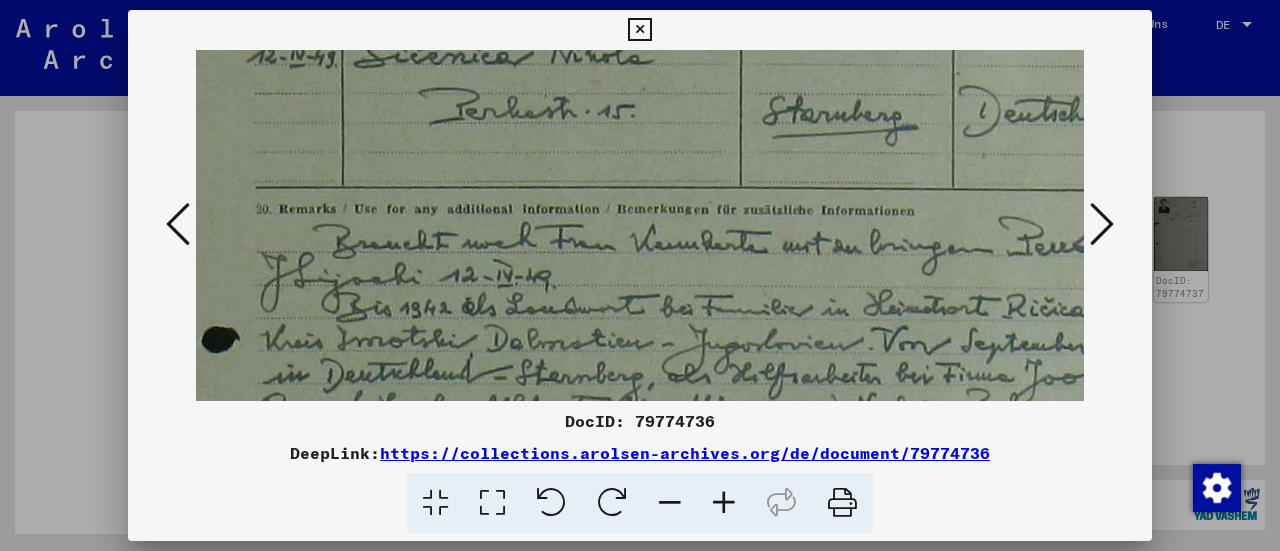 drag, startPoint x: 566, startPoint y: 289, endPoint x: 684, endPoint y: 165, distance: 171.17242 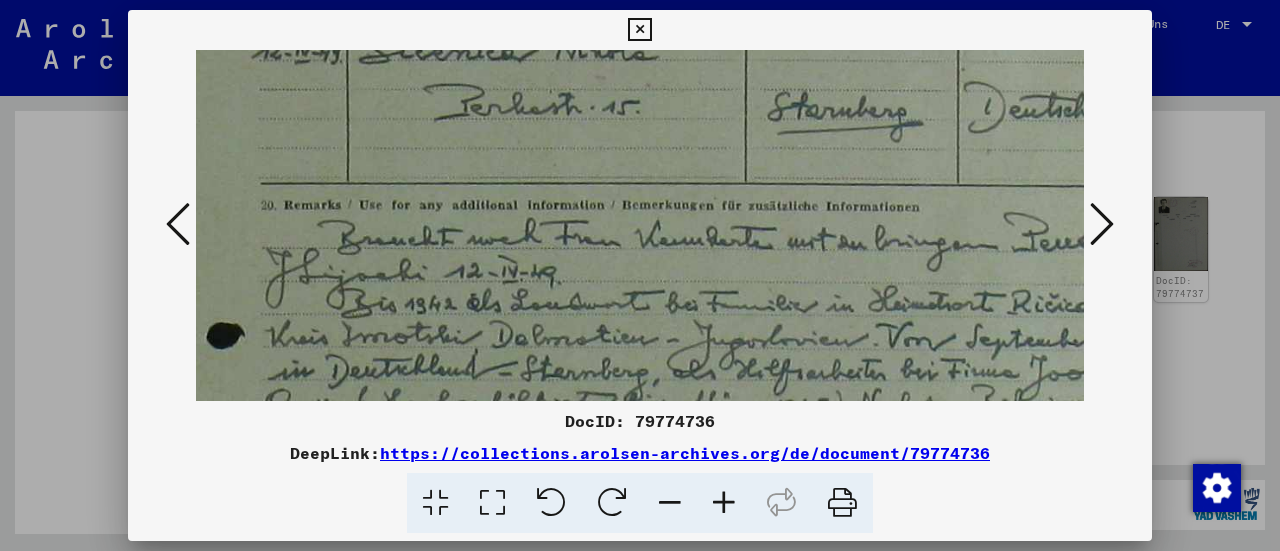 click at bounding box center (670, 503) 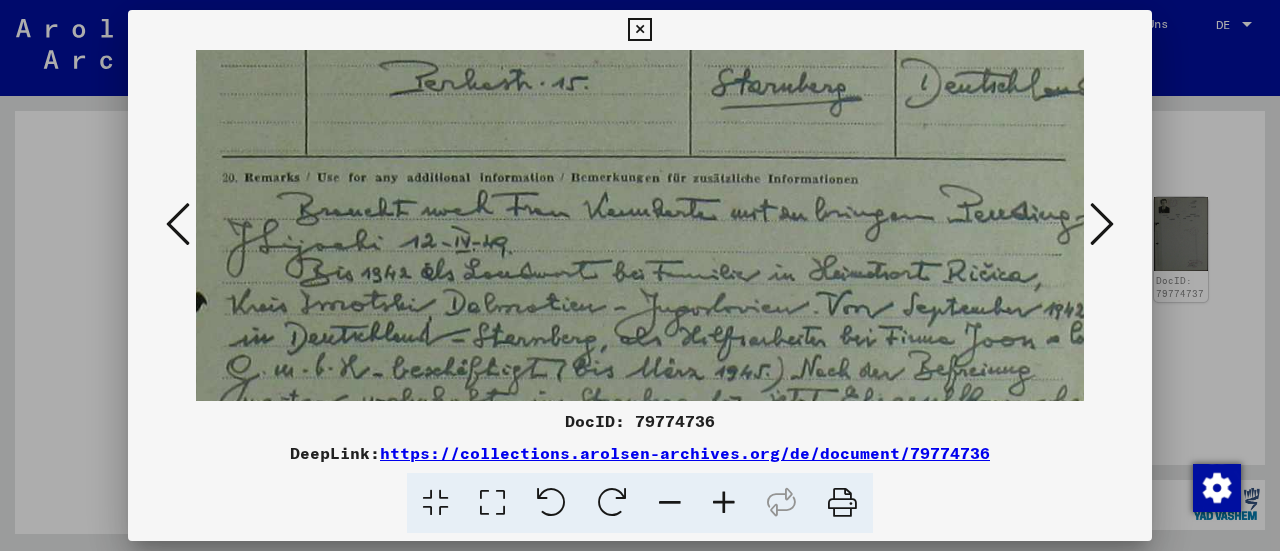 click at bounding box center [670, 503] 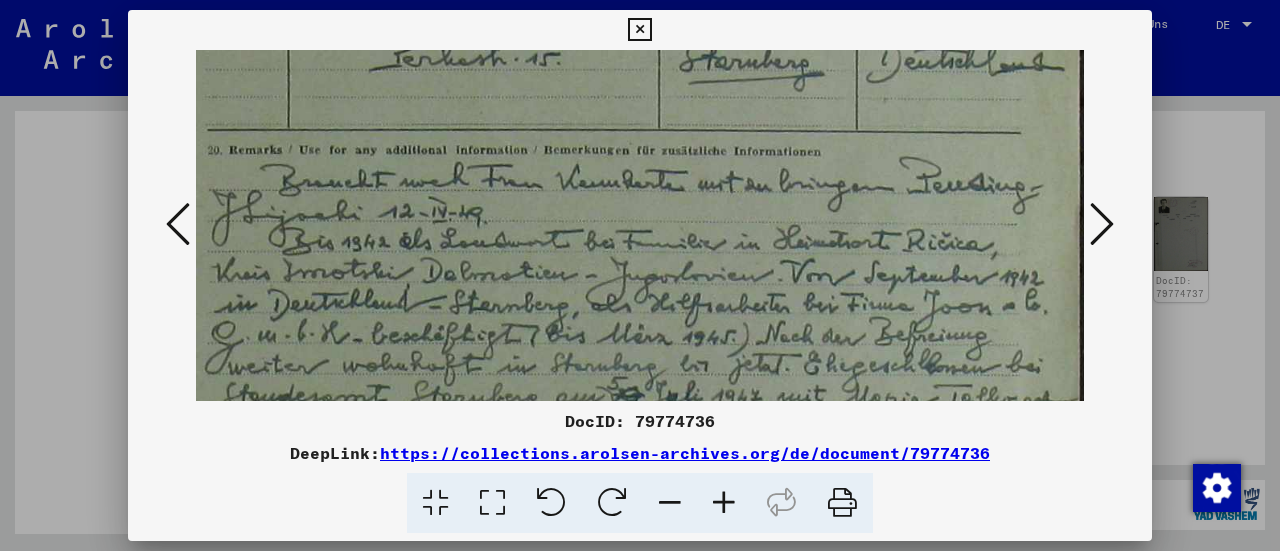 scroll, scrollTop: 644, scrollLeft: 1035, axis: both 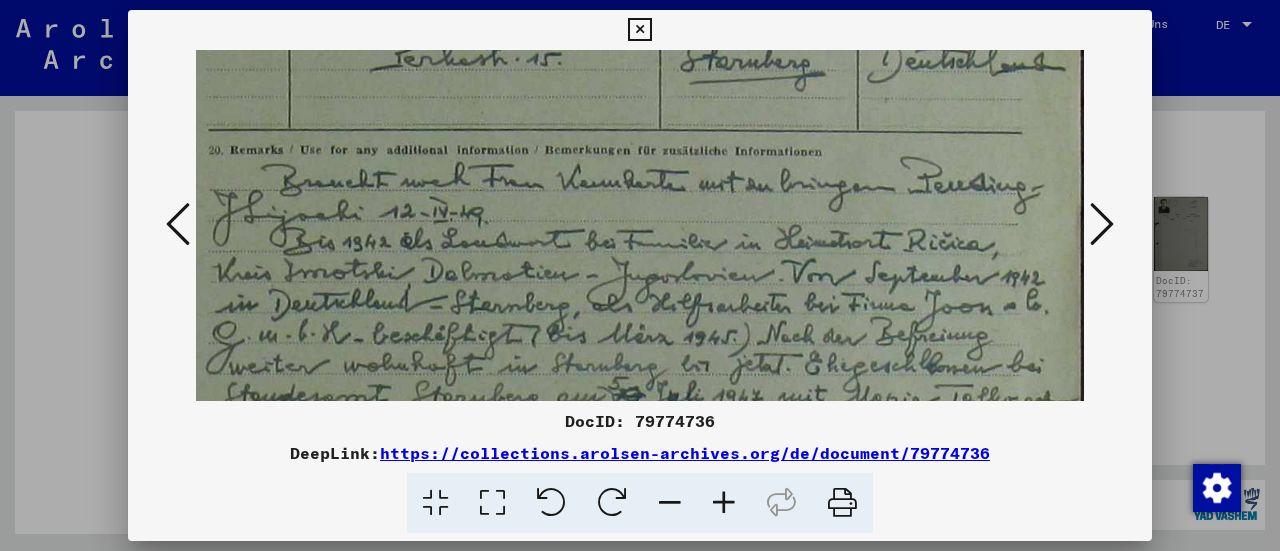 click at bounding box center [670, 503] 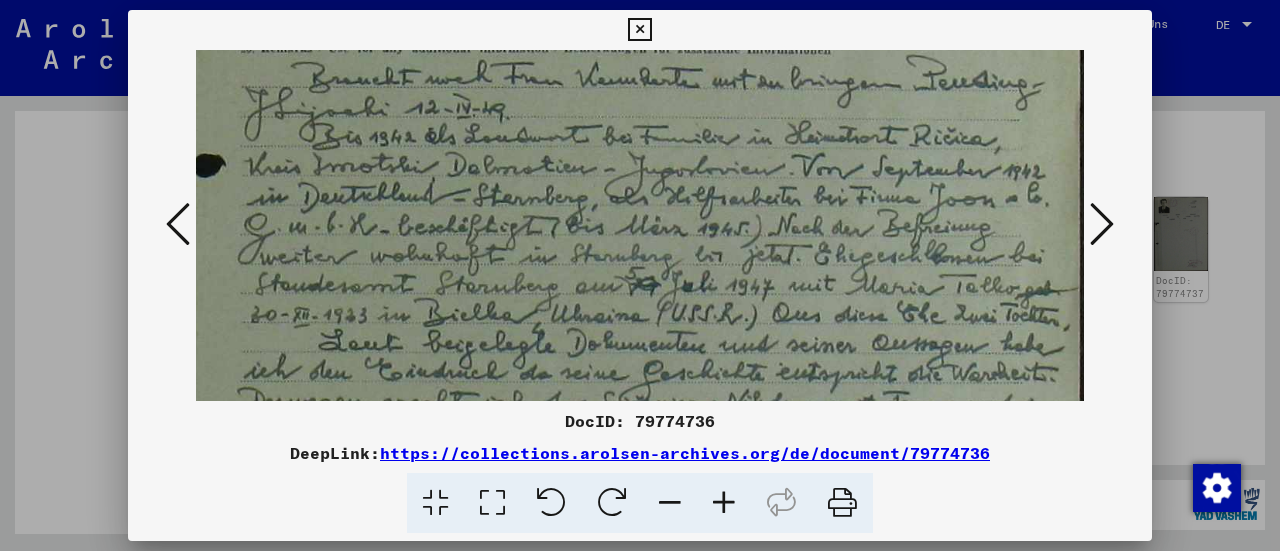 drag, startPoint x: 662, startPoint y: 330, endPoint x: 658, endPoint y: 257, distance: 73.109505 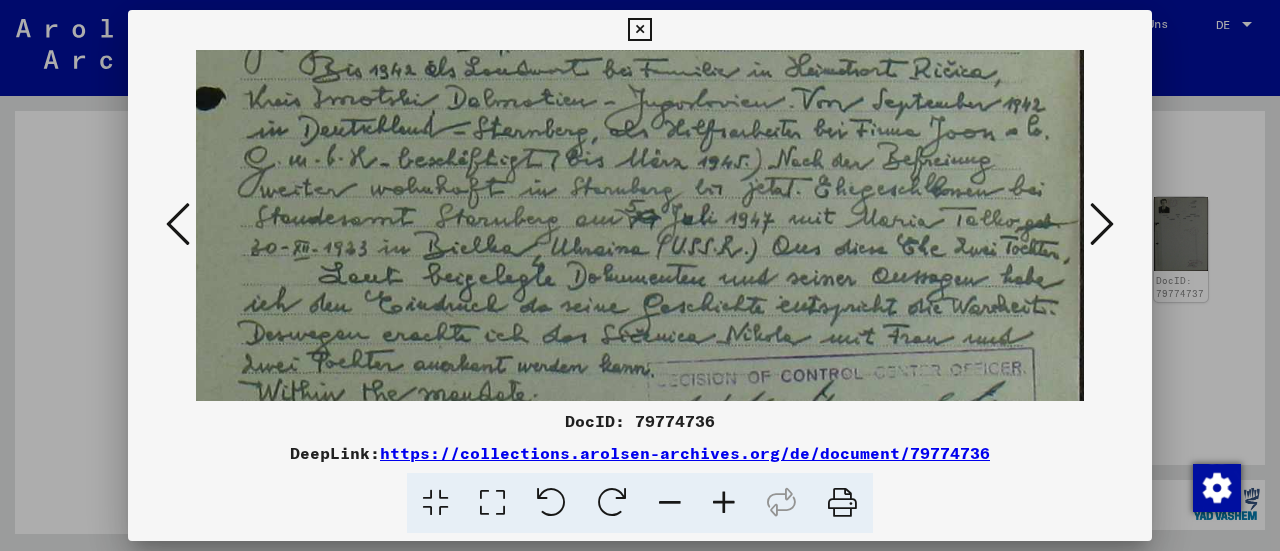 drag, startPoint x: 662, startPoint y: 307, endPoint x: 664, endPoint y: 225, distance: 82.02438 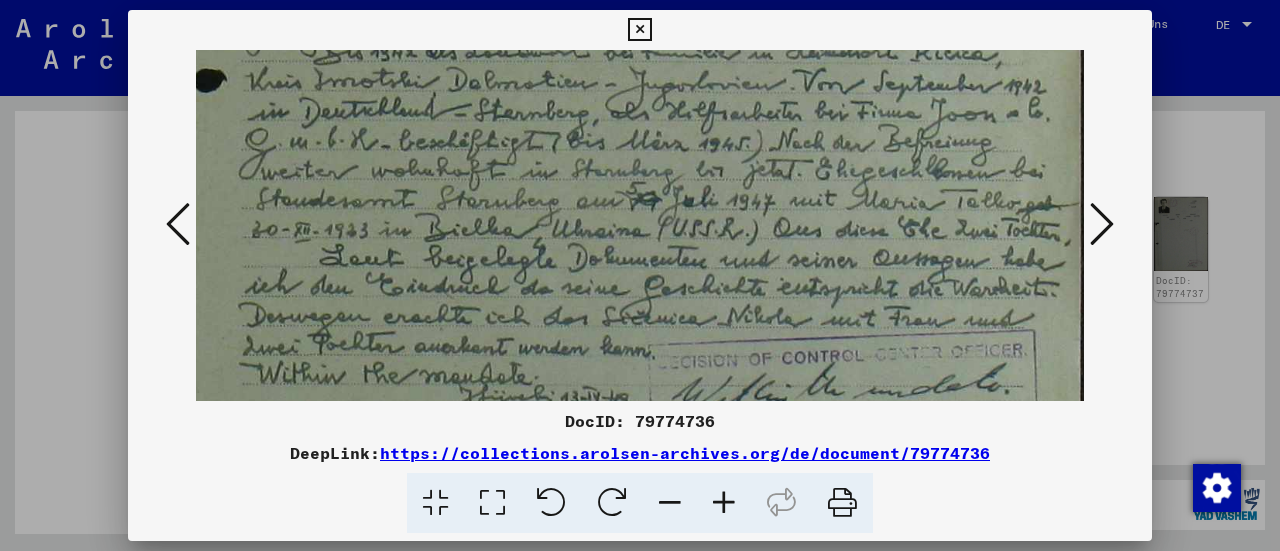 scroll, scrollTop: 861, scrollLeft: 964, axis: both 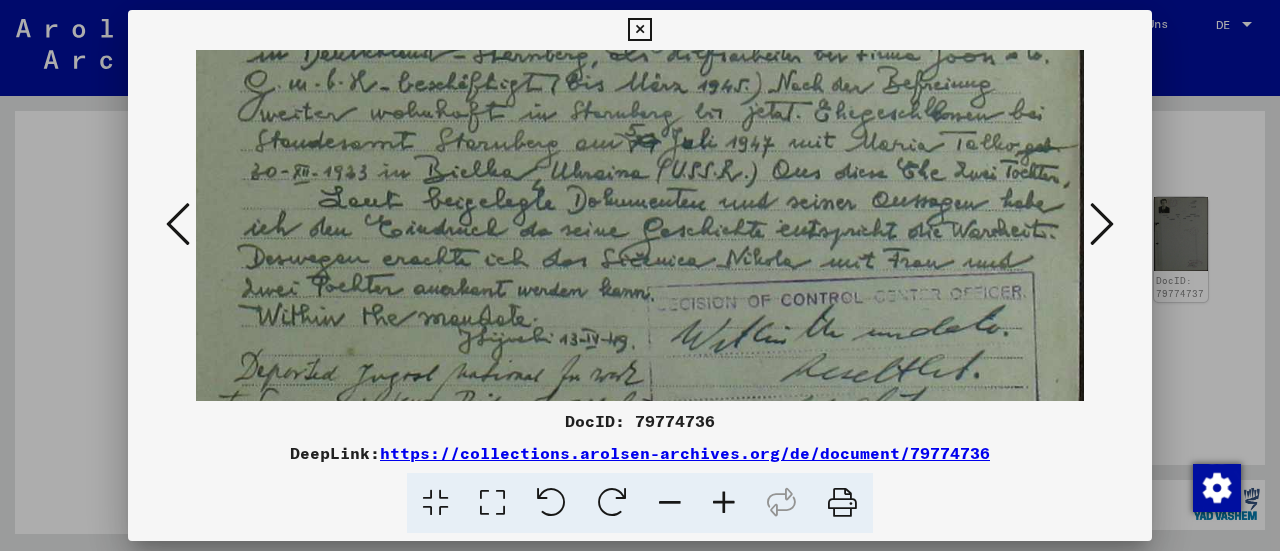 drag, startPoint x: 662, startPoint y: 288, endPoint x: 661, endPoint y: 231, distance: 57.00877 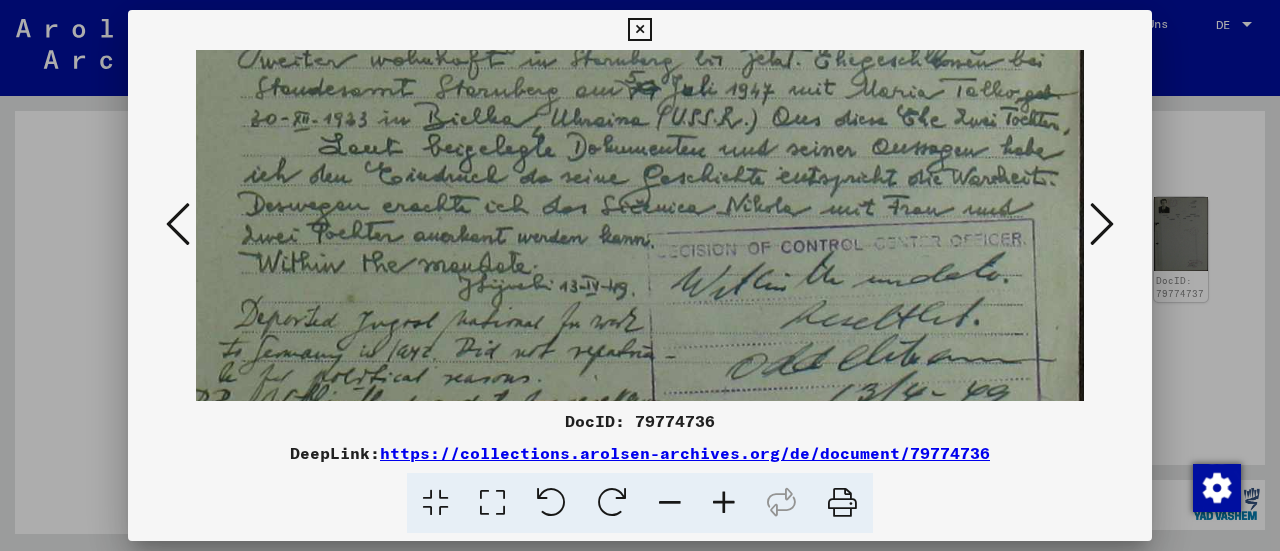 drag, startPoint x: 630, startPoint y: 227, endPoint x: 630, endPoint y: 175, distance: 52 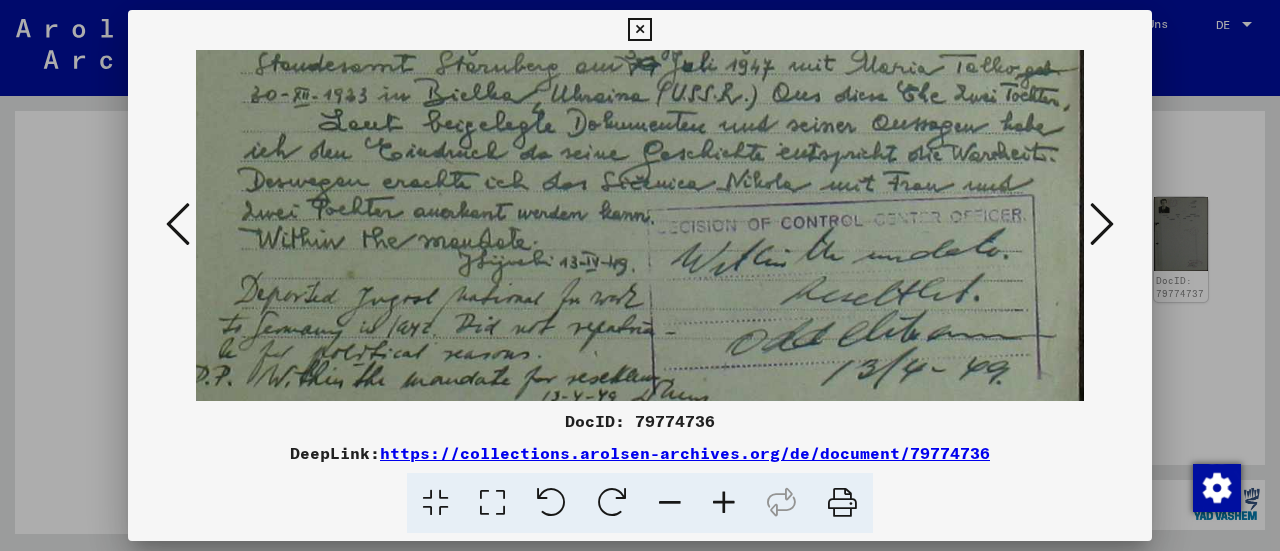 drag, startPoint x: 632, startPoint y: 230, endPoint x: 631, endPoint y: 207, distance: 23.021729 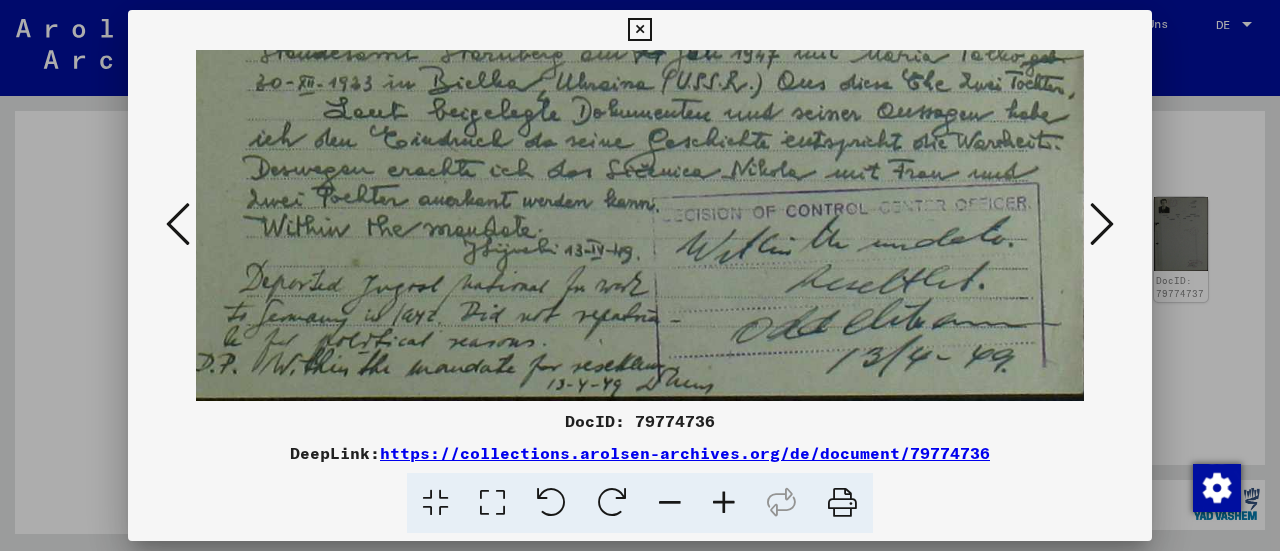 drag, startPoint x: 632, startPoint y: 279, endPoint x: 638, endPoint y: 204, distance: 75.23962 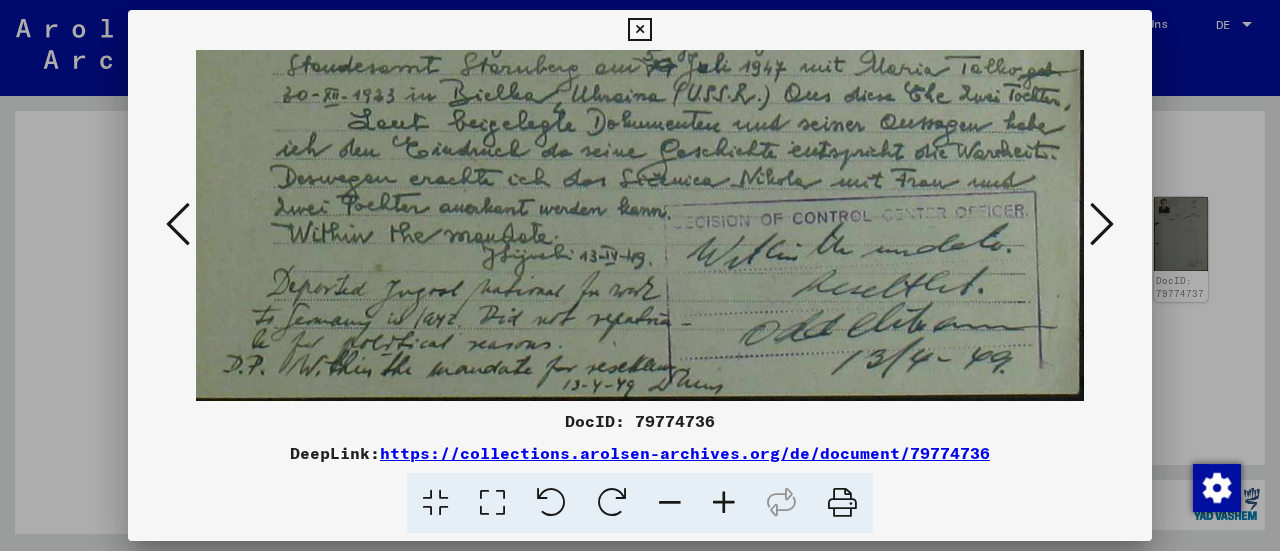 click at bounding box center [639, 30] 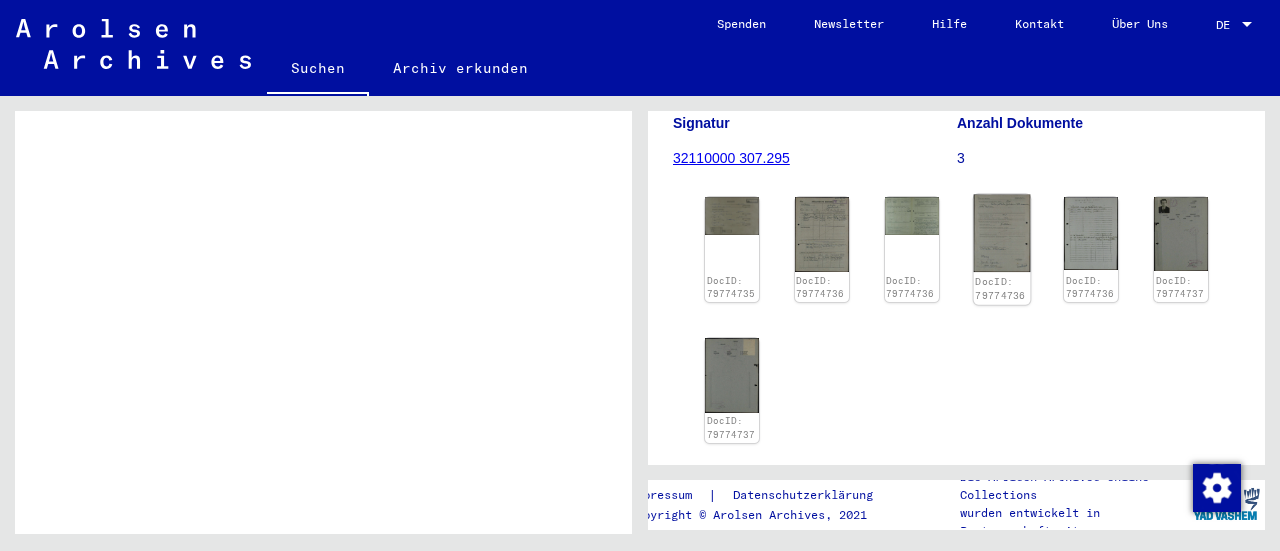click 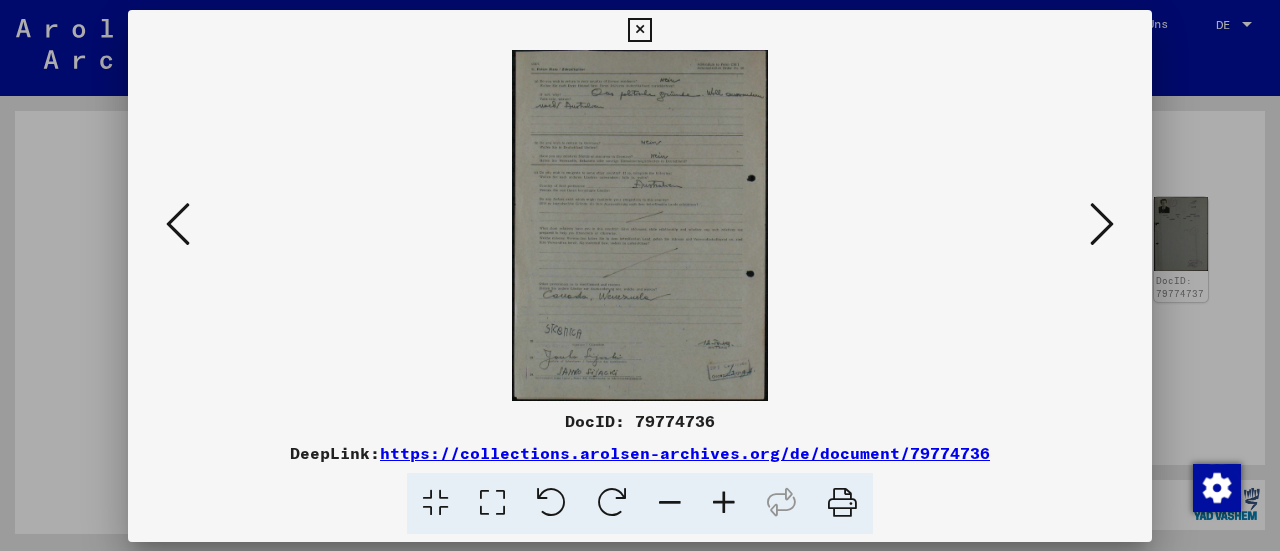 click at bounding box center [640, 225] 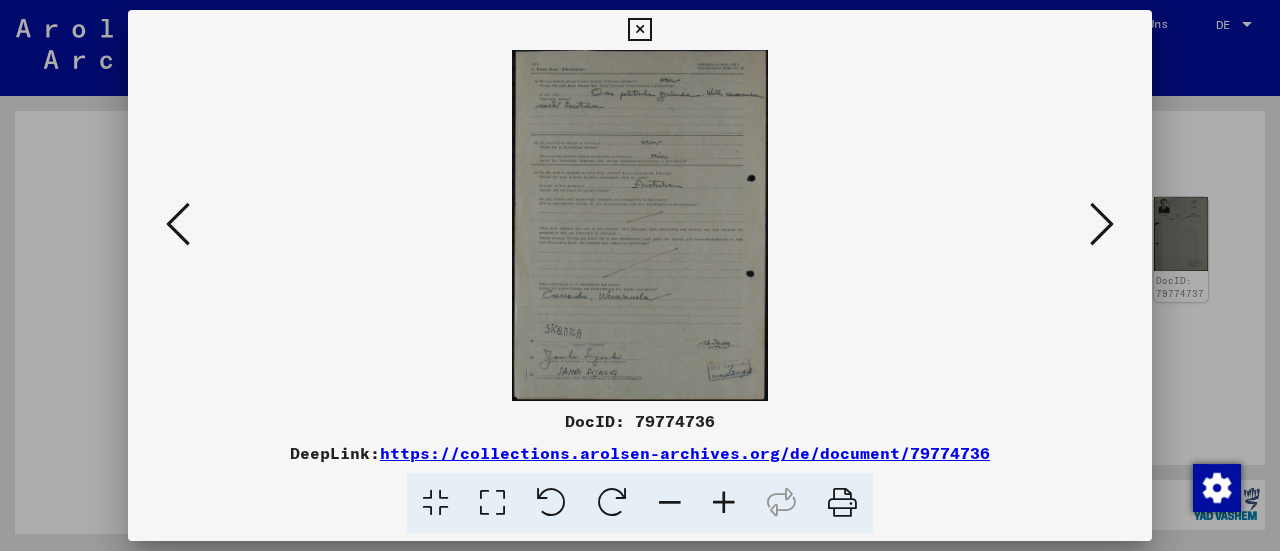 click at bounding box center (724, 503) 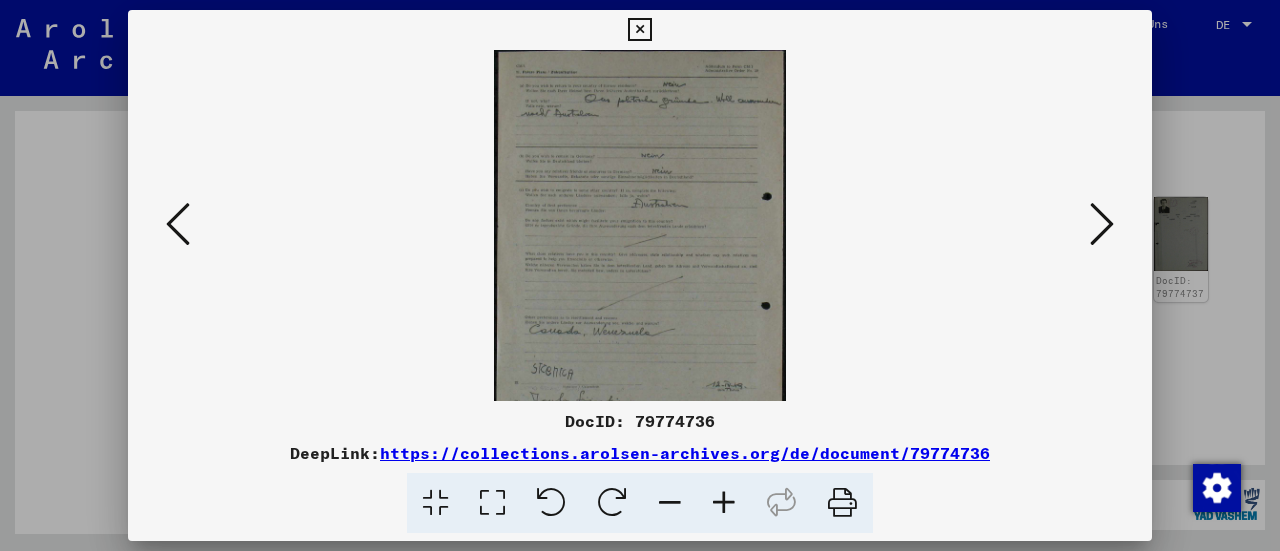 click at bounding box center (724, 503) 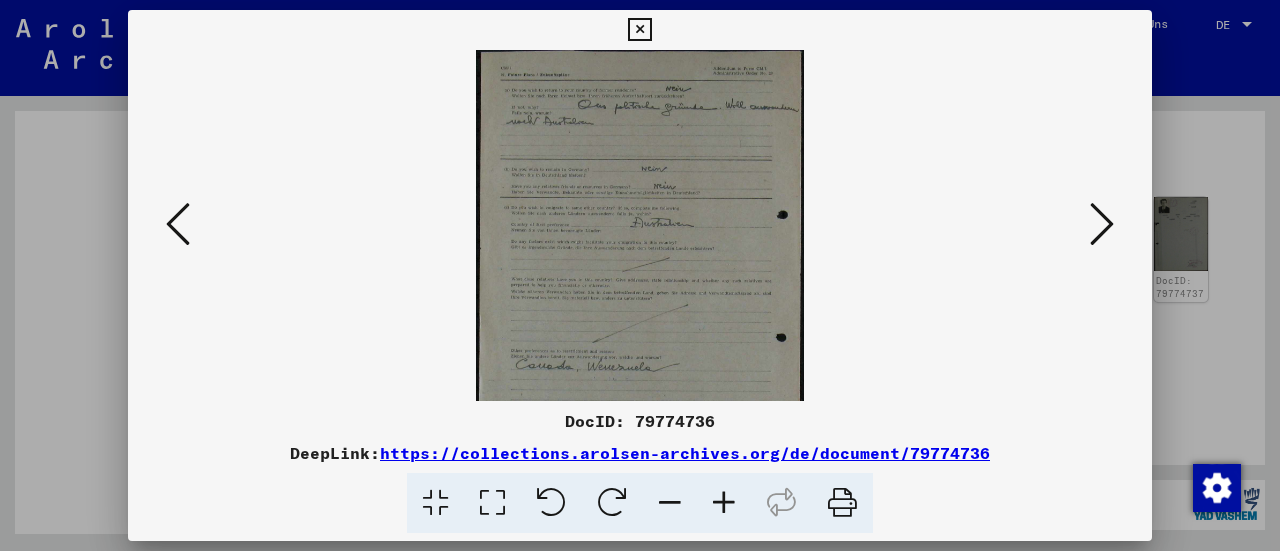 click at bounding box center (724, 503) 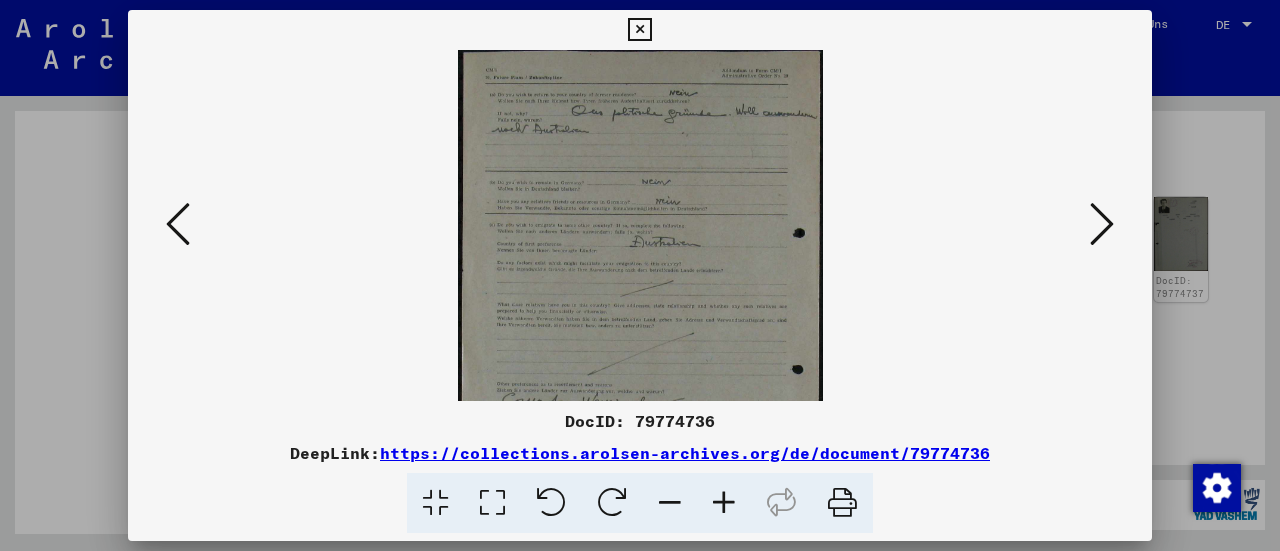 click at bounding box center [724, 503] 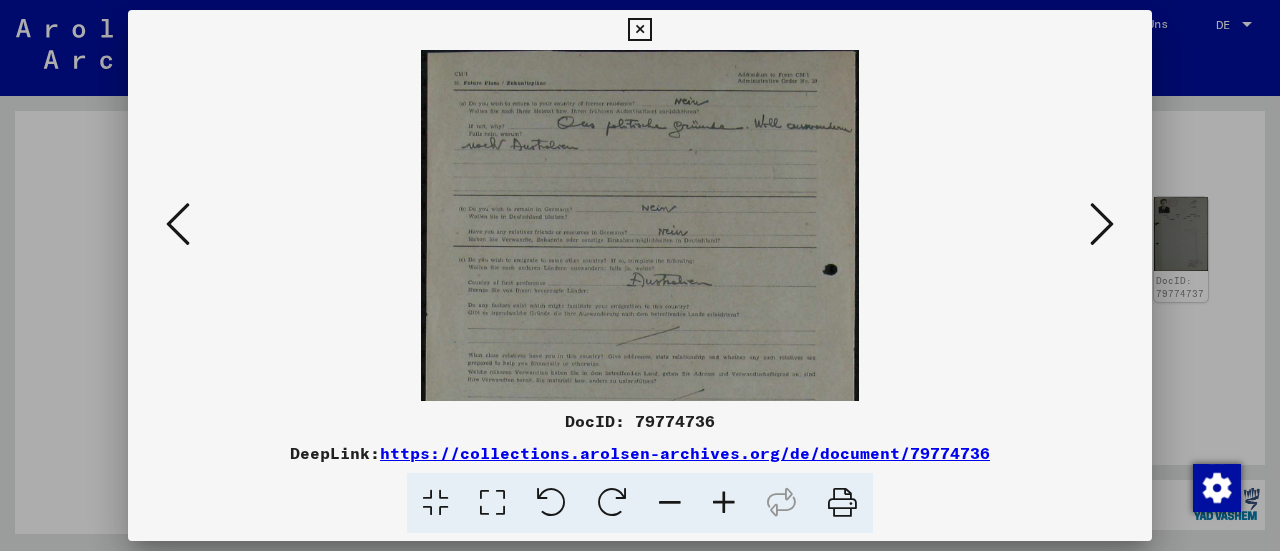 click at bounding box center [724, 503] 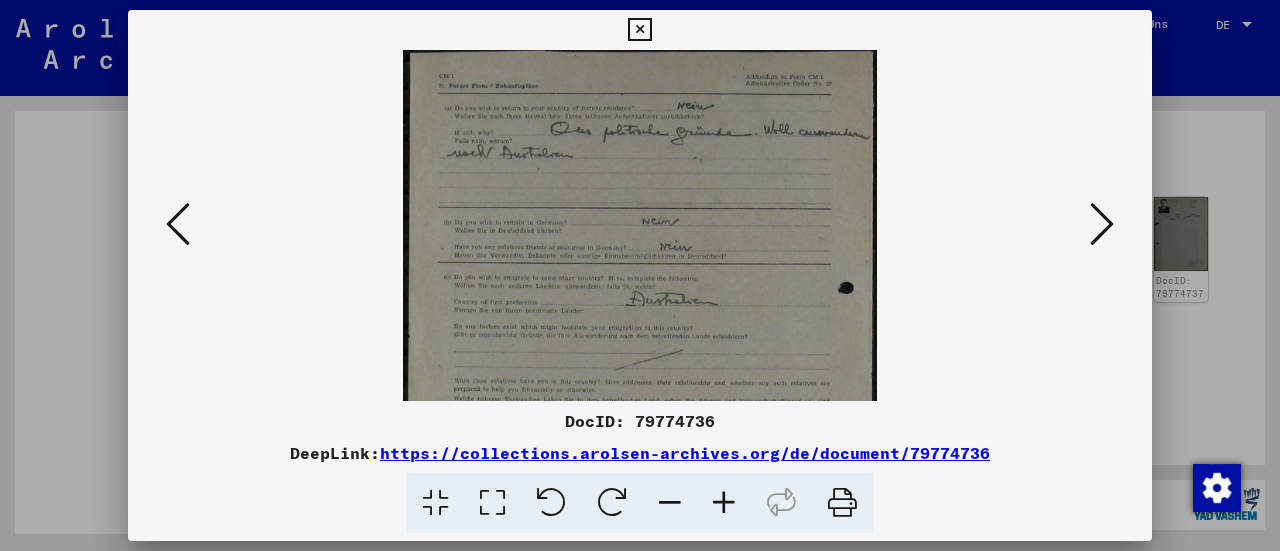 click at bounding box center [724, 503] 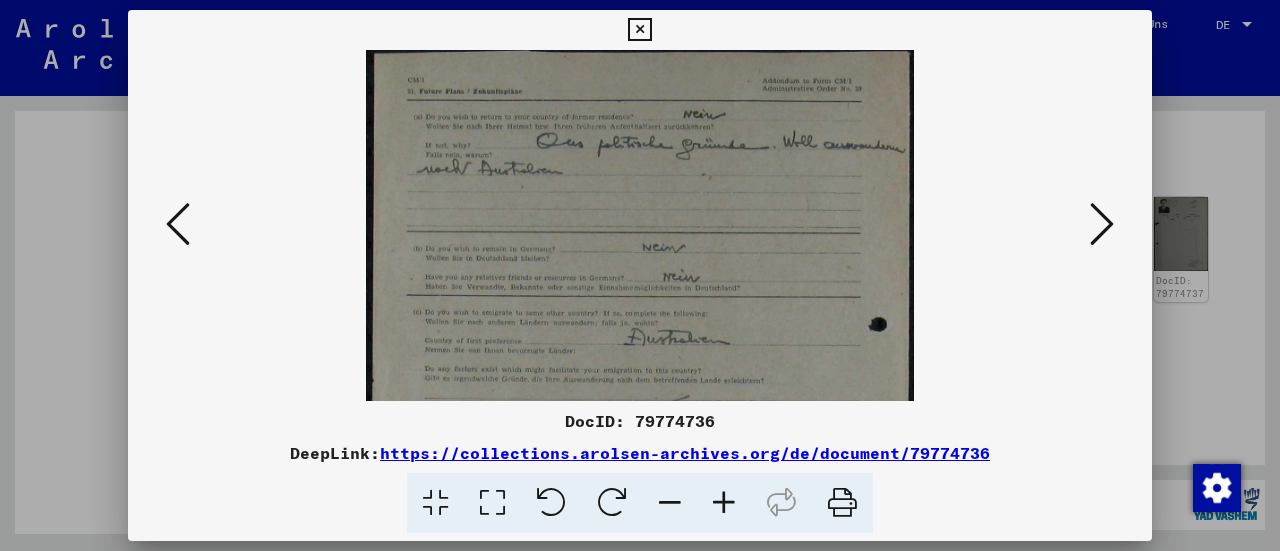 click at bounding box center [724, 503] 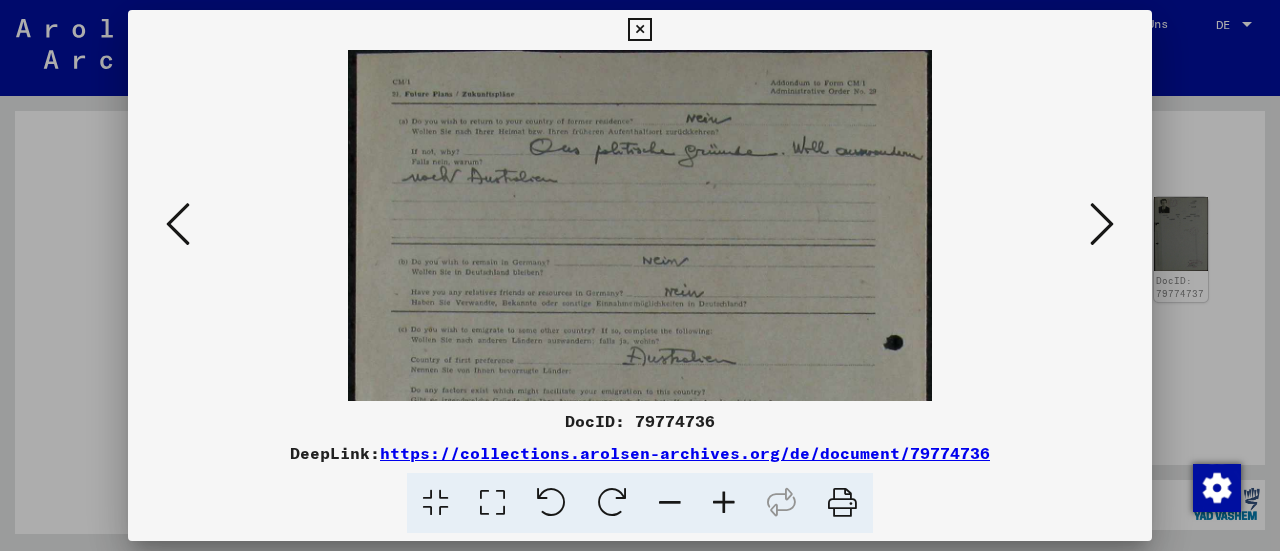 click at bounding box center (724, 503) 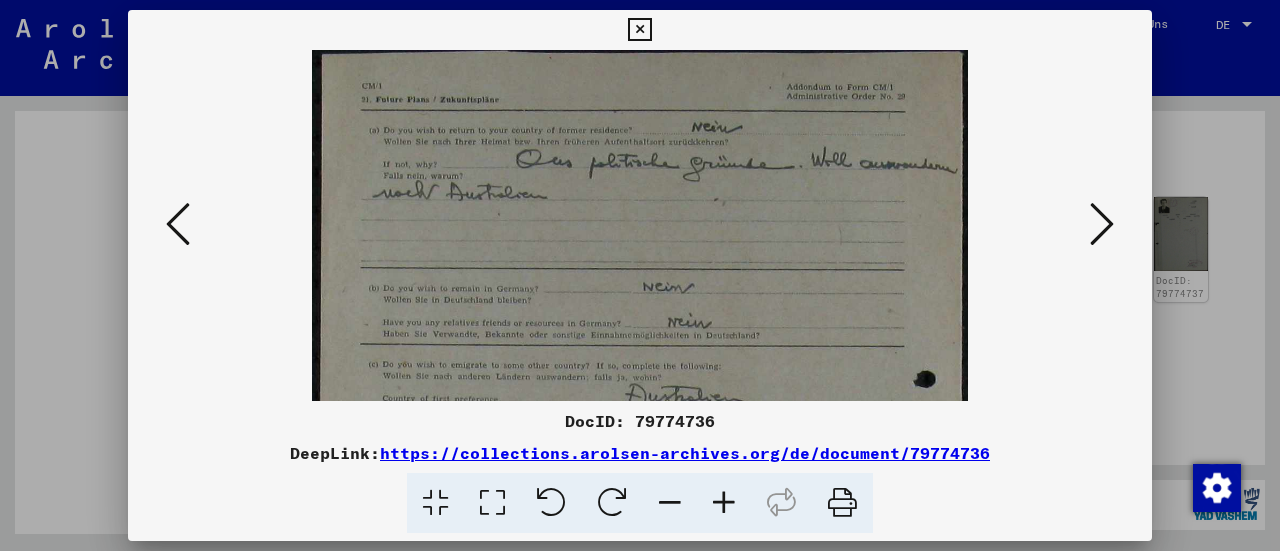 click at bounding box center (724, 503) 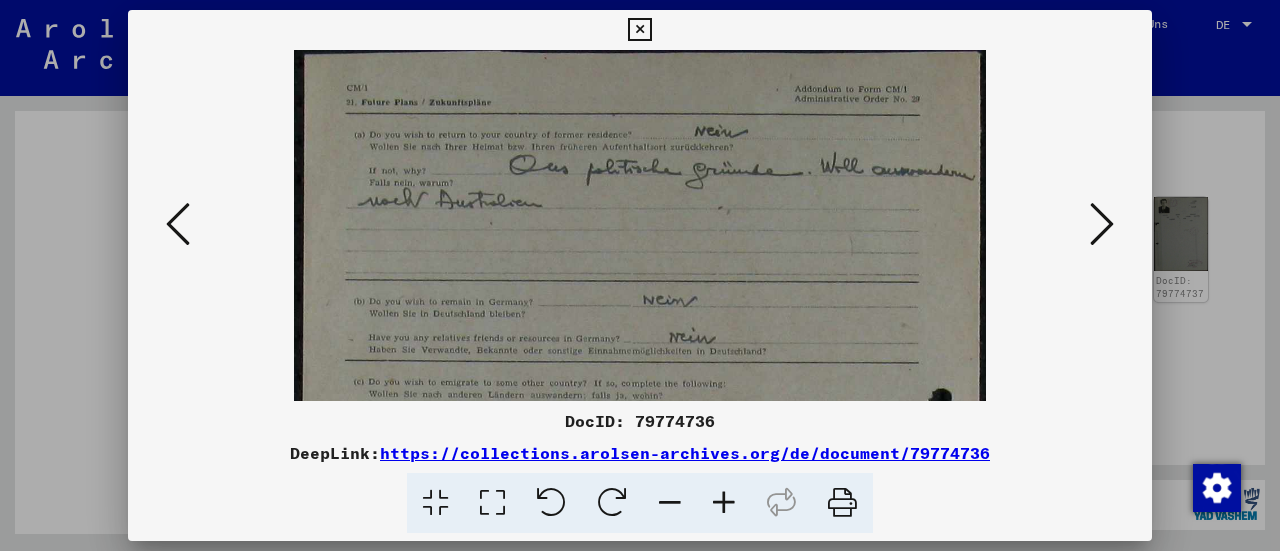 click at bounding box center (724, 503) 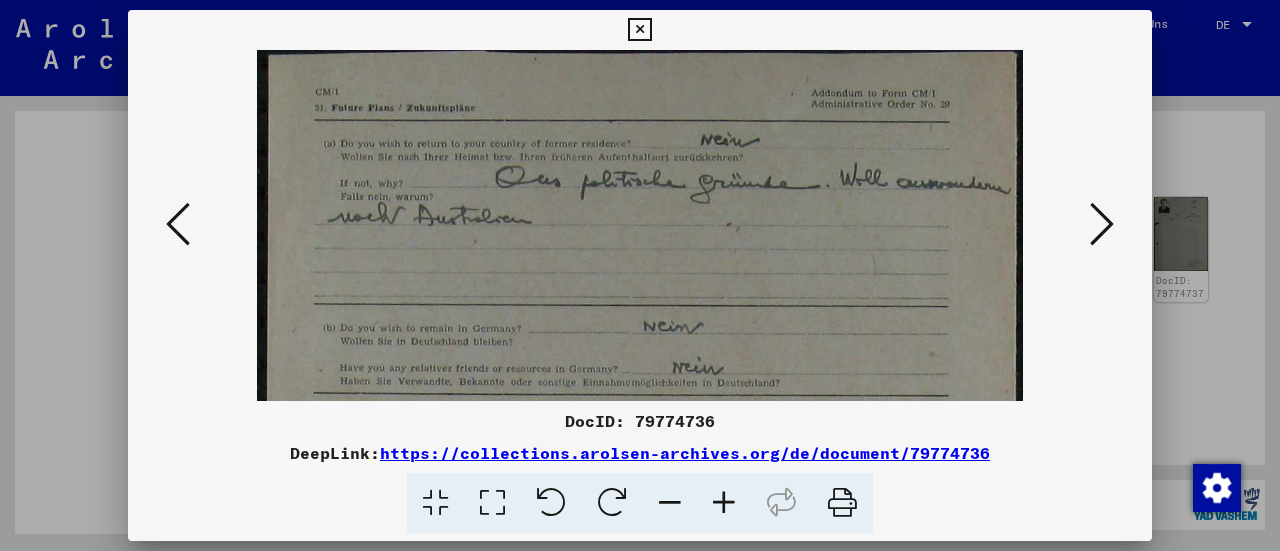 click at bounding box center (724, 503) 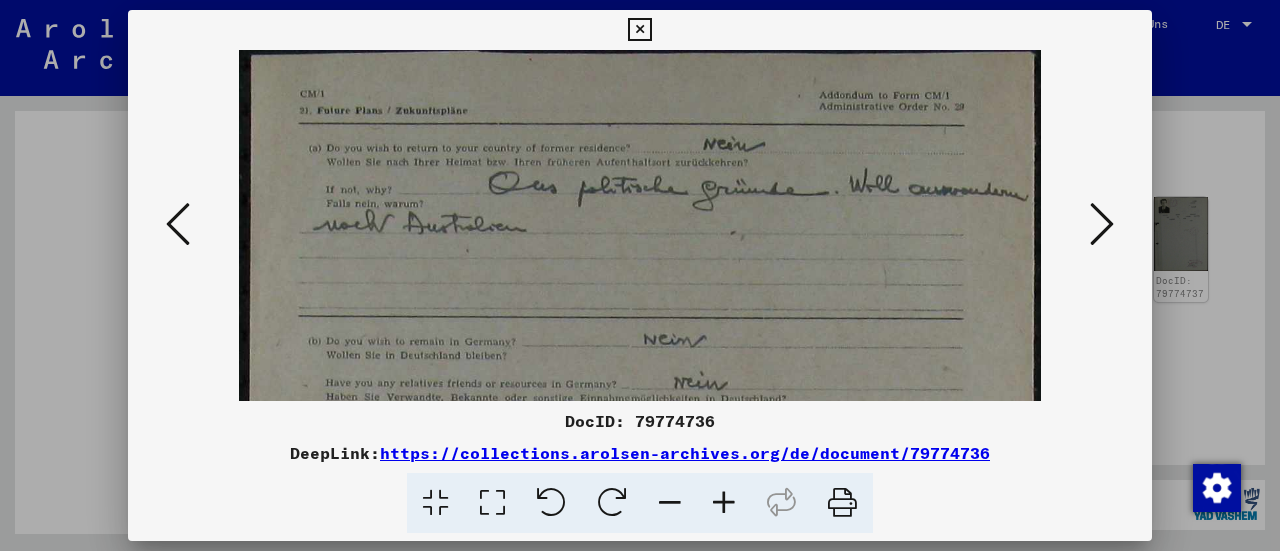 click at bounding box center (724, 503) 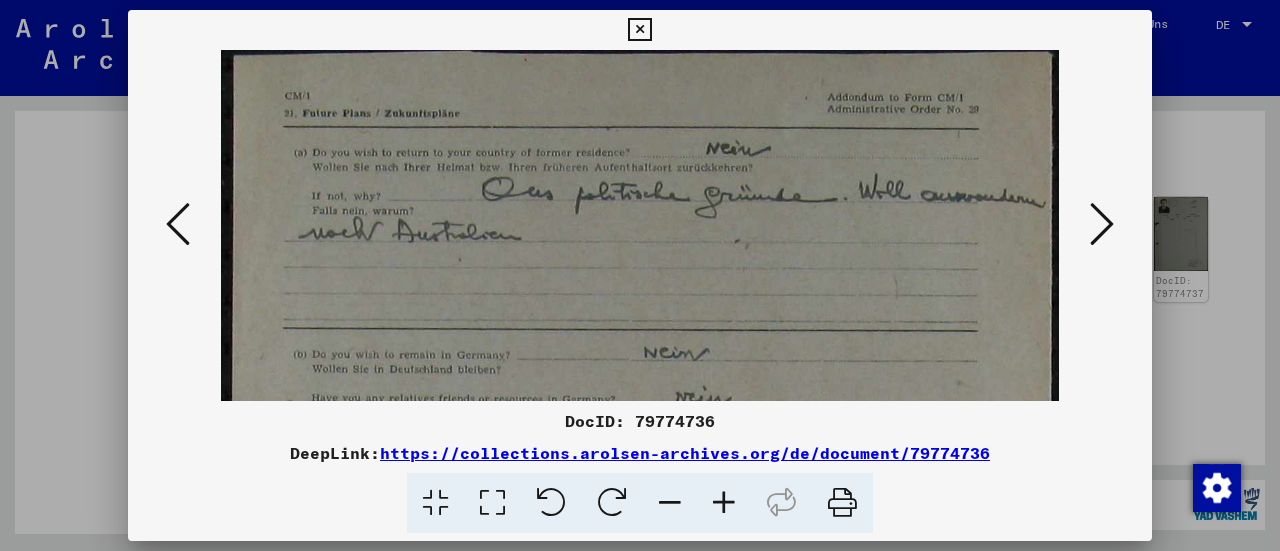 click at bounding box center (724, 503) 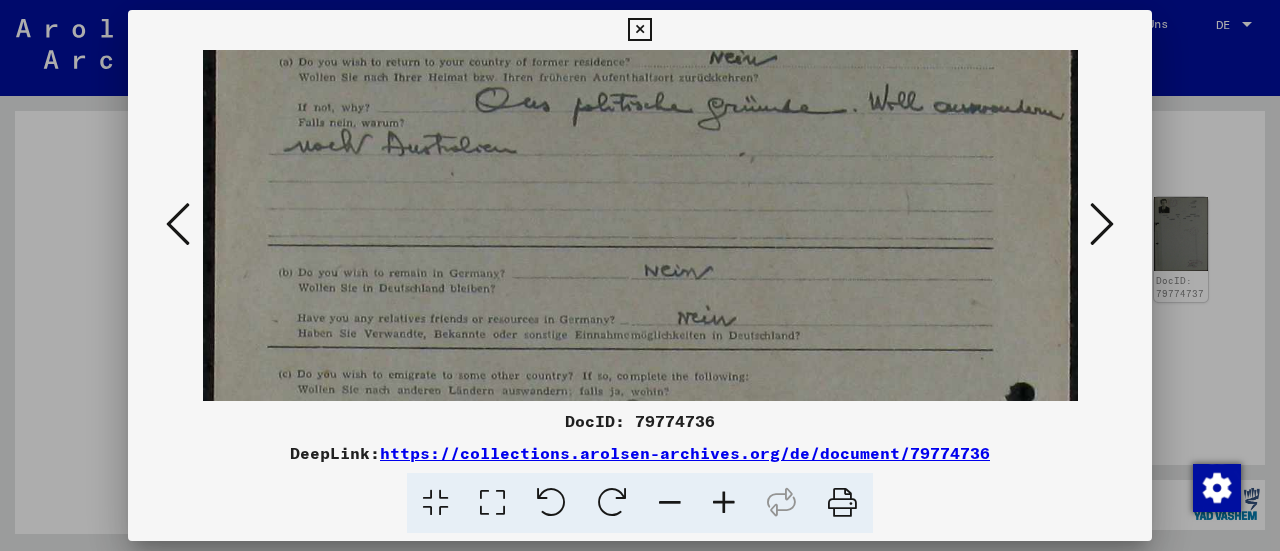 drag, startPoint x: 596, startPoint y: 296, endPoint x: 606, endPoint y: 180, distance: 116.43024 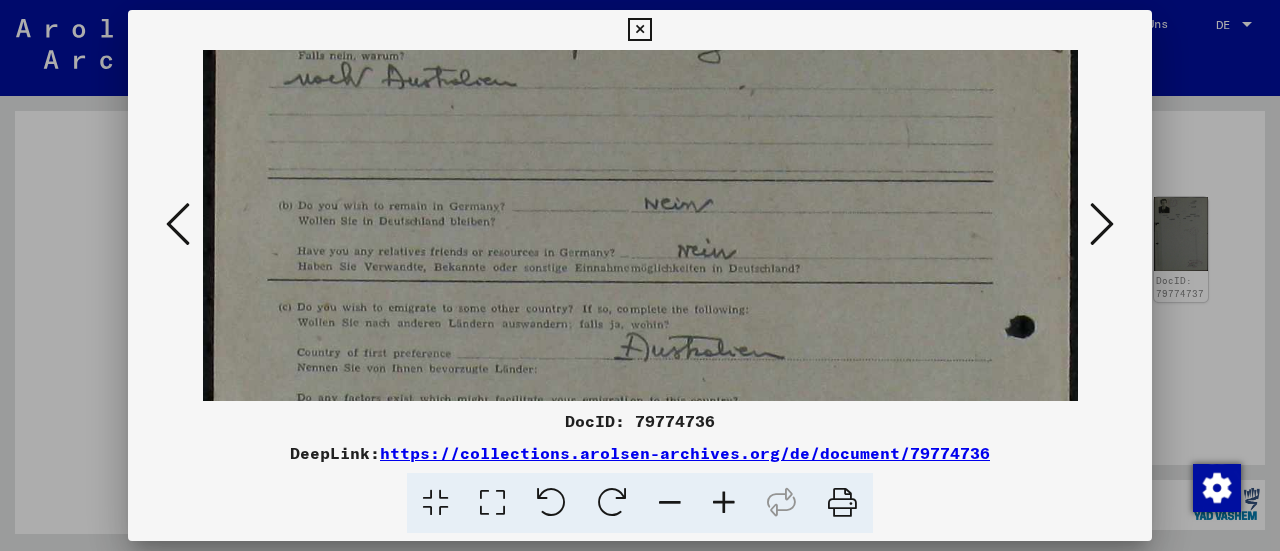 drag, startPoint x: 612, startPoint y: 271, endPoint x: 602, endPoint y: 219, distance: 52.95281 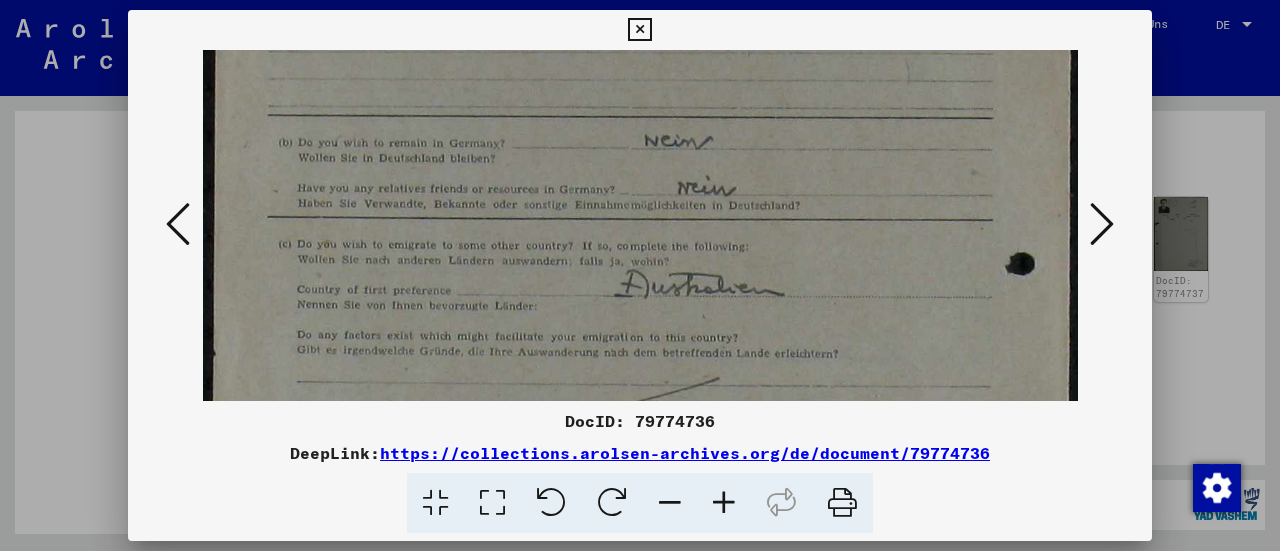 drag, startPoint x: 606, startPoint y: 244, endPoint x: 600, endPoint y: 184, distance: 60.299255 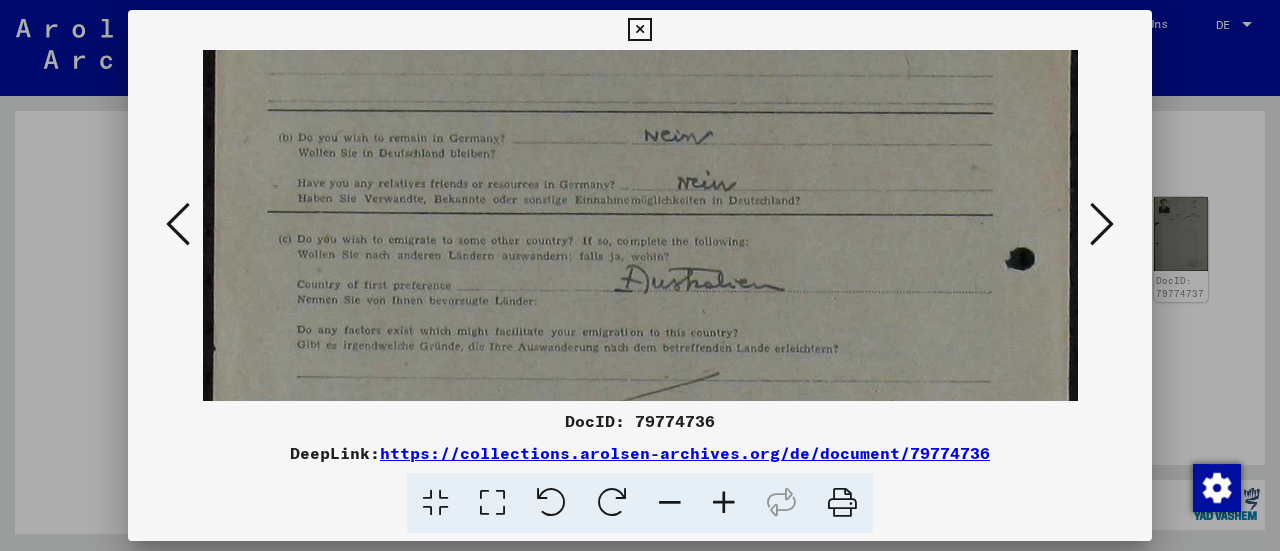 scroll, scrollTop: 276, scrollLeft: 0, axis: vertical 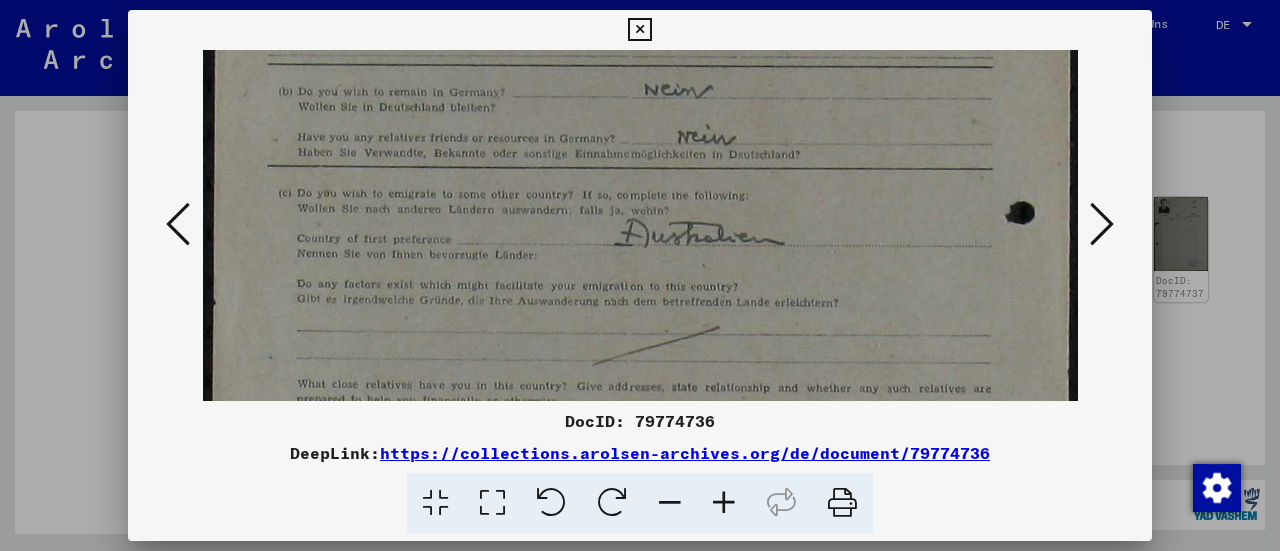 drag, startPoint x: 602, startPoint y: 234, endPoint x: 590, endPoint y: 189, distance: 46.572525 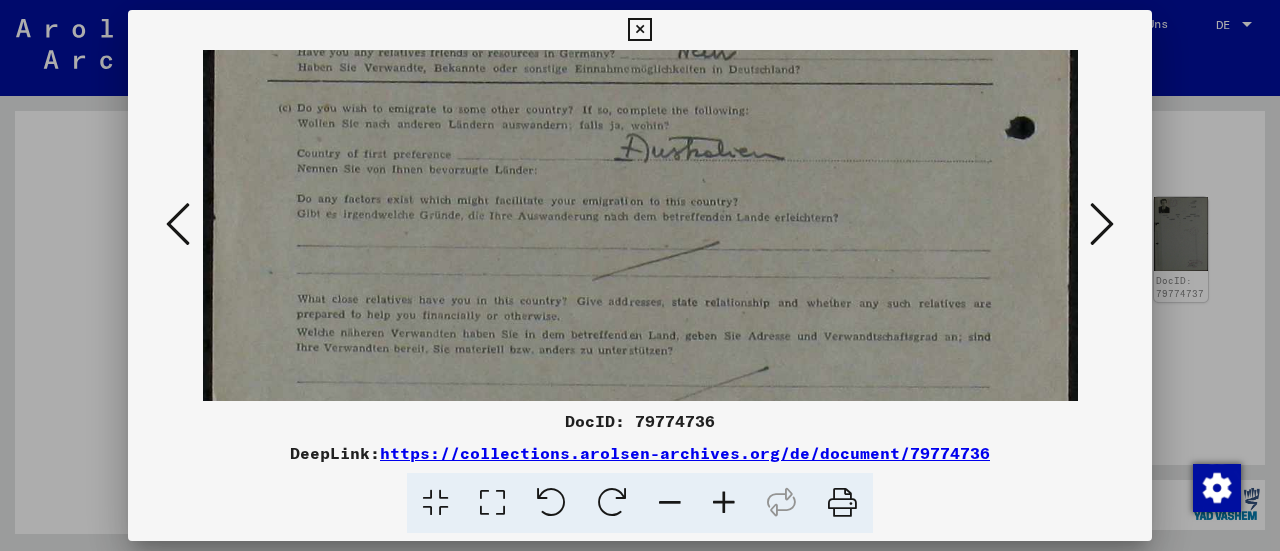 drag, startPoint x: 625, startPoint y: 271, endPoint x: 598, endPoint y: 187, distance: 88.23265 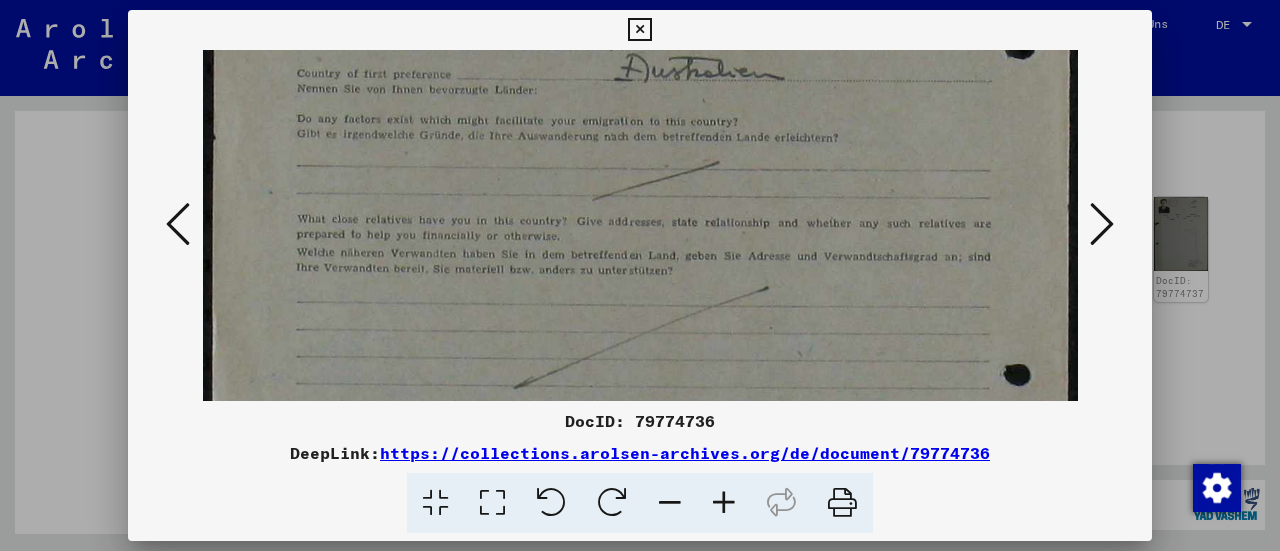 drag, startPoint x: 616, startPoint y: 239, endPoint x: 602, endPoint y: 145, distance: 95.036835 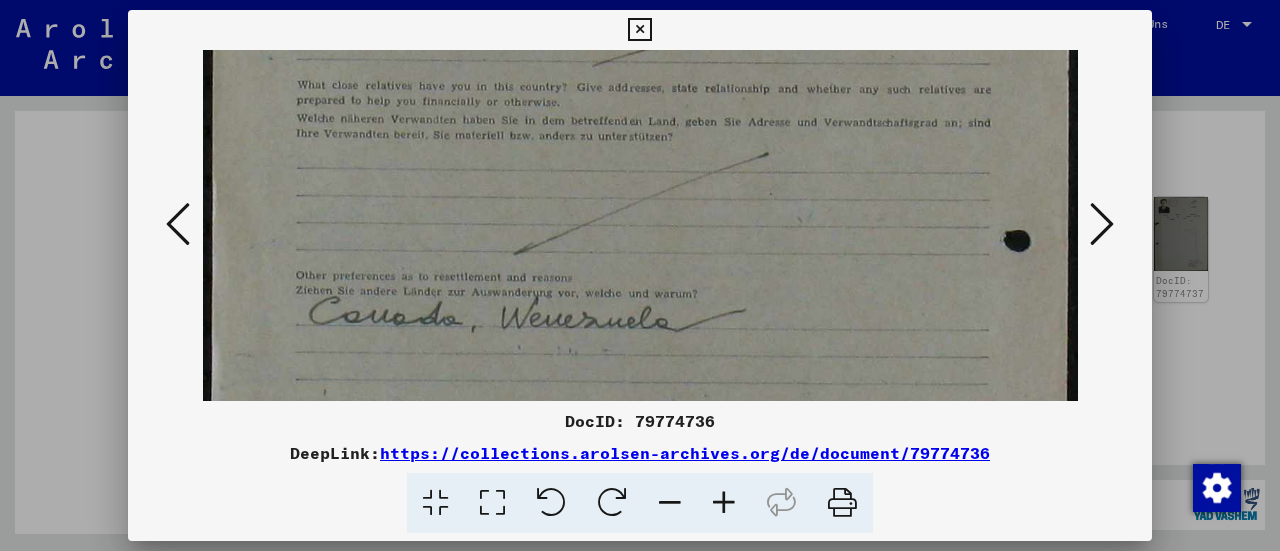 drag, startPoint x: 630, startPoint y: 265, endPoint x: 616, endPoint y: 133, distance: 132.74034 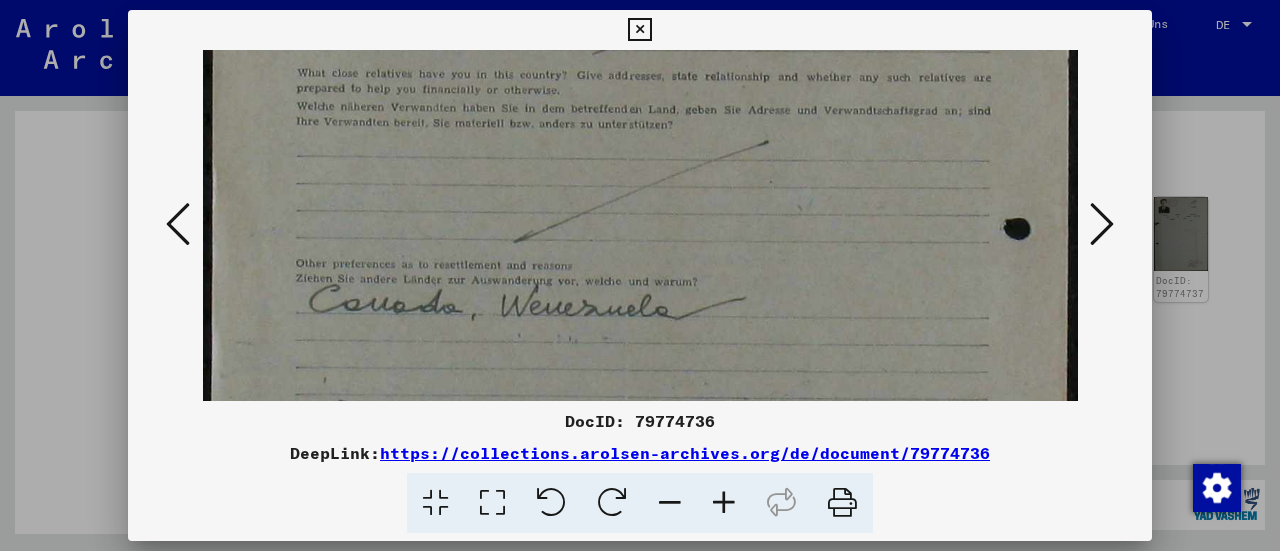 scroll, scrollTop: 630, scrollLeft: 0, axis: vertical 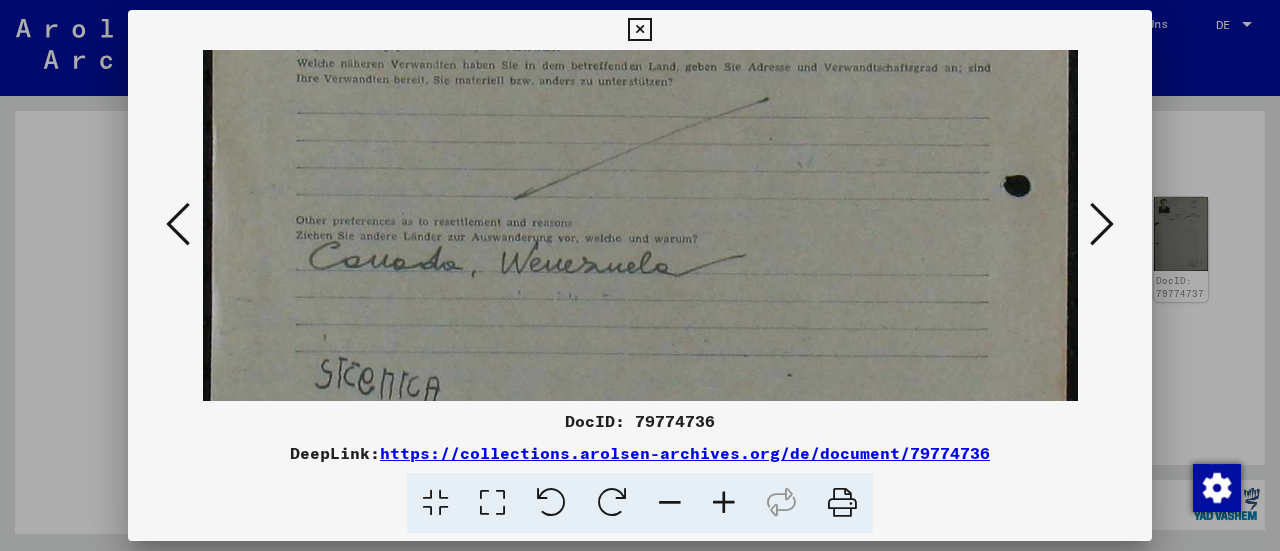 drag, startPoint x: 648, startPoint y: 267, endPoint x: 641, endPoint y: 225, distance: 42.579338 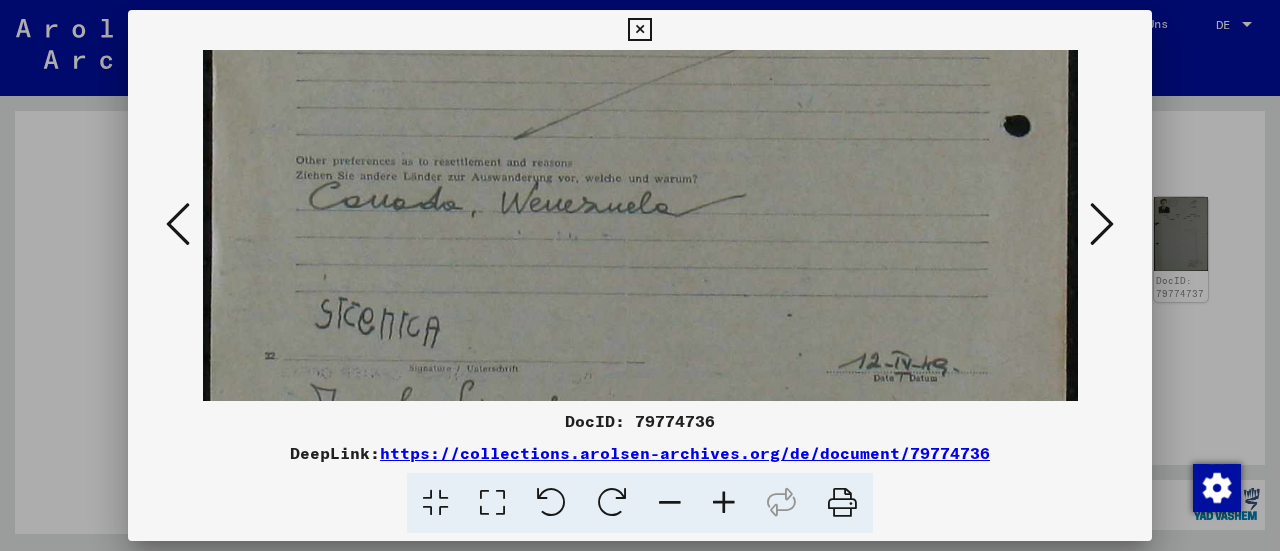 drag, startPoint x: 626, startPoint y: 315, endPoint x: 606, endPoint y: 256, distance: 62.297672 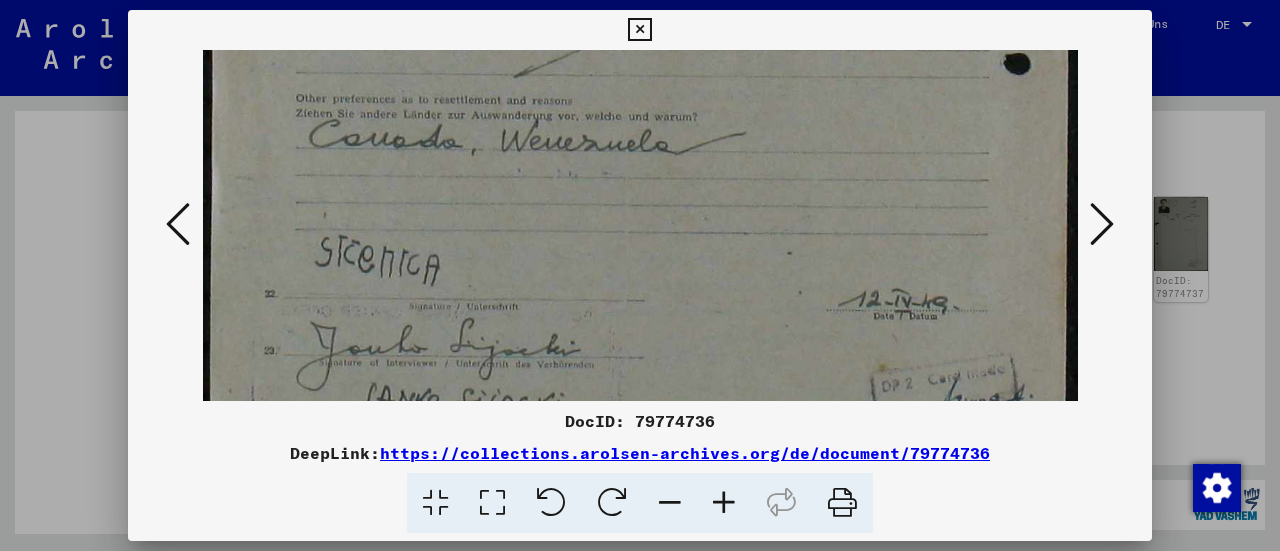 drag, startPoint x: 630, startPoint y: 301, endPoint x: 606, endPoint y: 240, distance: 65.551506 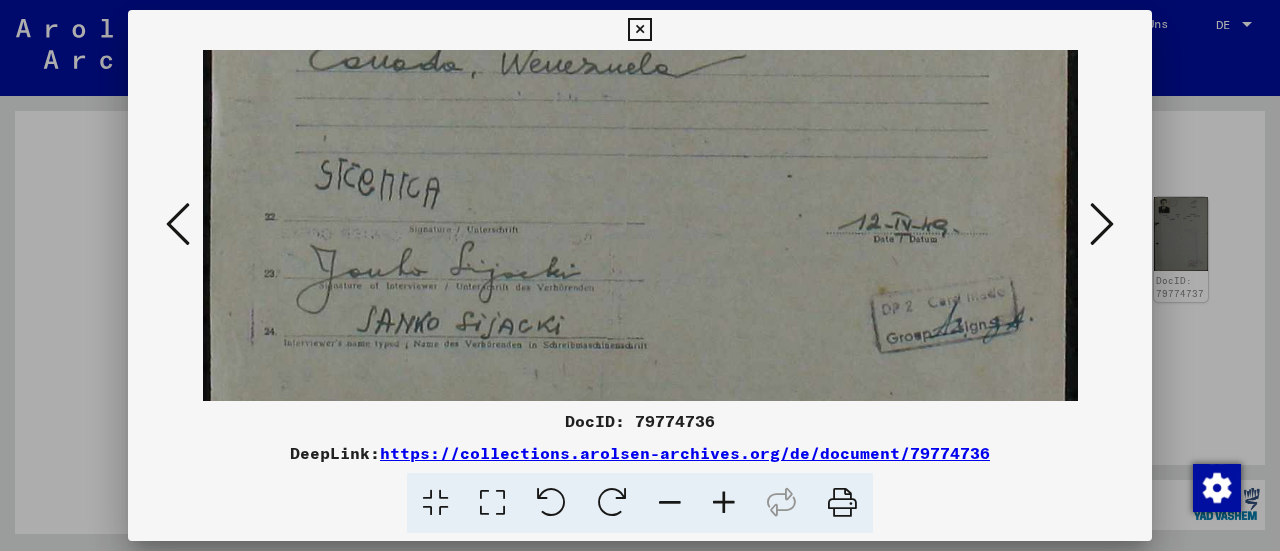 drag, startPoint x: 634, startPoint y: 300, endPoint x: 610, endPoint y: 223, distance: 80.65358 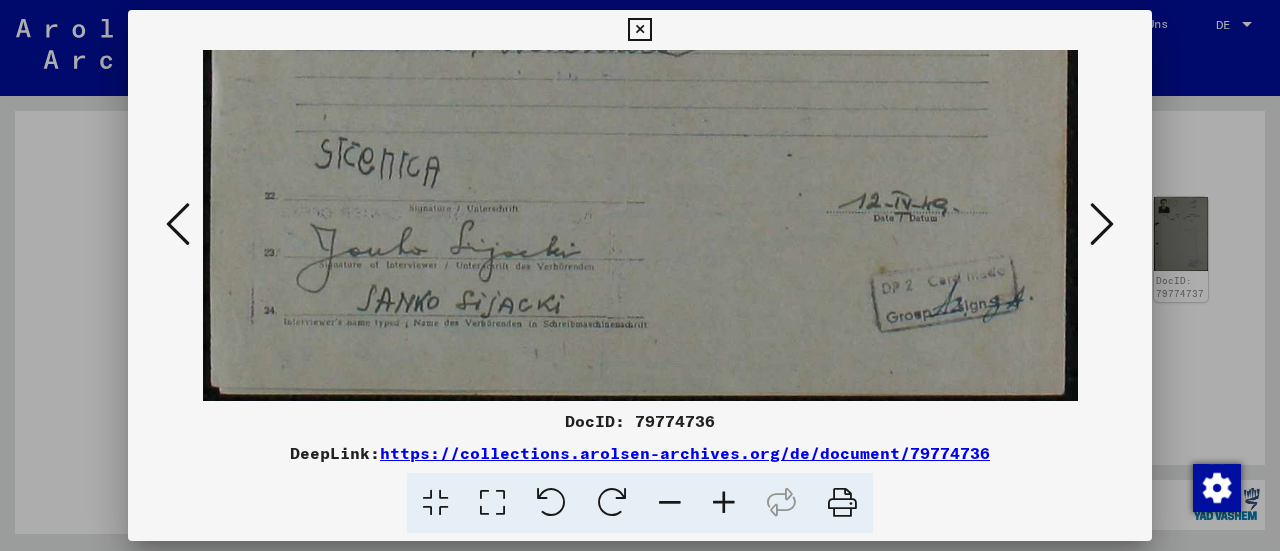 drag, startPoint x: 802, startPoint y: 285, endPoint x: 774, endPoint y: 191, distance: 98.0816 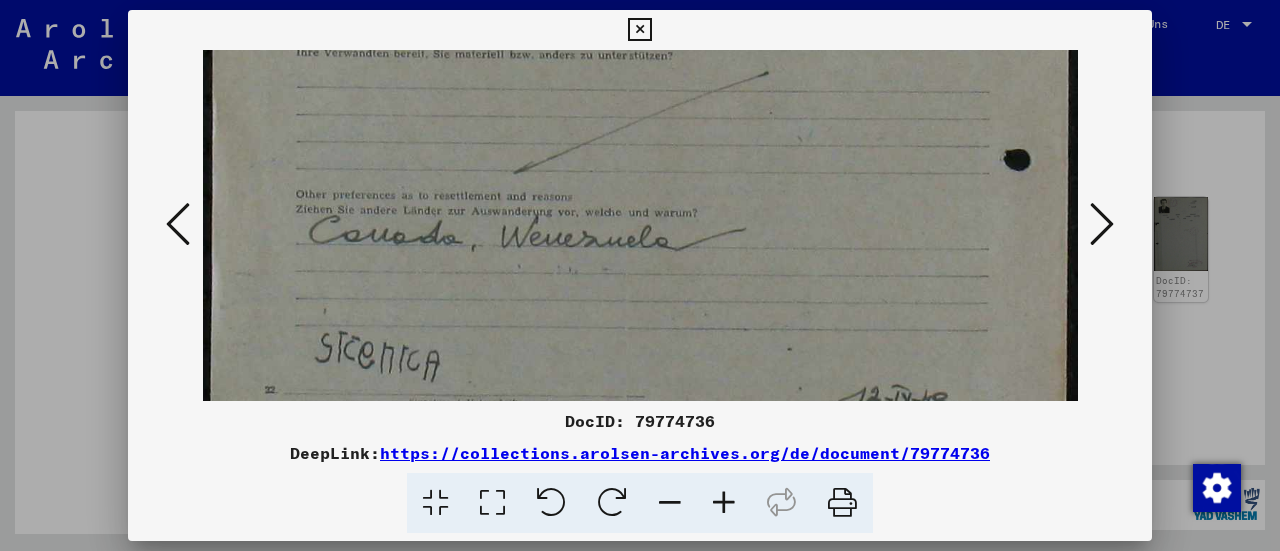 drag, startPoint x: 816, startPoint y: 277, endPoint x: 850, endPoint y: 407, distance: 134.37262 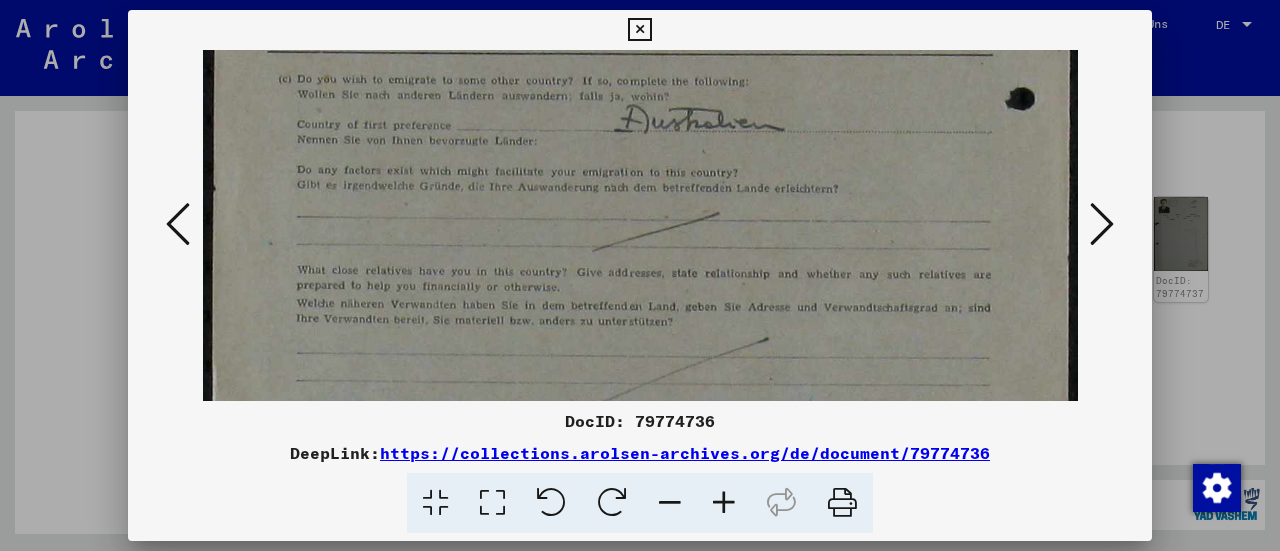drag, startPoint x: 831, startPoint y: 219, endPoint x: 879, endPoint y: 356, distance: 145.16542 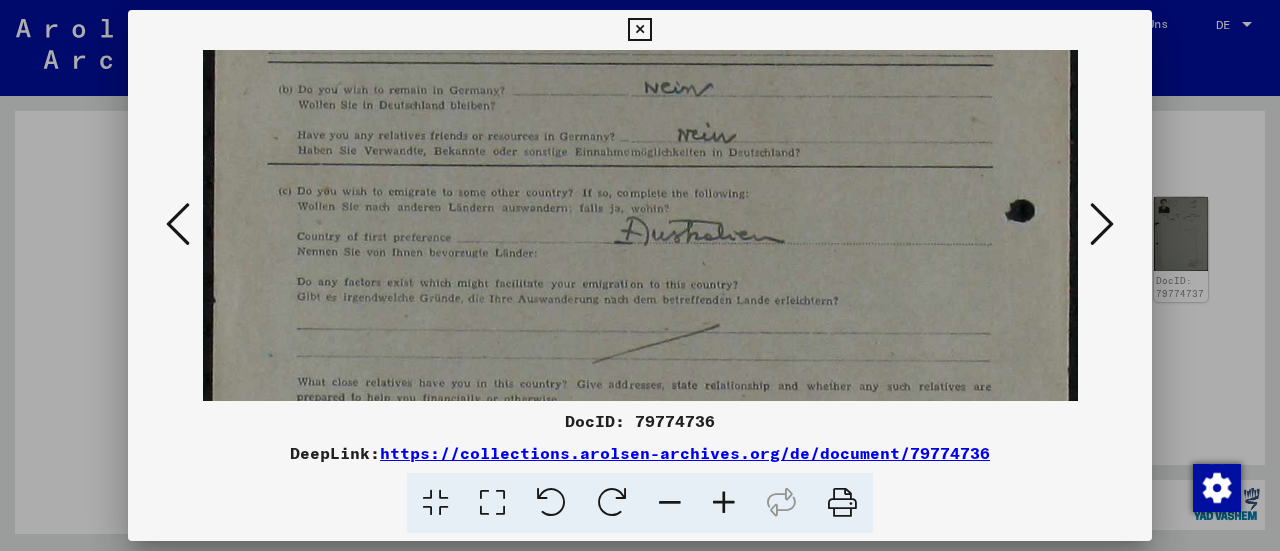 drag, startPoint x: 852, startPoint y: 174, endPoint x: 888, endPoint y: 286, distance: 117.64353 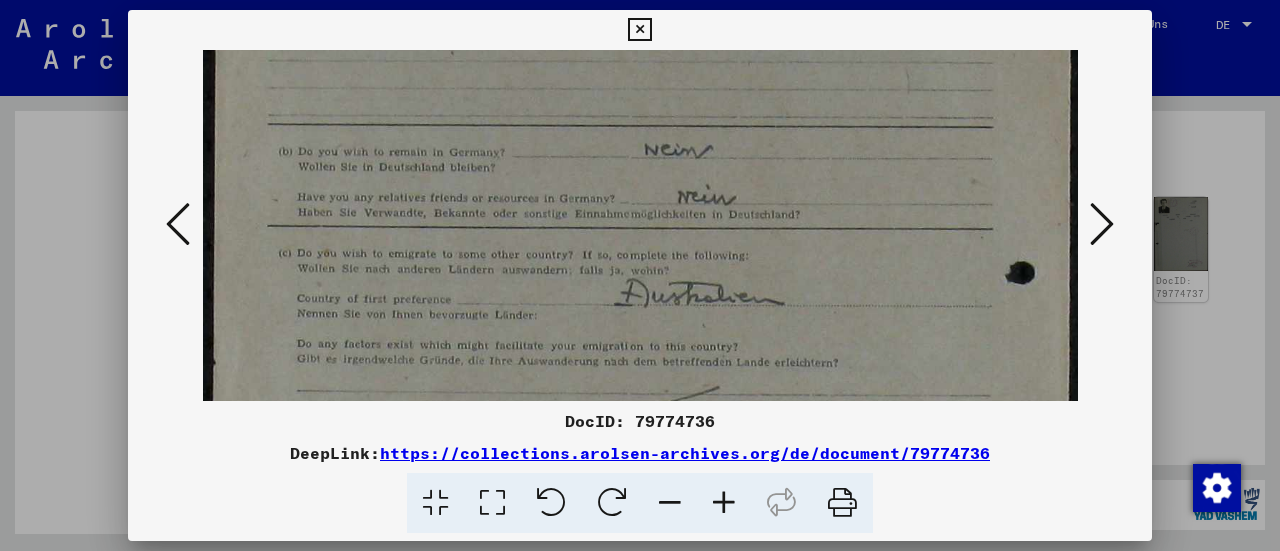 drag, startPoint x: 852, startPoint y: 183, endPoint x: 890, endPoint y: 248, distance: 75.29276 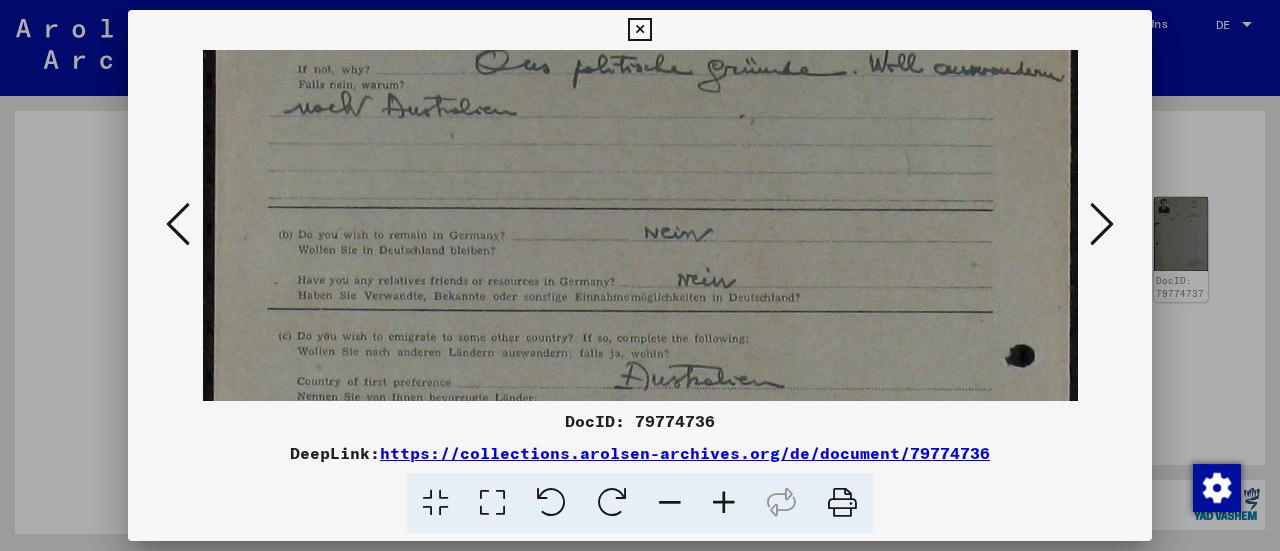 drag, startPoint x: 877, startPoint y: 177, endPoint x: 905, endPoint y: 260, distance: 87.595665 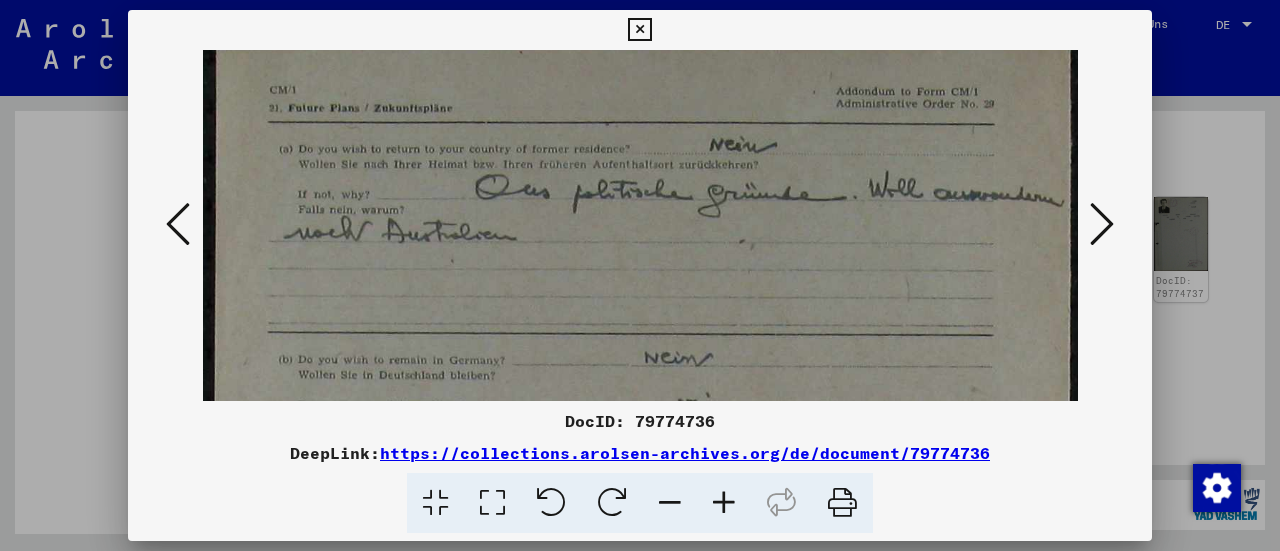 drag, startPoint x: 852, startPoint y: 158, endPoint x: 894, endPoint y: 219, distance: 74.06078 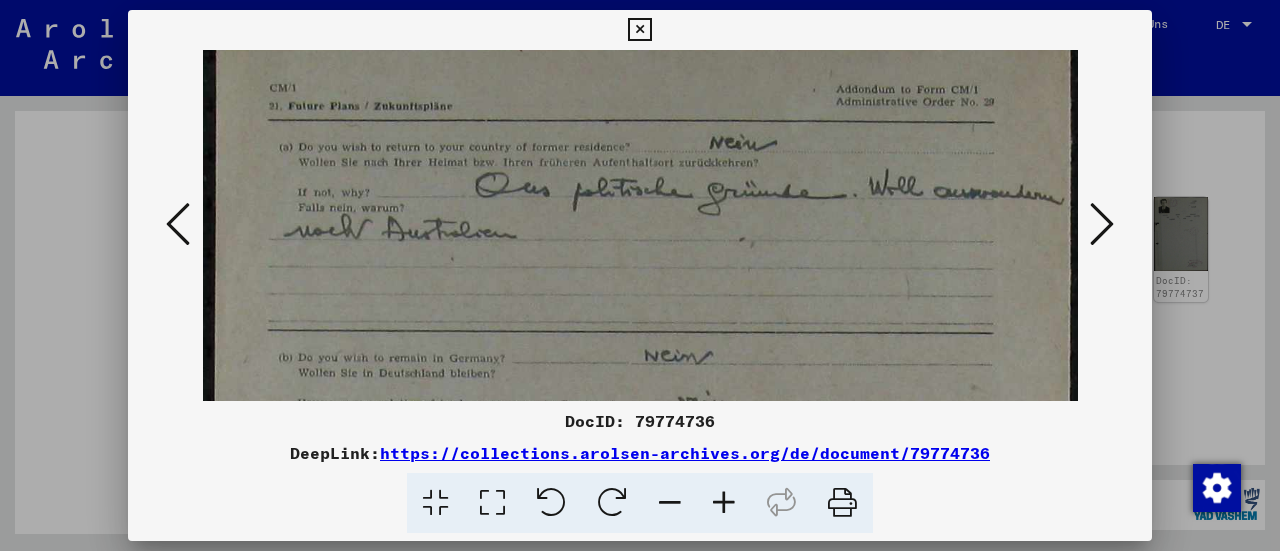 drag, startPoint x: 578, startPoint y: 272, endPoint x: 808, endPoint y: 264, distance: 230.13908 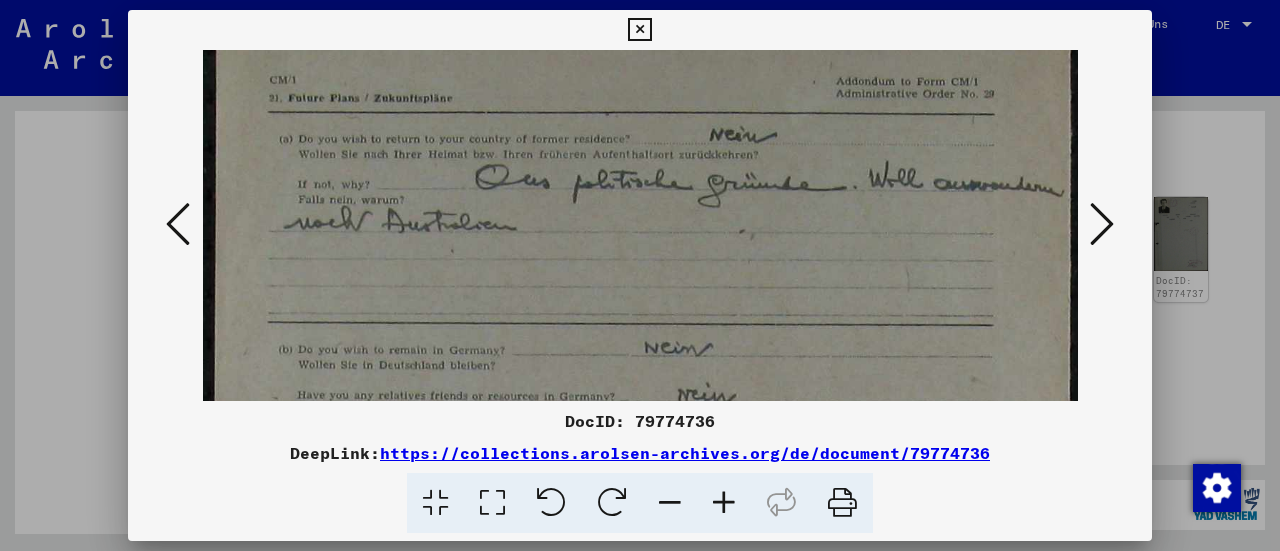 click at bounding box center (178, 224) 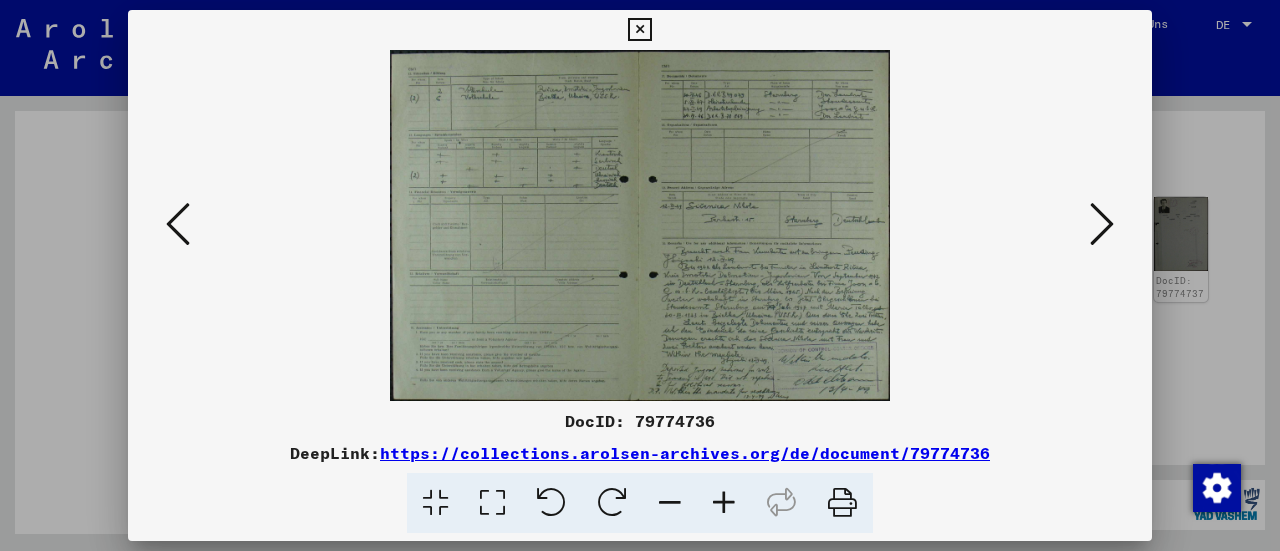 click at bounding box center (640, 225) 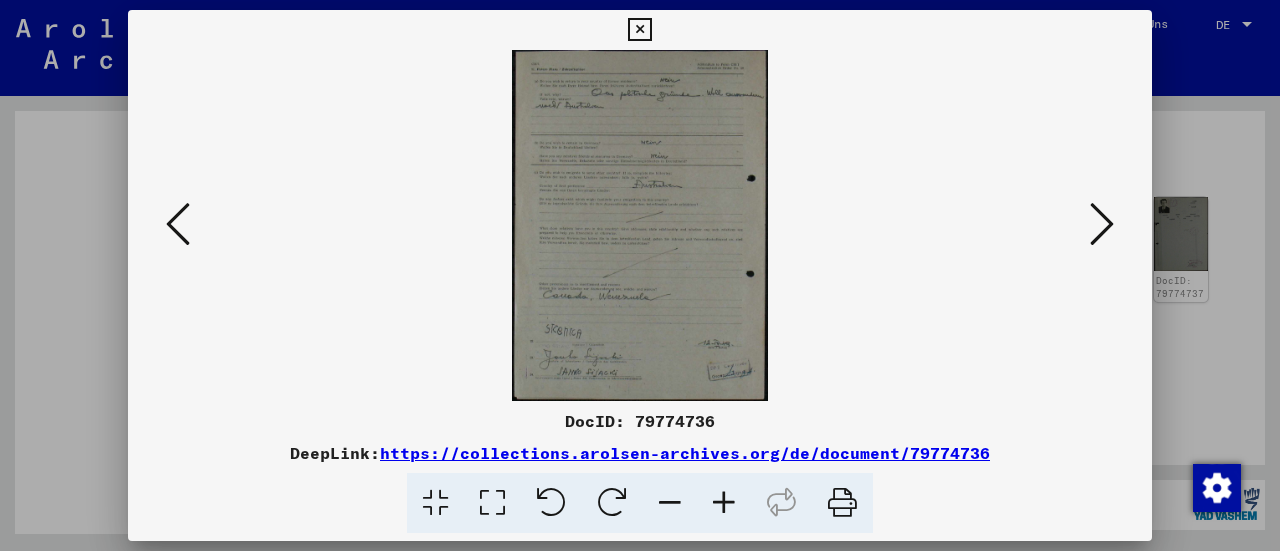 click at bounding box center [1102, 224] 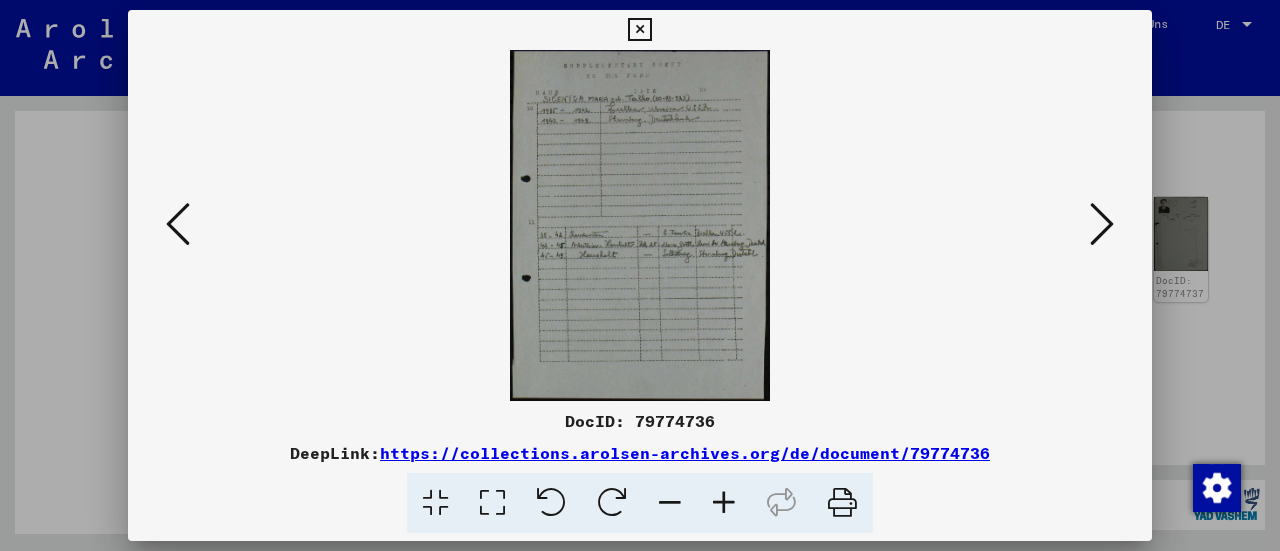 click at bounding box center [724, 503] 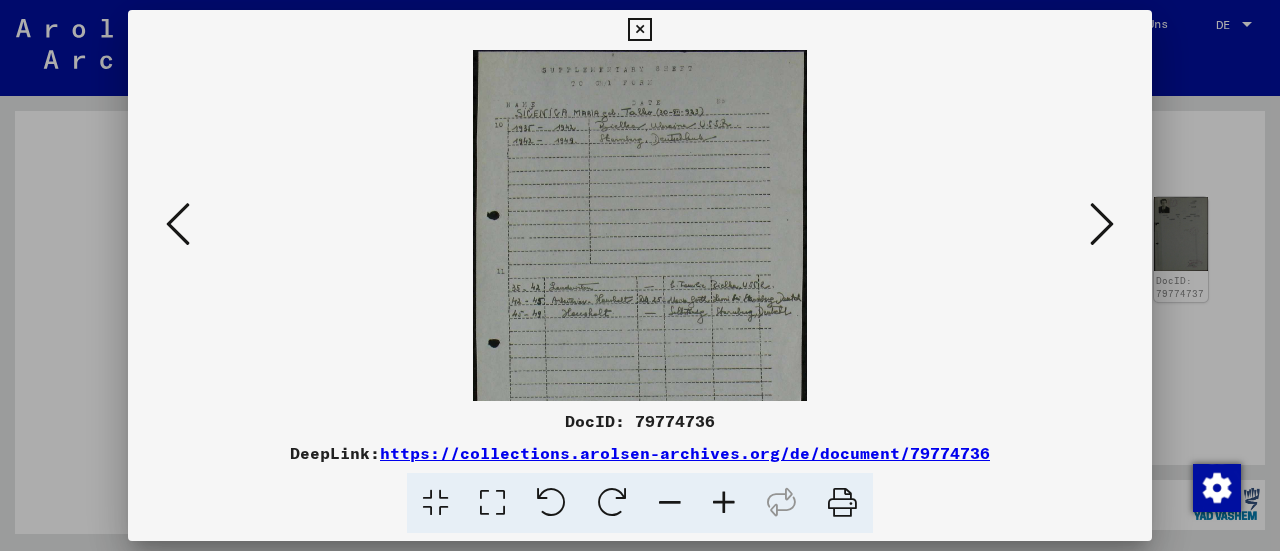 click at bounding box center (724, 503) 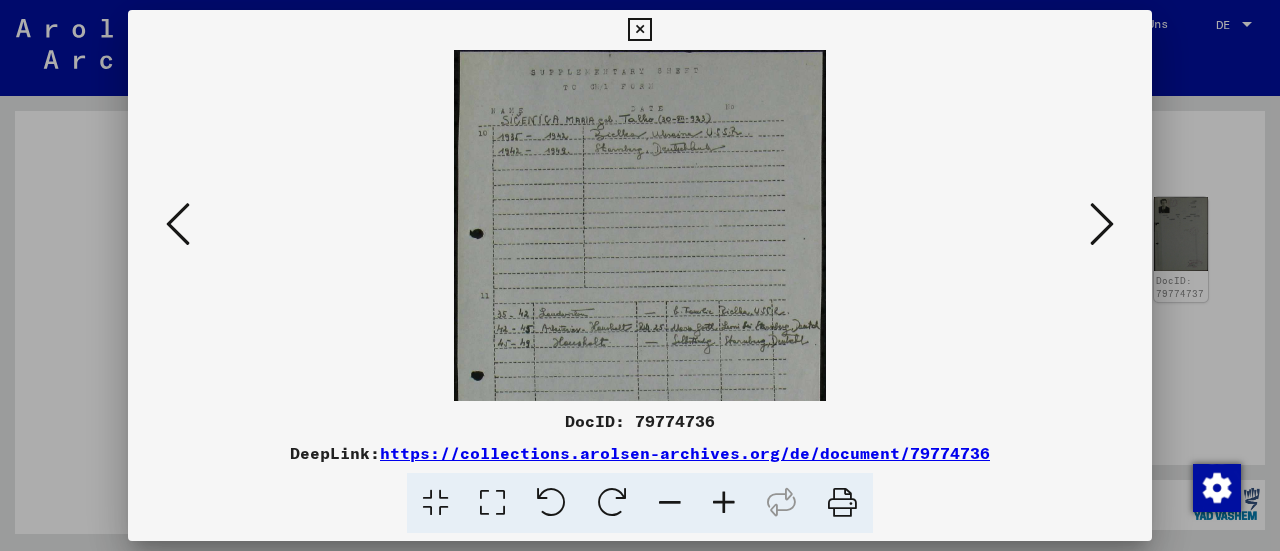click at bounding box center [724, 503] 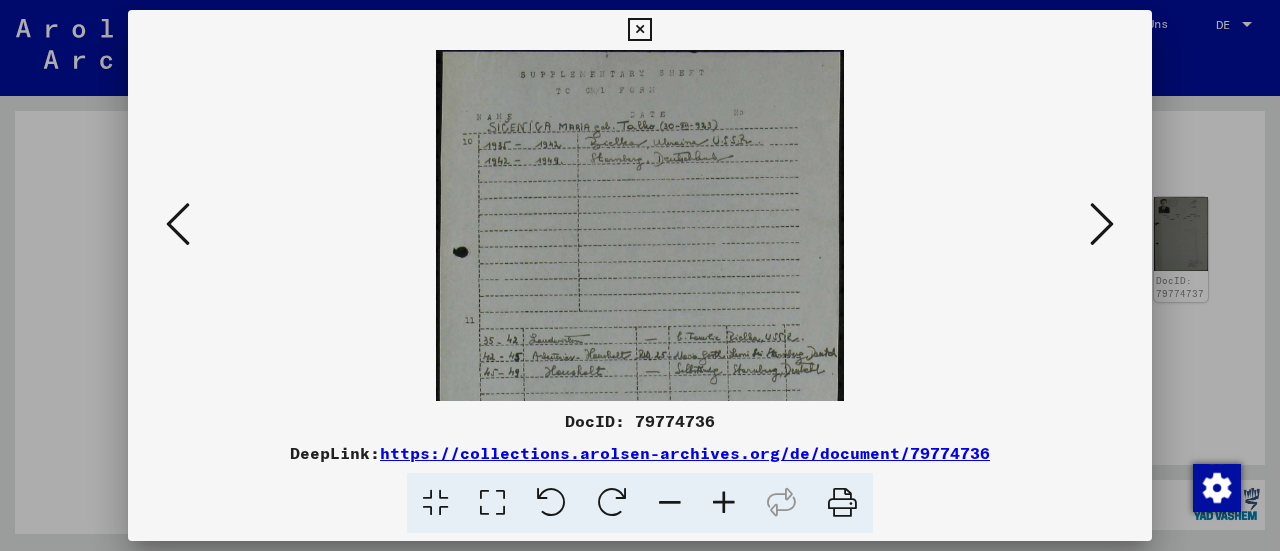 click at bounding box center (724, 503) 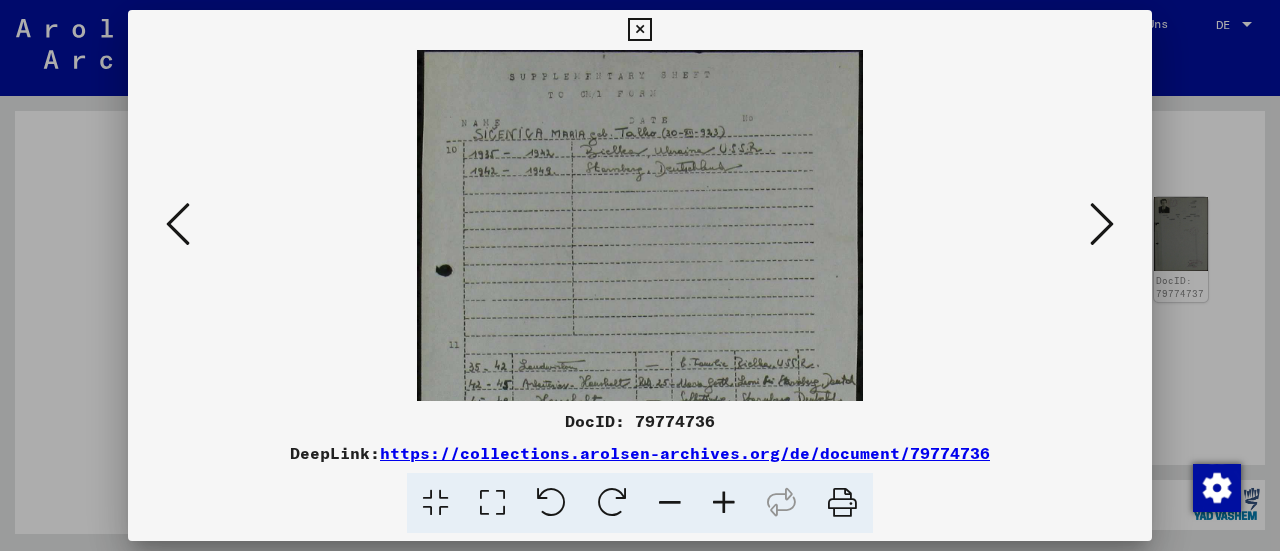 click at bounding box center (724, 503) 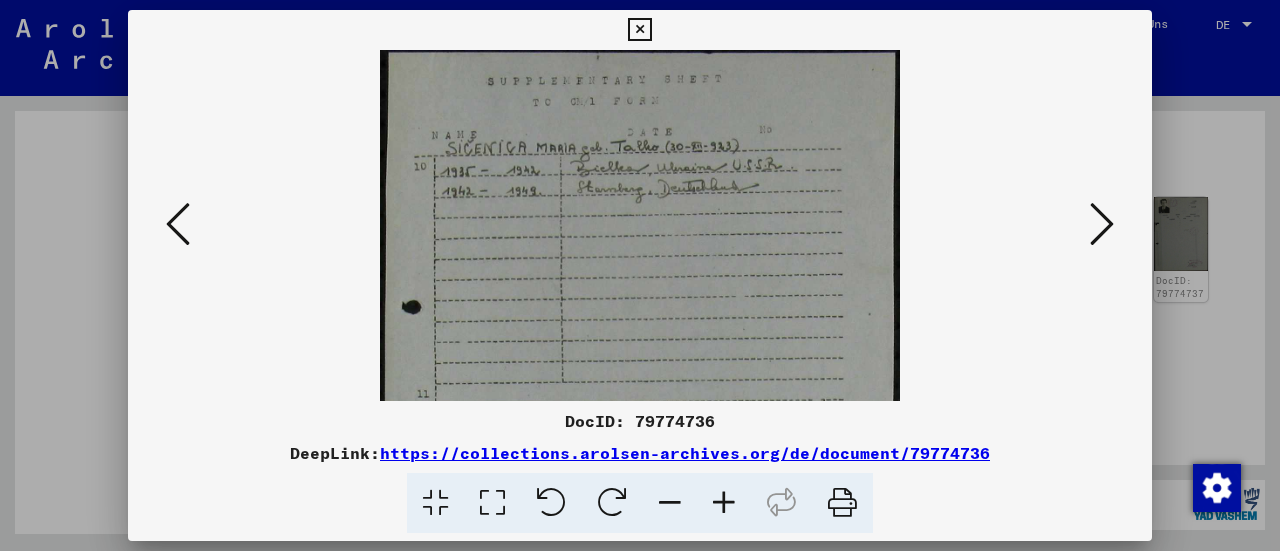 click at bounding box center (724, 503) 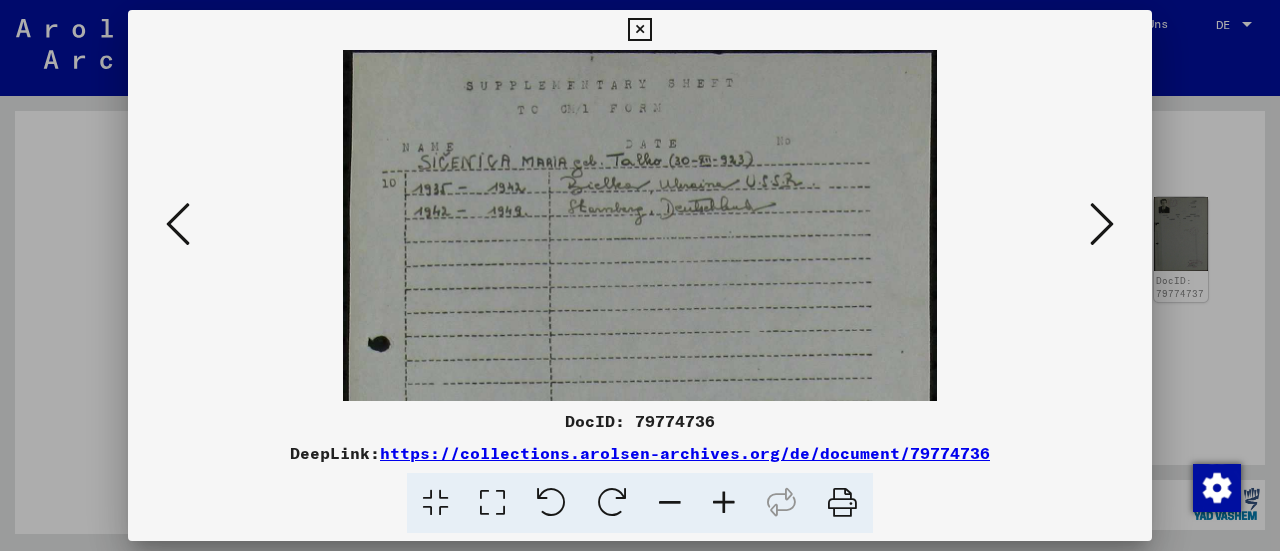 click at bounding box center (724, 503) 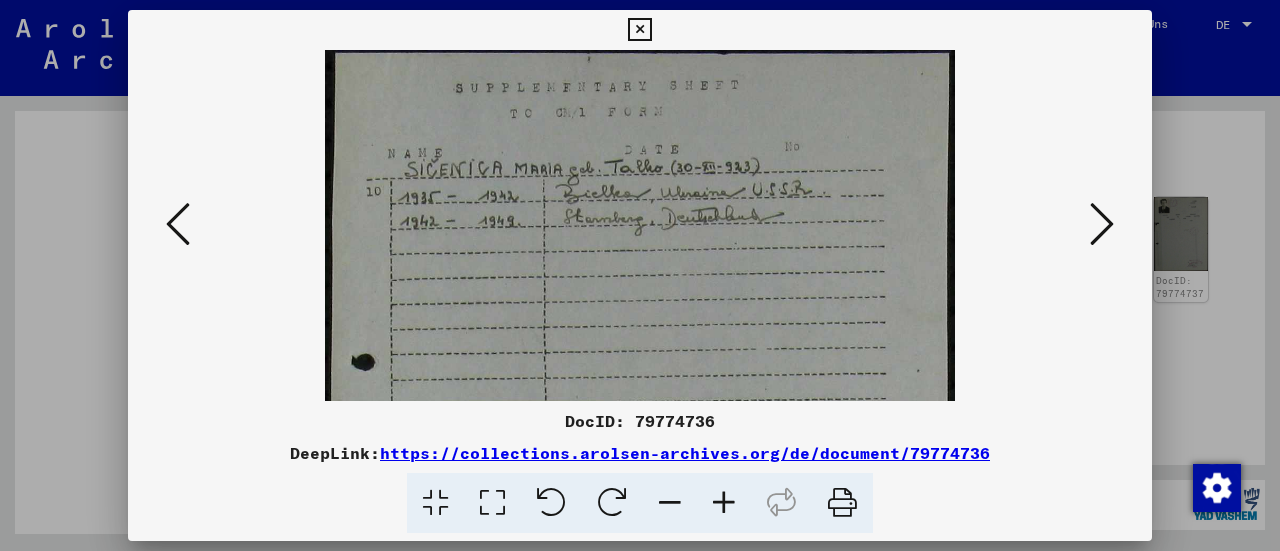 click at bounding box center [724, 503] 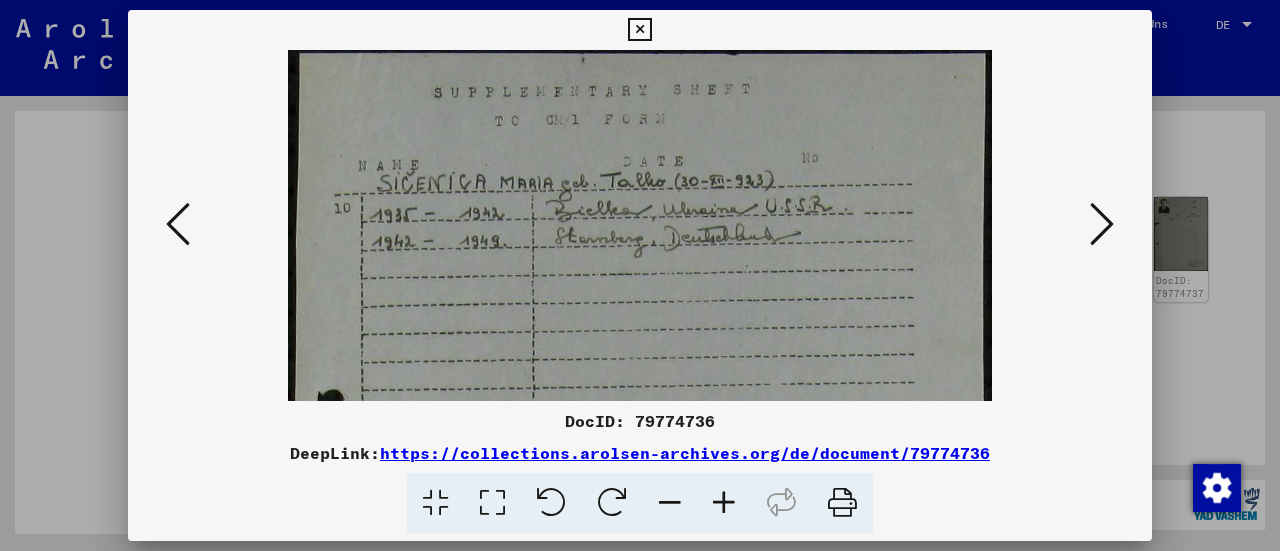 click at bounding box center [724, 503] 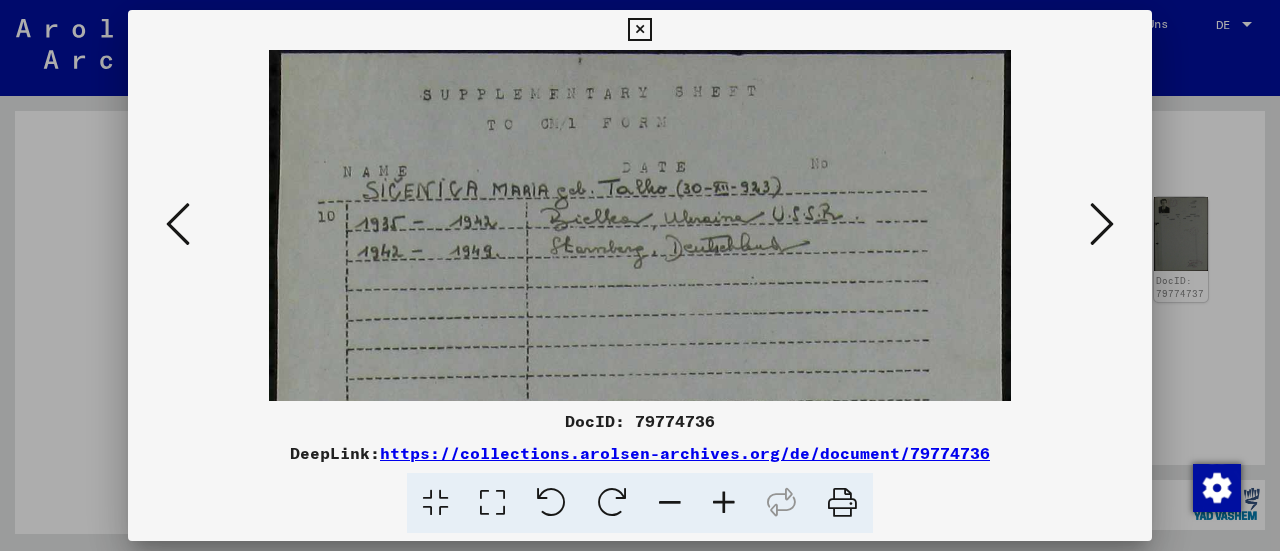 click at bounding box center (724, 503) 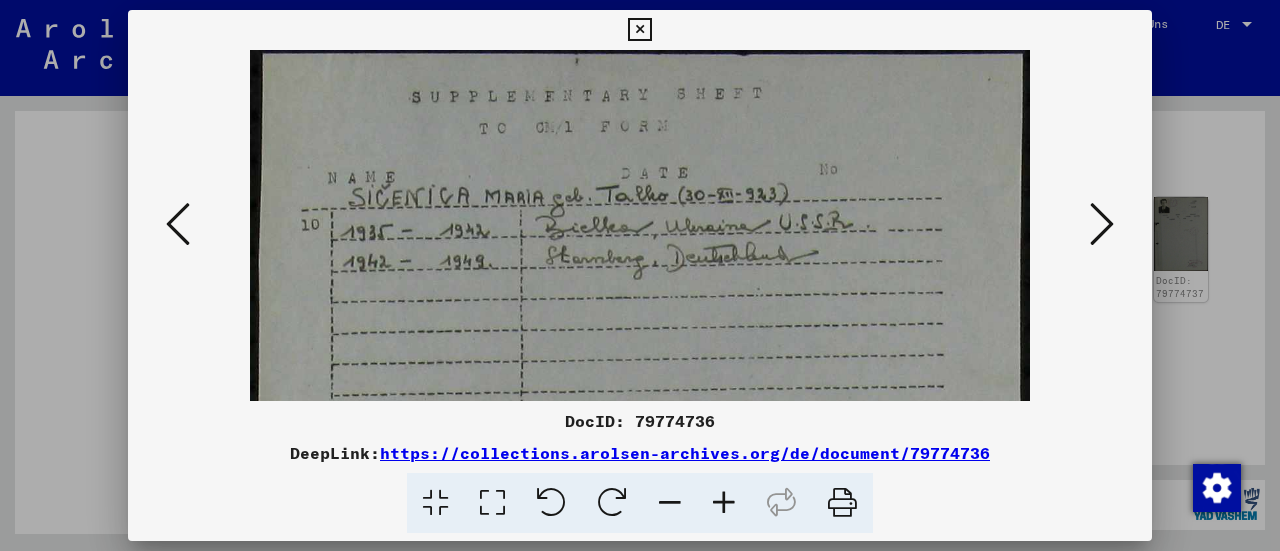 click at bounding box center [724, 503] 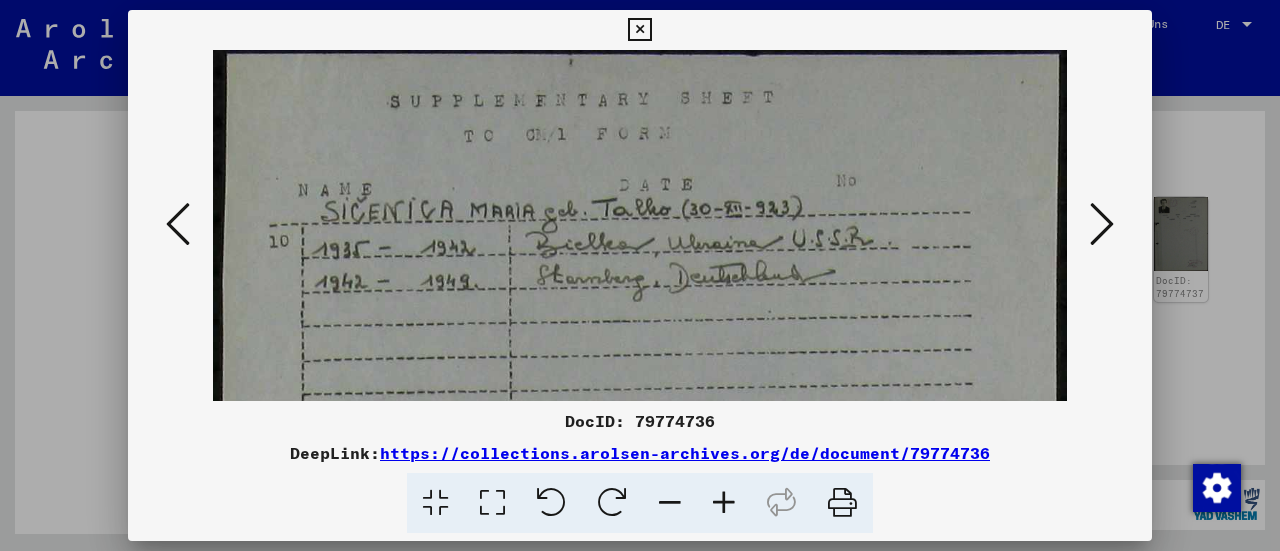 click at bounding box center [724, 503] 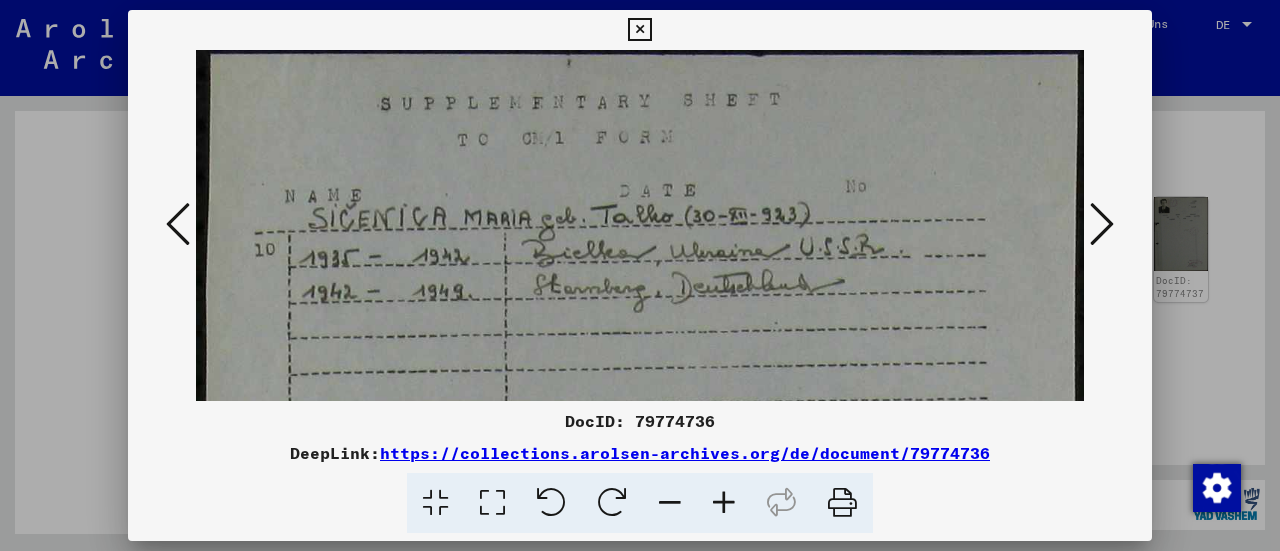 click at bounding box center [724, 503] 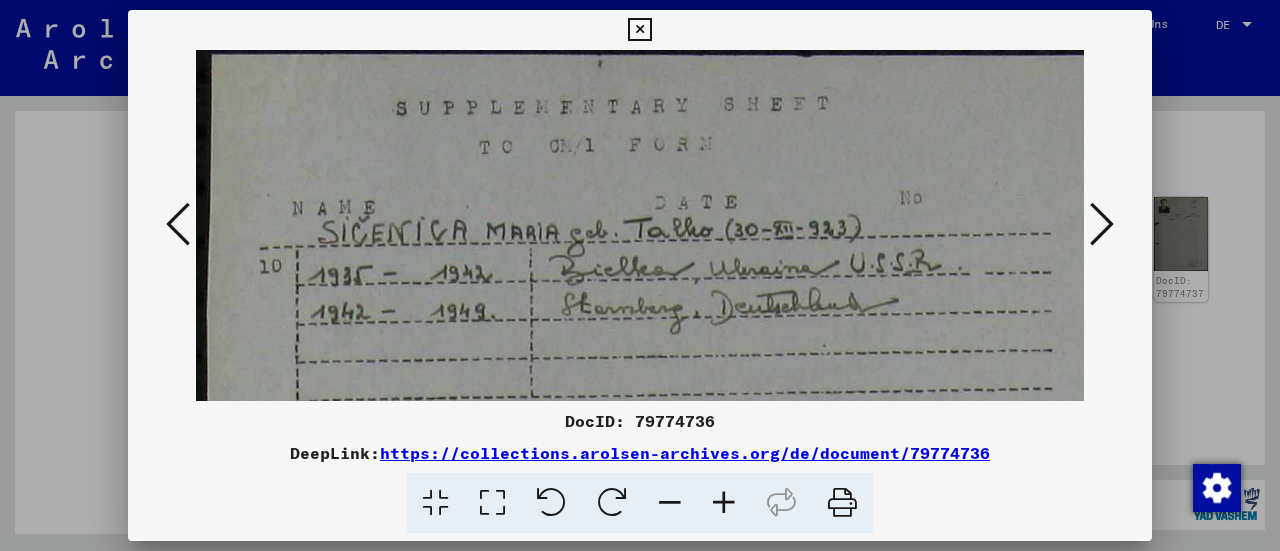 click at bounding box center (724, 503) 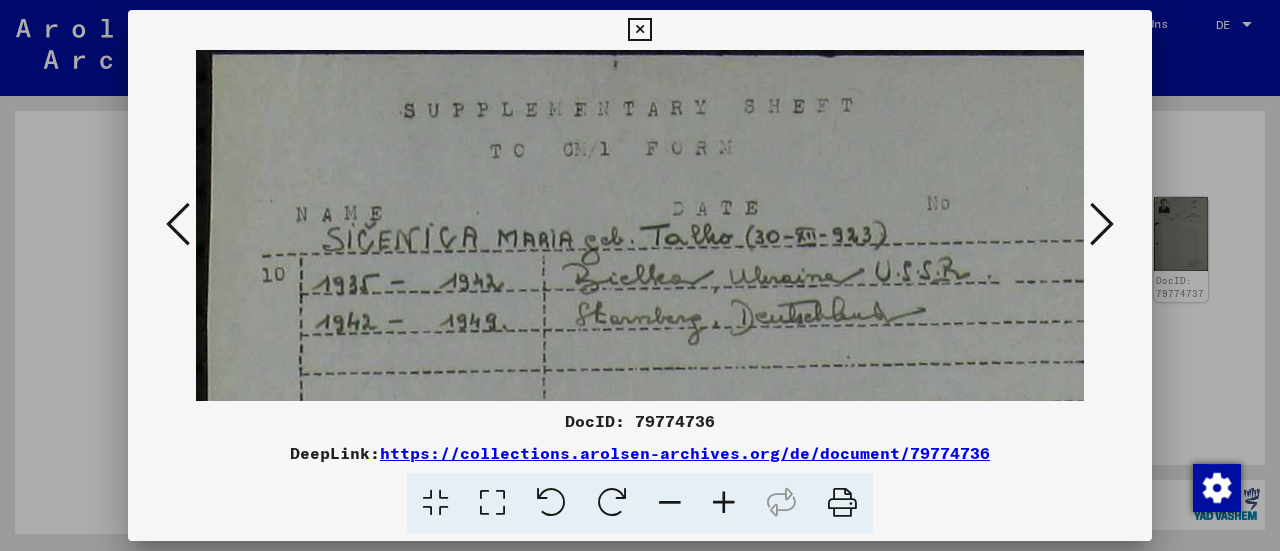 click at bounding box center [724, 503] 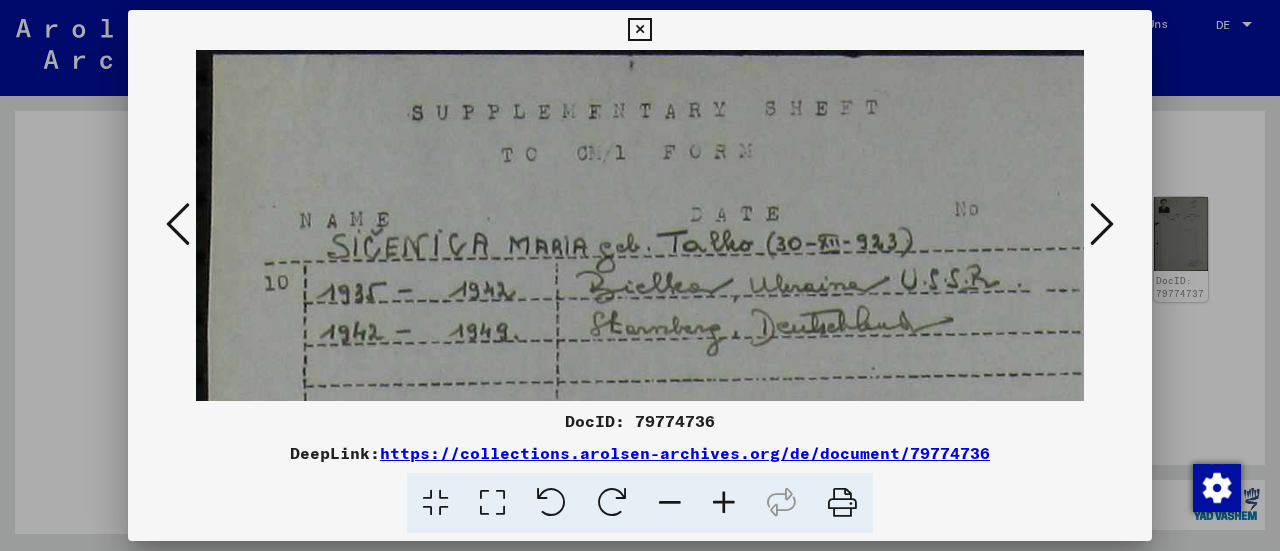 click at bounding box center (724, 503) 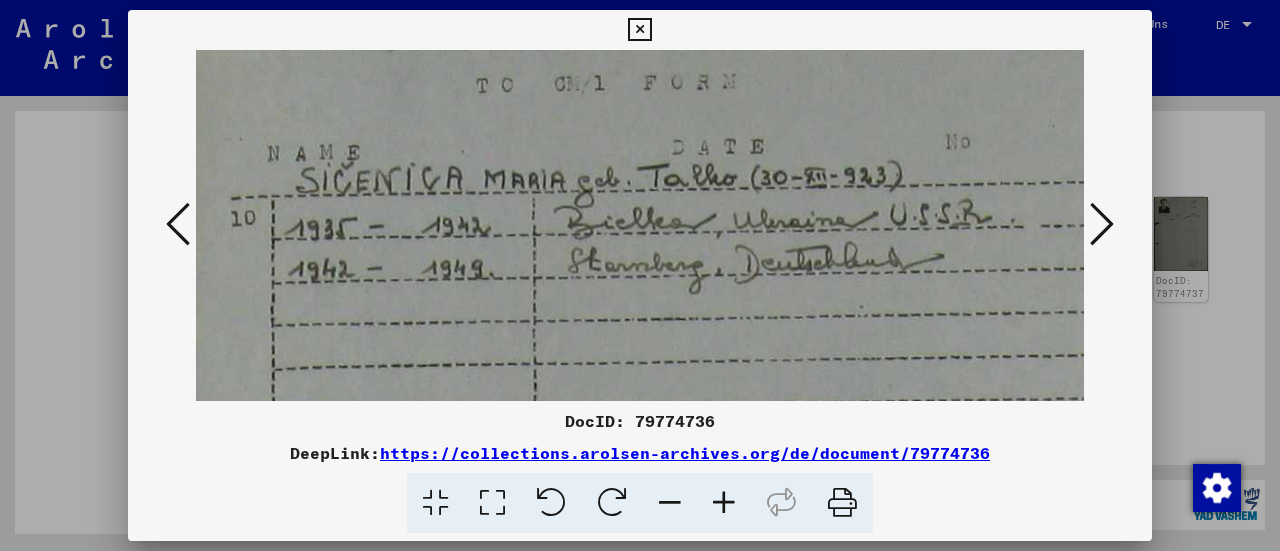 drag, startPoint x: 720, startPoint y: 342, endPoint x: 676, endPoint y: 249, distance: 102.88343 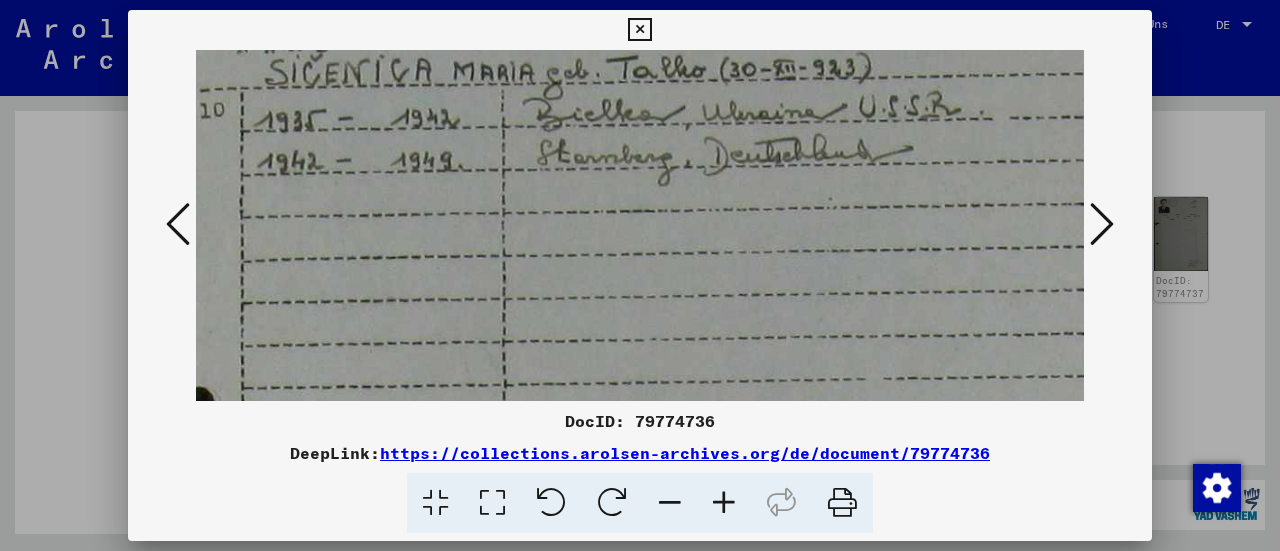 drag, startPoint x: 679, startPoint y: 325, endPoint x: 658, endPoint y: 229, distance: 98.270035 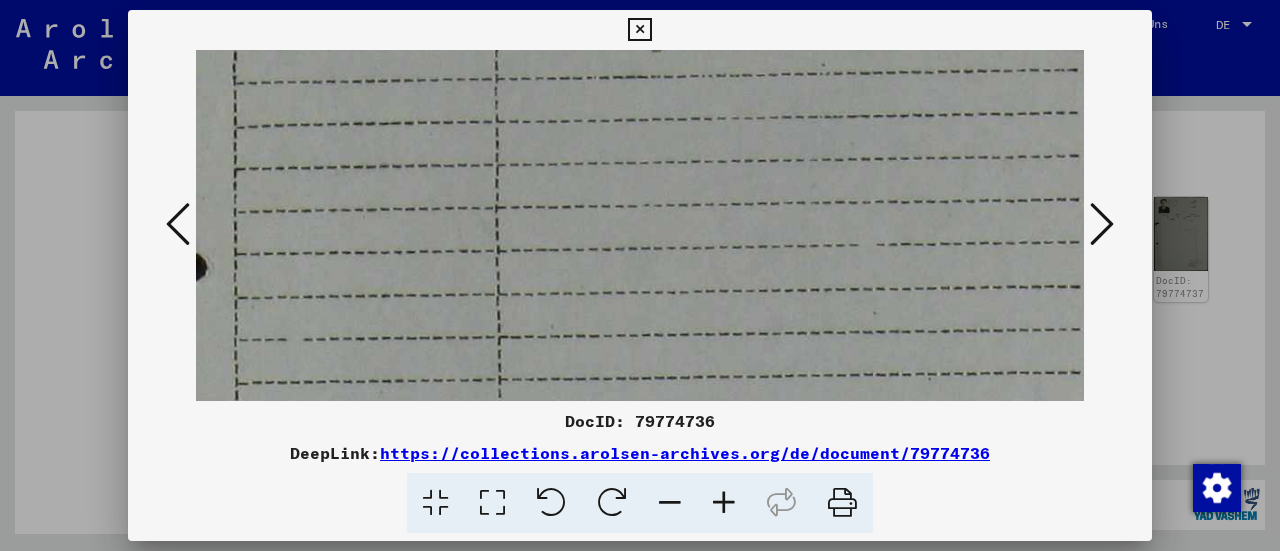 drag, startPoint x: 662, startPoint y: 290, endPoint x: 659, endPoint y: 151, distance: 139.03236 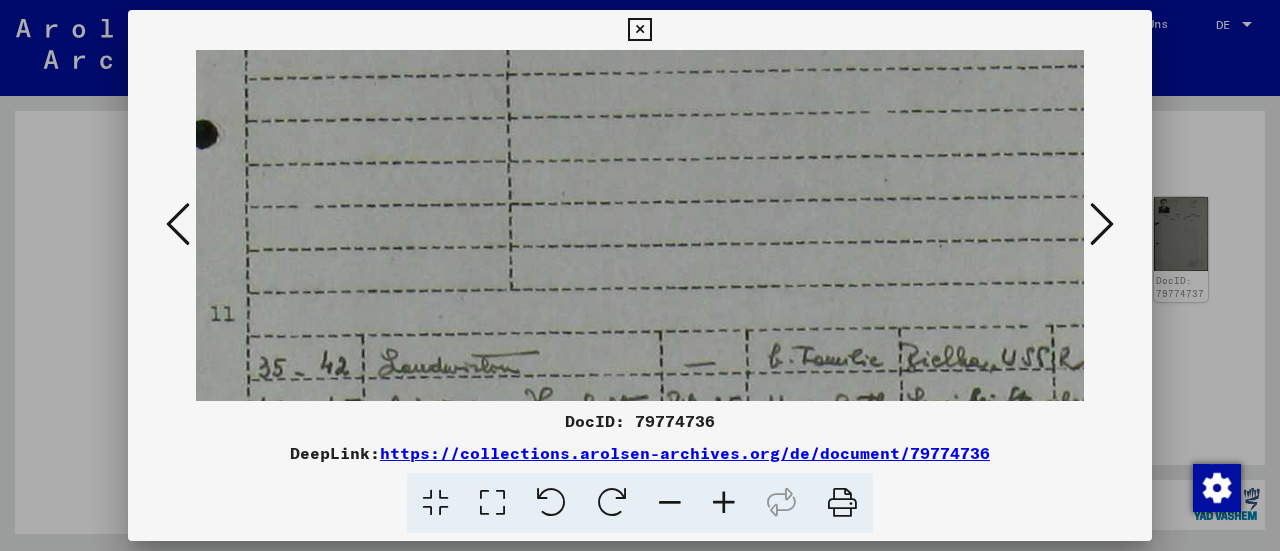 drag, startPoint x: 667, startPoint y: 254, endPoint x: 676, endPoint y: 137, distance: 117.34564 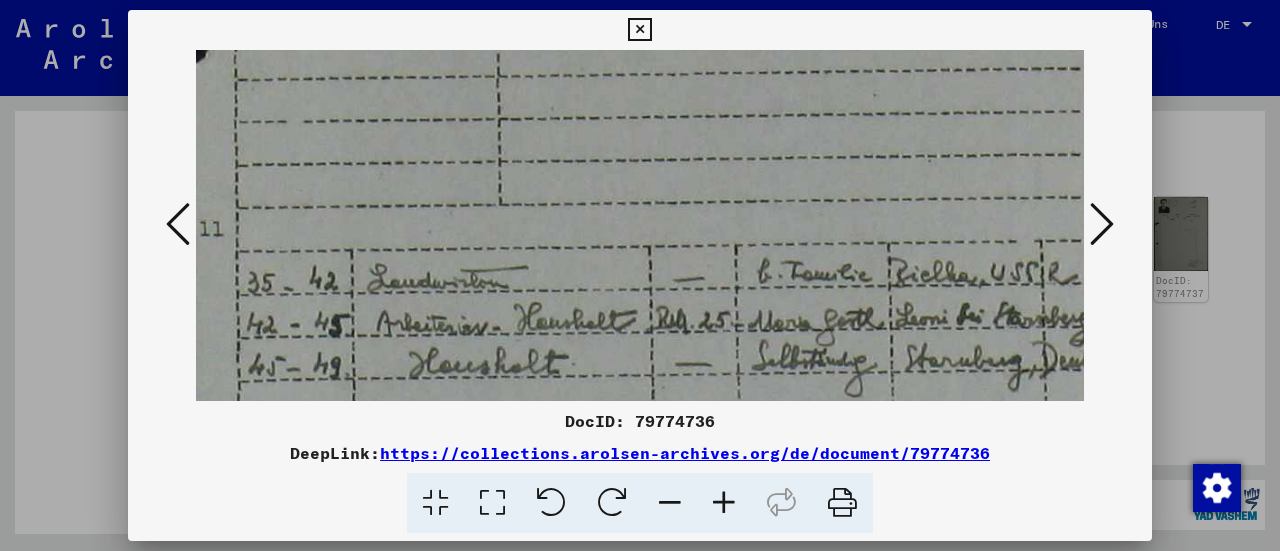 drag, startPoint x: 682, startPoint y: 223, endPoint x: 672, endPoint y: 139, distance: 84.59315 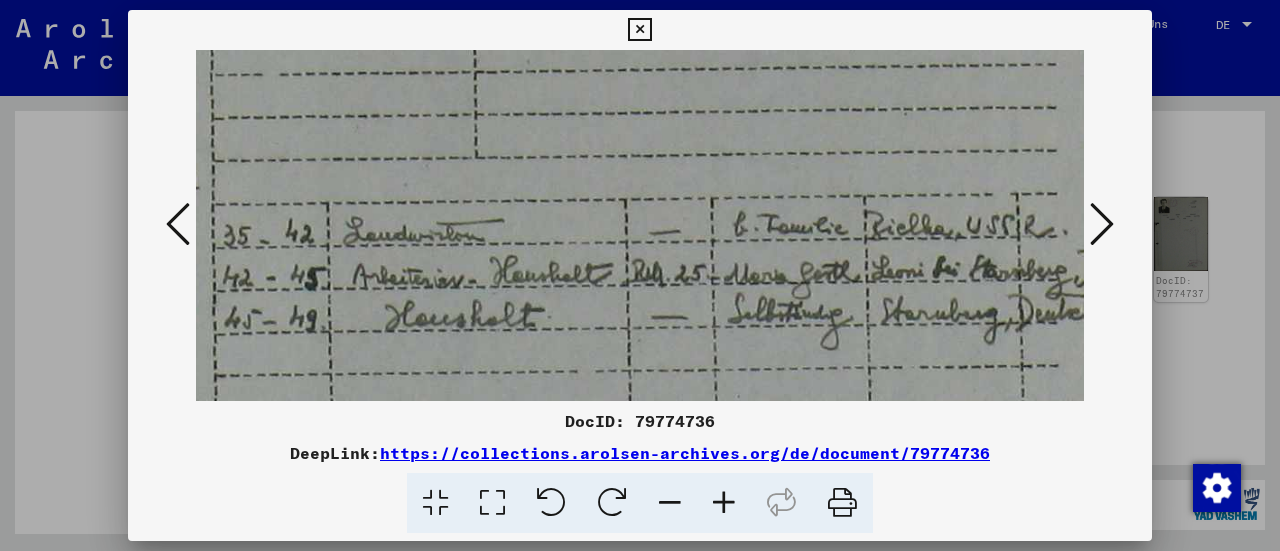 drag, startPoint x: 696, startPoint y: 231, endPoint x: 673, endPoint y: 185, distance: 51.42956 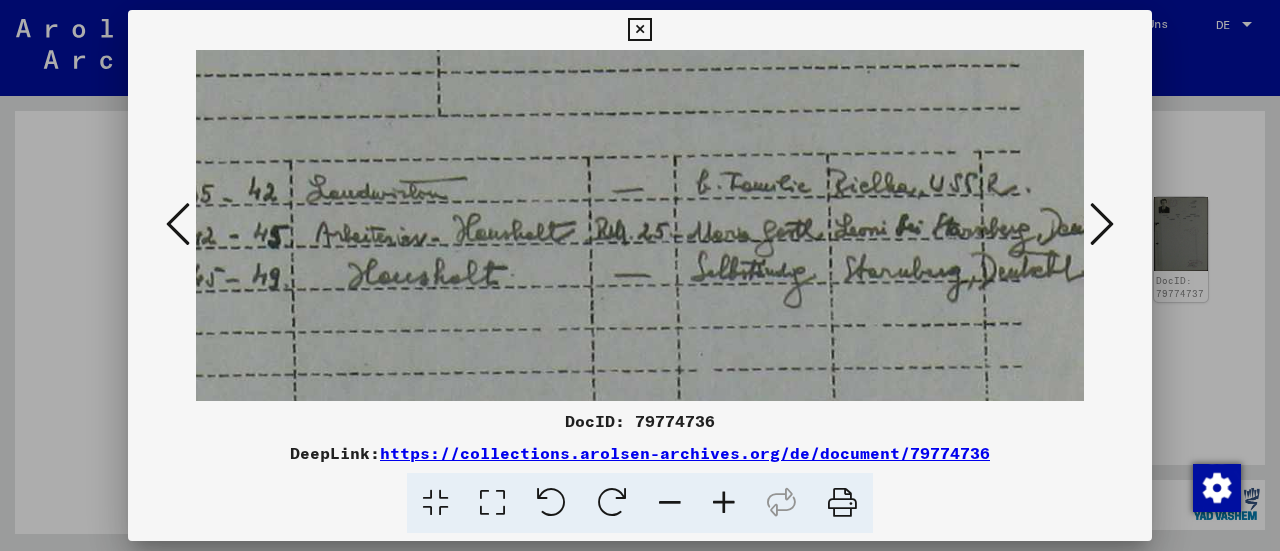 drag, startPoint x: 684, startPoint y: 343, endPoint x: 647, endPoint y: 299, distance: 57.48913 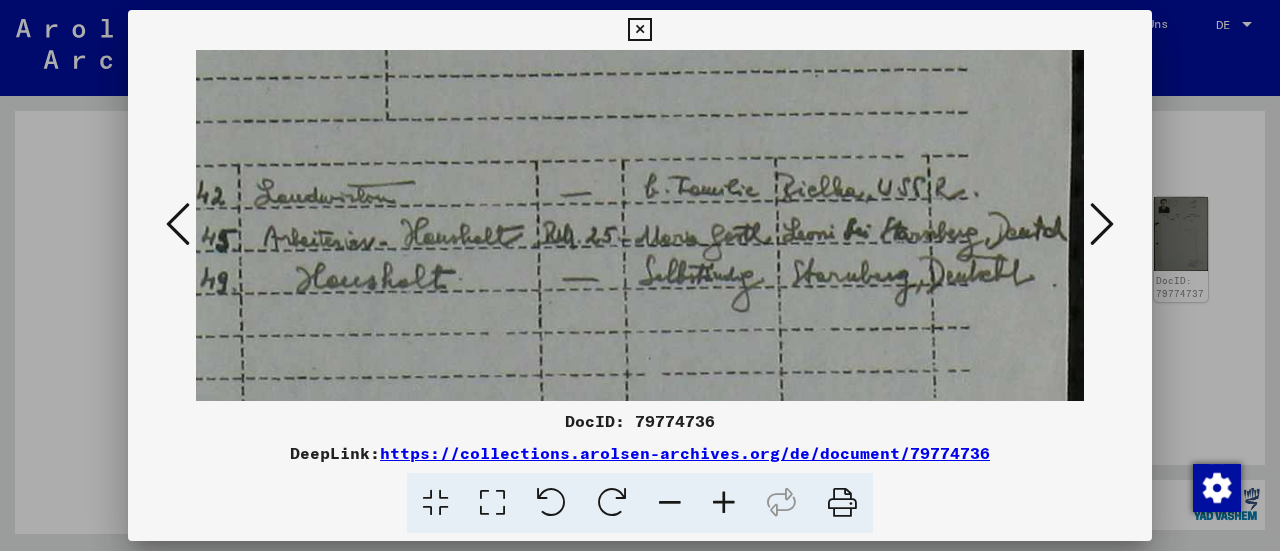 scroll, scrollTop: 623, scrollLeft: 187, axis: both 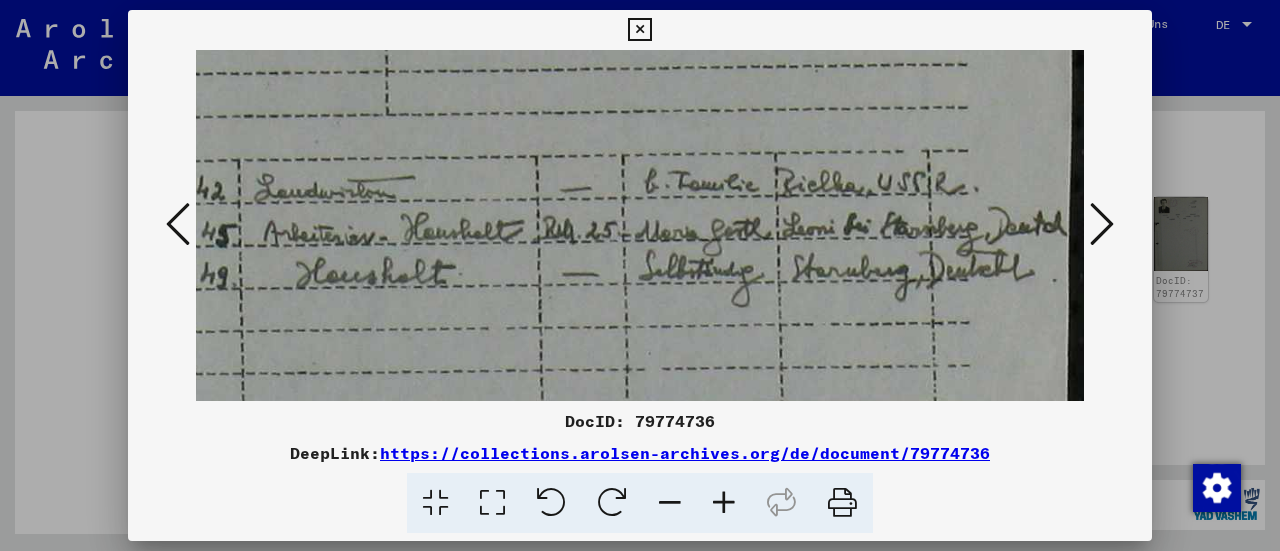 drag, startPoint x: 672, startPoint y: 317, endPoint x: 539, endPoint y: 321, distance: 133.06013 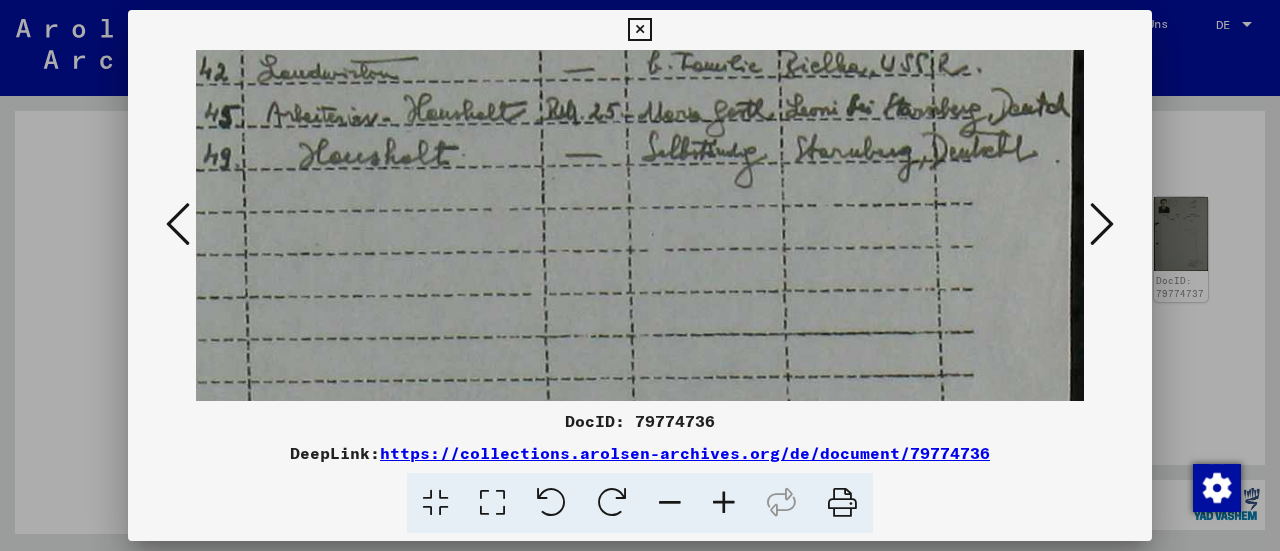 drag, startPoint x: 584, startPoint y: 327, endPoint x: 581, endPoint y: 206, distance: 121.037186 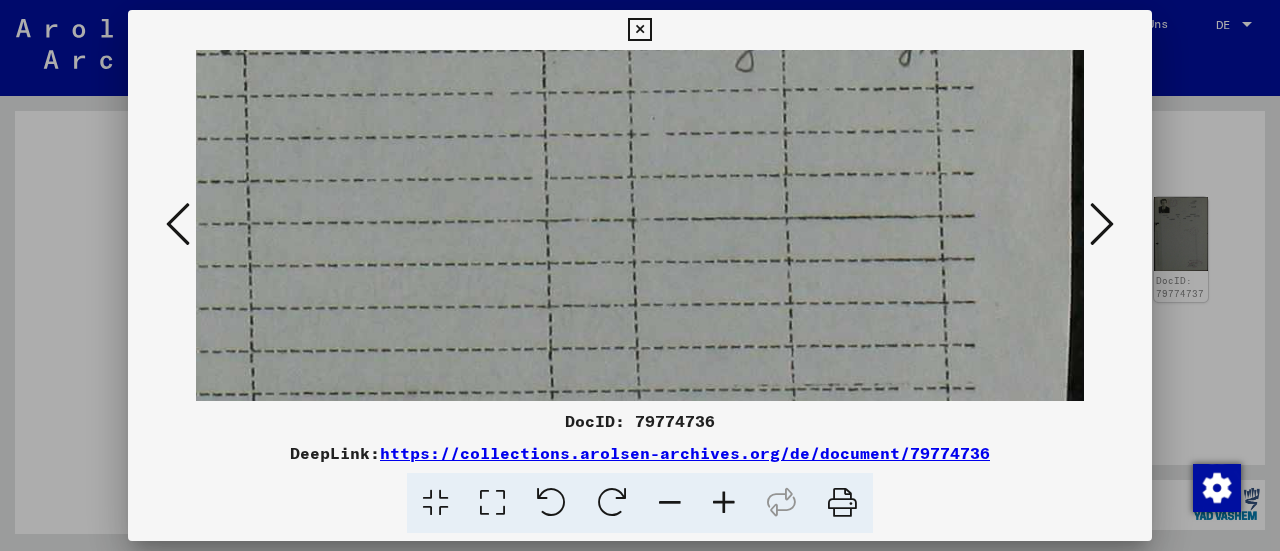 drag, startPoint x: 585, startPoint y: 281, endPoint x: 584, endPoint y: 169, distance: 112.00446 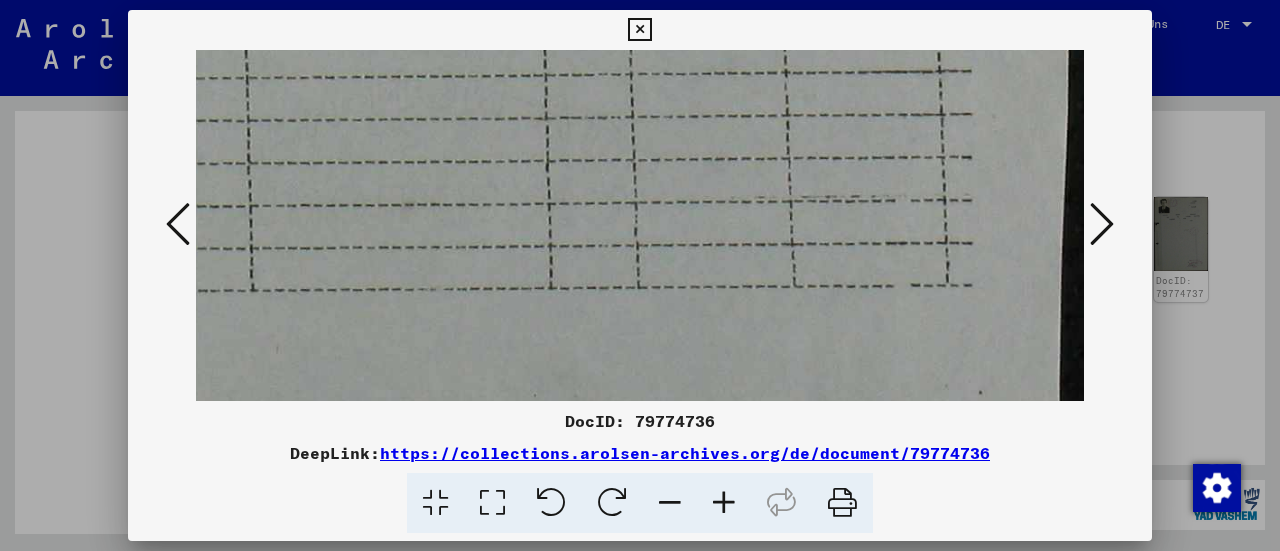 drag, startPoint x: 627, startPoint y: 275, endPoint x: 620, endPoint y: 87, distance: 188.13028 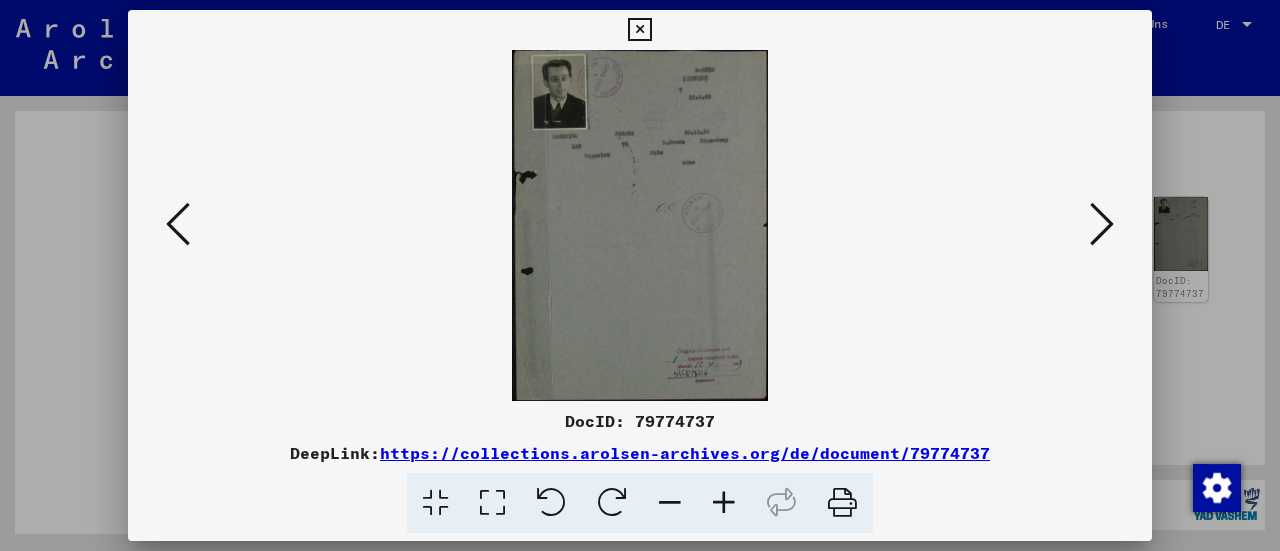 click at bounding box center (724, 503) 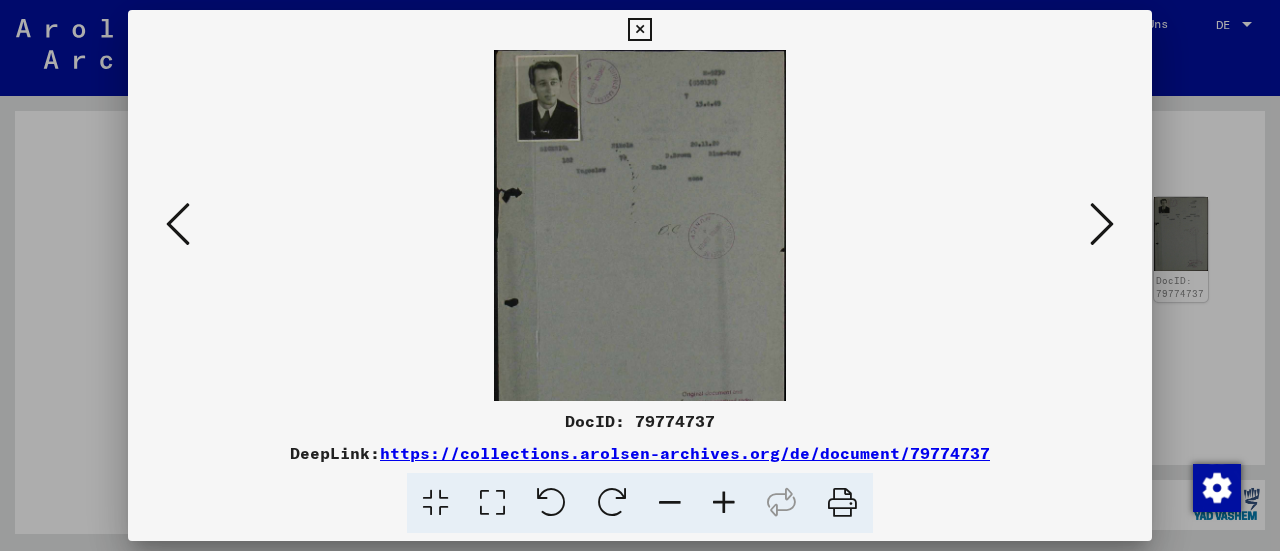 click at bounding box center (724, 503) 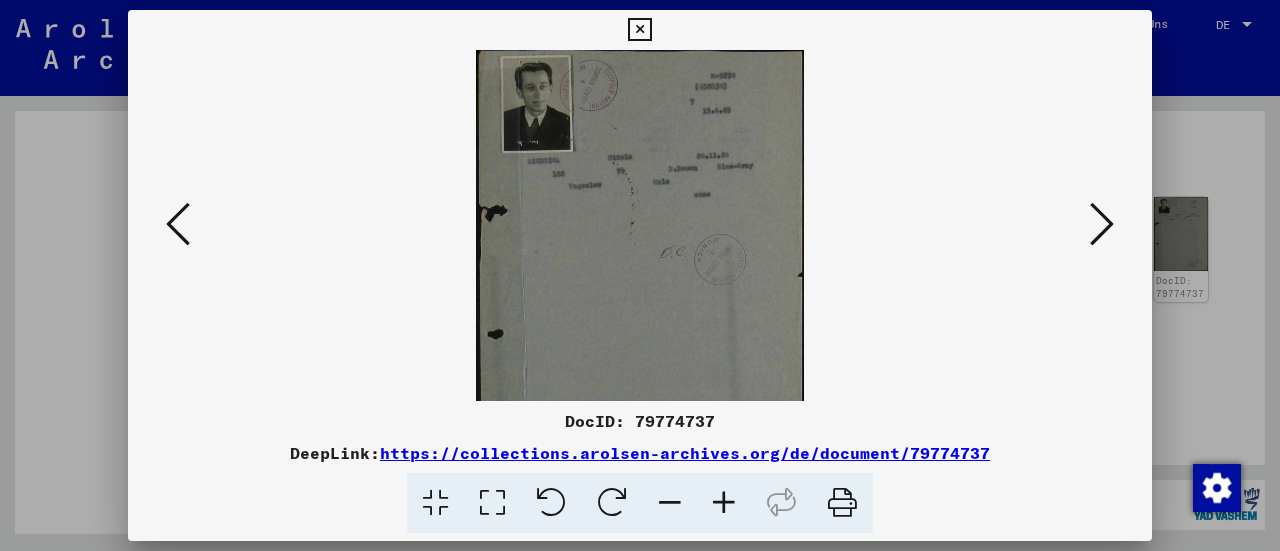 click at bounding box center (724, 503) 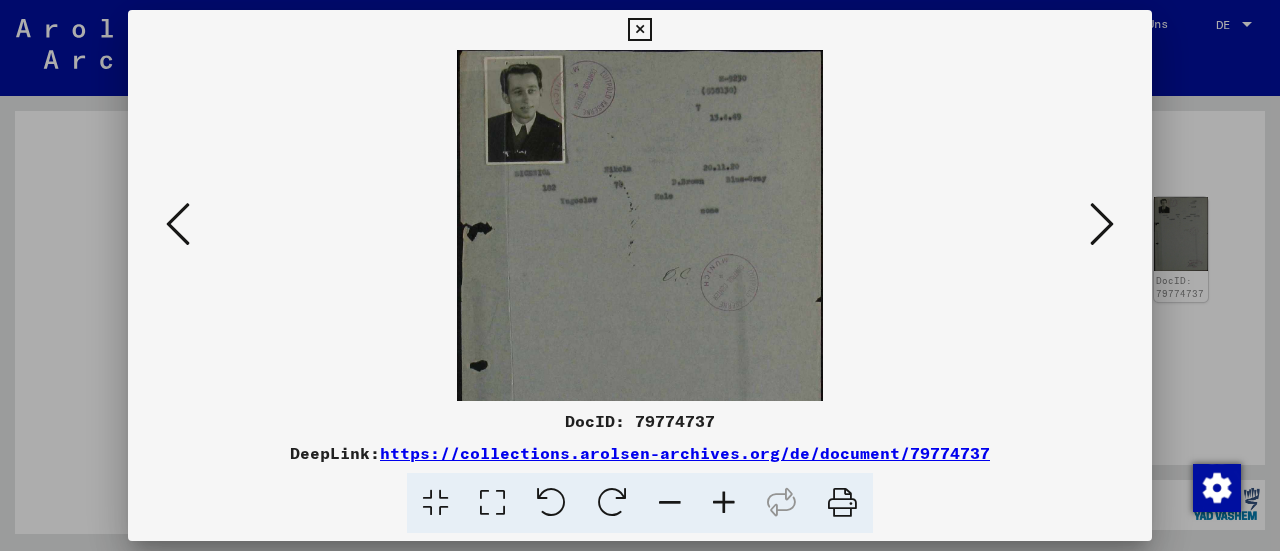 click at bounding box center [724, 503] 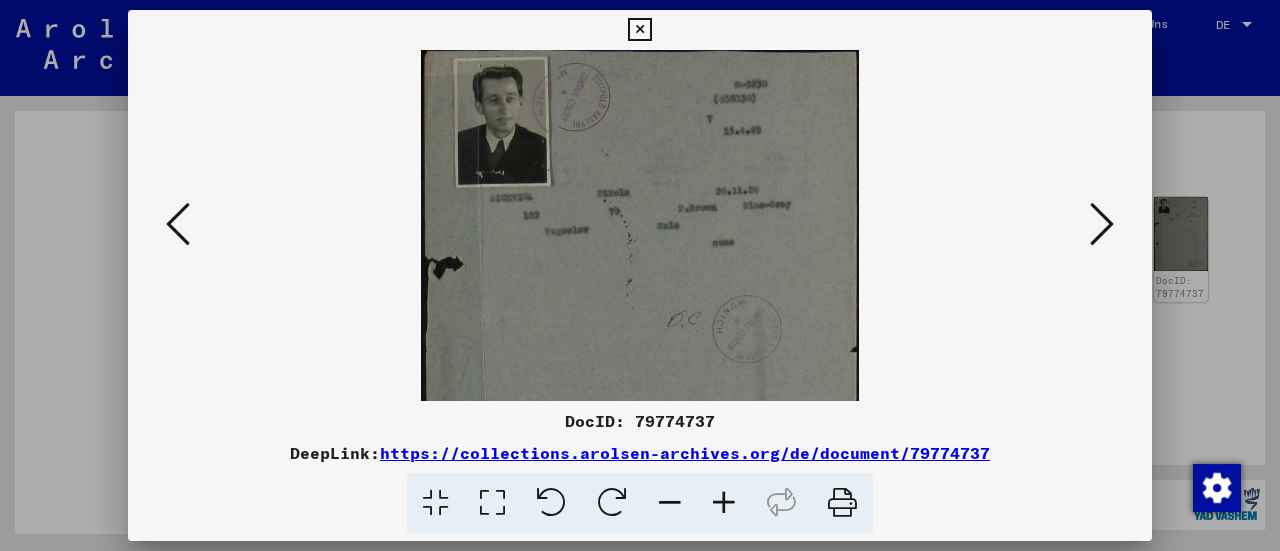 click at bounding box center [724, 503] 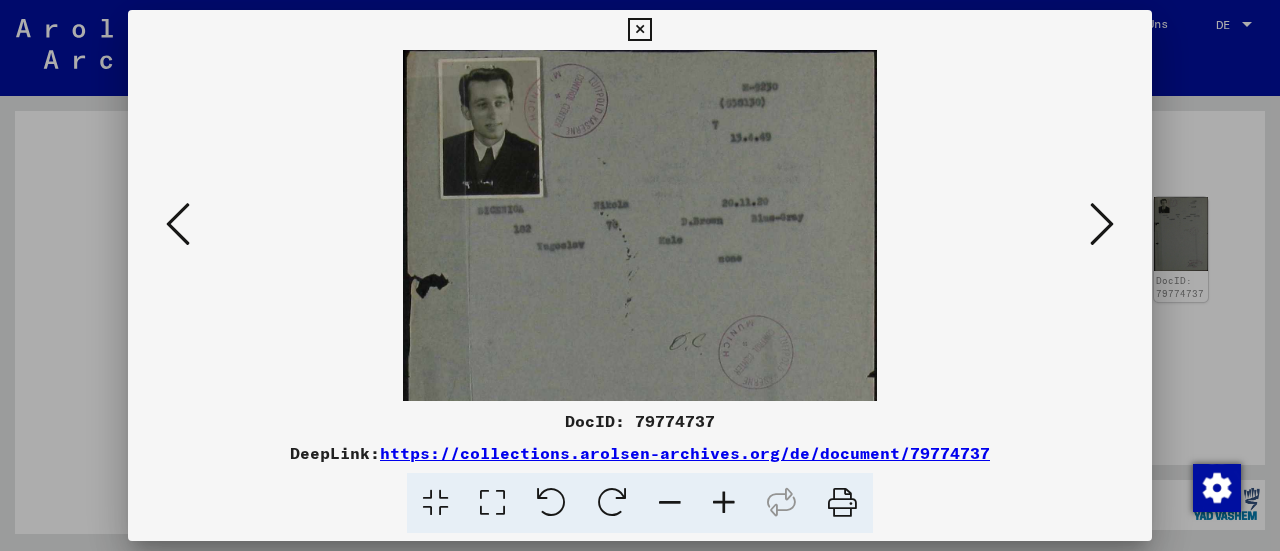 click at bounding box center [724, 503] 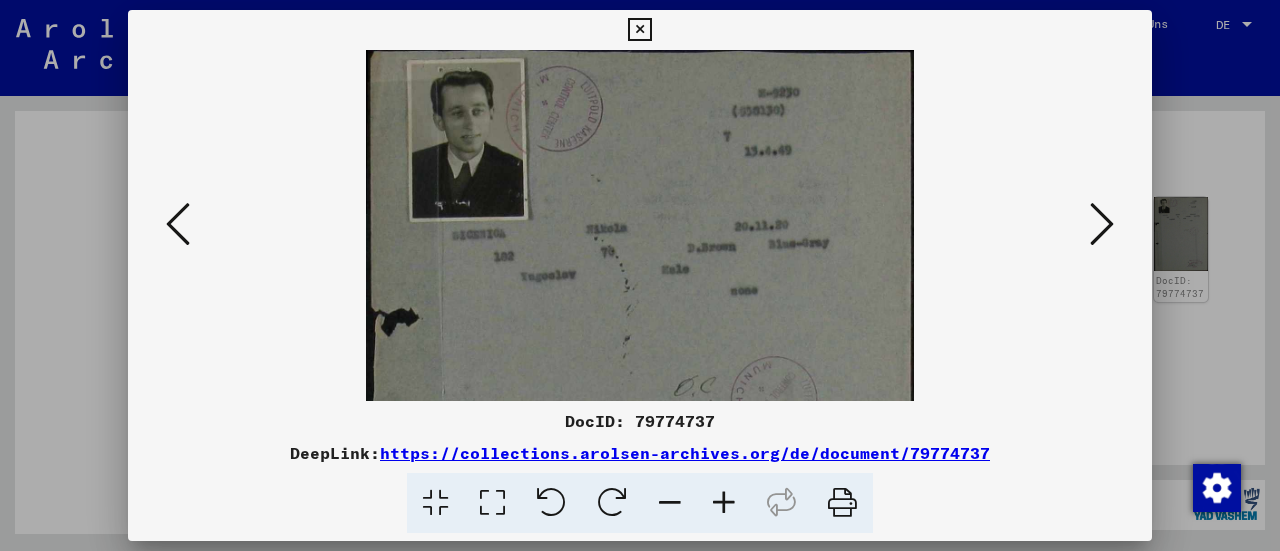 click at bounding box center [724, 503] 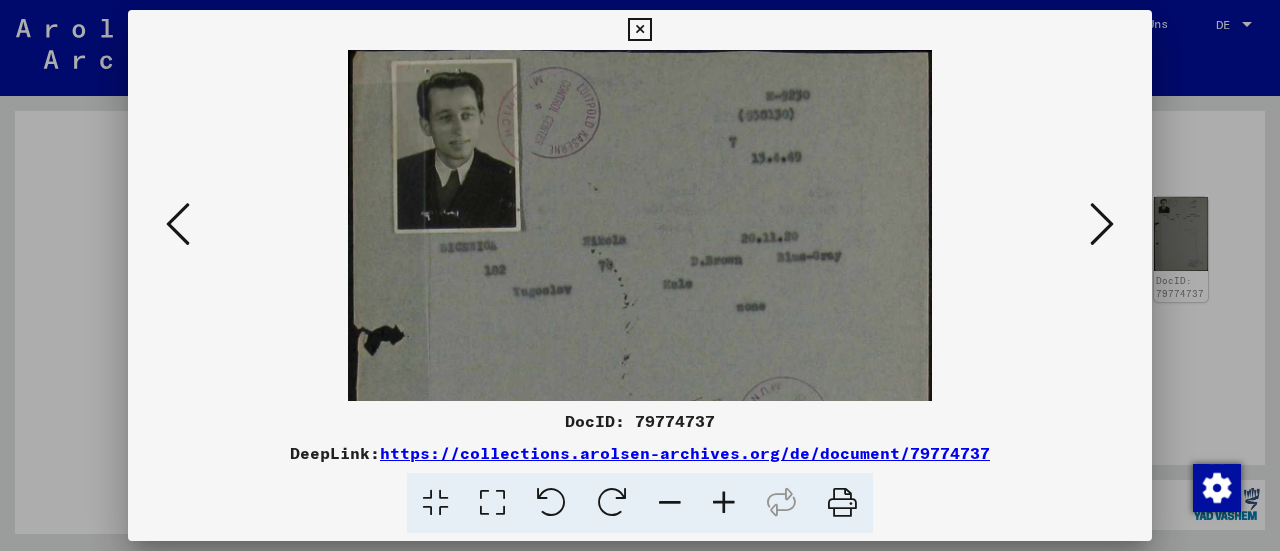 click at bounding box center [724, 503] 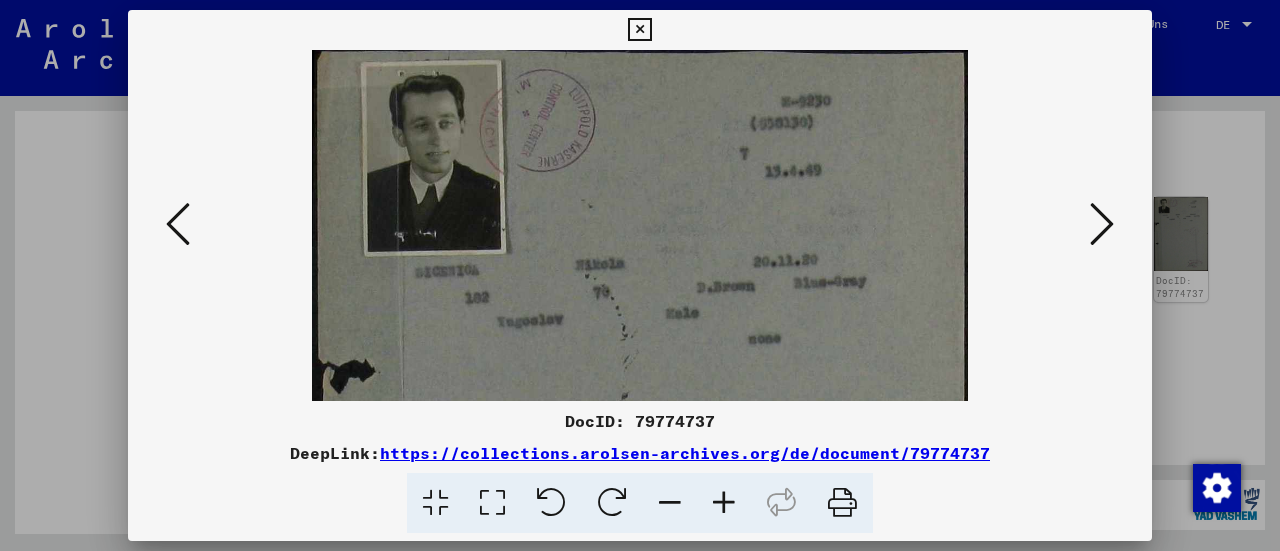 click at bounding box center [724, 503] 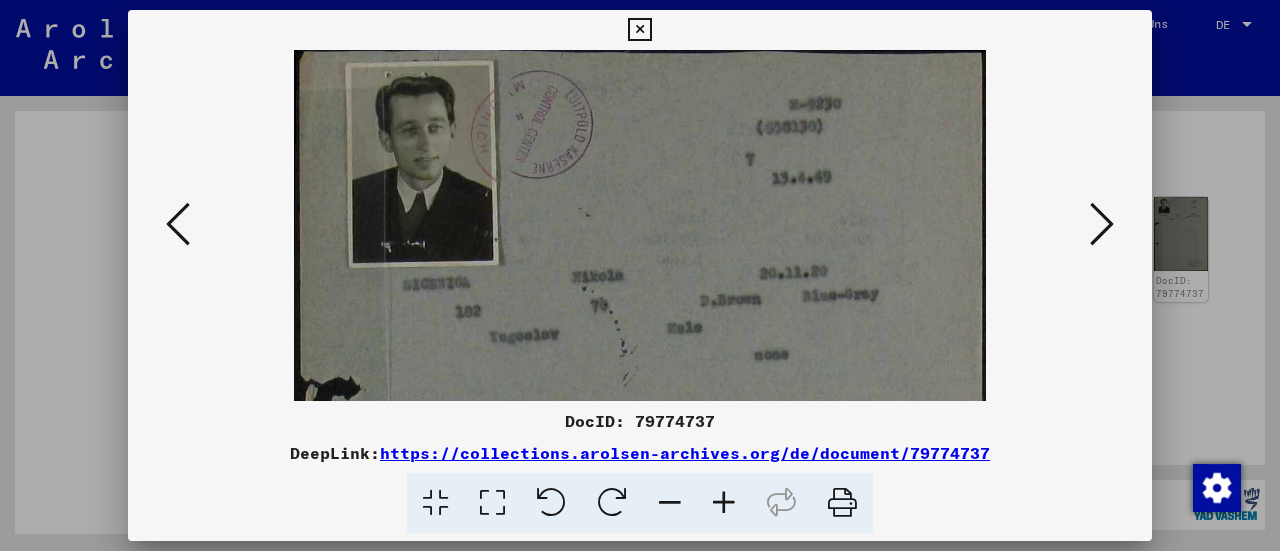 click at bounding box center [724, 503] 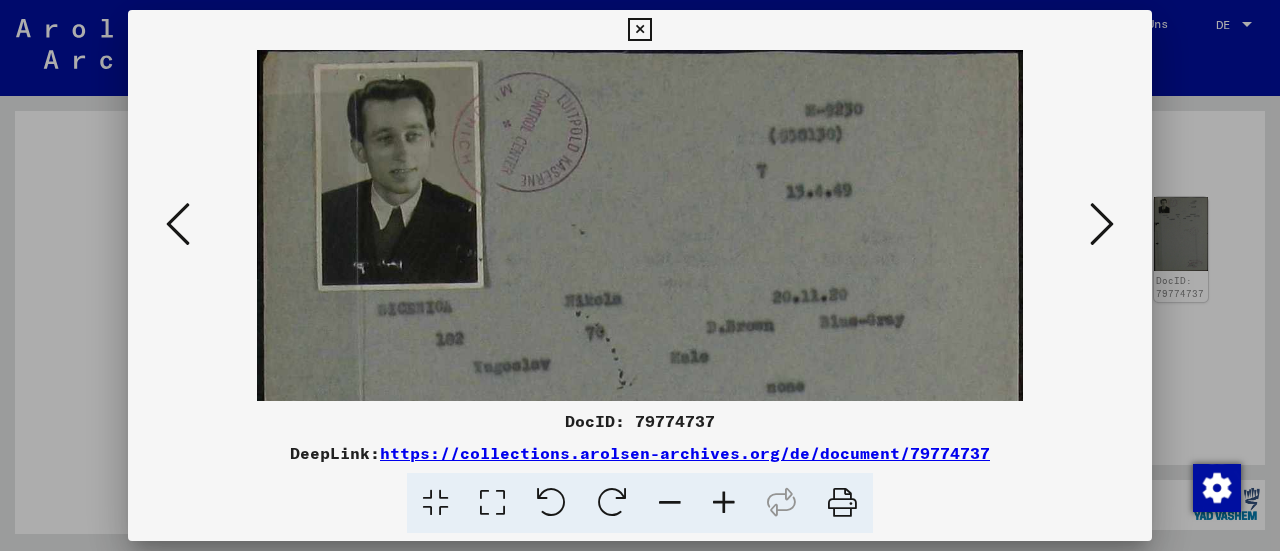click at bounding box center [724, 503] 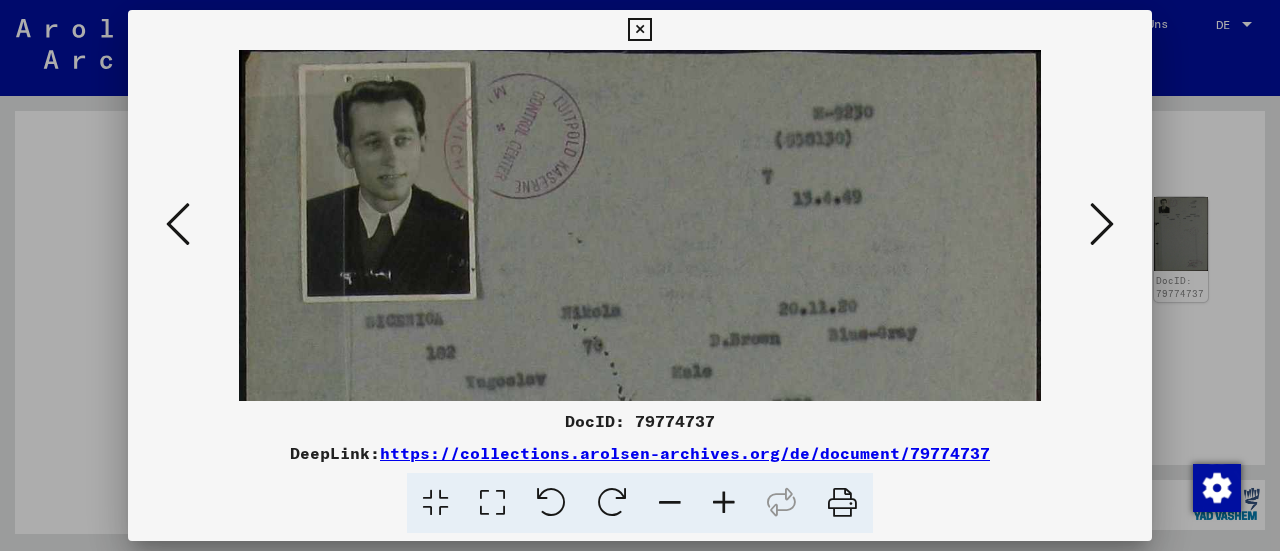 click at bounding box center (724, 503) 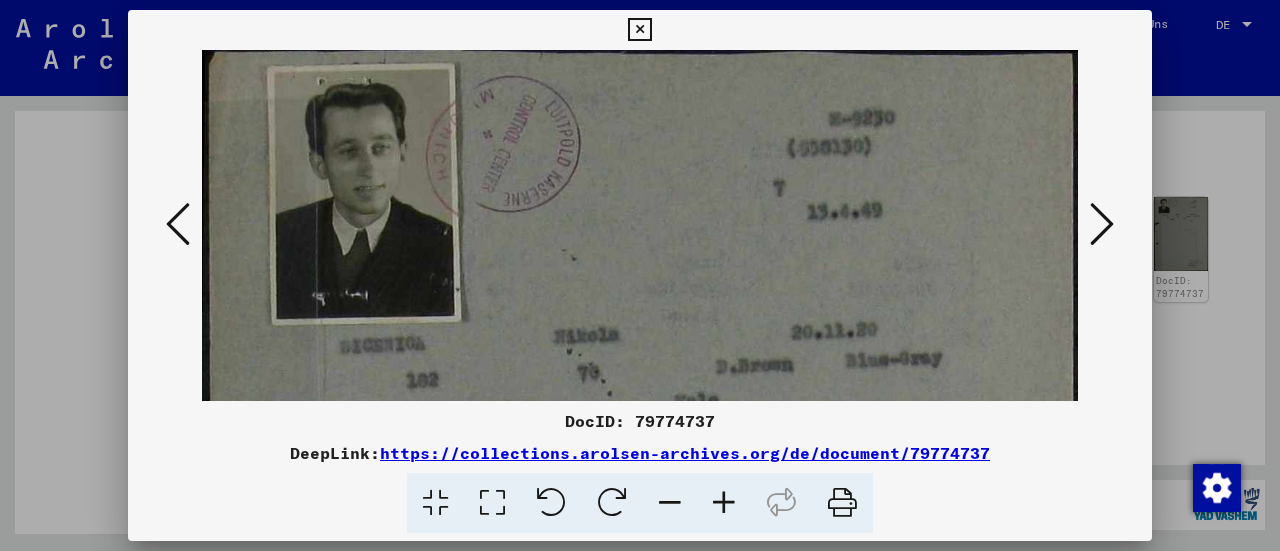 click at bounding box center [724, 503] 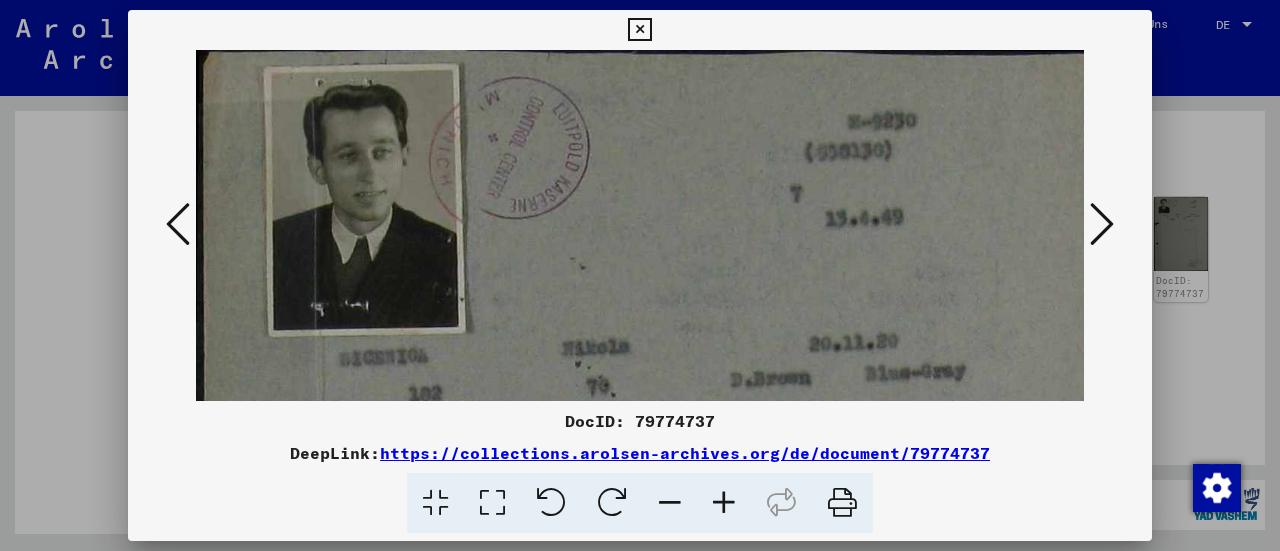 click at bounding box center (724, 503) 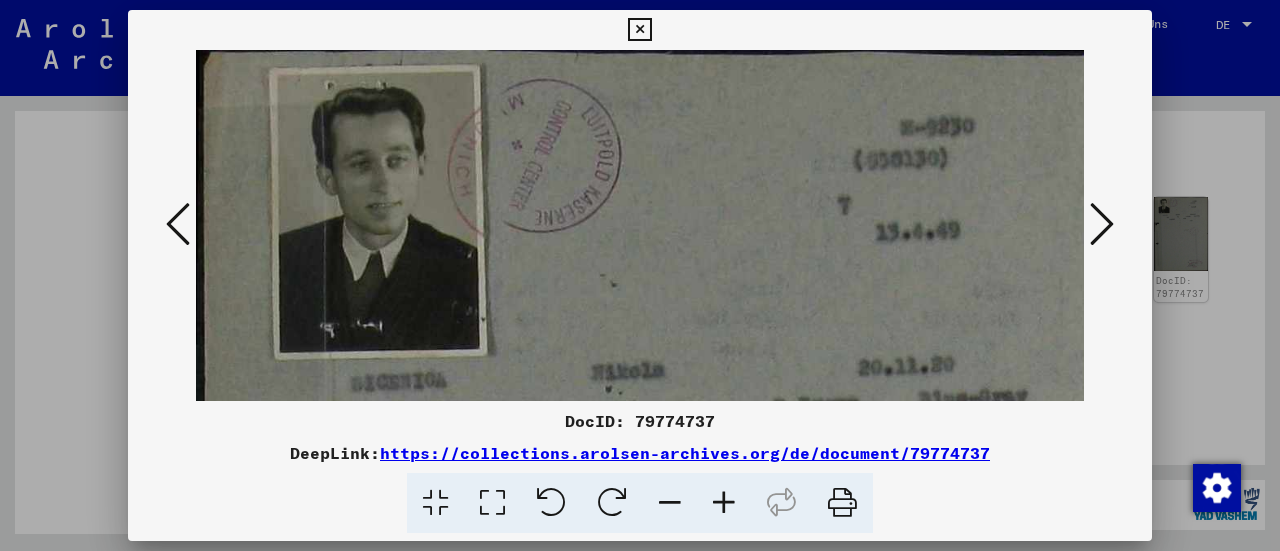 click at bounding box center (724, 503) 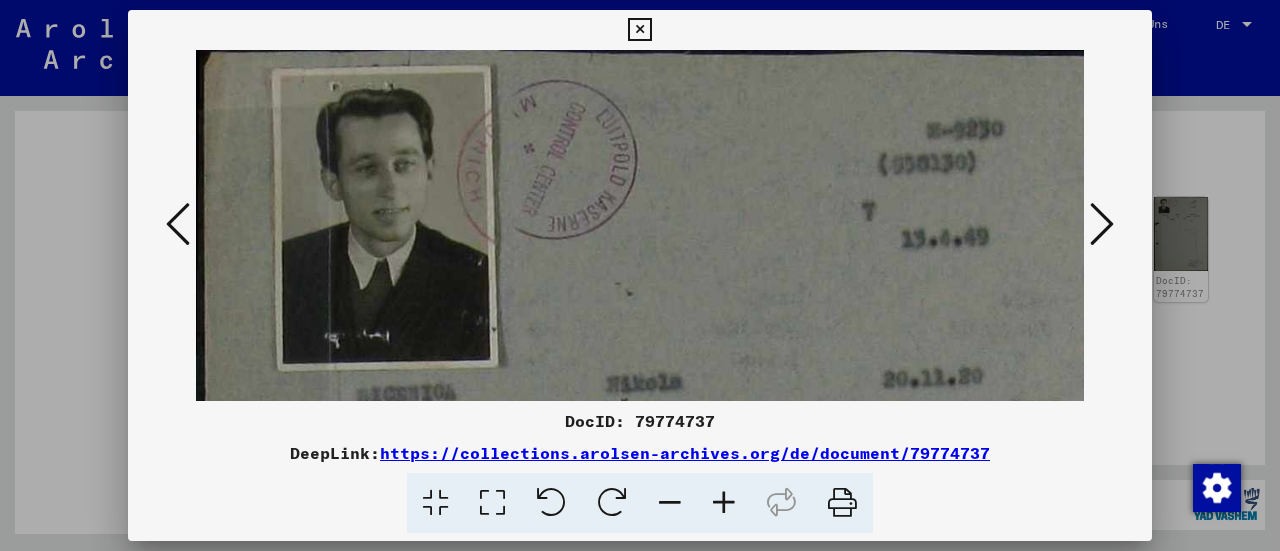 click at bounding box center [724, 503] 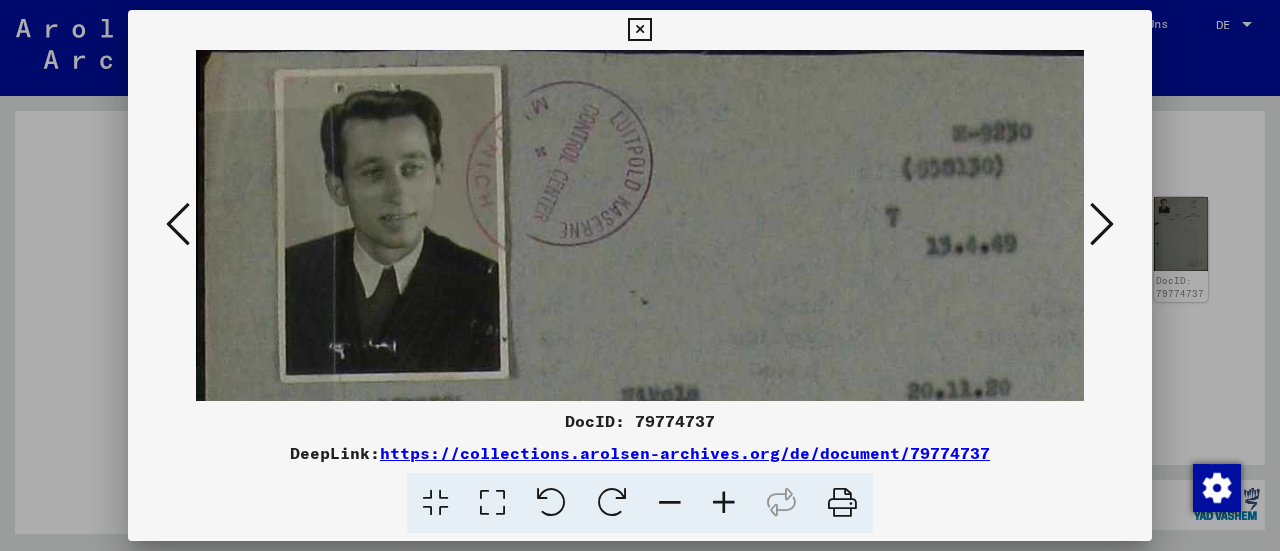 click at bounding box center [670, 503] 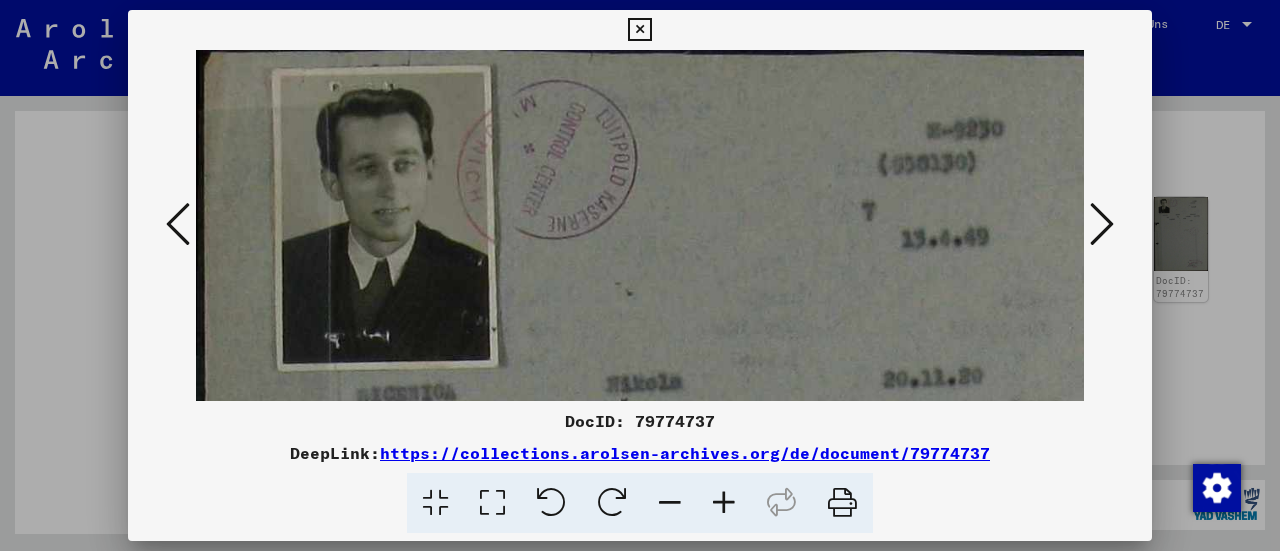 click at bounding box center (670, 503) 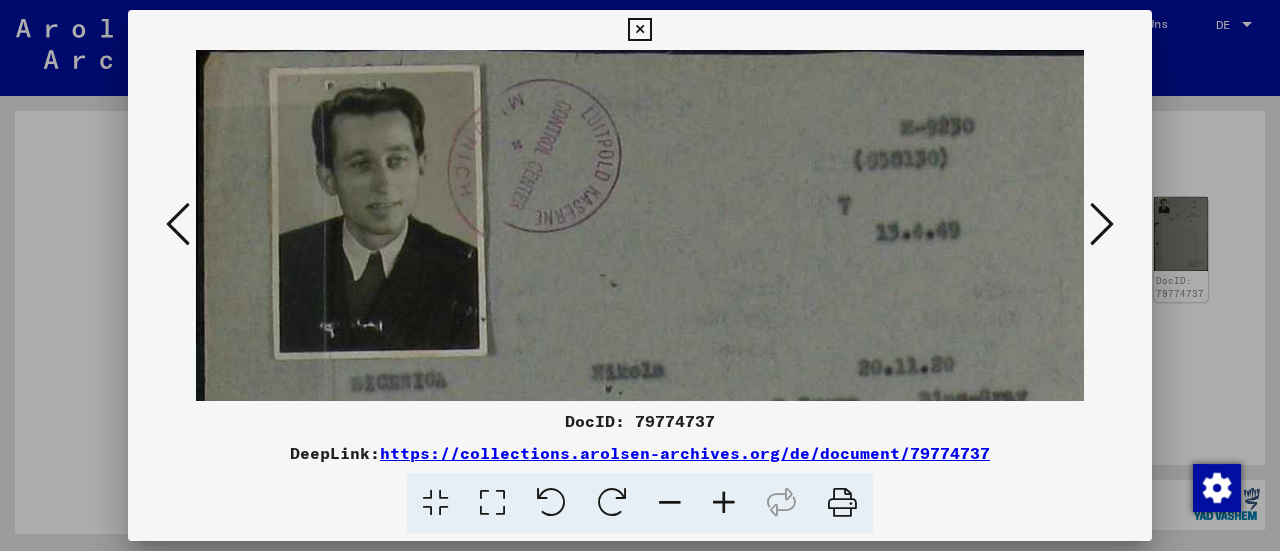 click at bounding box center [670, 503] 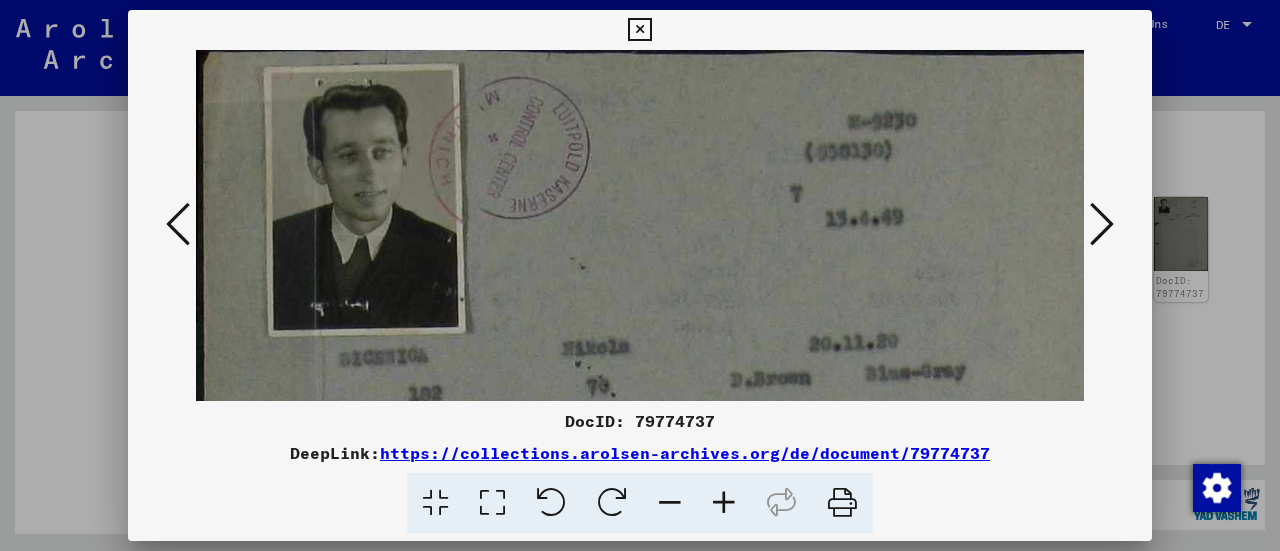 click at bounding box center [670, 503] 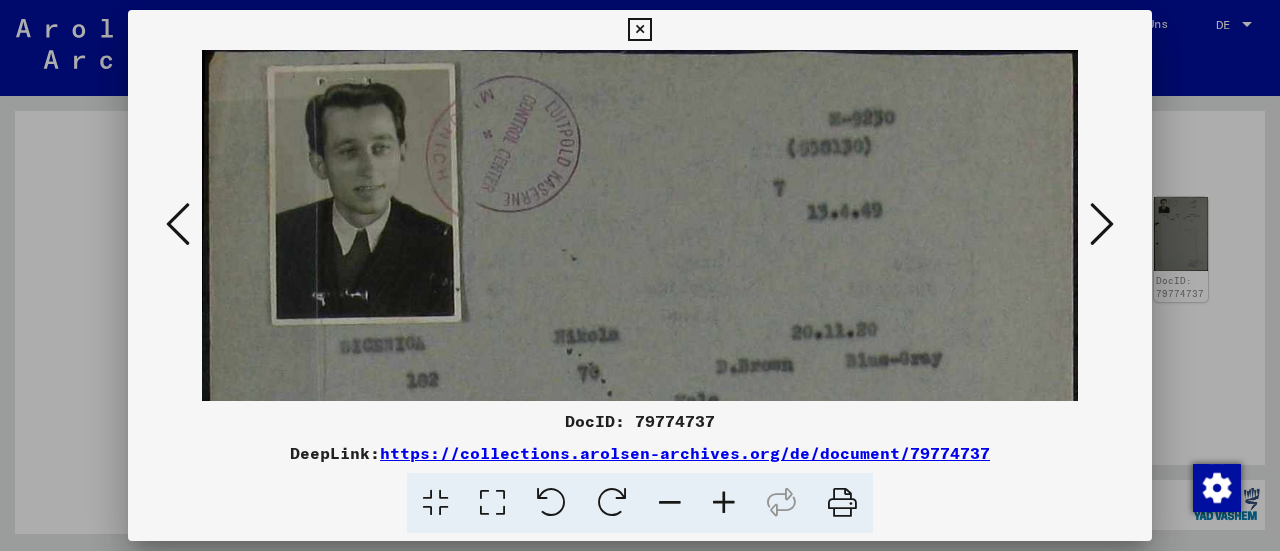 click at bounding box center (670, 503) 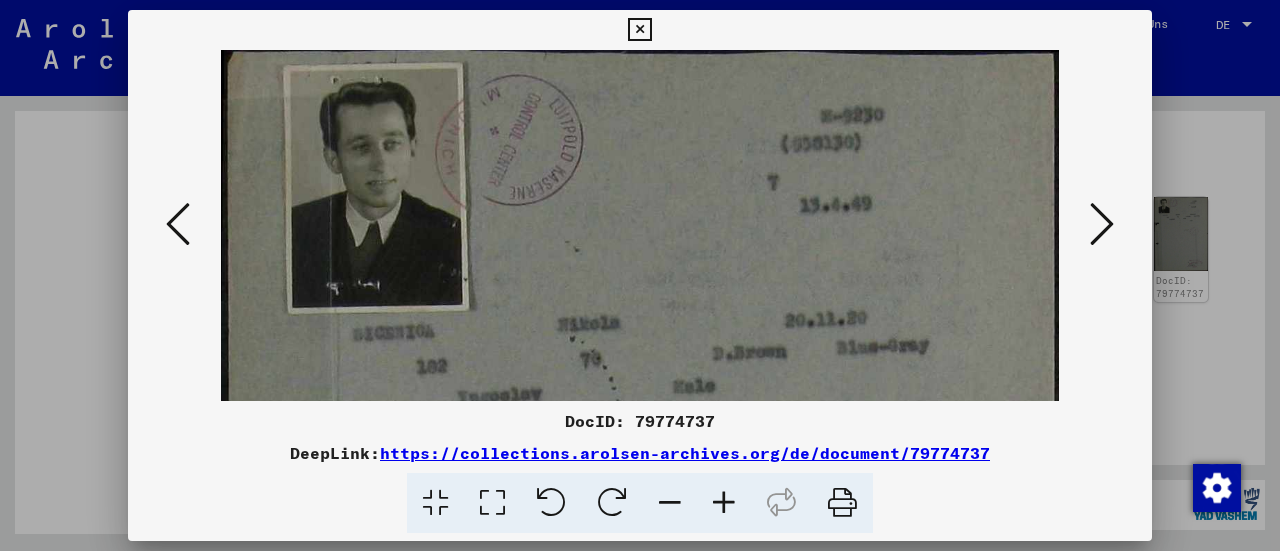 click at bounding box center (670, 503) 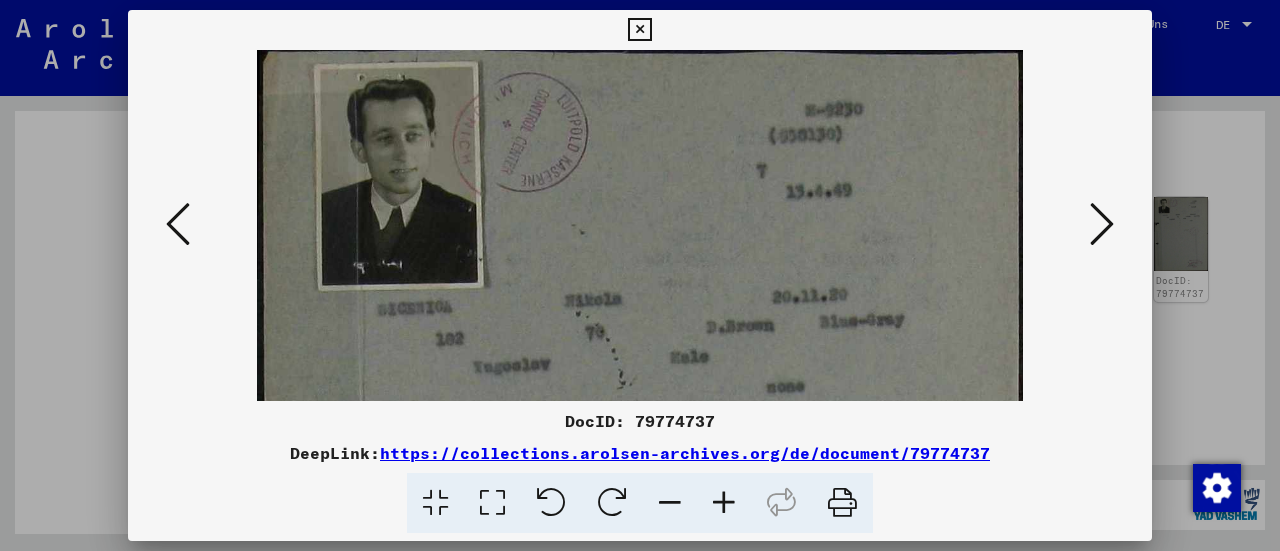 click at bounding box center (670, 503) 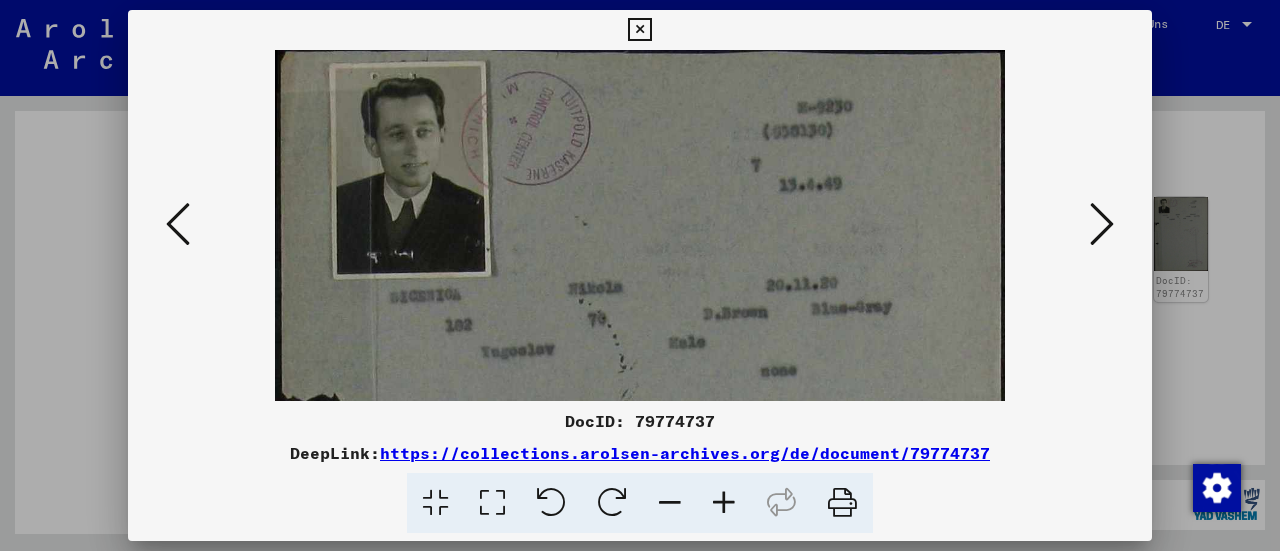 click at bounding box center [670, 503] 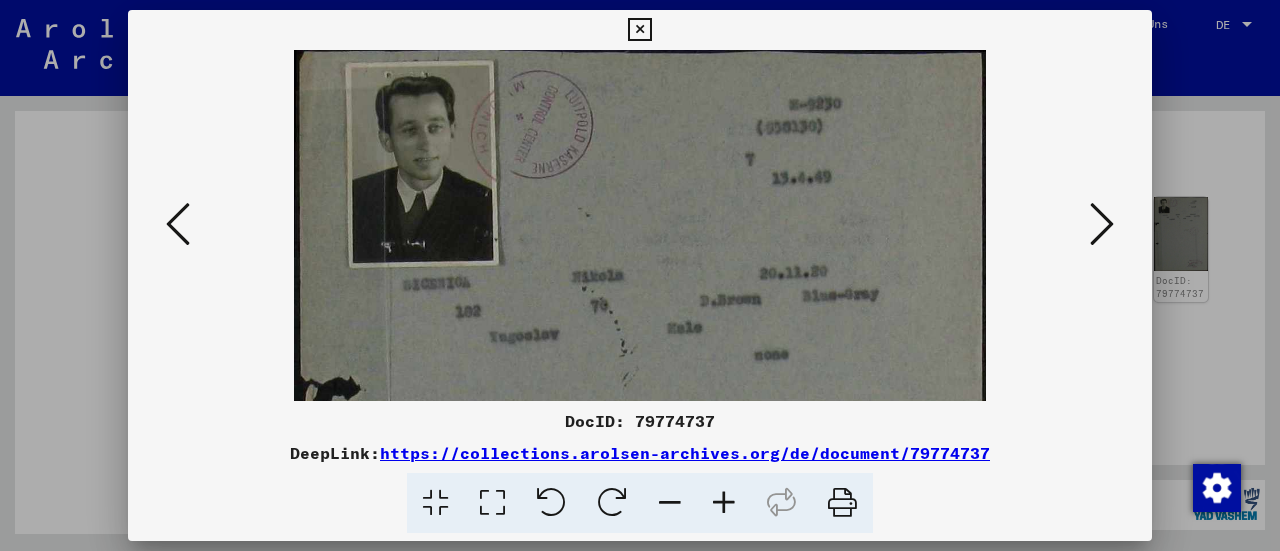 click at bounding box center [724, 503] 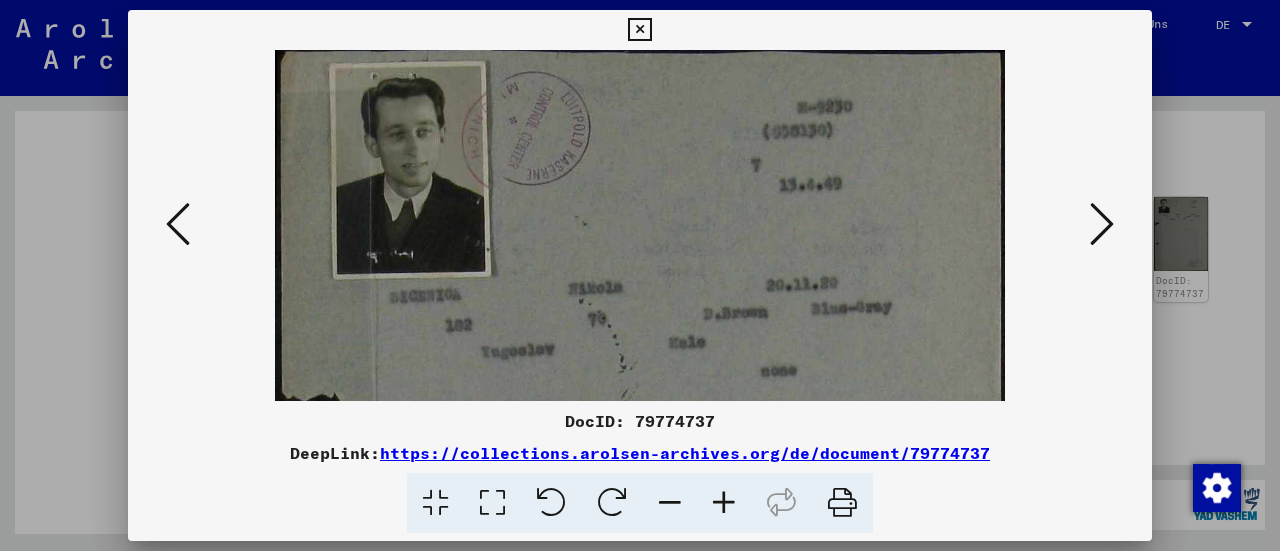 click at bounding box center (724, 503) 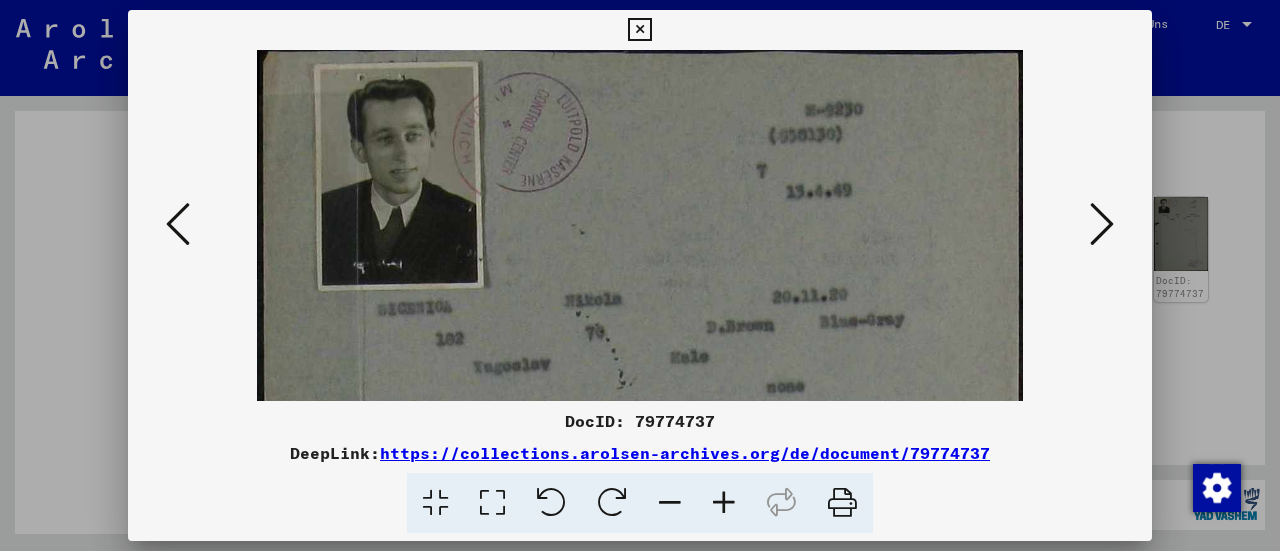 click at bounding box center (724, 503) 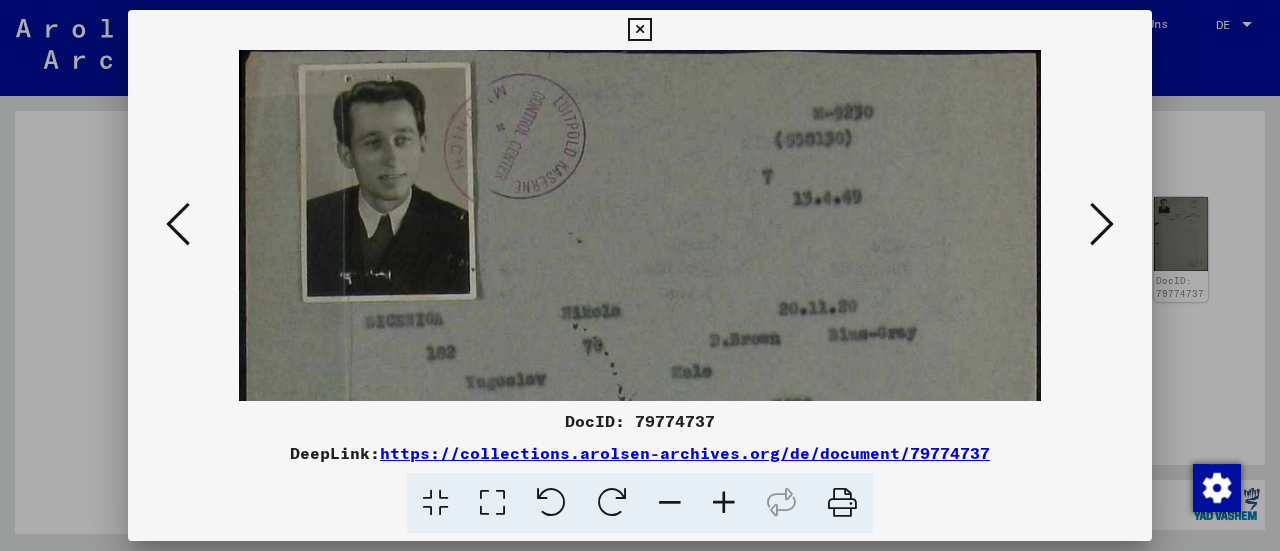 click at bounding box center (724, 503) 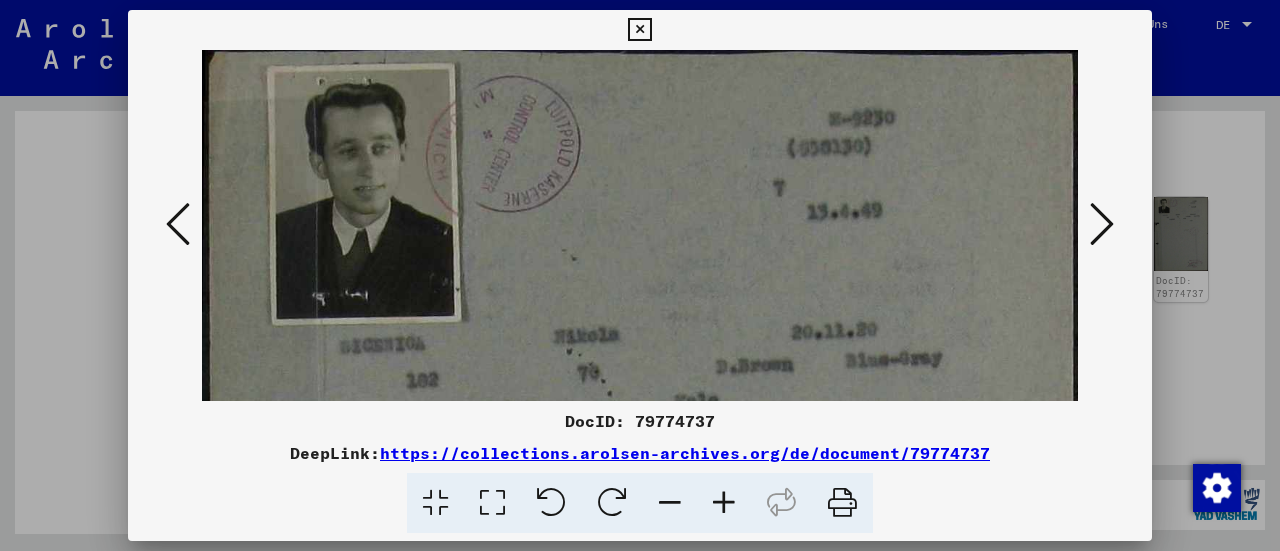 click at bounding box center (724, 503) 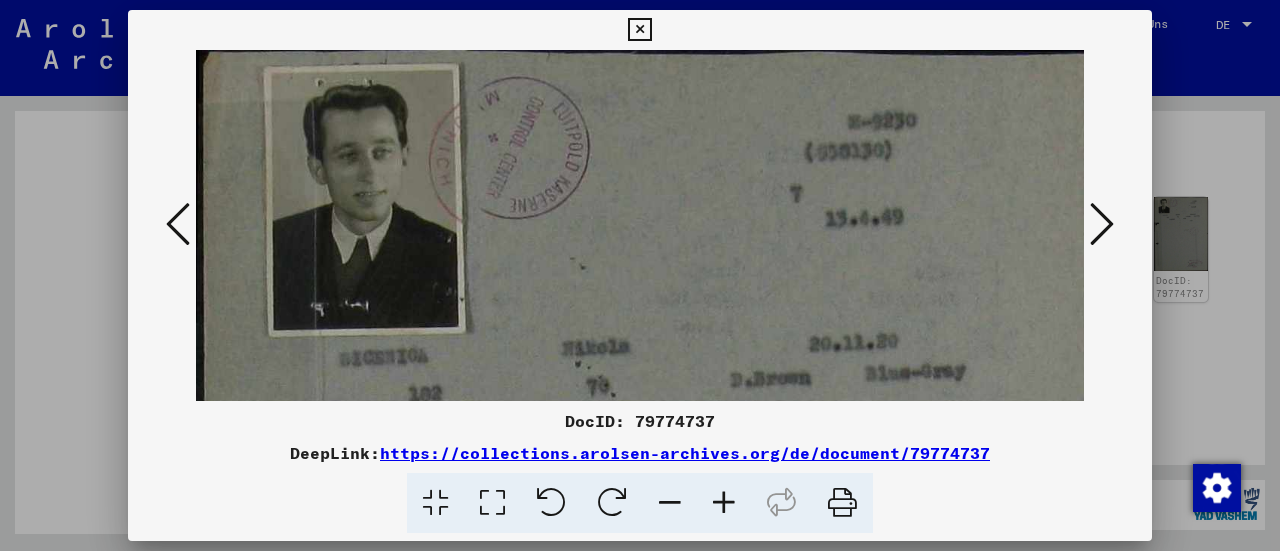 click at bounding box center [724, 503] 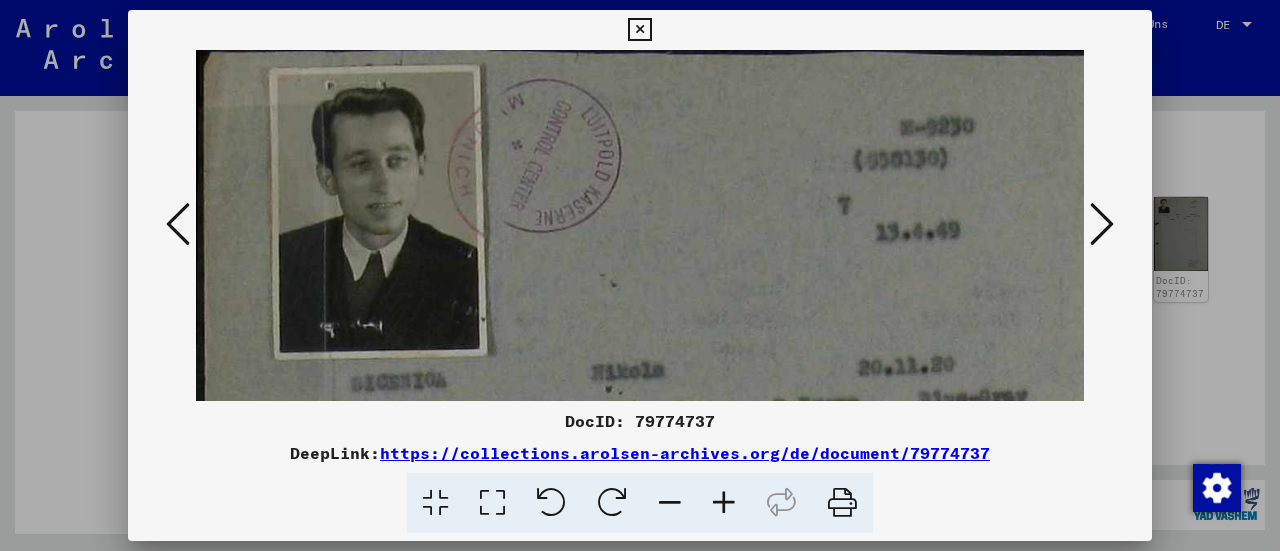 click at bounding box center (724, 503) 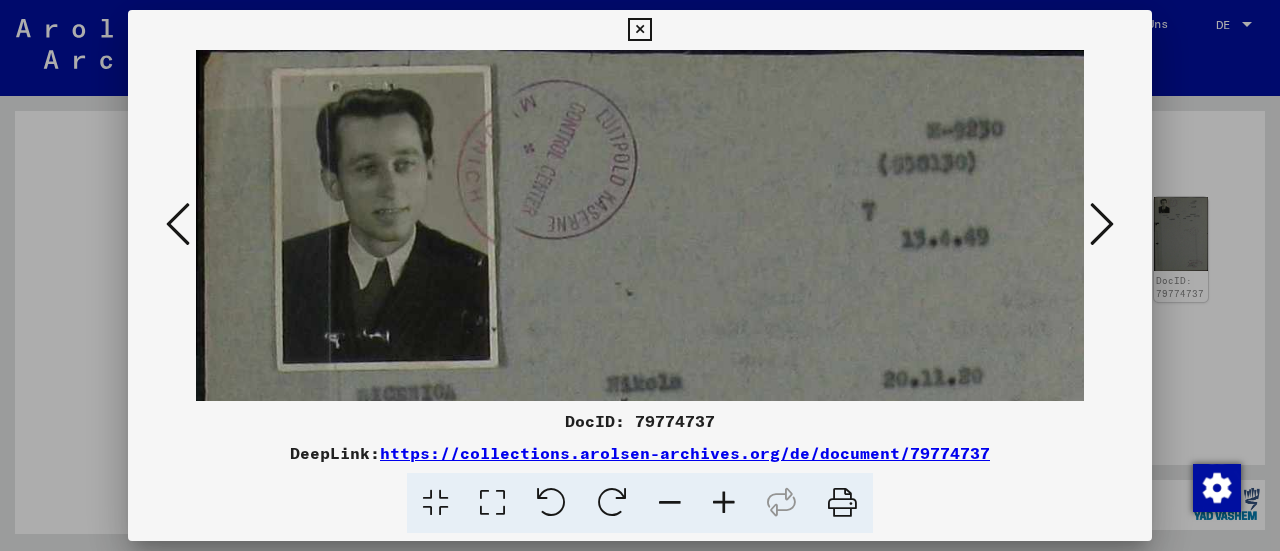 click at bounding box center [724, 503] 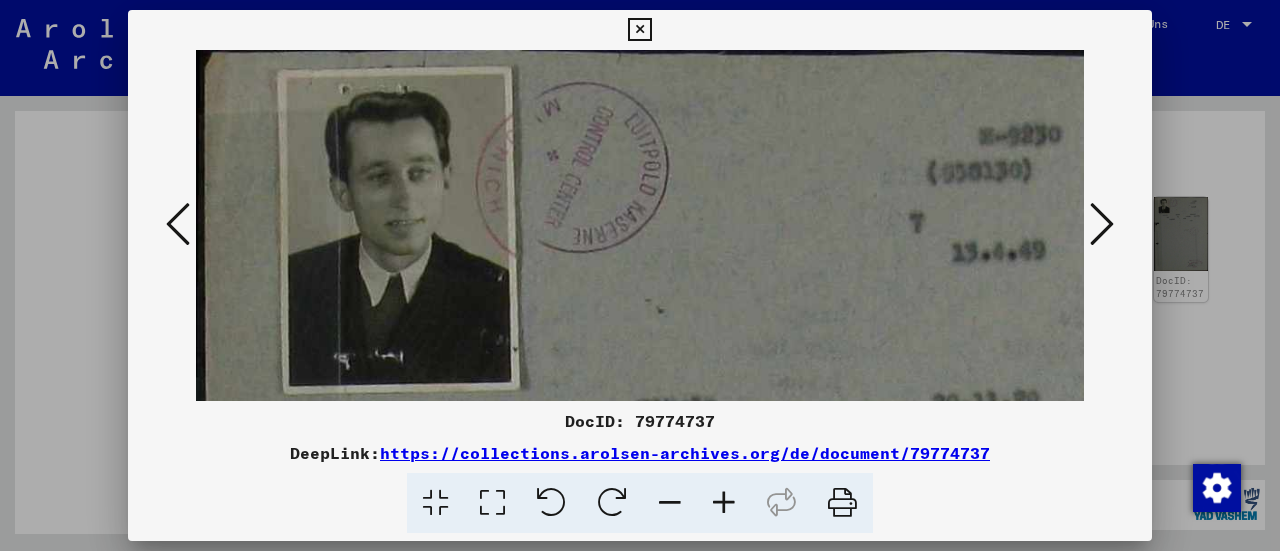 click at bounding box center [724, 503] 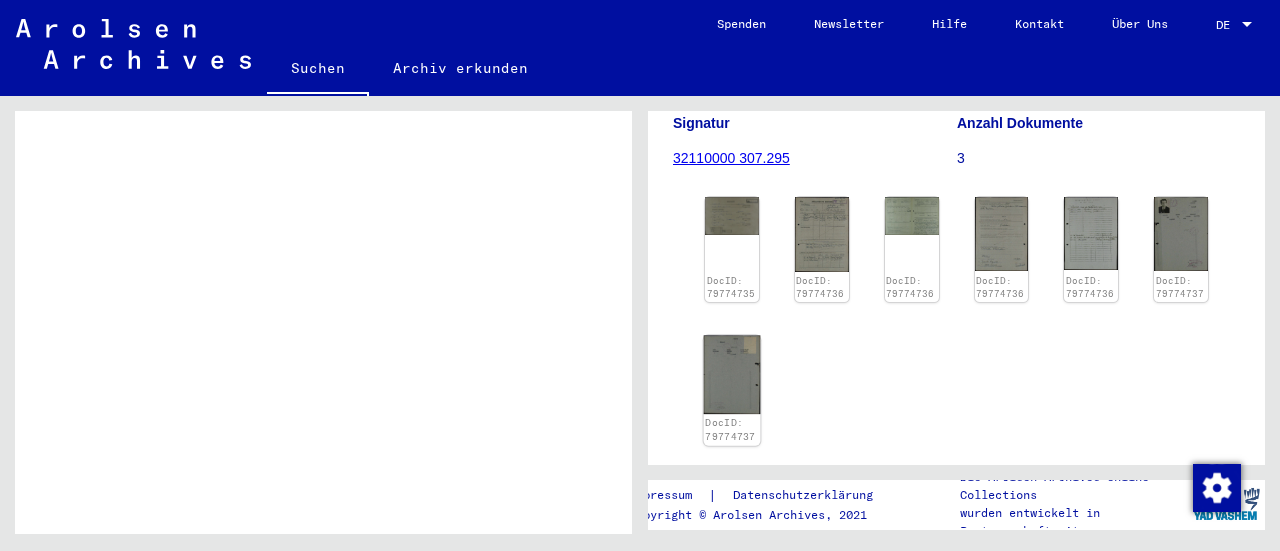 click 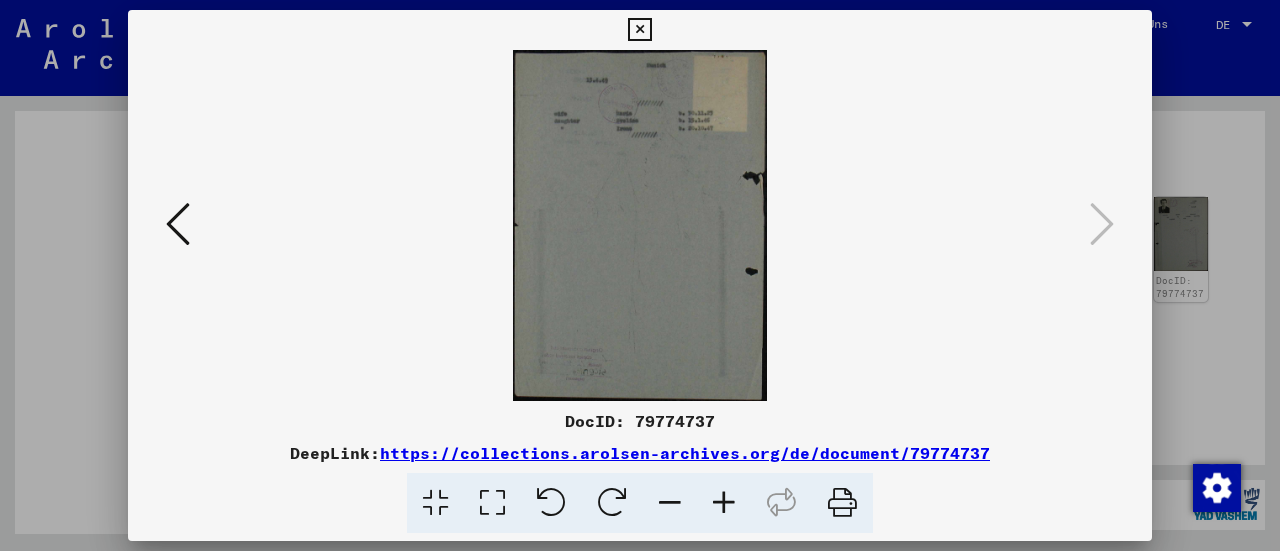 click on "DocID: 79774737  DeepLink:  https://collections.arolsen-archives.org/de/document/79774737" at bounding box center (640, 272) 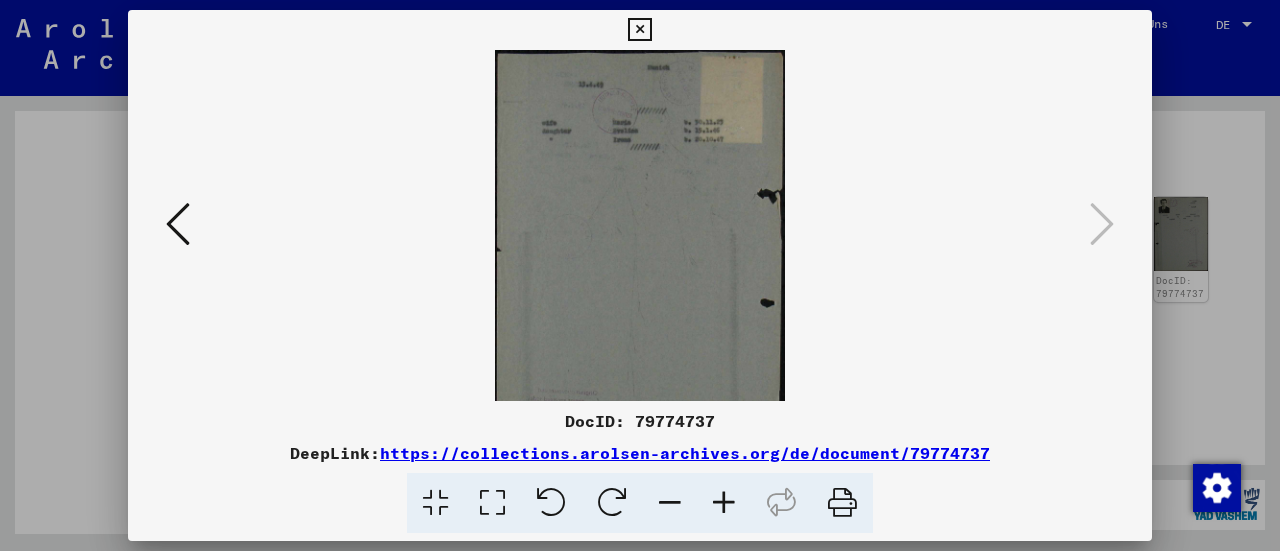 click at bounding box center [724, 503] 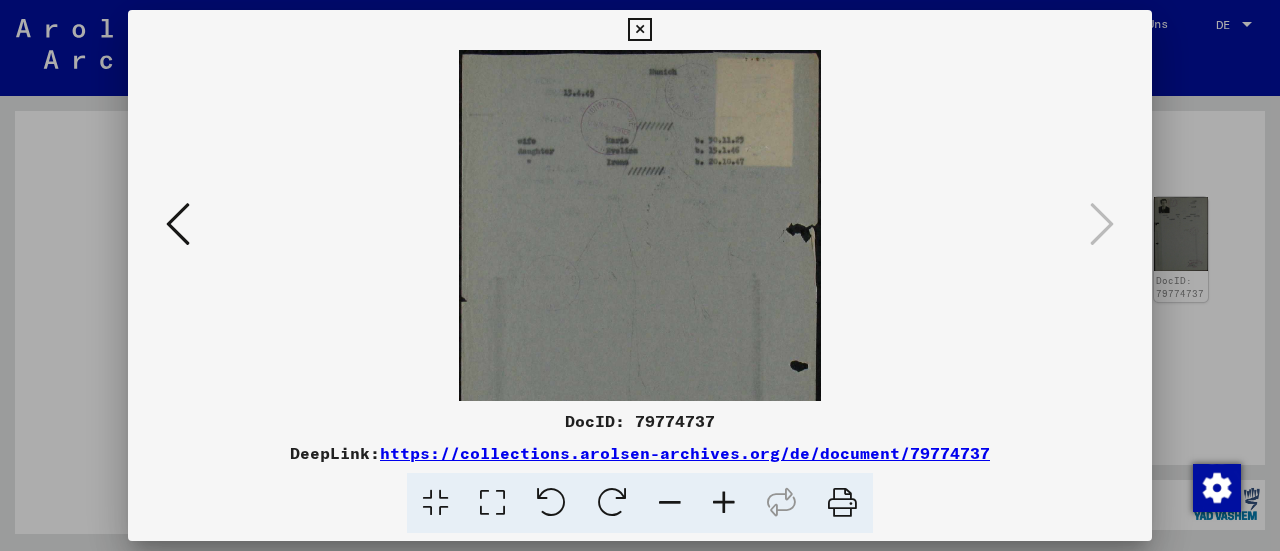 click at bounding box center [724, 503] 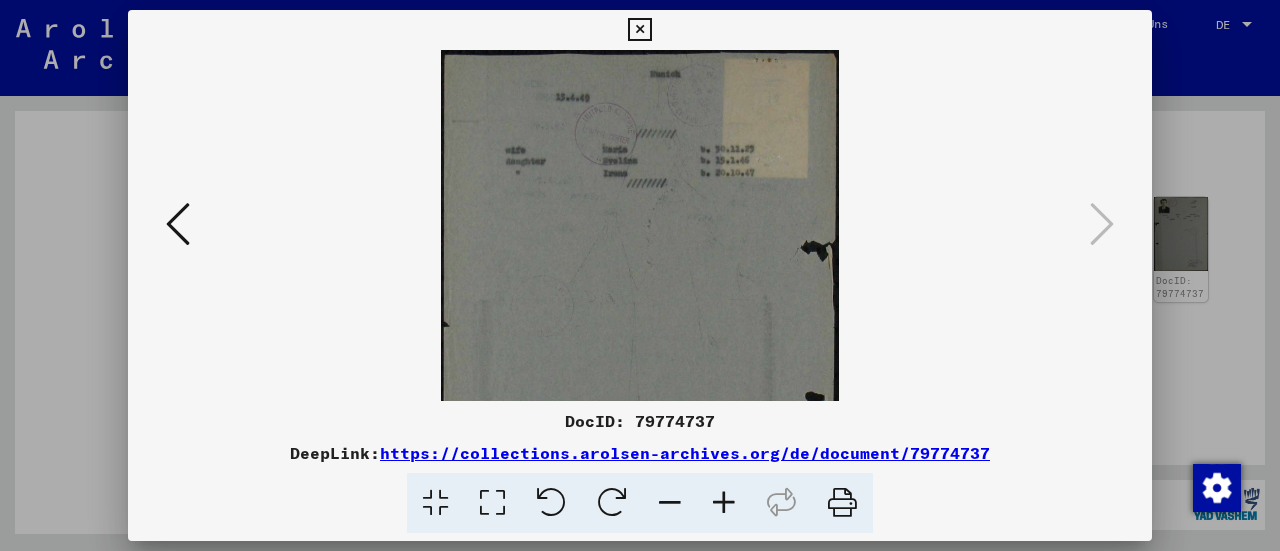 click at bounding box center [724, 503] 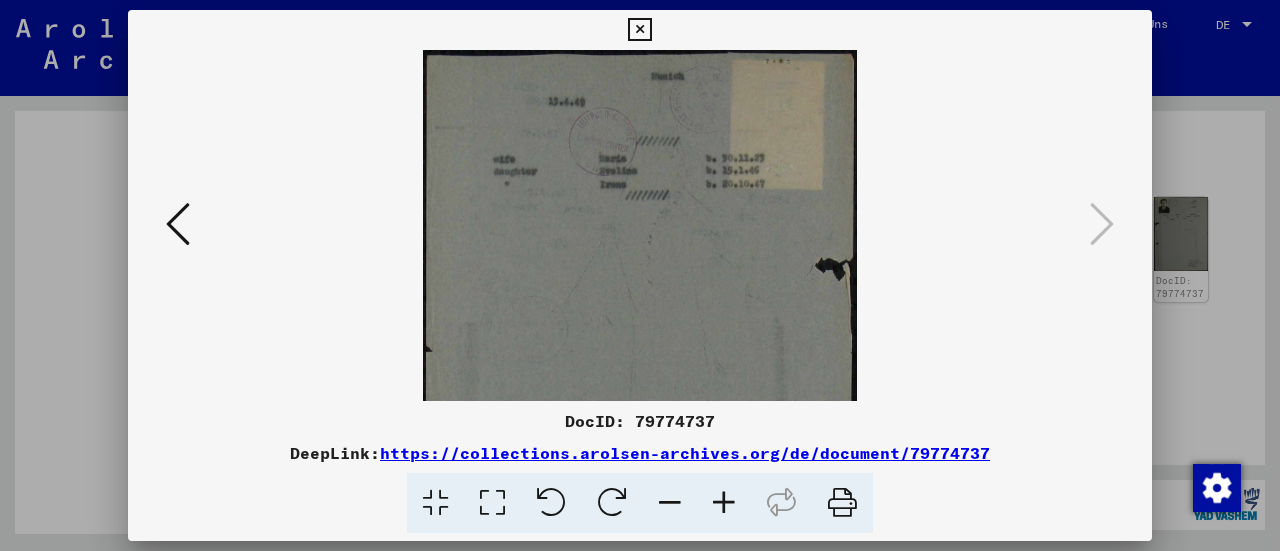 click at bounding box center (724, 503) 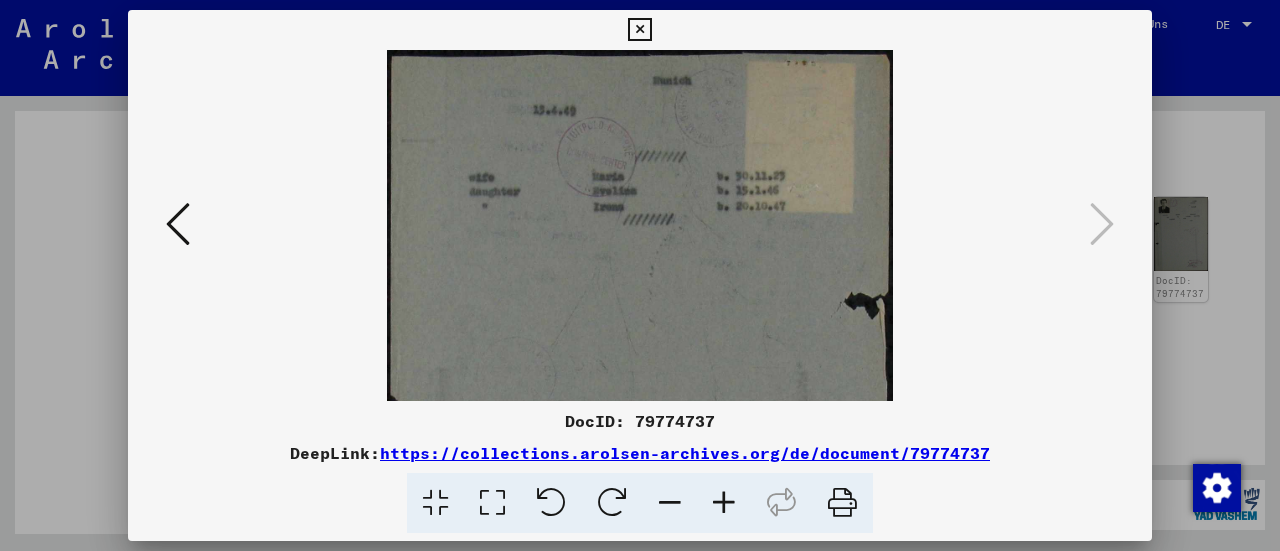 click at bounding box center [724, 503] 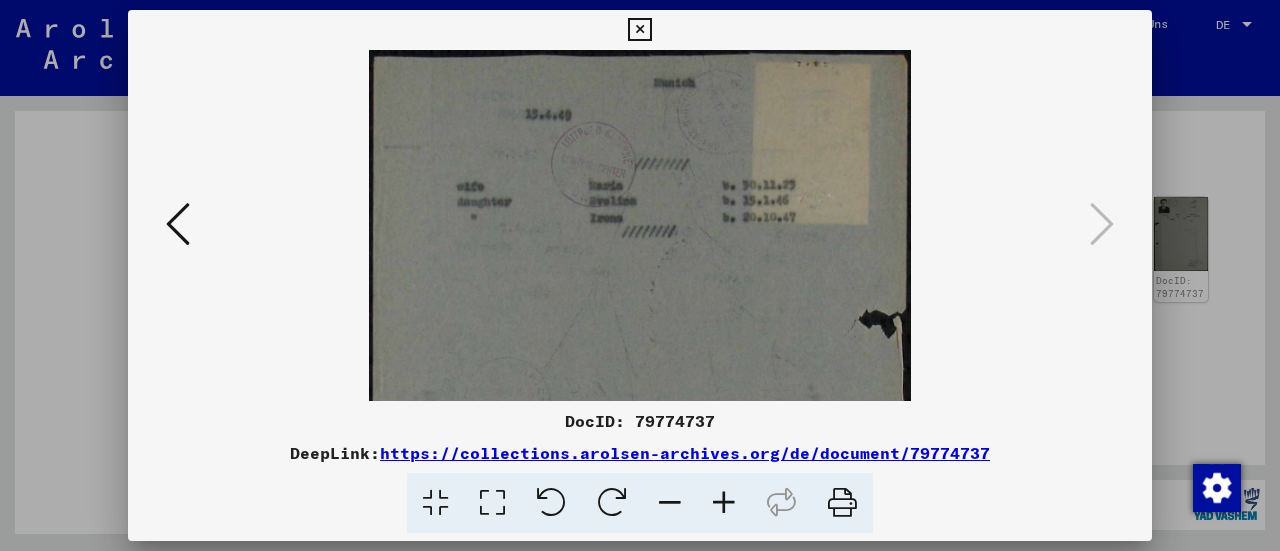 click at bounding box center [724, 503] 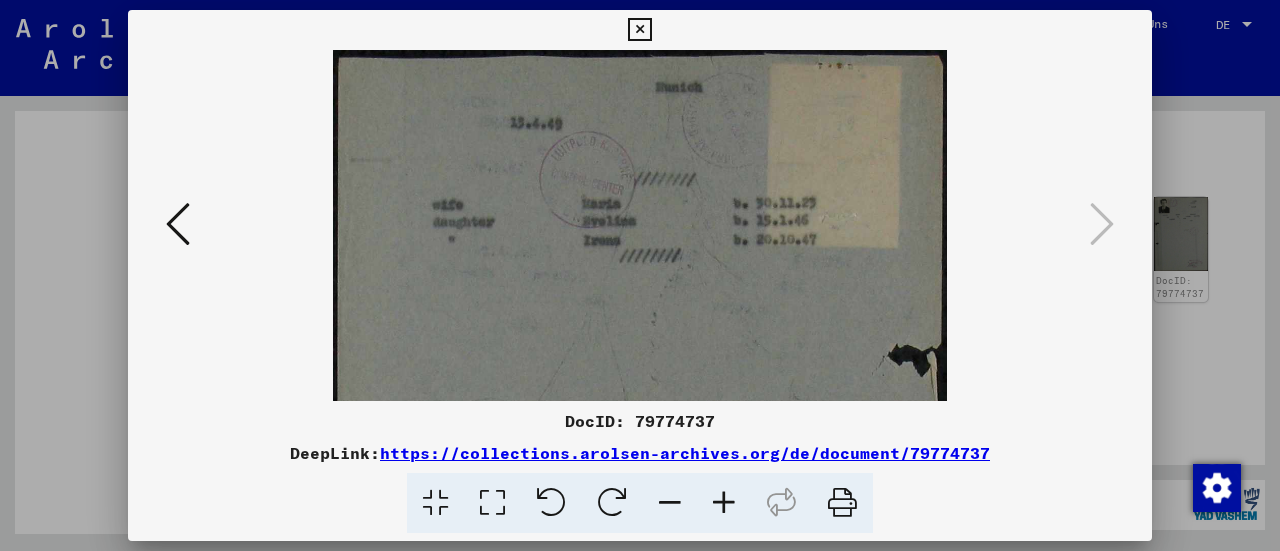 click at bounding box center [724, 503] 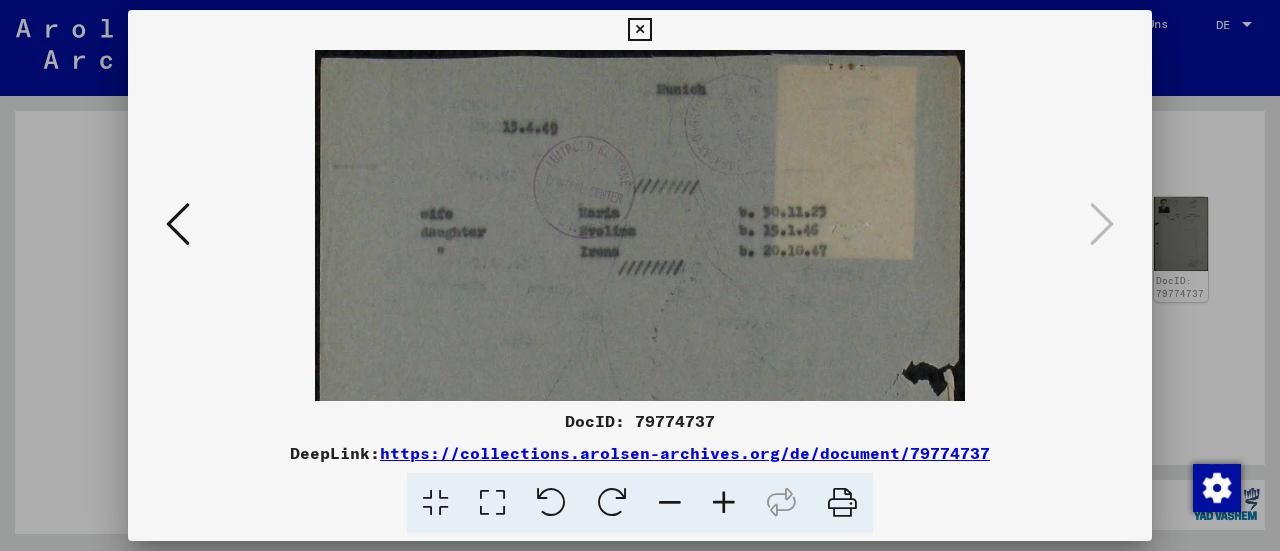 click at bounding box center [724, 503] 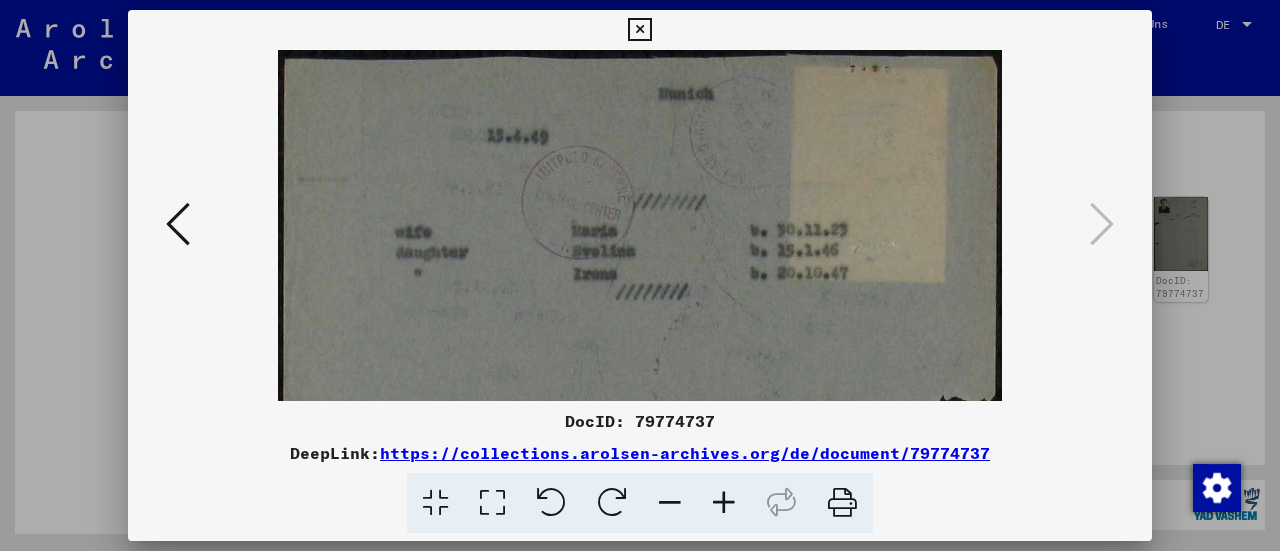 click at bounding box center [724, 503] 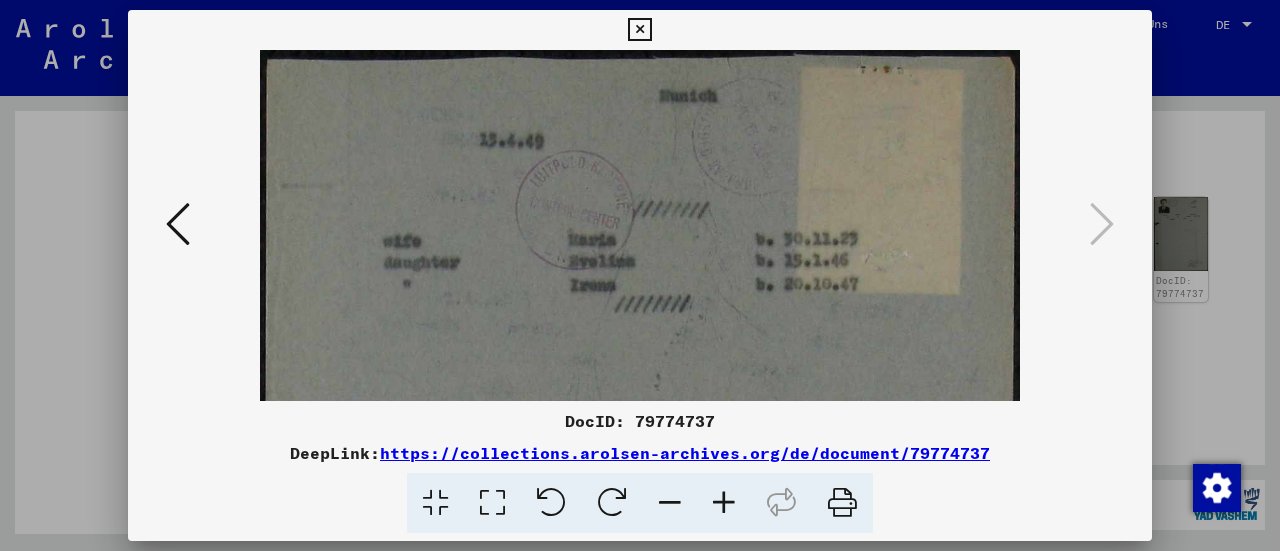 click at bounding box center [724, 503] 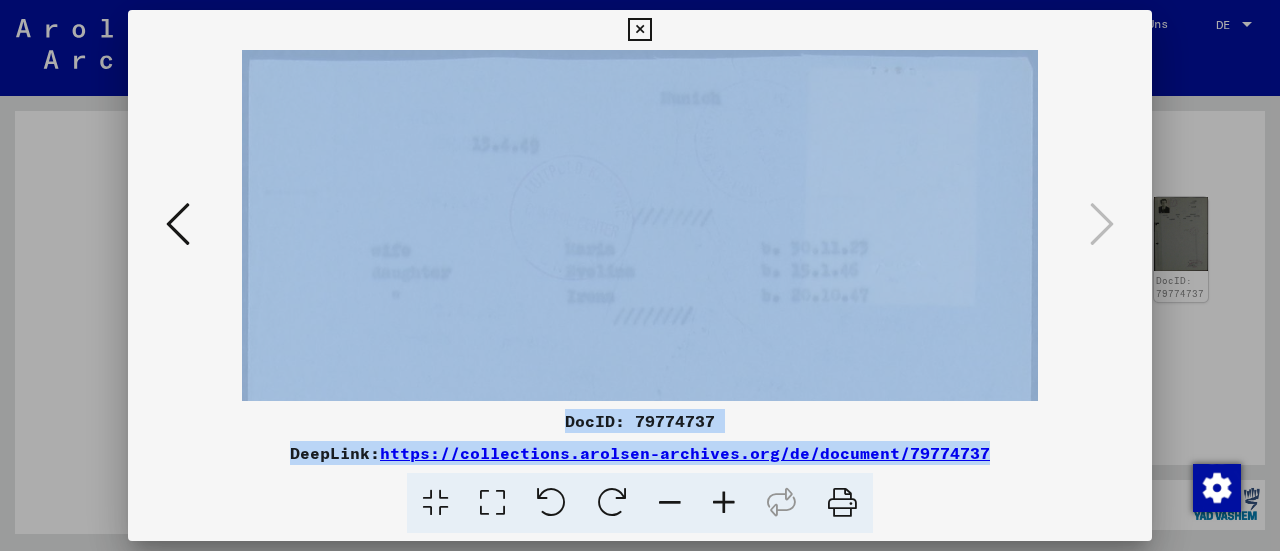 drag, startPoint x: 720, startPoint y: 497, endPoint x: 643, endPoint y: 303, distance: 208.7223 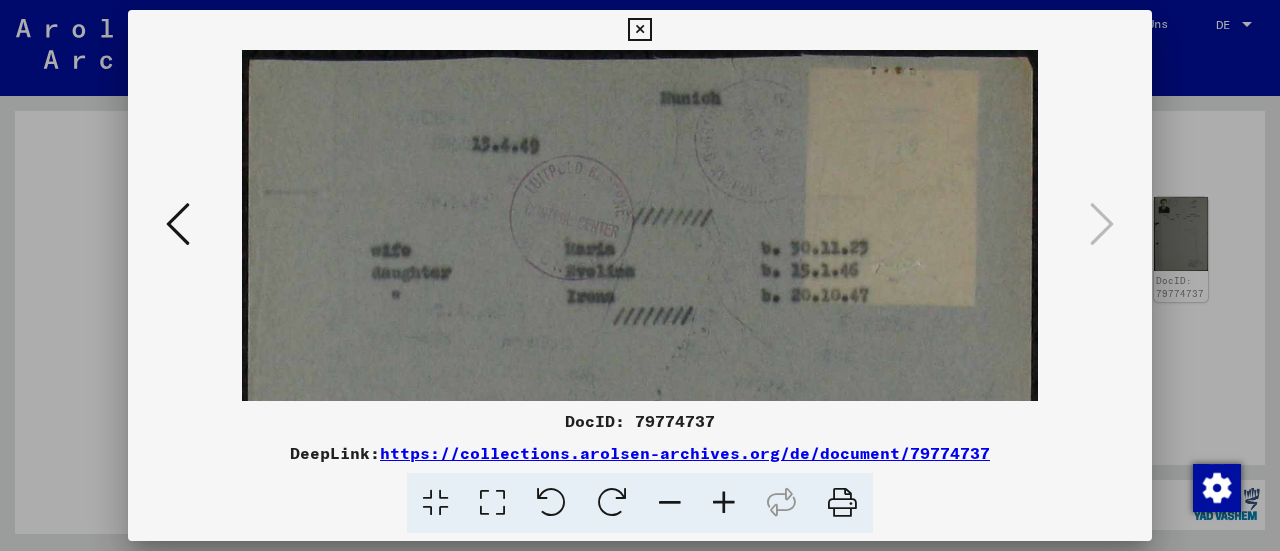click at bounding box center [639, 30] 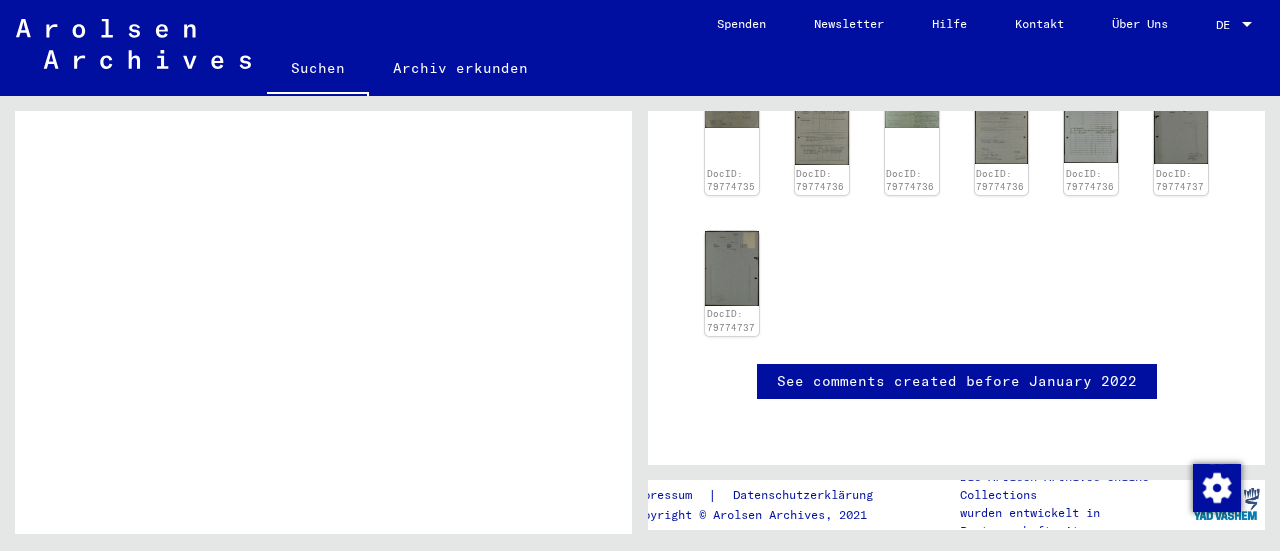 scroll, scrollTop: 736, scrollLeft: 0, axis: vertical 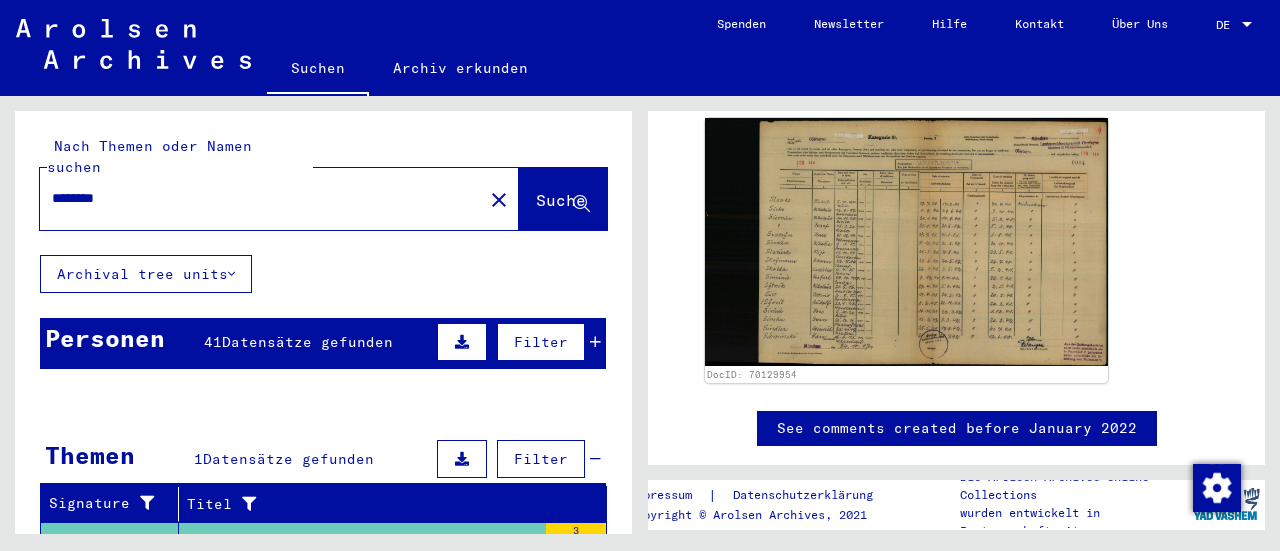 click on "********" at bounding box center [261, 198] 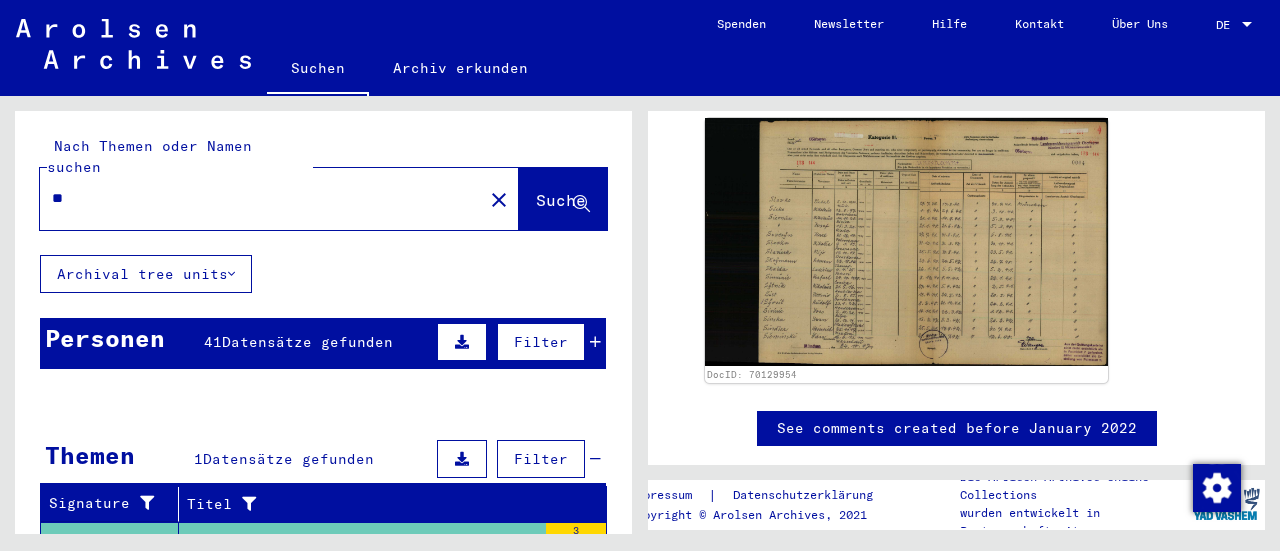 type on "*" 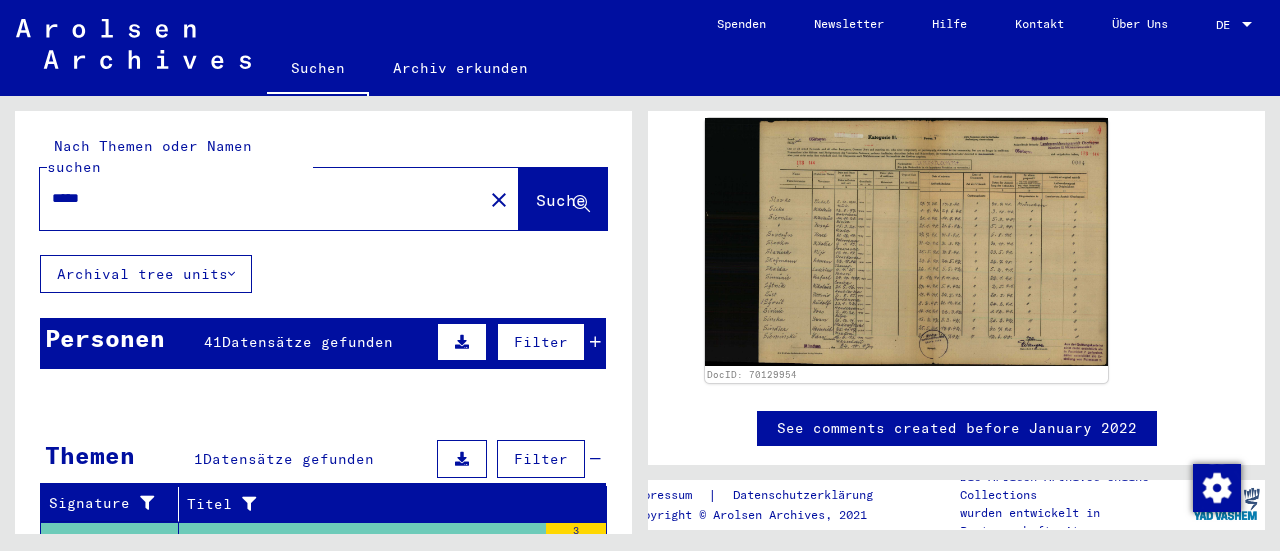 type on "*****" 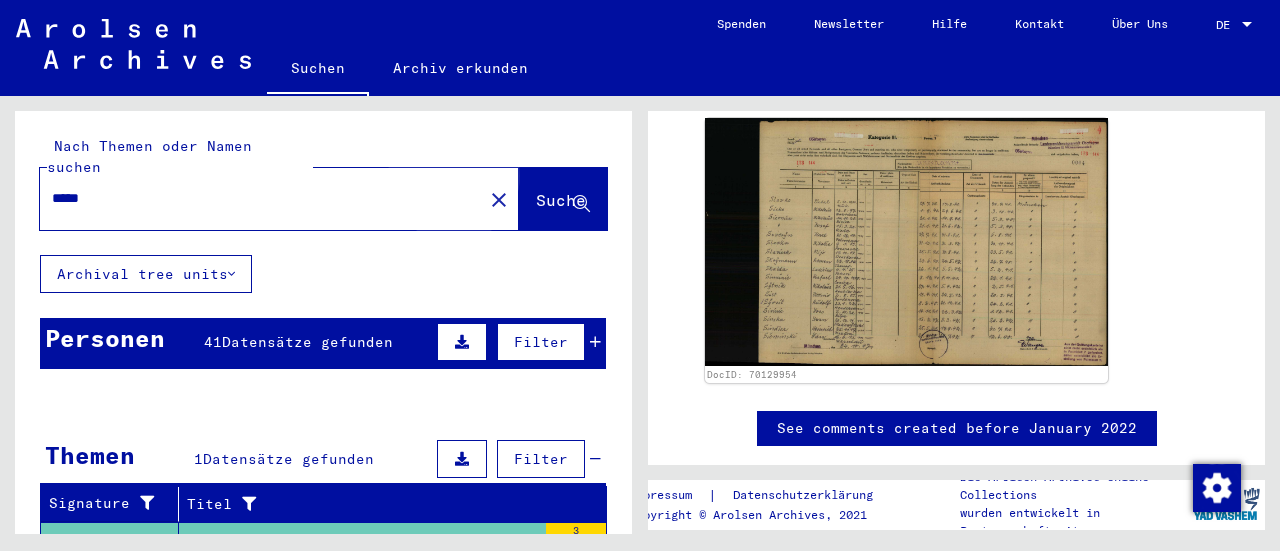click on "Suche" 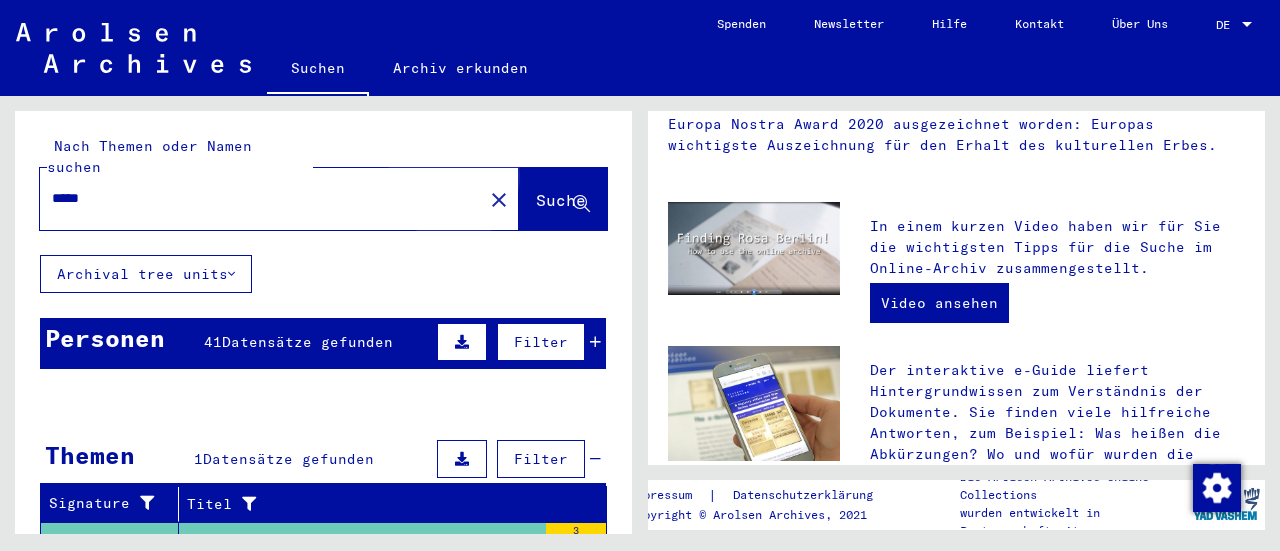 scroll, scrollTop: 0, scrollLeft: 0, axis: both 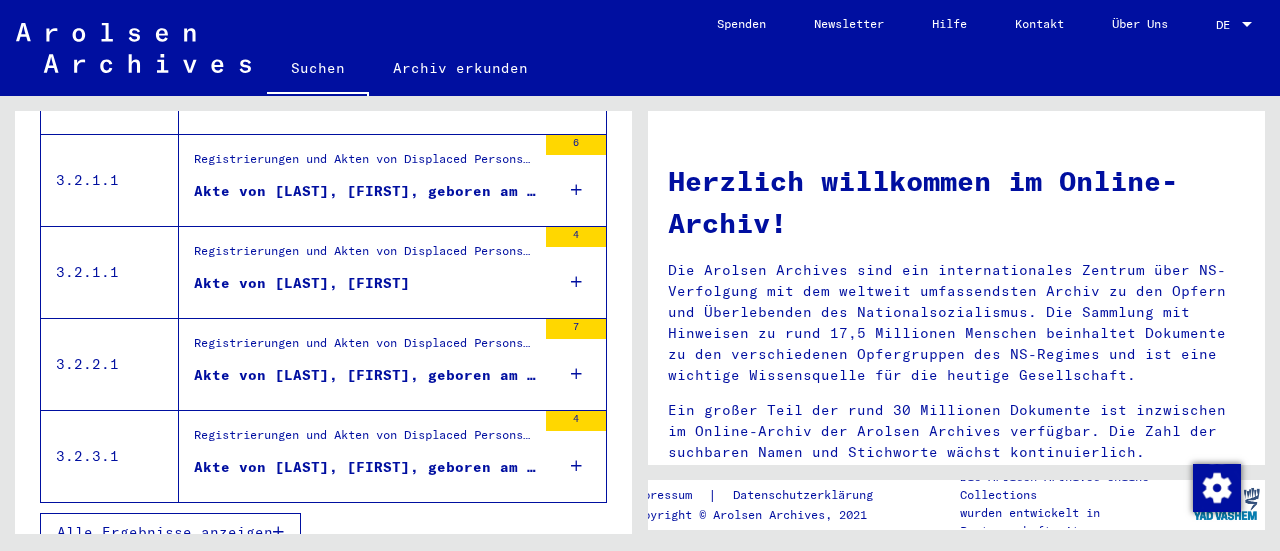 click at bounding box center (278, 532) 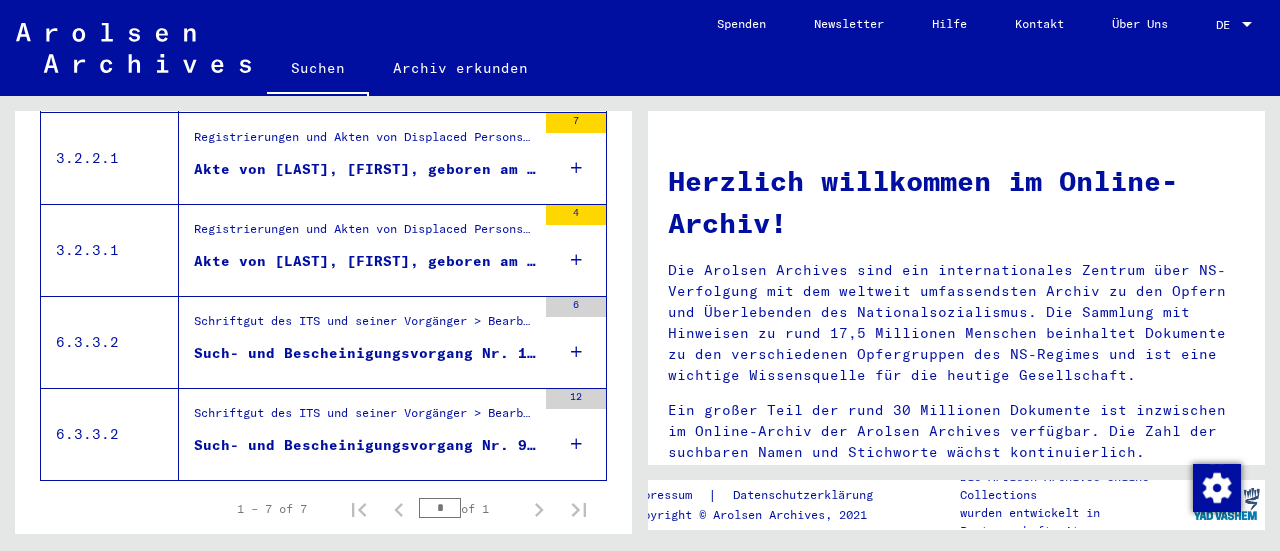 scroll, scrollTop: 688, scrollLeft: 0, axis: vertical 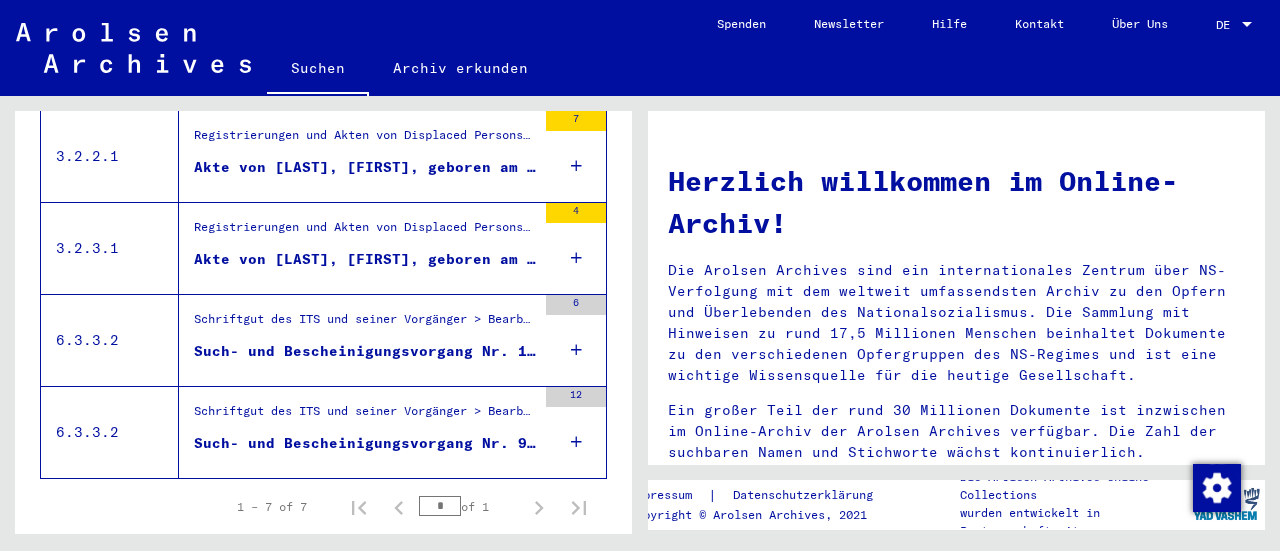 click on "Such- und Bescheinigungsvorgang Nr. 1.660.254 für [LAST], [FIRST] geboren [DATE]" at bounding box center [365, 351] 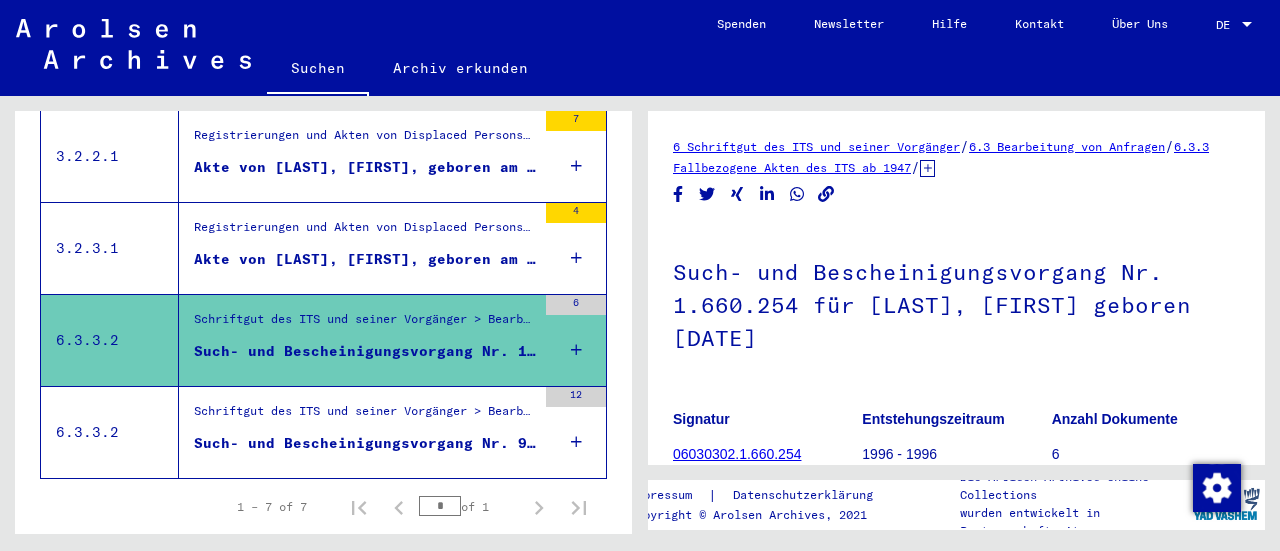 scroll, scrollTop: 0, scrollLeft: 0, axis: both 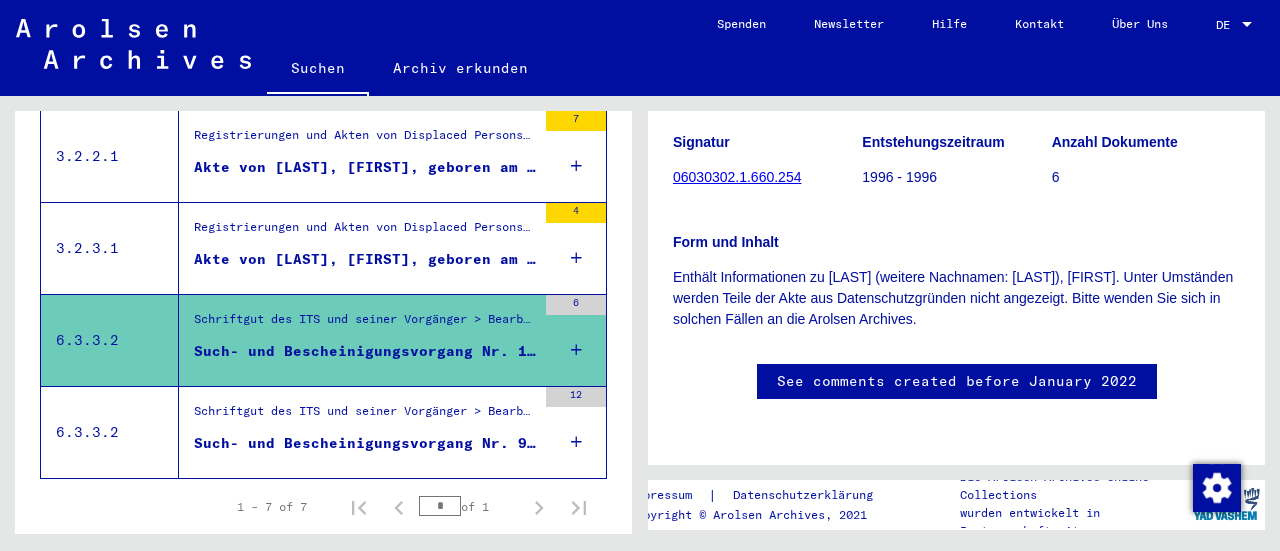 click on "Such- und Bescheinigungsvorgang Nr. 984.660 für [LAST], [FIRST] geboren [DATE] oder[DATE]" at bounding box center [365, 443] 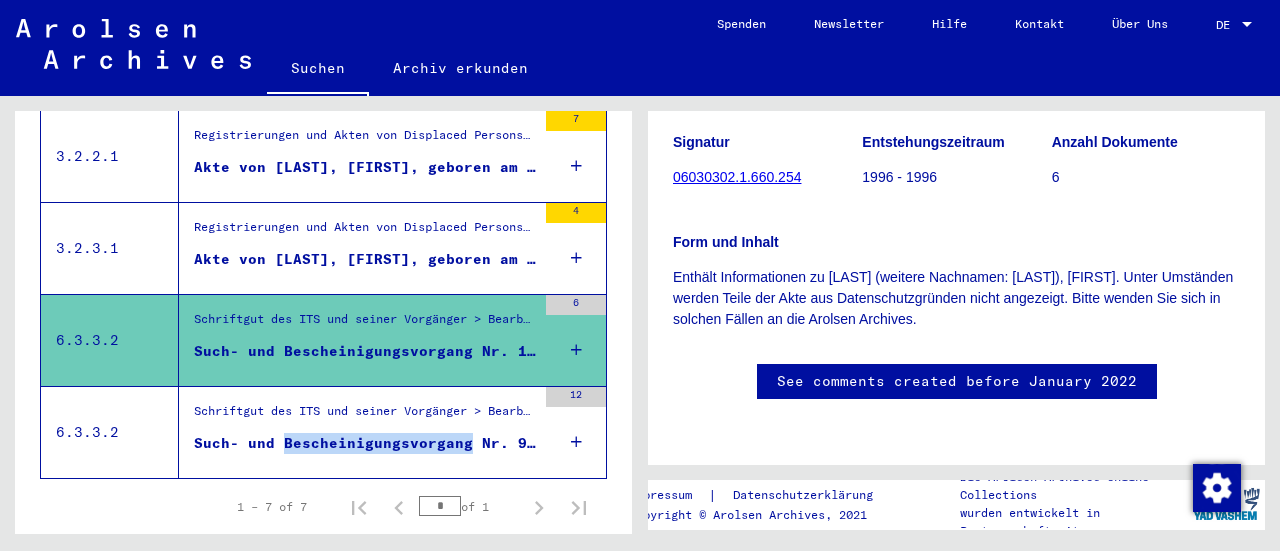 scroll, scrollTop: 0, scrollLeft: 0, axis: both 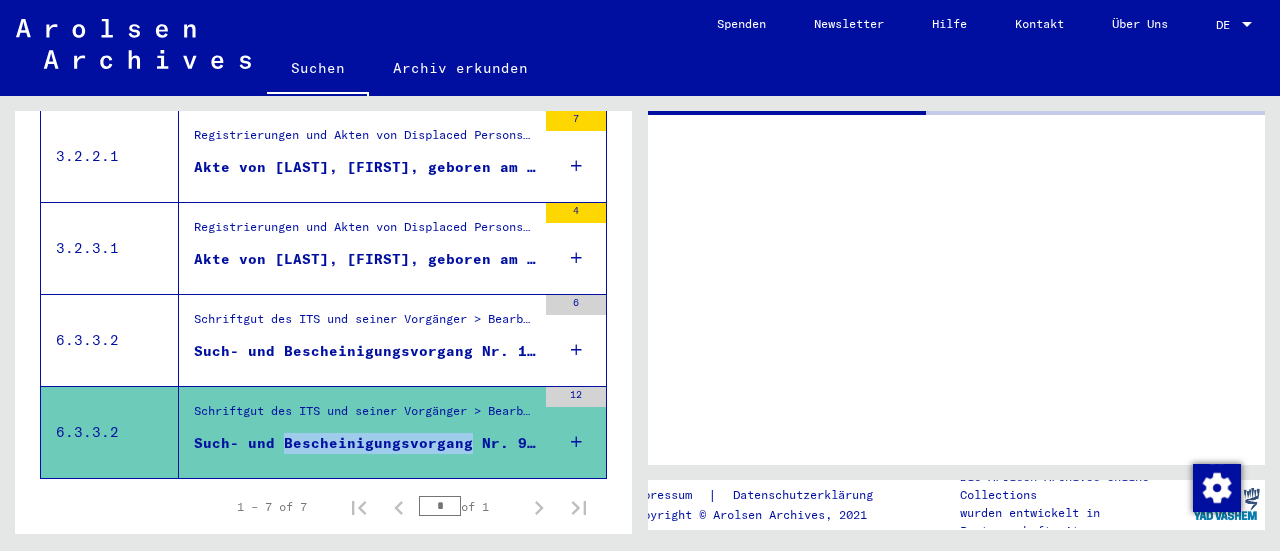 click on "Such- und Bescheinigungsvorgang Nr. 984.660 für [LAST], [FIRST] geboren [DATE] oder[DATE]" at bounding box center (365, 443) 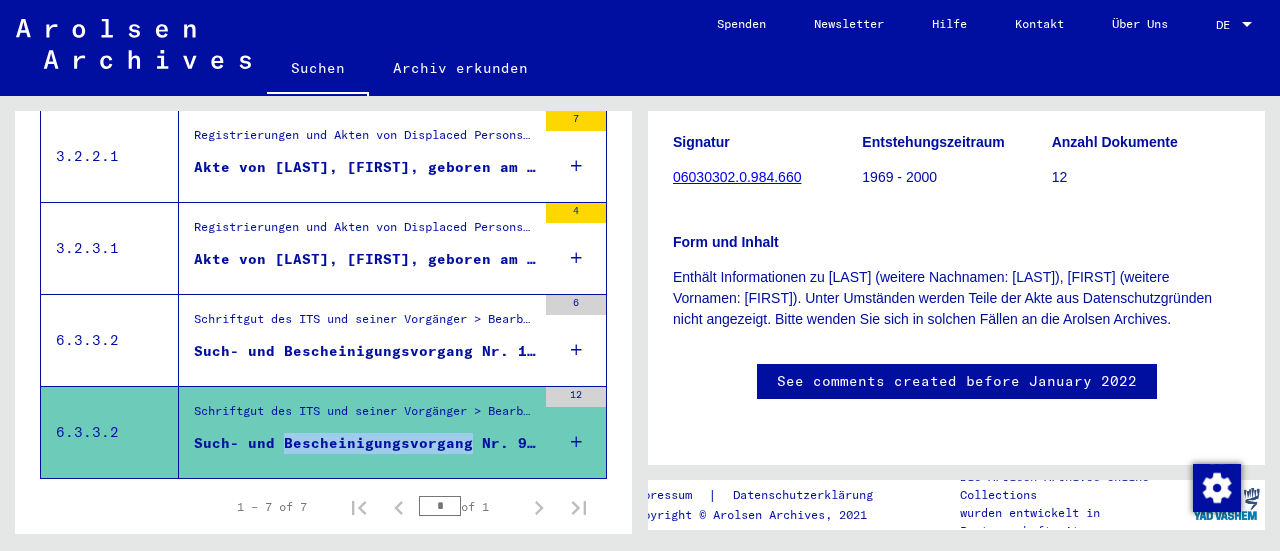 scroll, scrollTop: 288, scrollLeft: 0, axis: vertical 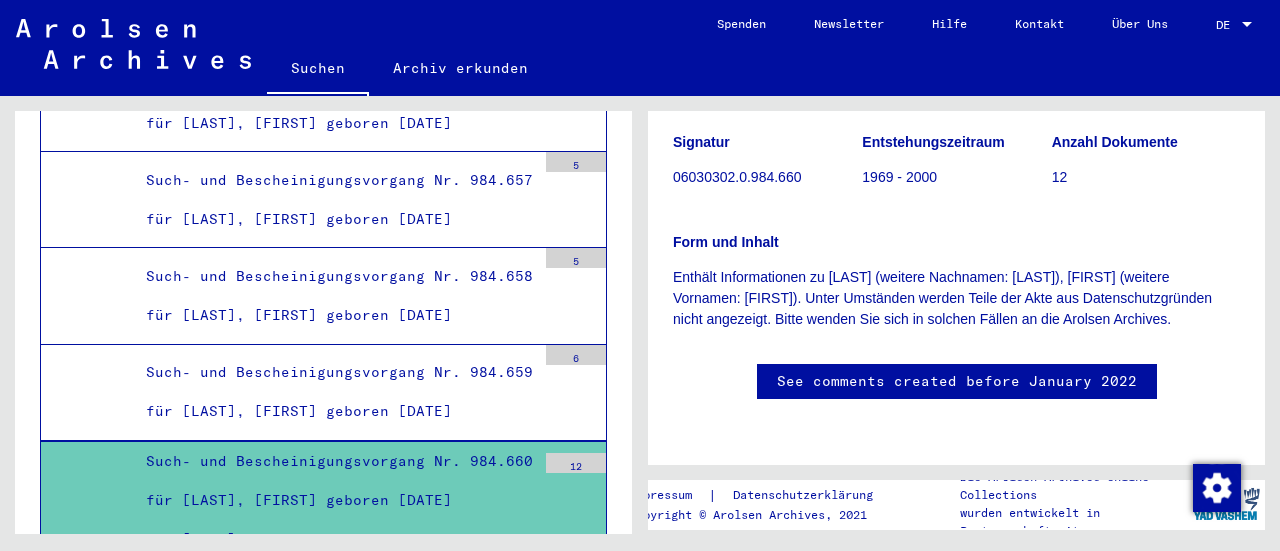 click on "Such- und Bescheinigungsvorgang Nr. 984.660 für [LAST], [FIRST] geboren [DATE] oder[DATE]" at bounding box center [333, 501] 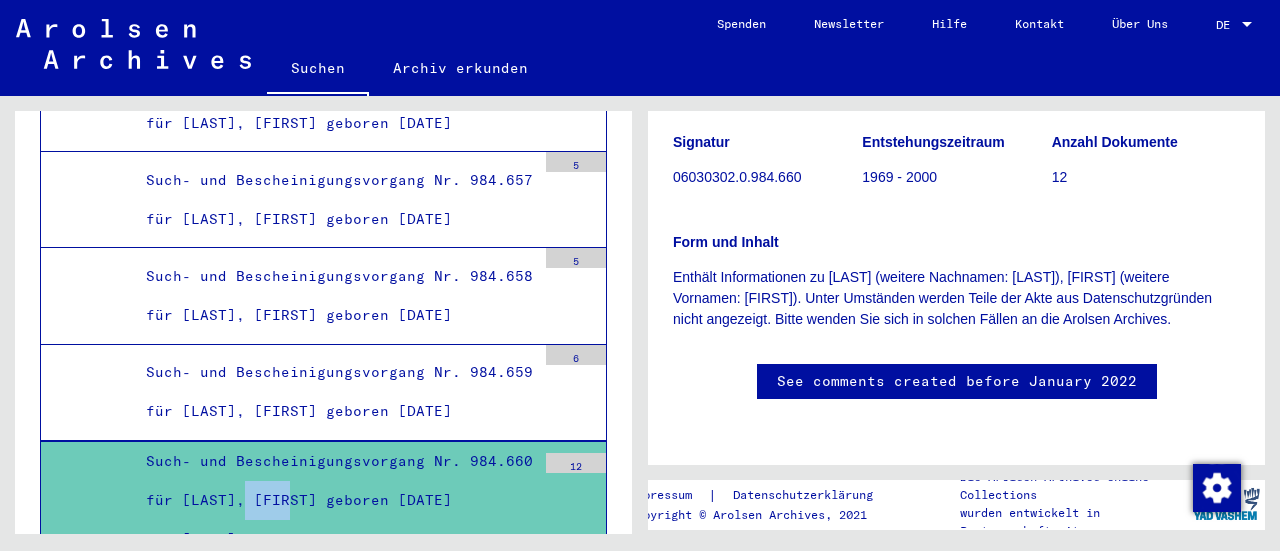 click on "Such- und Bescheinigungsvorgang Nr. 984.660 für [LAST], [FIRST] geboren [DATE] oder[DATE]" at bounding box center [333, 501] 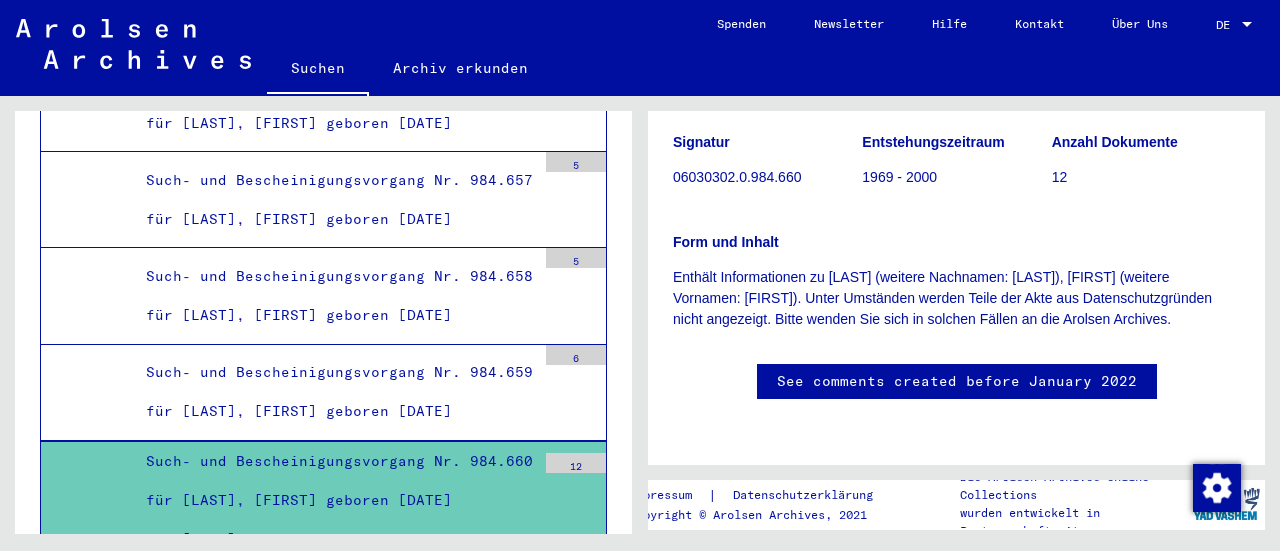 click on "Such- und Bescheinigungsvorgang Nr. 984.660 für [LAST], [FIRST] geboren [DATE] oder[DATE]" at bounding box center [333, 501] 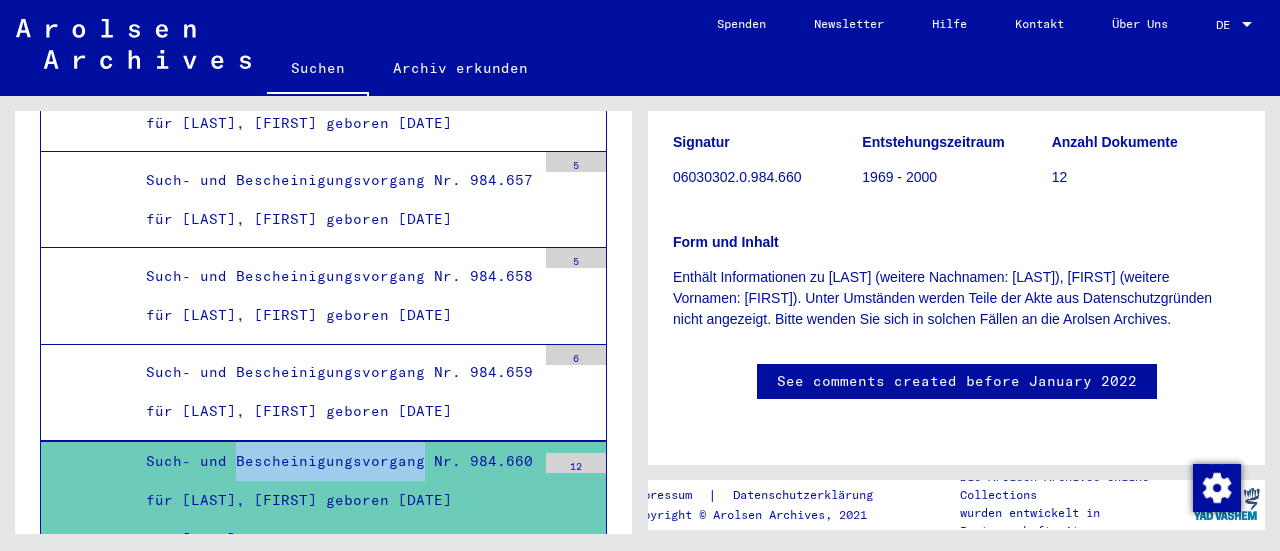 click on "Such- und Bescheinigungsvorgang Nr. 984.660 für [LAST], [FIRST] geboren [DATE] oder[DATE]" at bounding box center (333, 501) 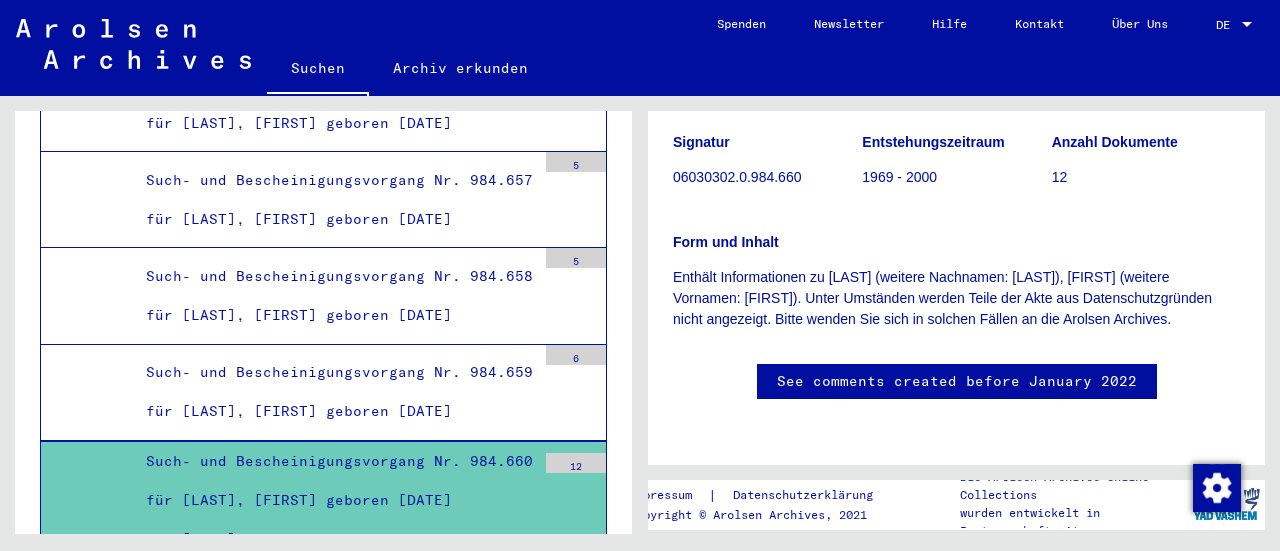 click on "Such- und Bescheinigungsvorgang Nr. 984.660 für [LAST], [FIRST] geboren [DATE] oder[DATE]" at bounding box center (333, 501) 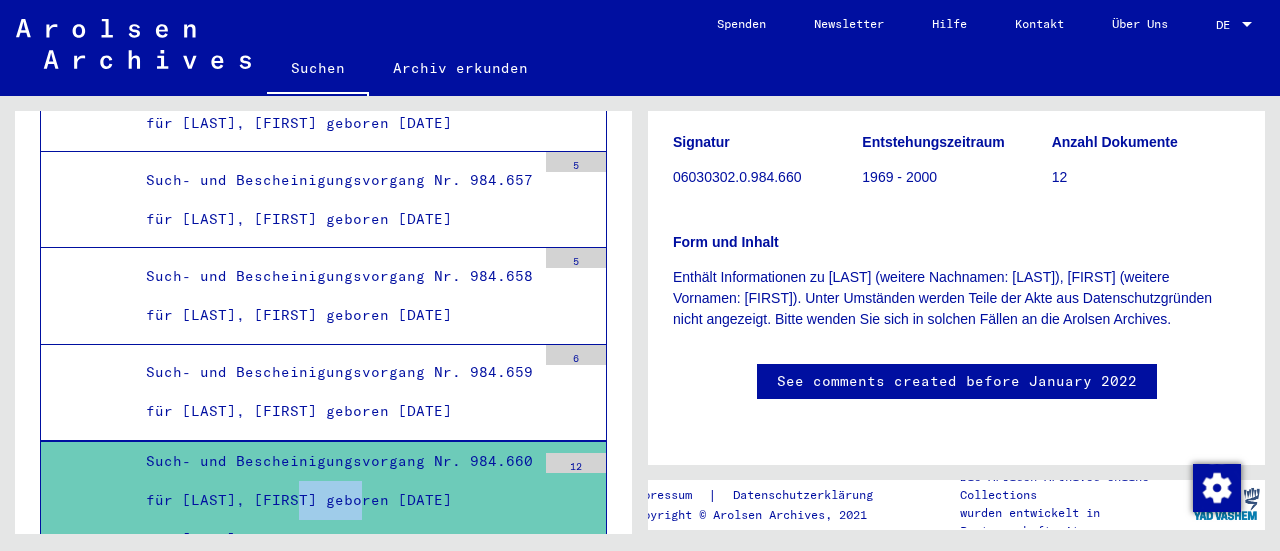 click on "Such- und Bescheinigungsvorgang Nr. 984.660 für [LAST], [FIRST] geboren [DATE] oder[DATE]" at bounding box center (333, 501) 